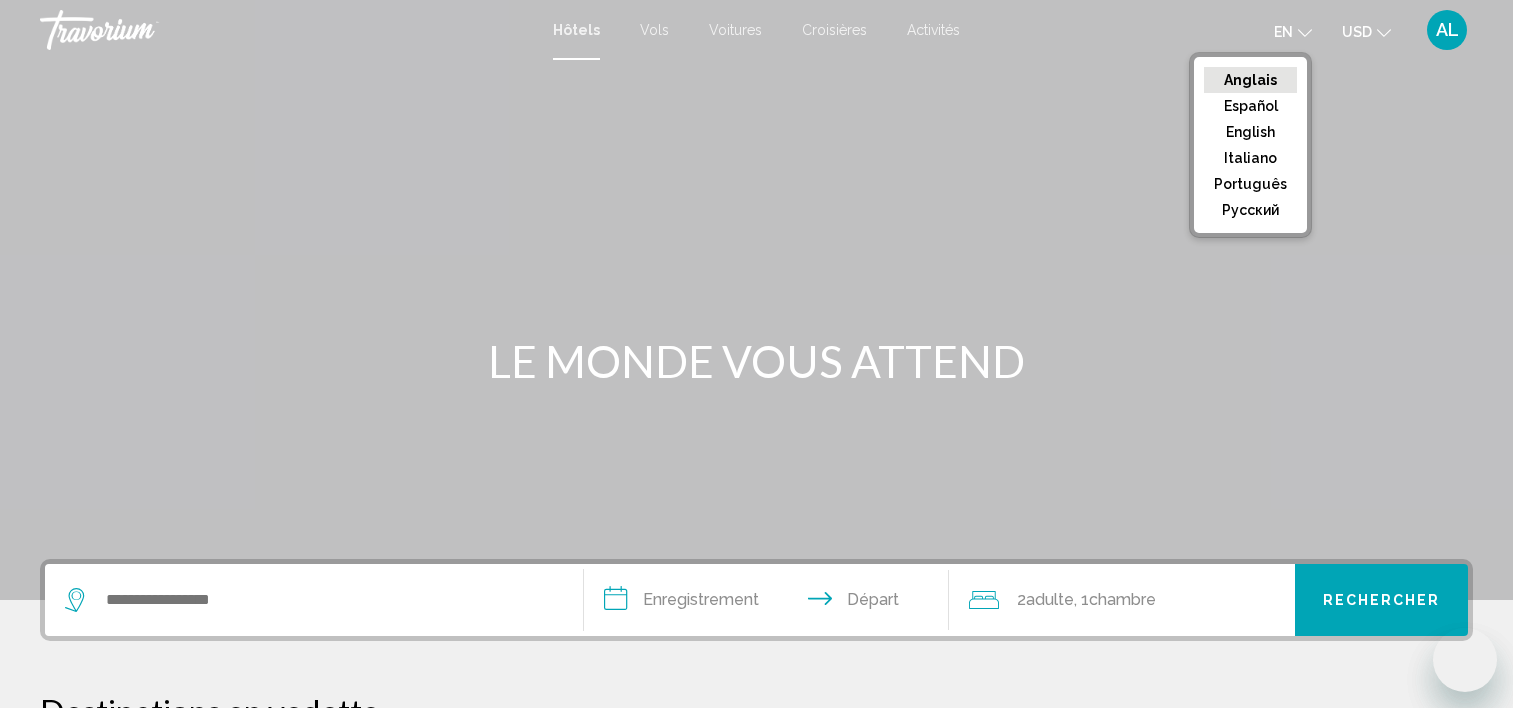 scroll, scrollTop: 0, scrollLeft: 0, axis: both 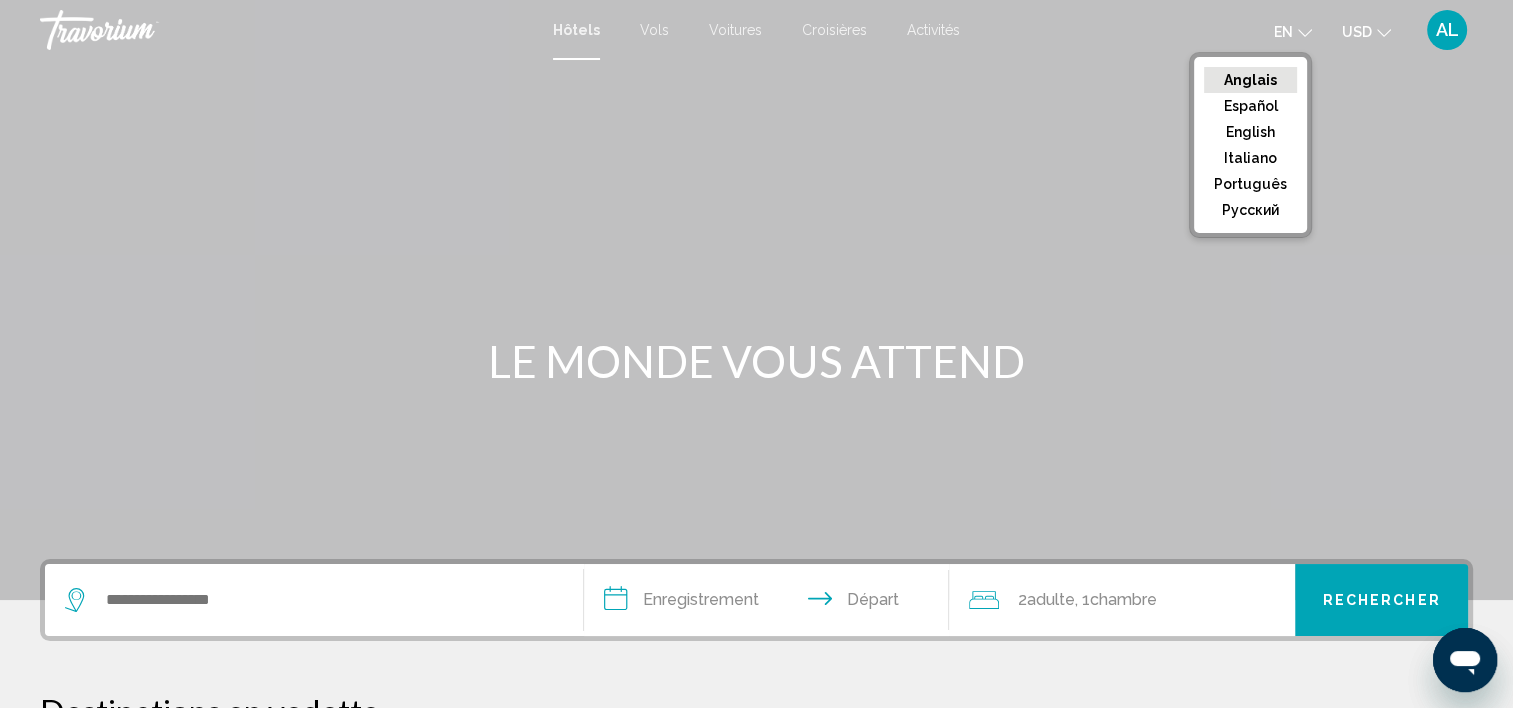click 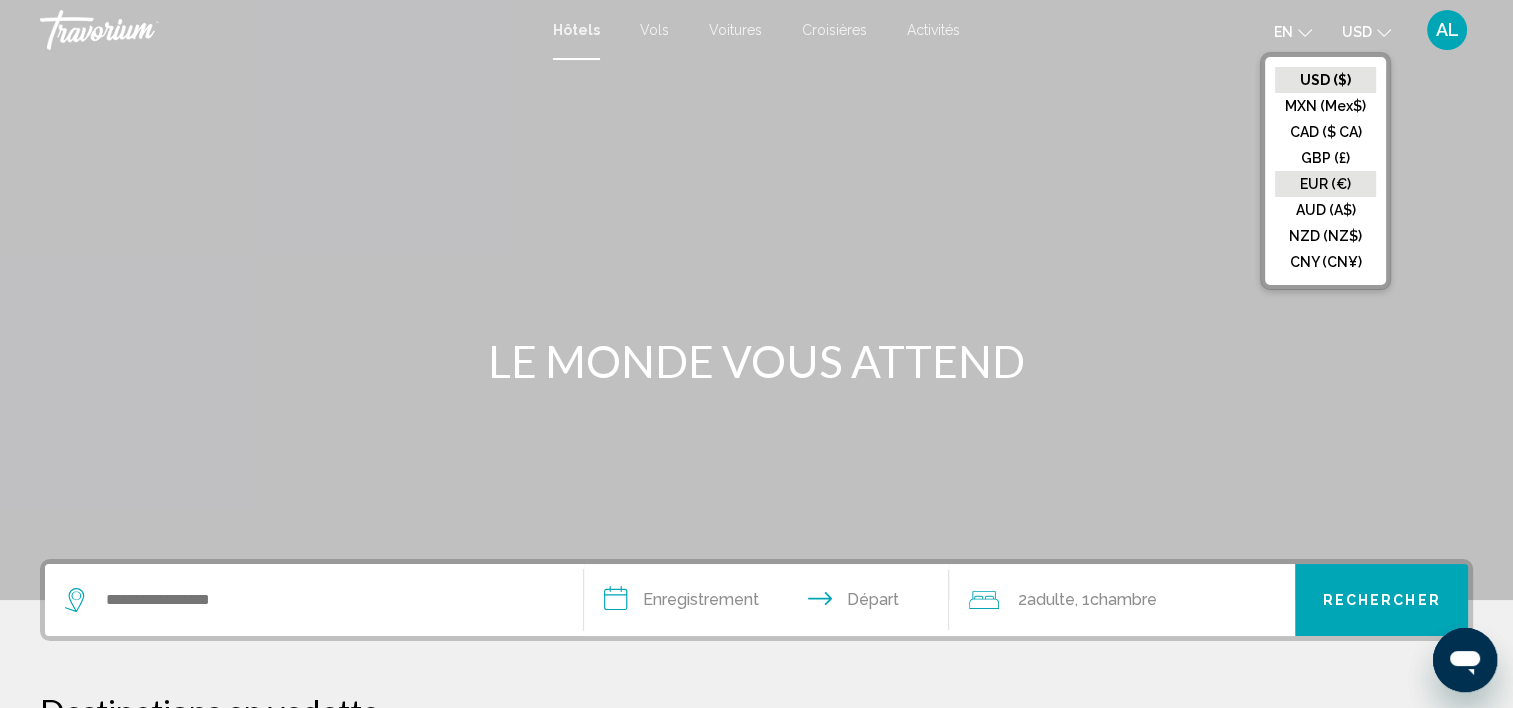 click on "EUR (€)" 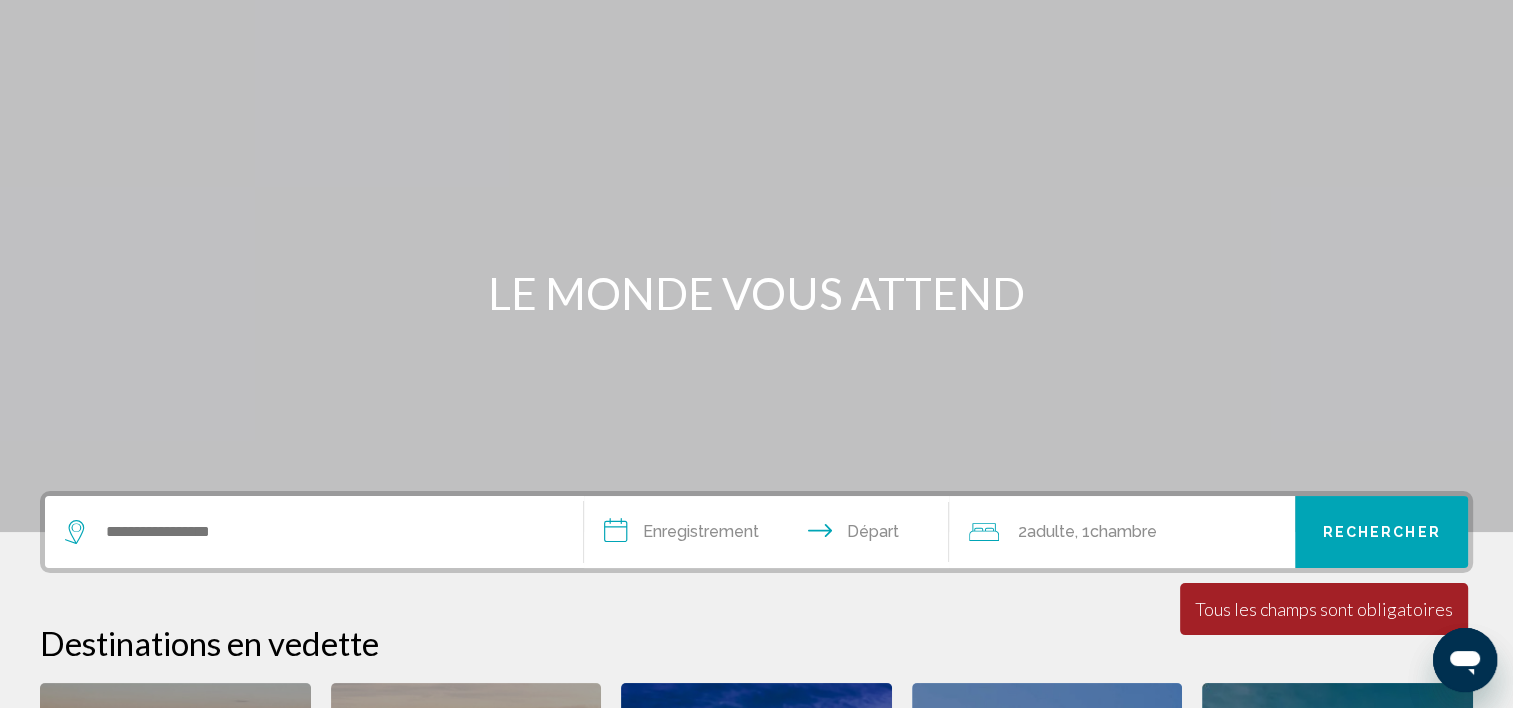 scroll, scrollTop: 0, scrollLeft: 0, axis: both 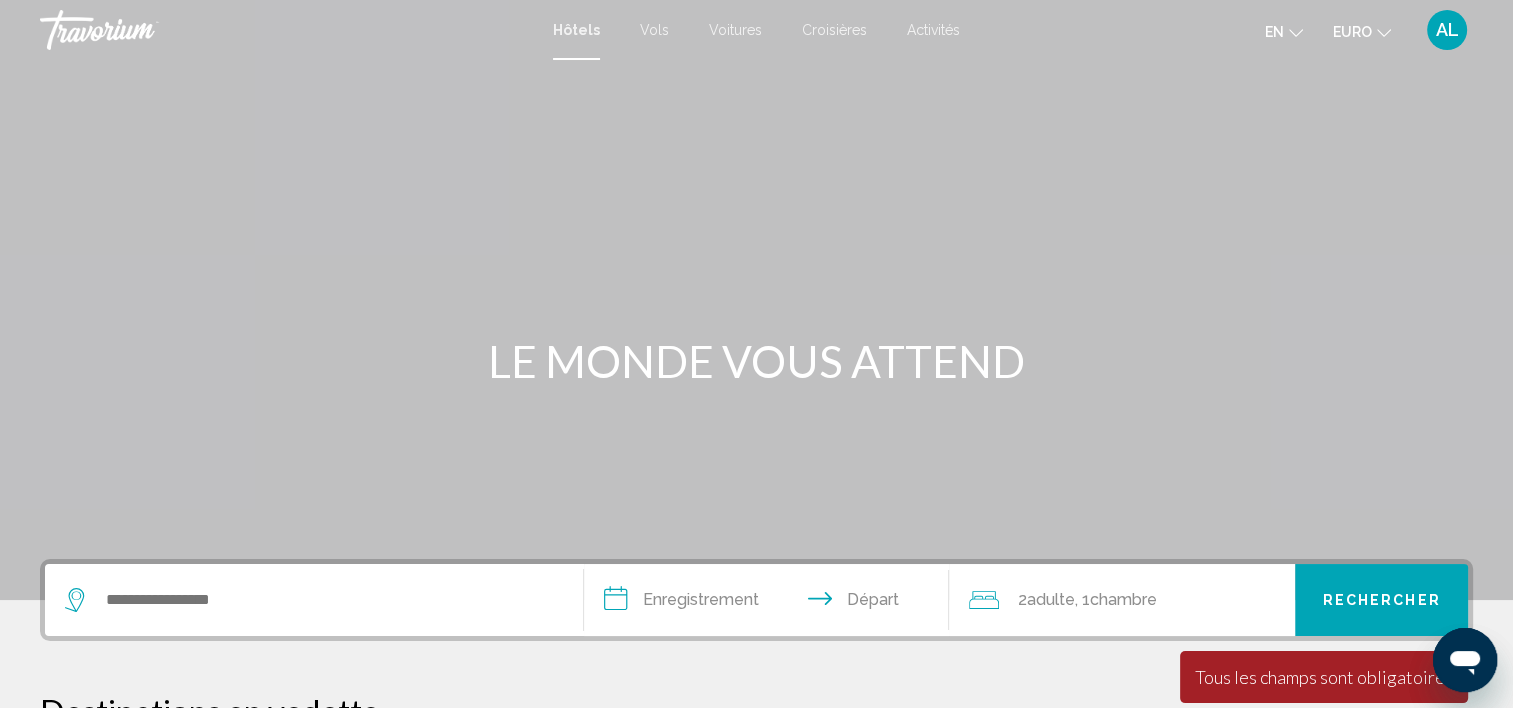click on "Activités" at bounding box center (933, 30) 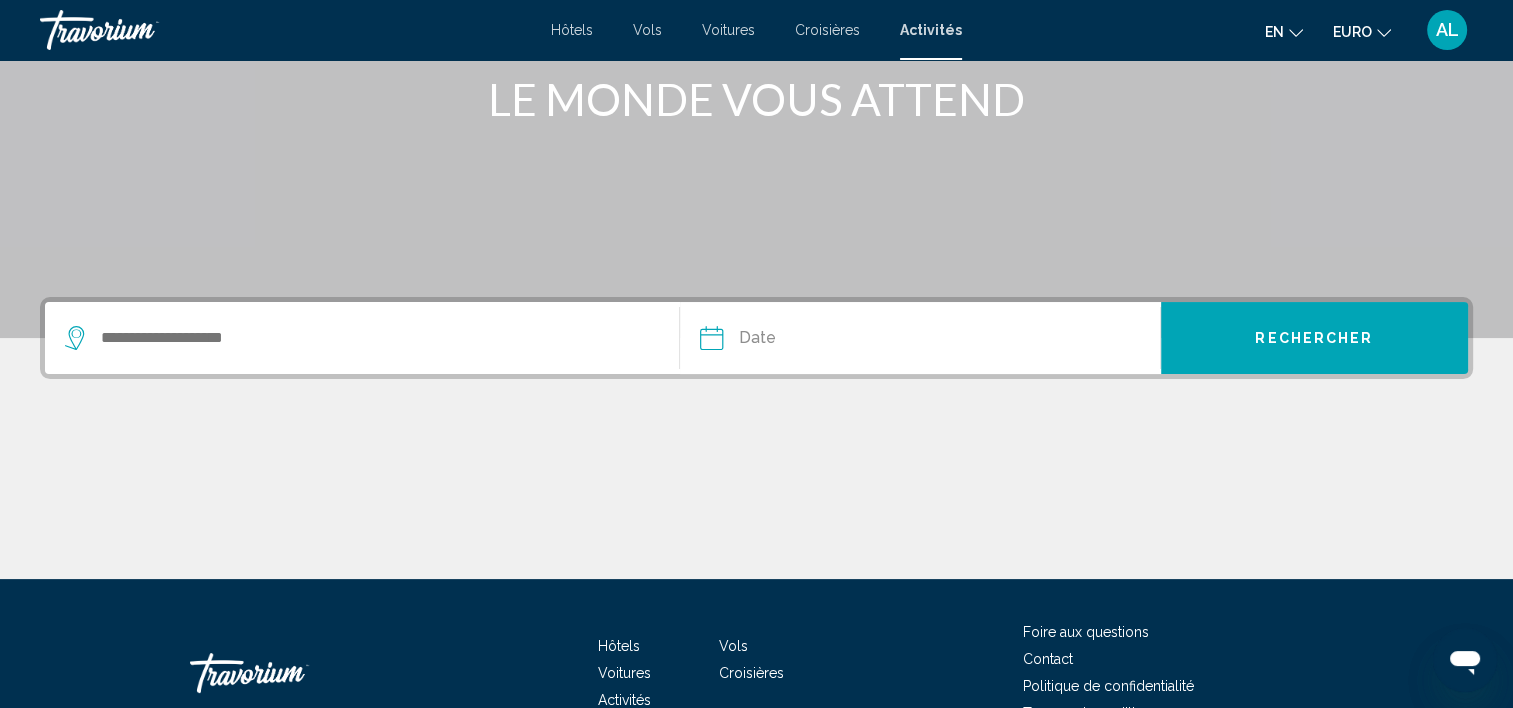 scroll, scrollTop: 267, scrollLeft: 0, axis: vertical 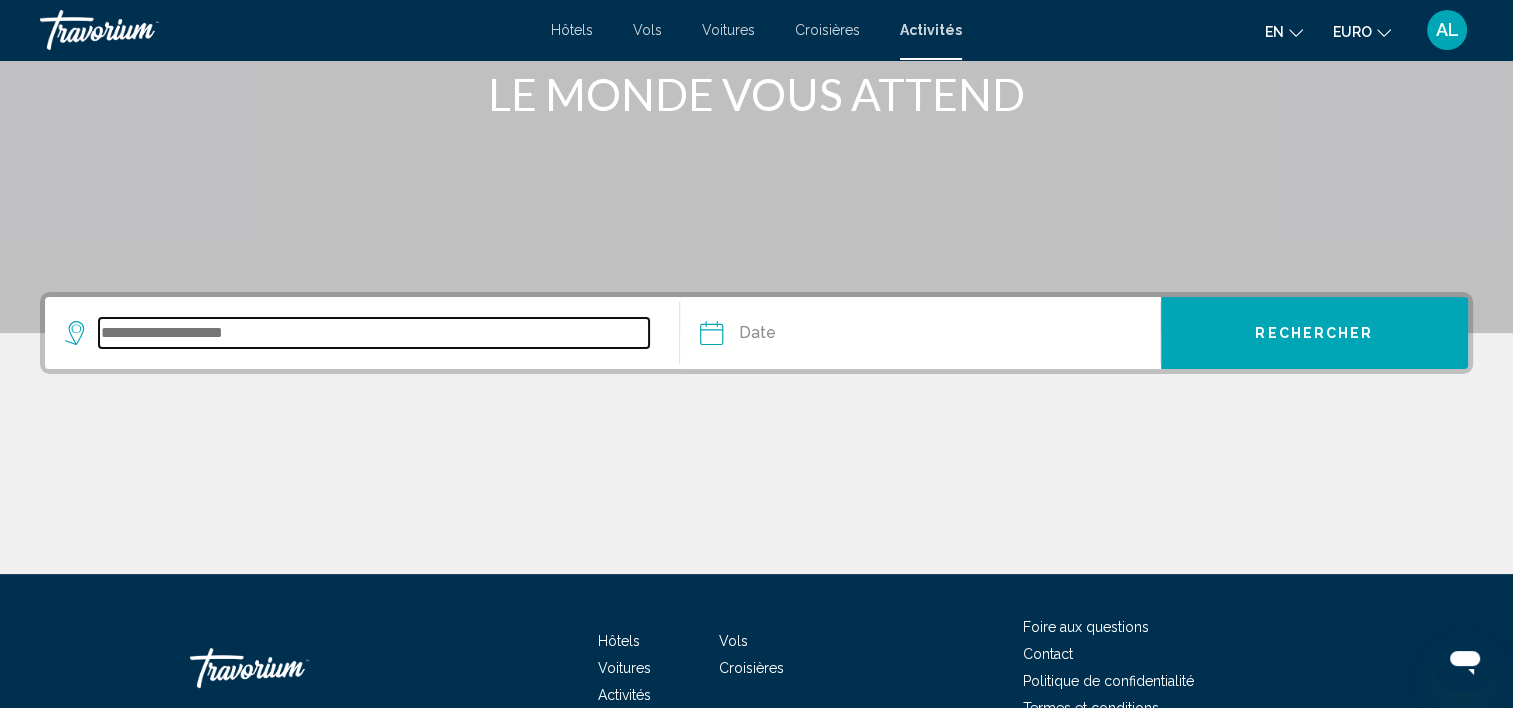click at bounding box center (374, 333) 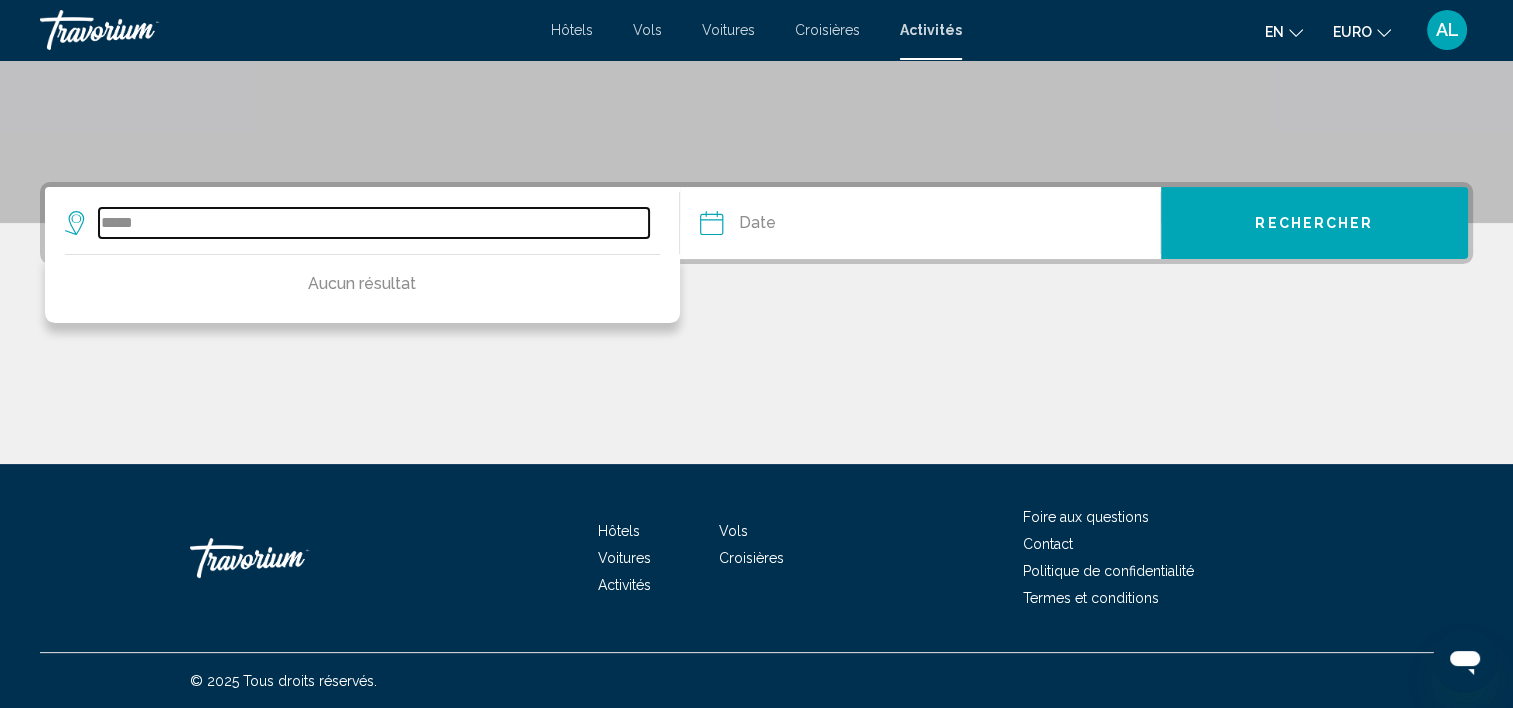 type on "*****" 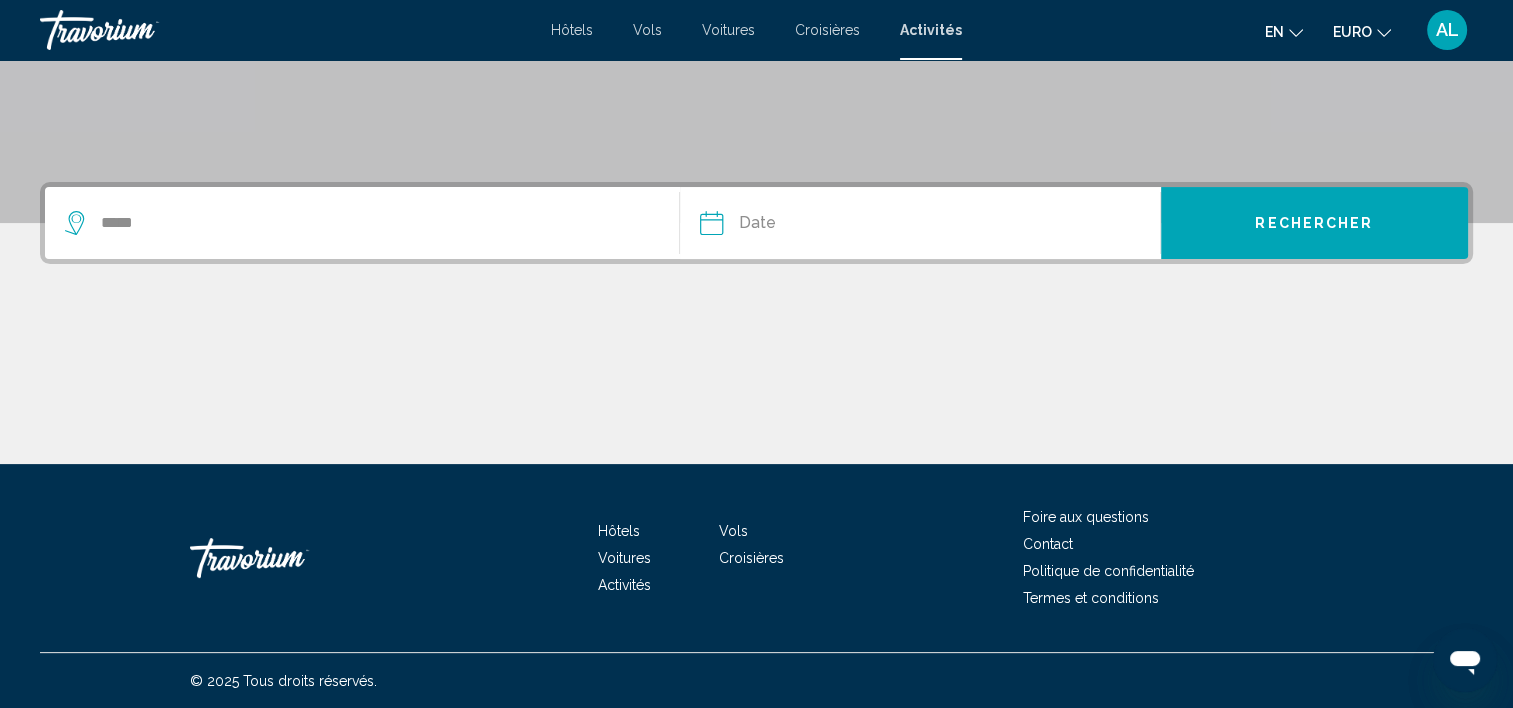 click at bounding box center [814, 226] 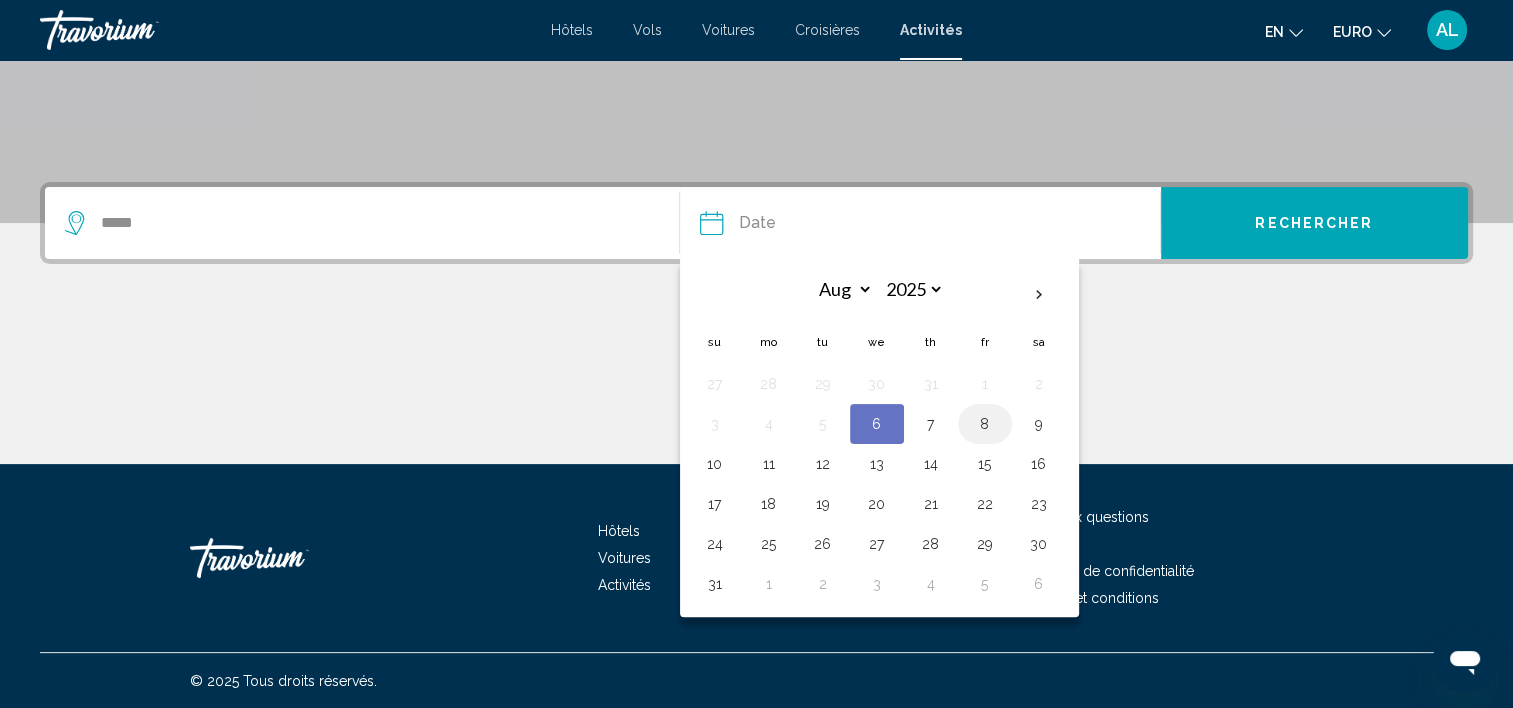 click on "8" at bounding box center [985, 424] 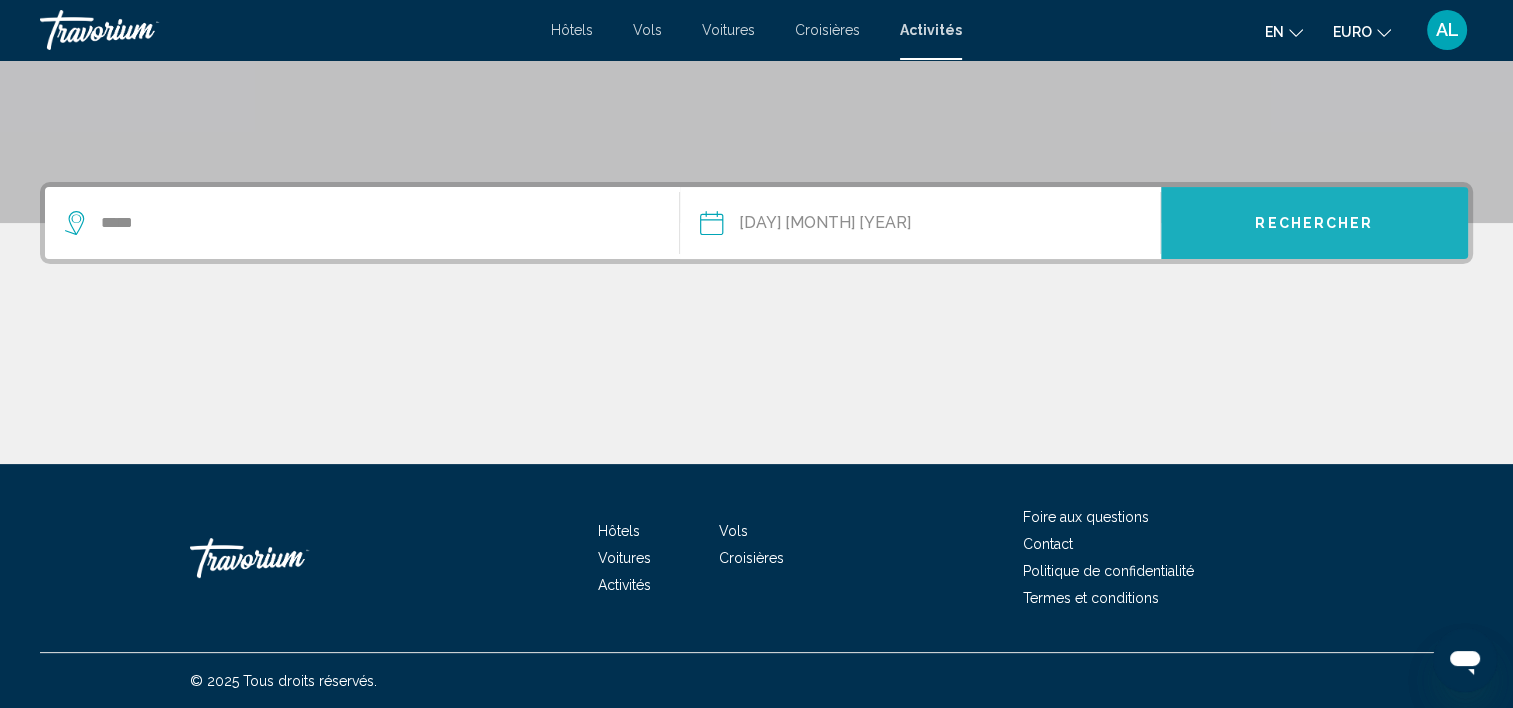 click on "Rechercher" at bounding box center [1314, 224] 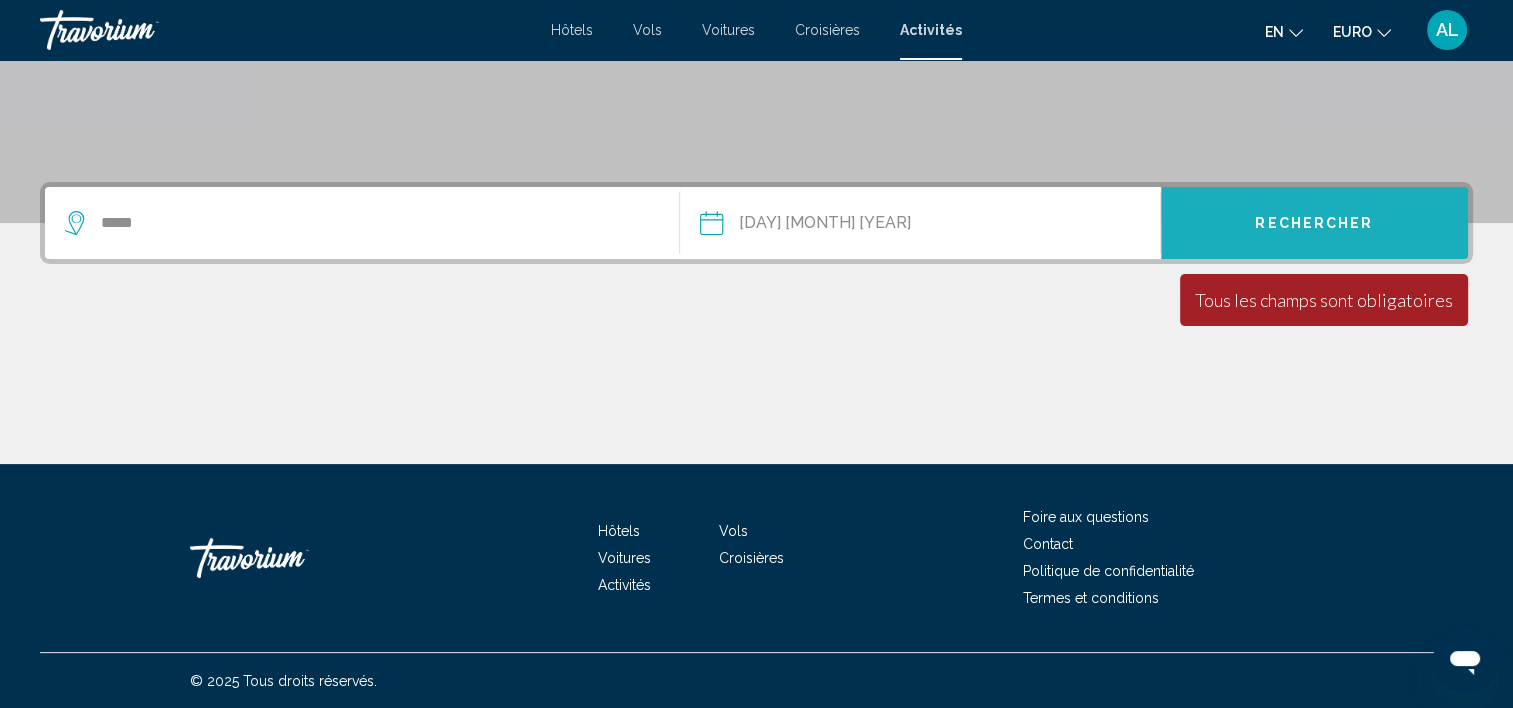 click on "Rechercher" at bounding box center [1314, 224] 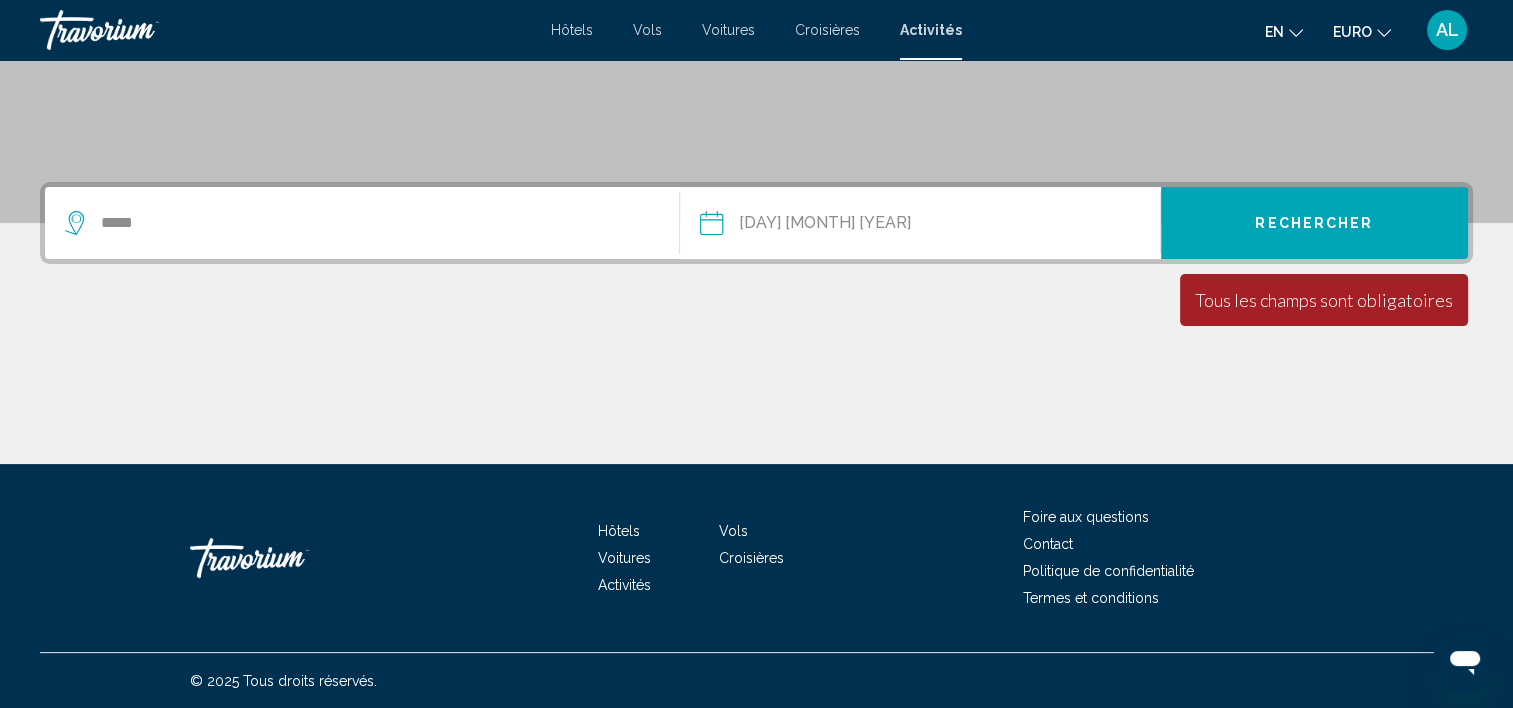 click on "Tous les champs sont obligatoires" at bounding box center (1324, 300) 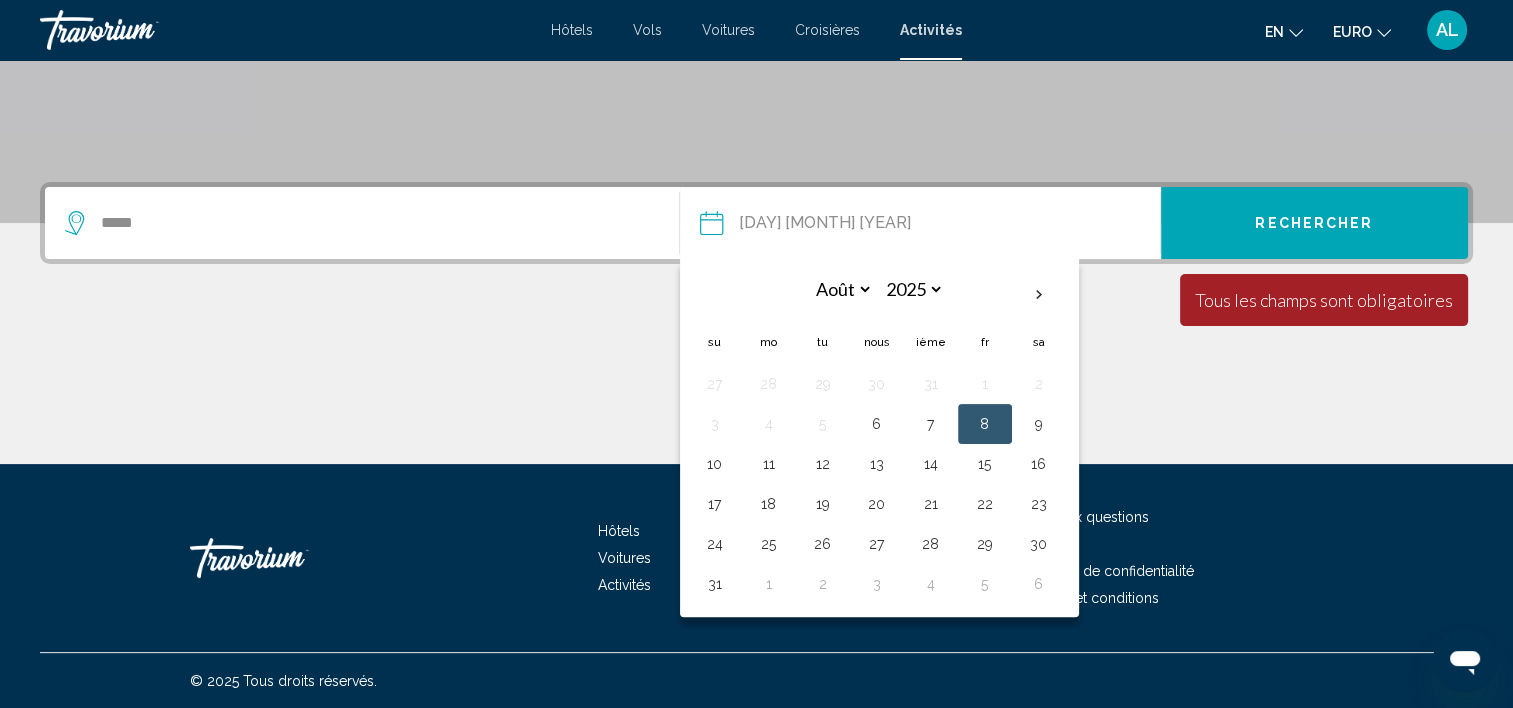click on "**********" at bounding box center (814, 226) 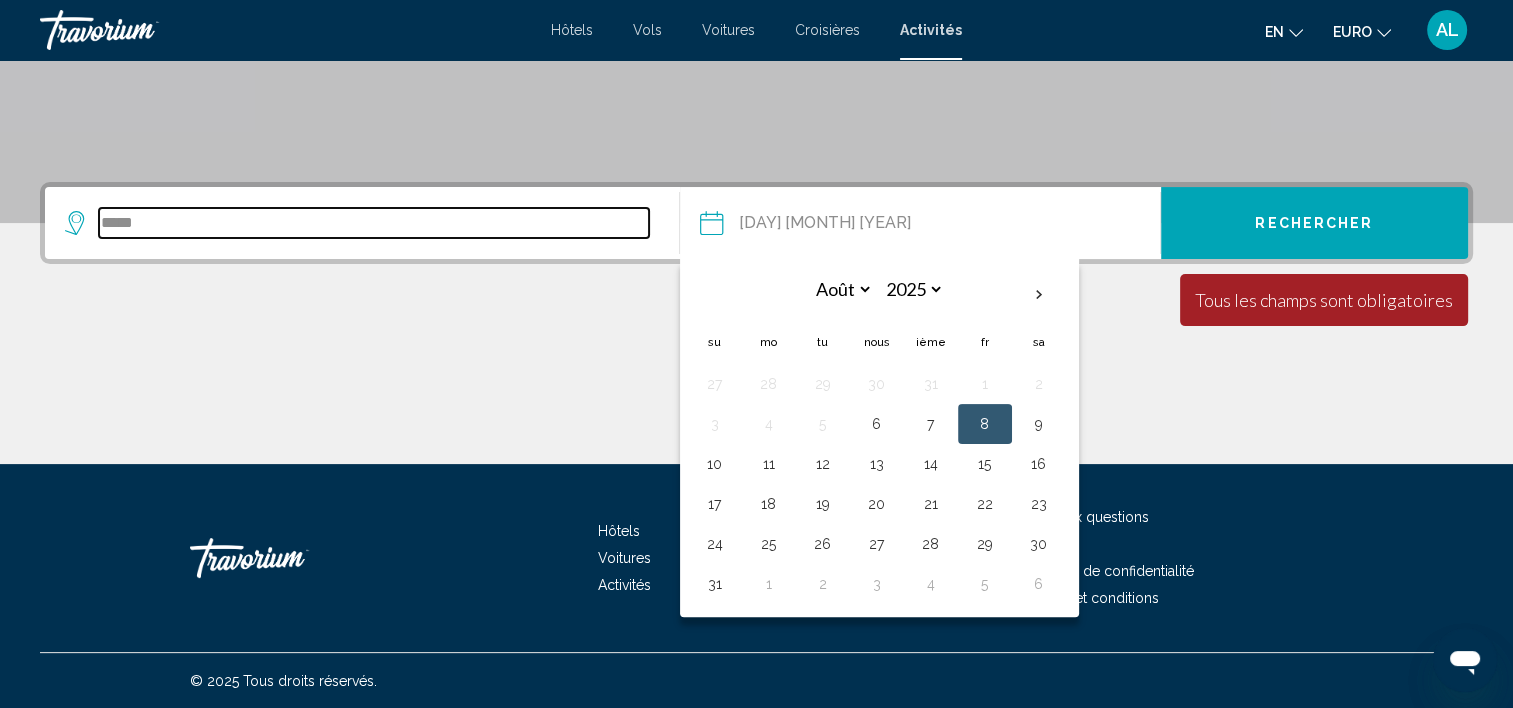 click on "*****" at bounding box center (374, 223) 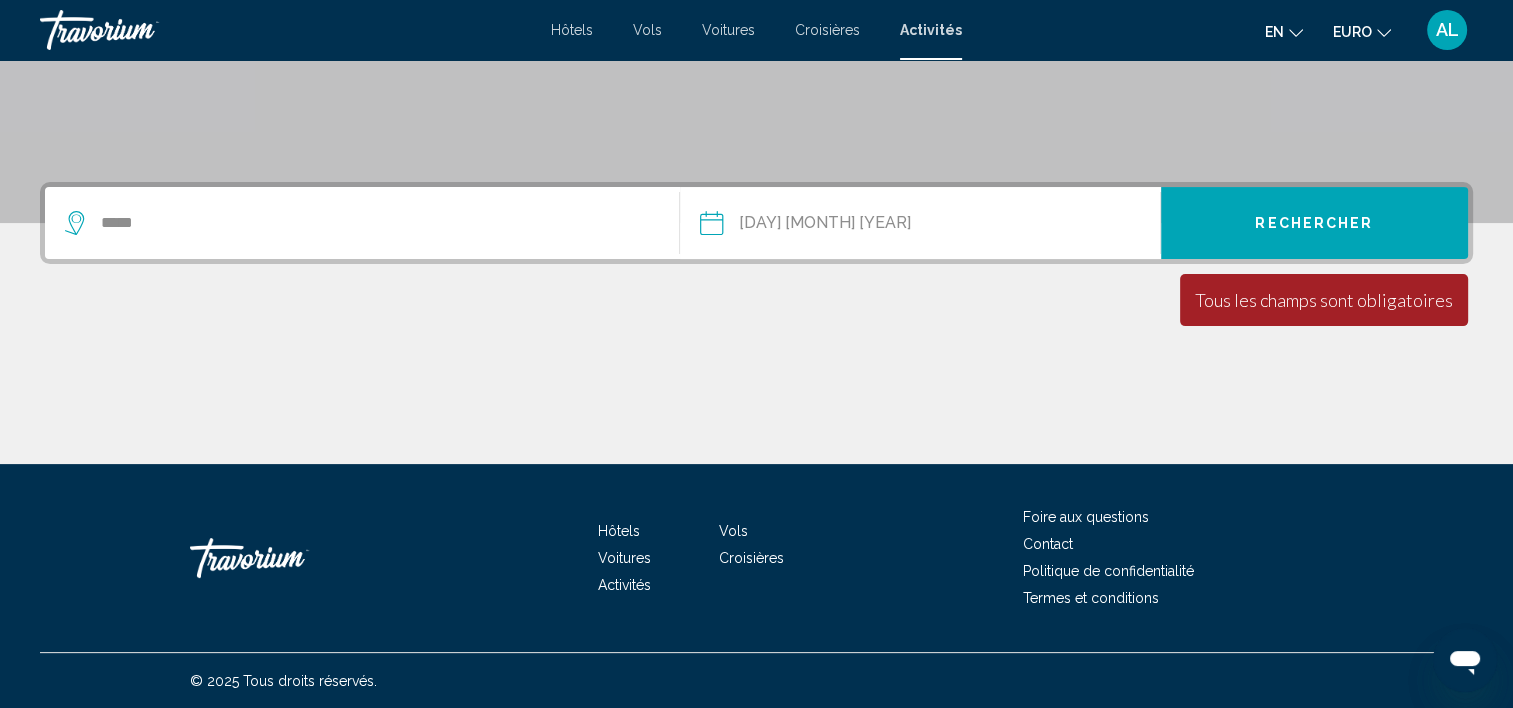type 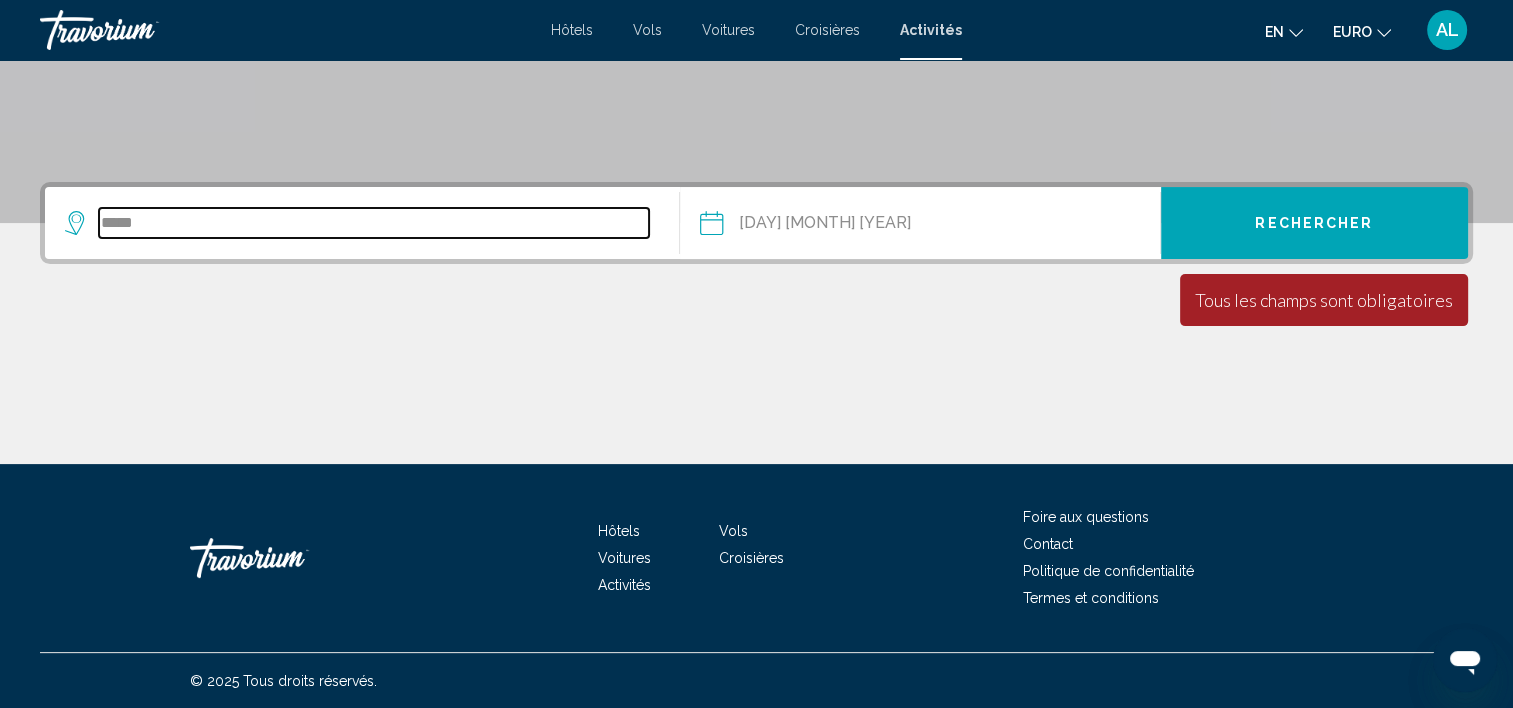 click on "*****" at bounding box center (374, 223) 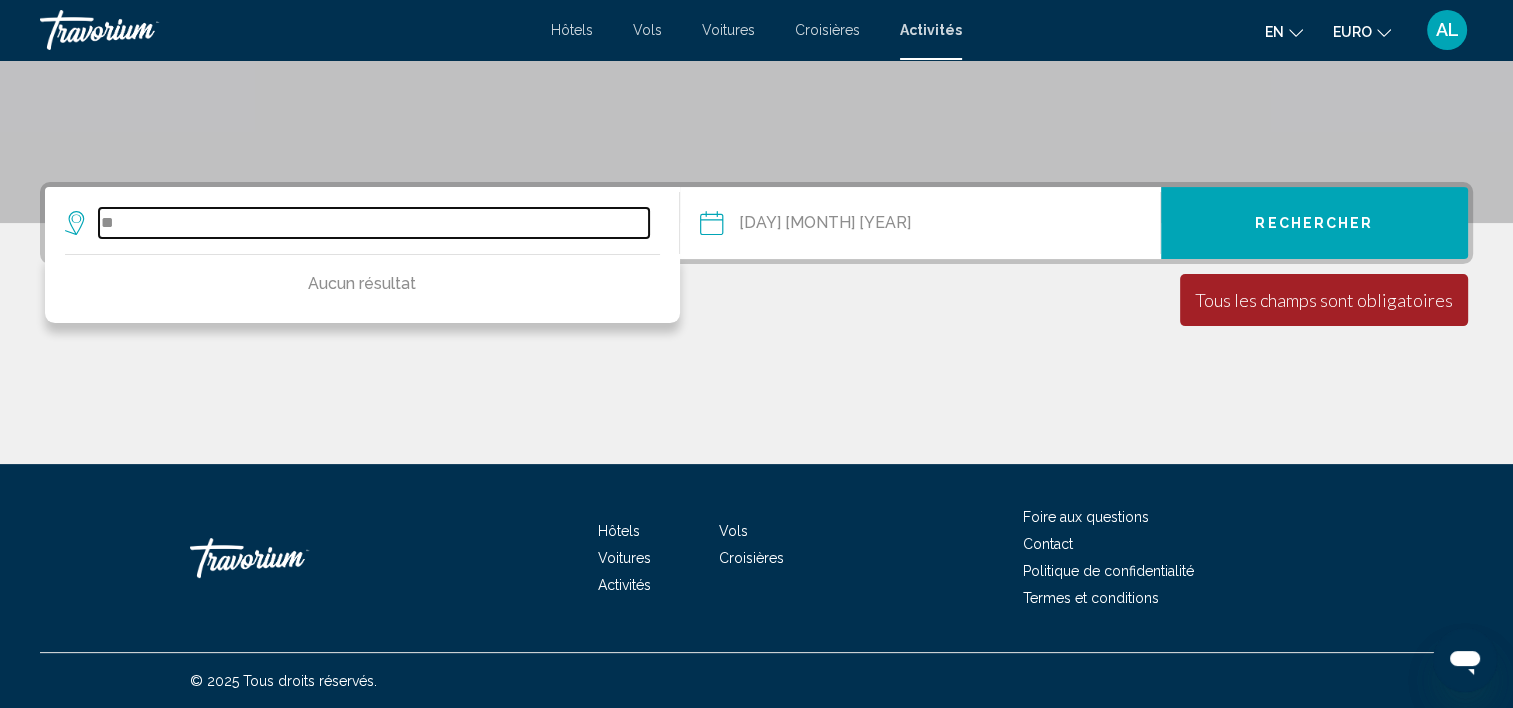 type on "*" 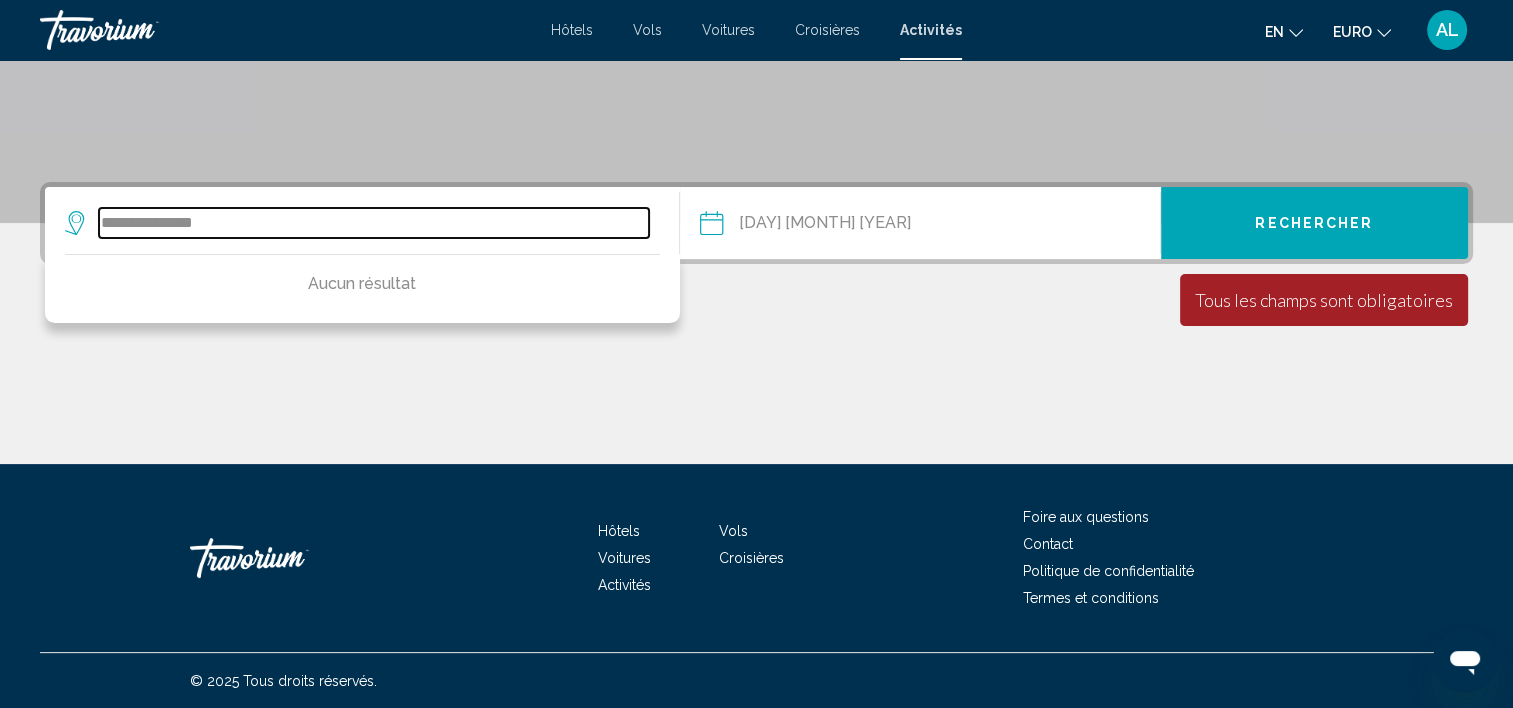 type on "**********" 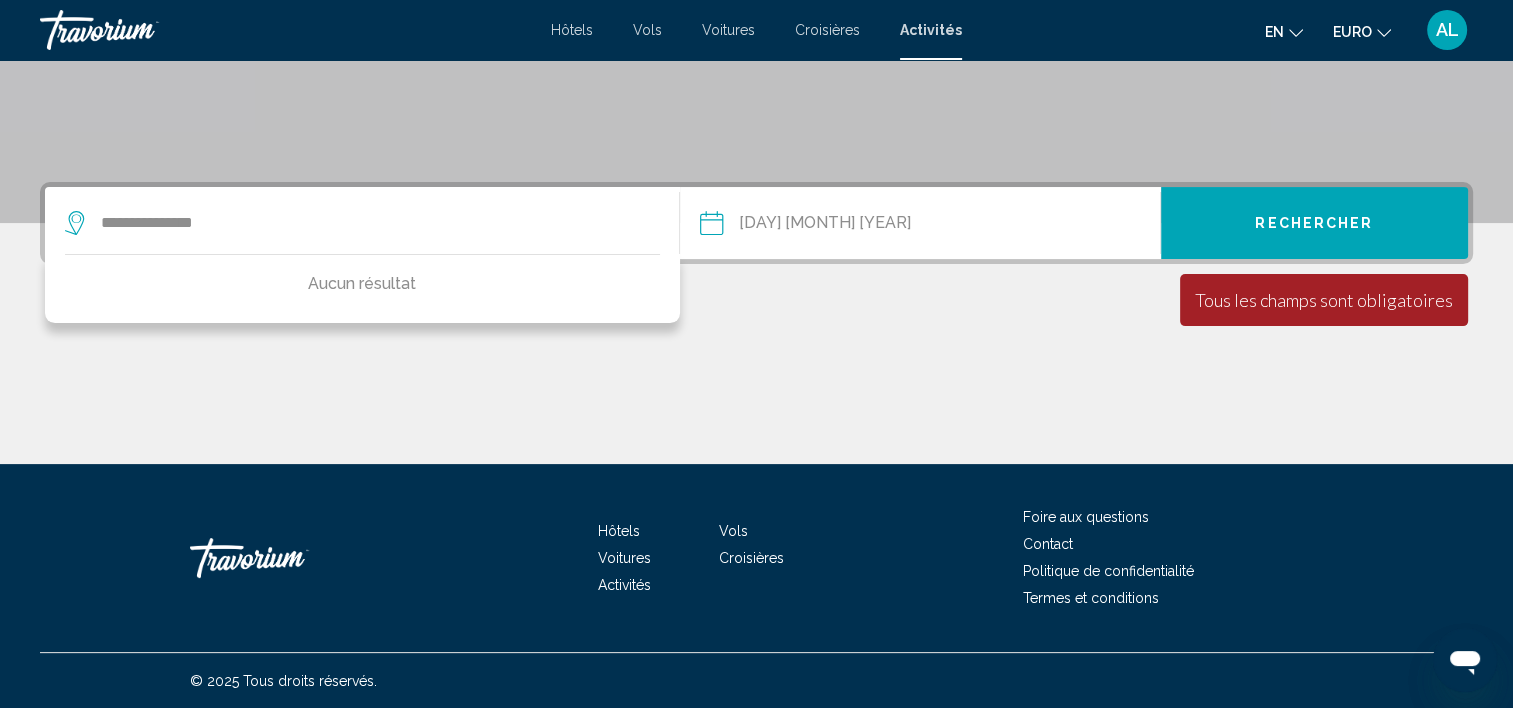 click on "Rechercher" at bounding box center [1314, 223] 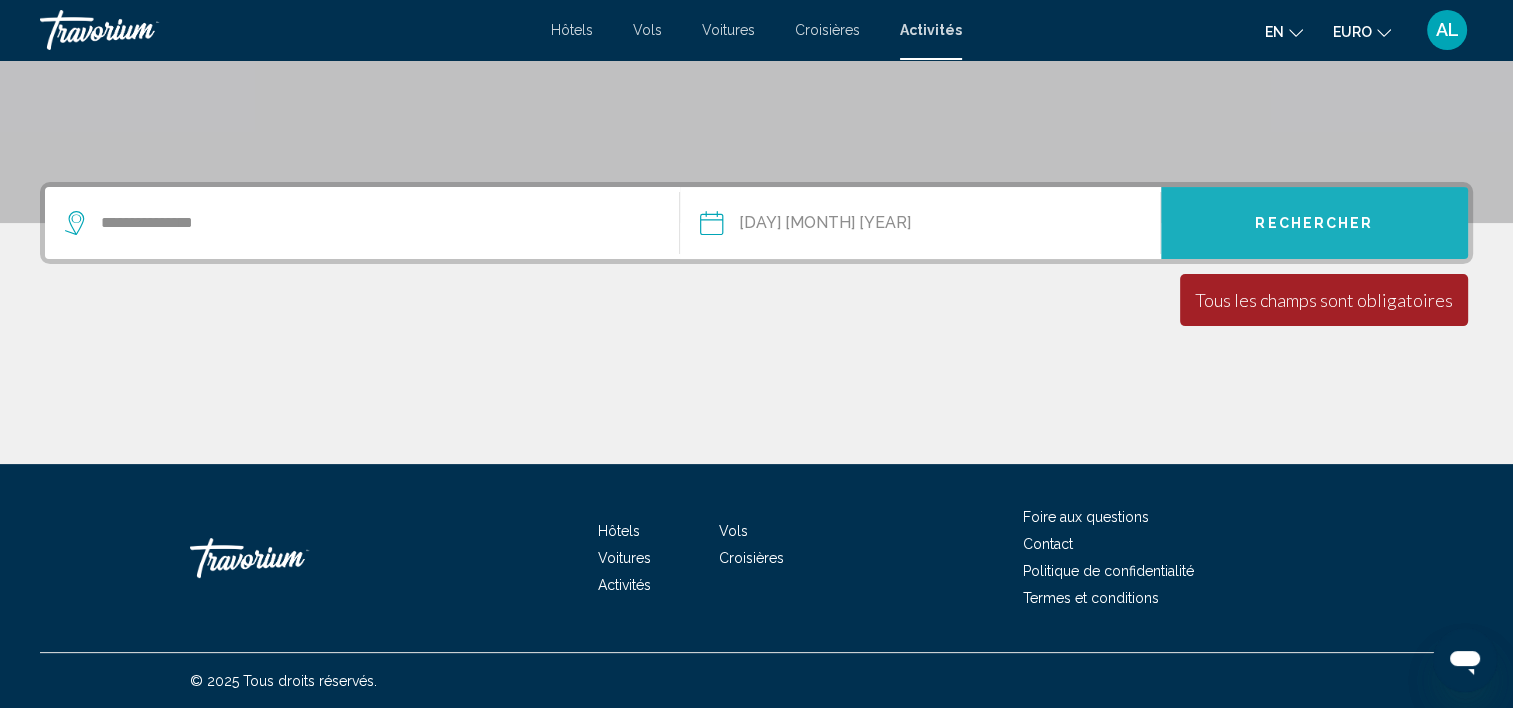 click on "Rechercher" at bounding box center [1314, 223] 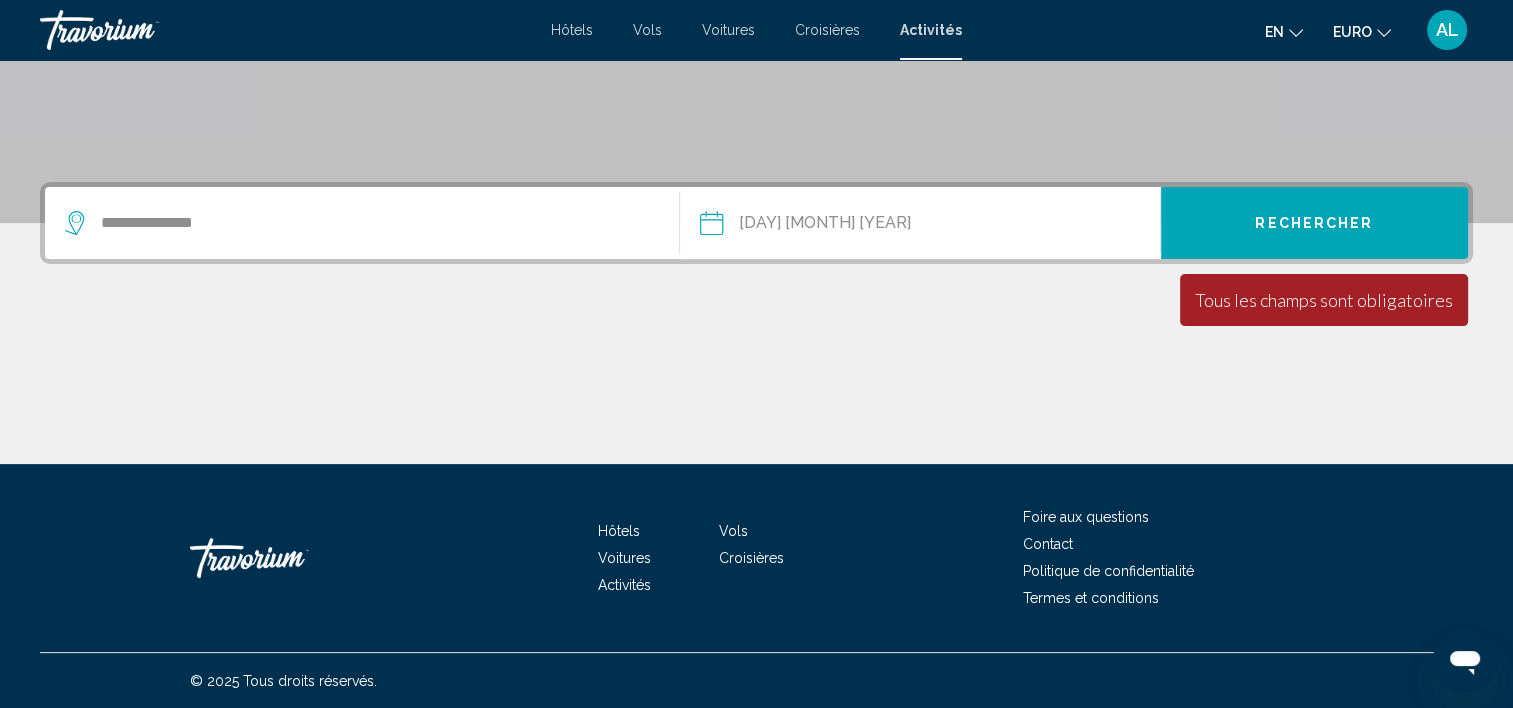 click on "**********" at bounding box center [814, 226] 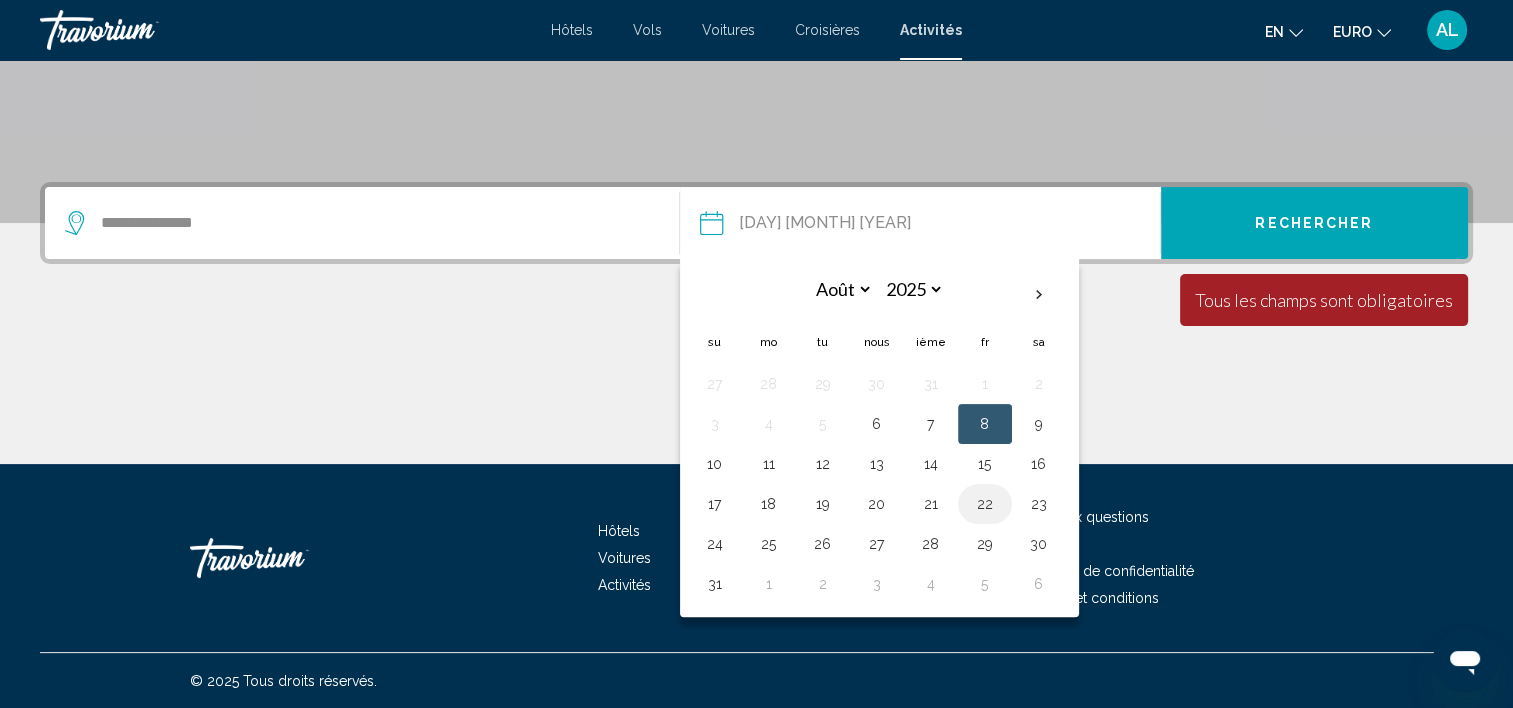 click on "22" at bounding box center (985, 504) 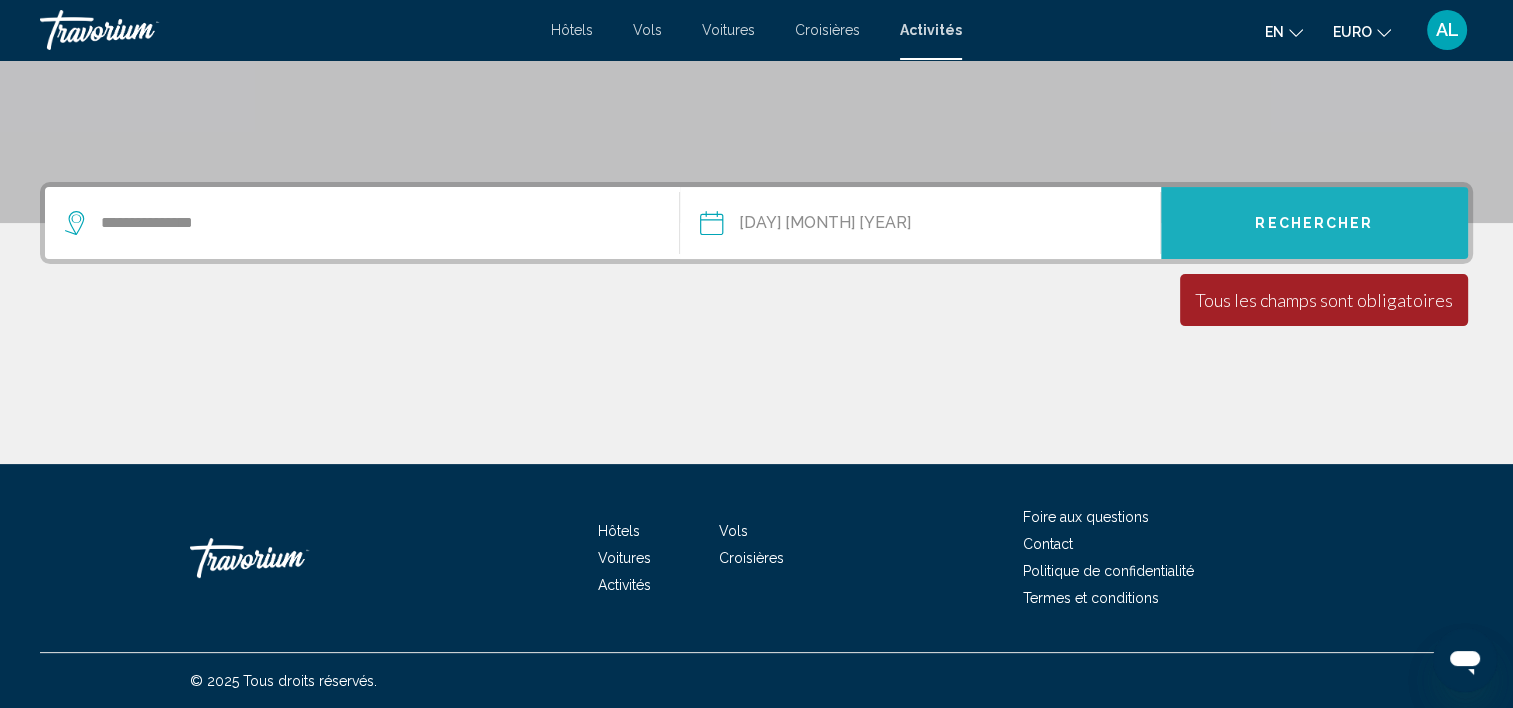 click on "Rechercher" at bounding box center (1314, 223) 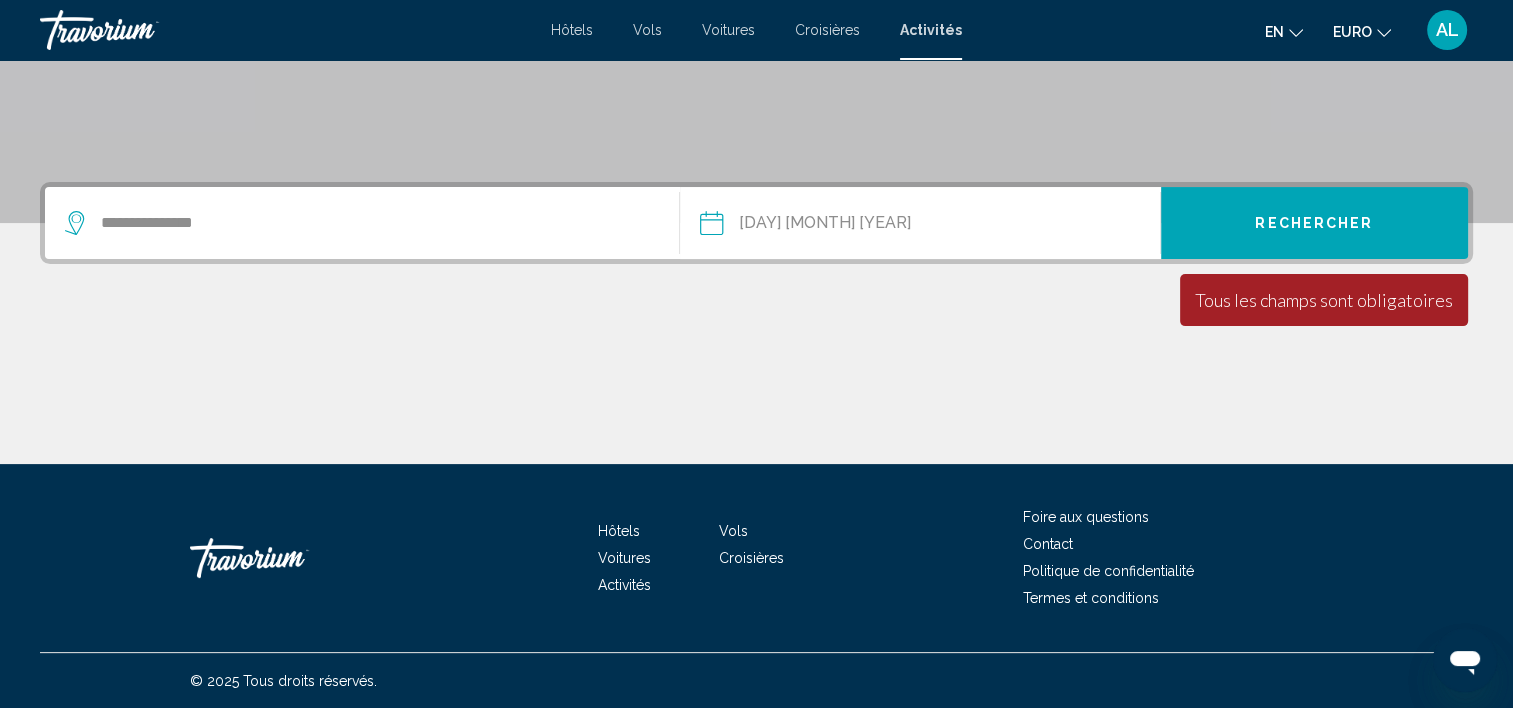 click on "**********" at bounding box center (362, 223) 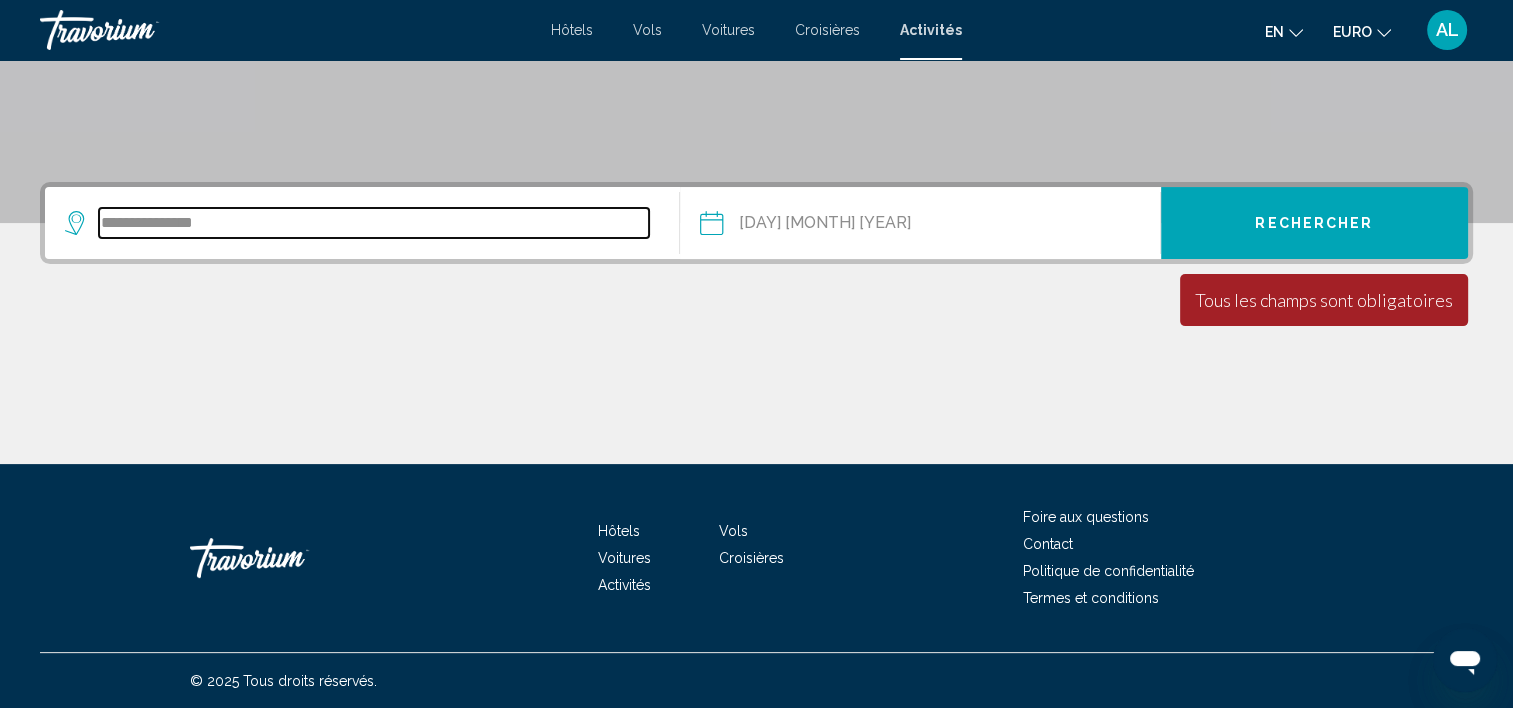 click on "**********" at bounding box center (374, 223) 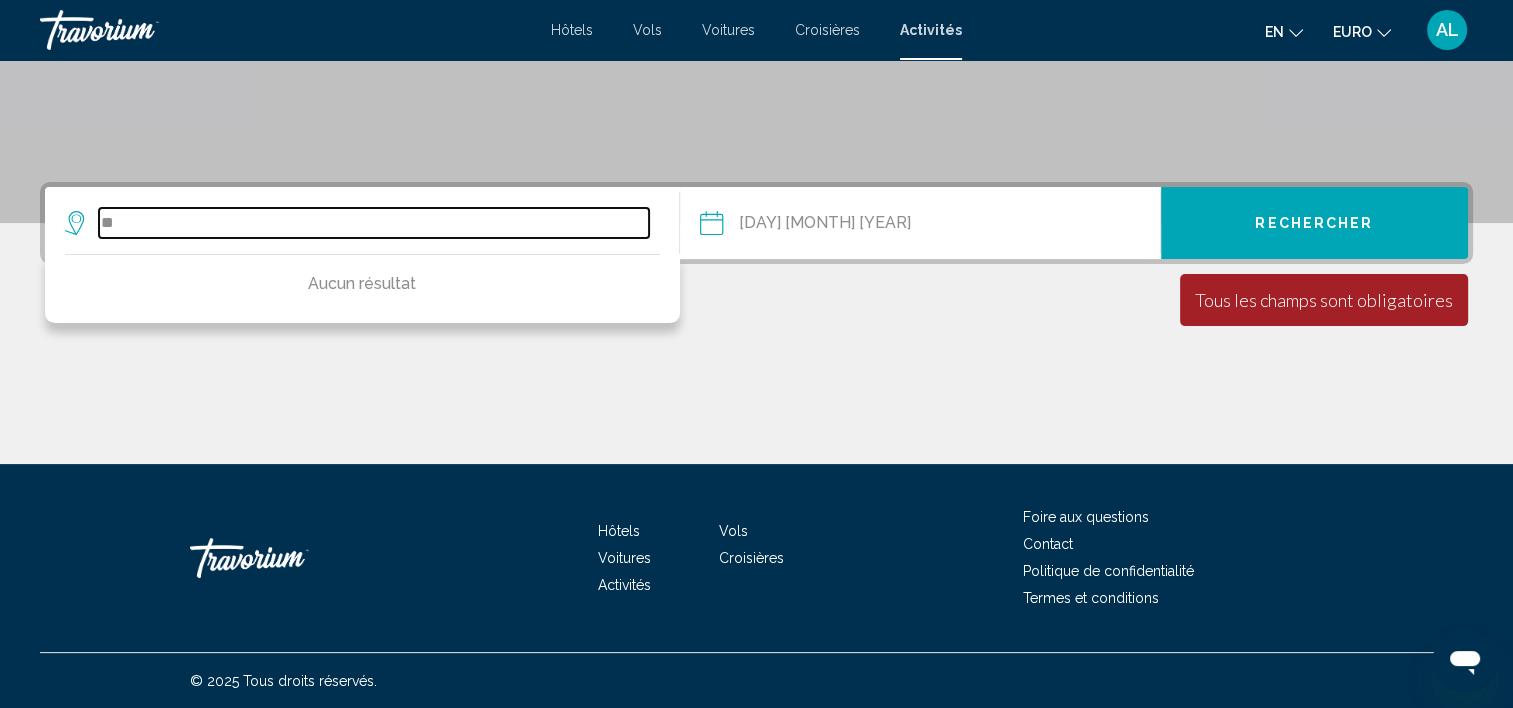 type on "*" 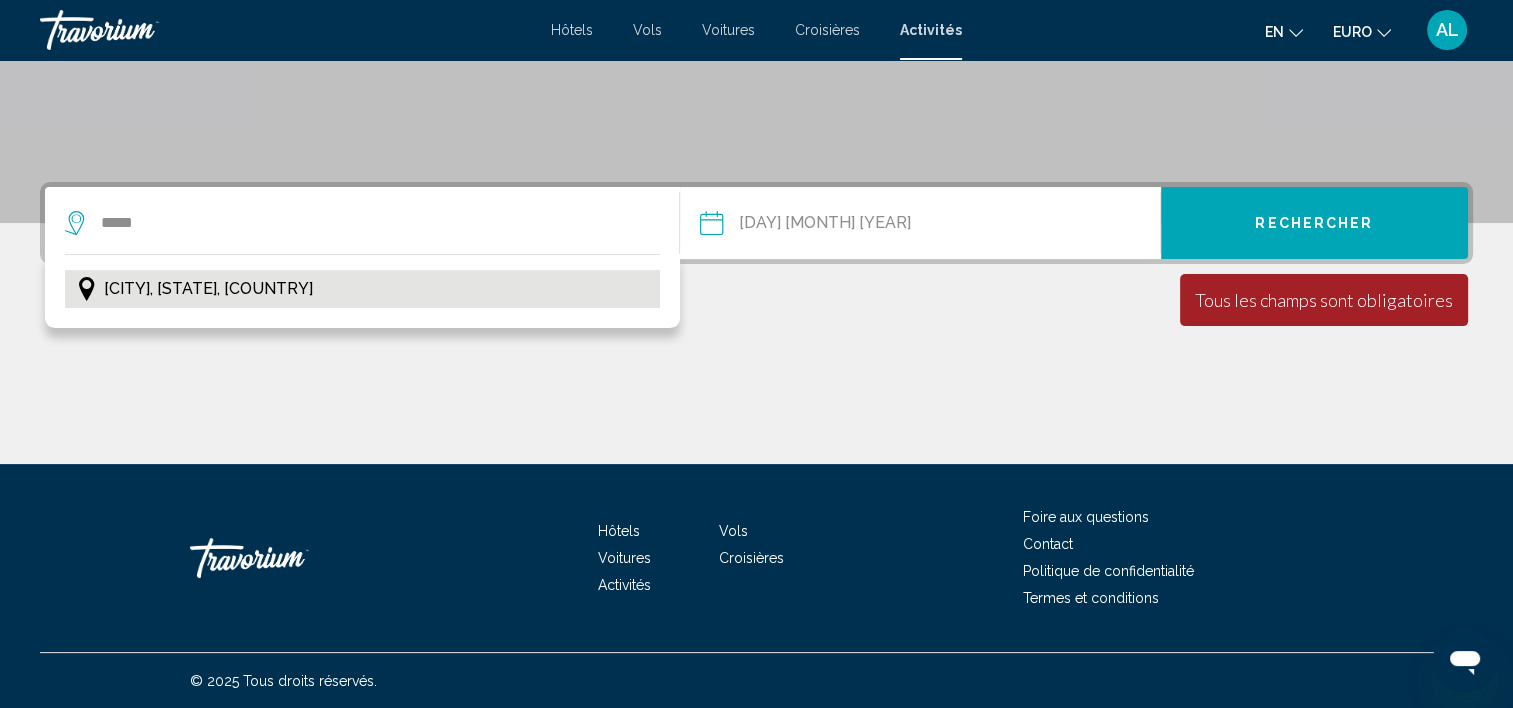 click on "[CITY], [STATE], [COUNTRY]" at bounding box center [208, 289] 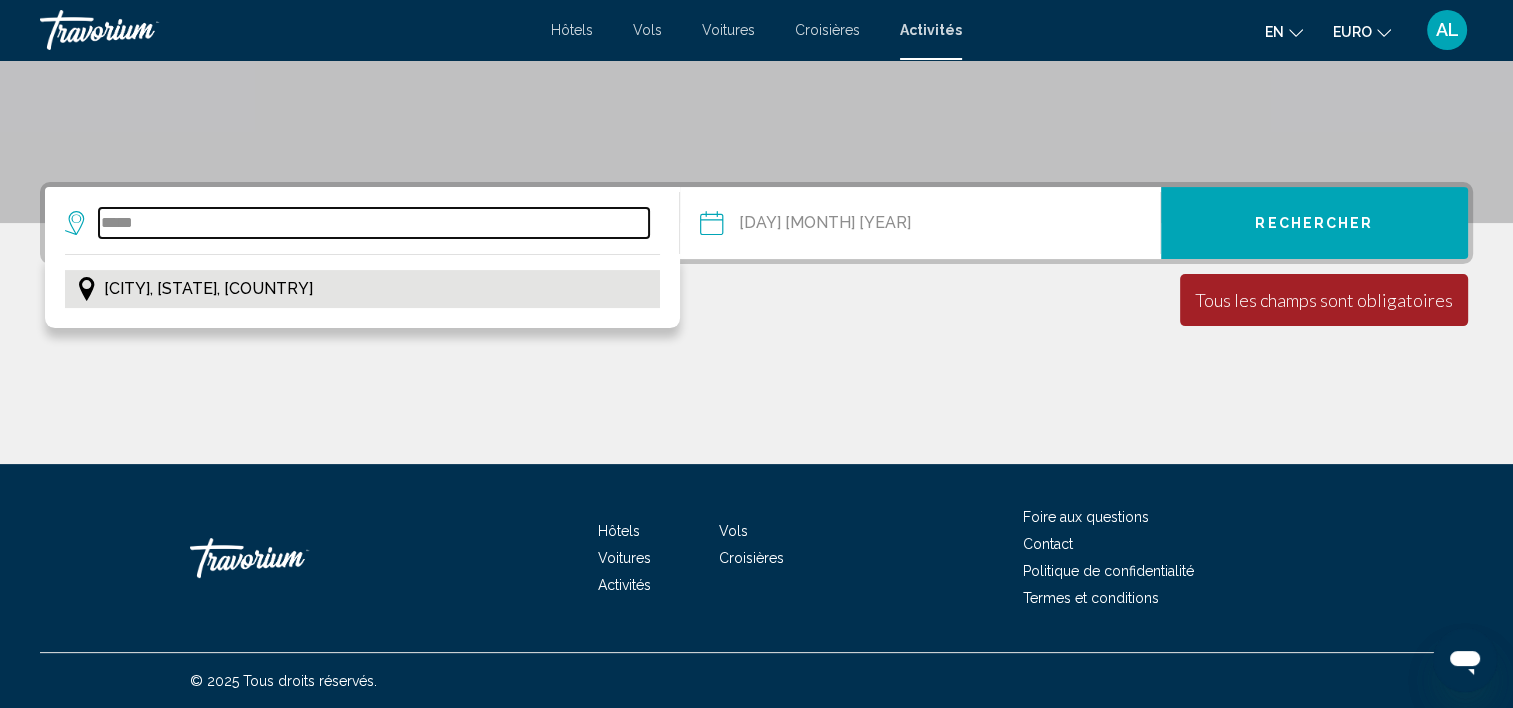 type on "**********" 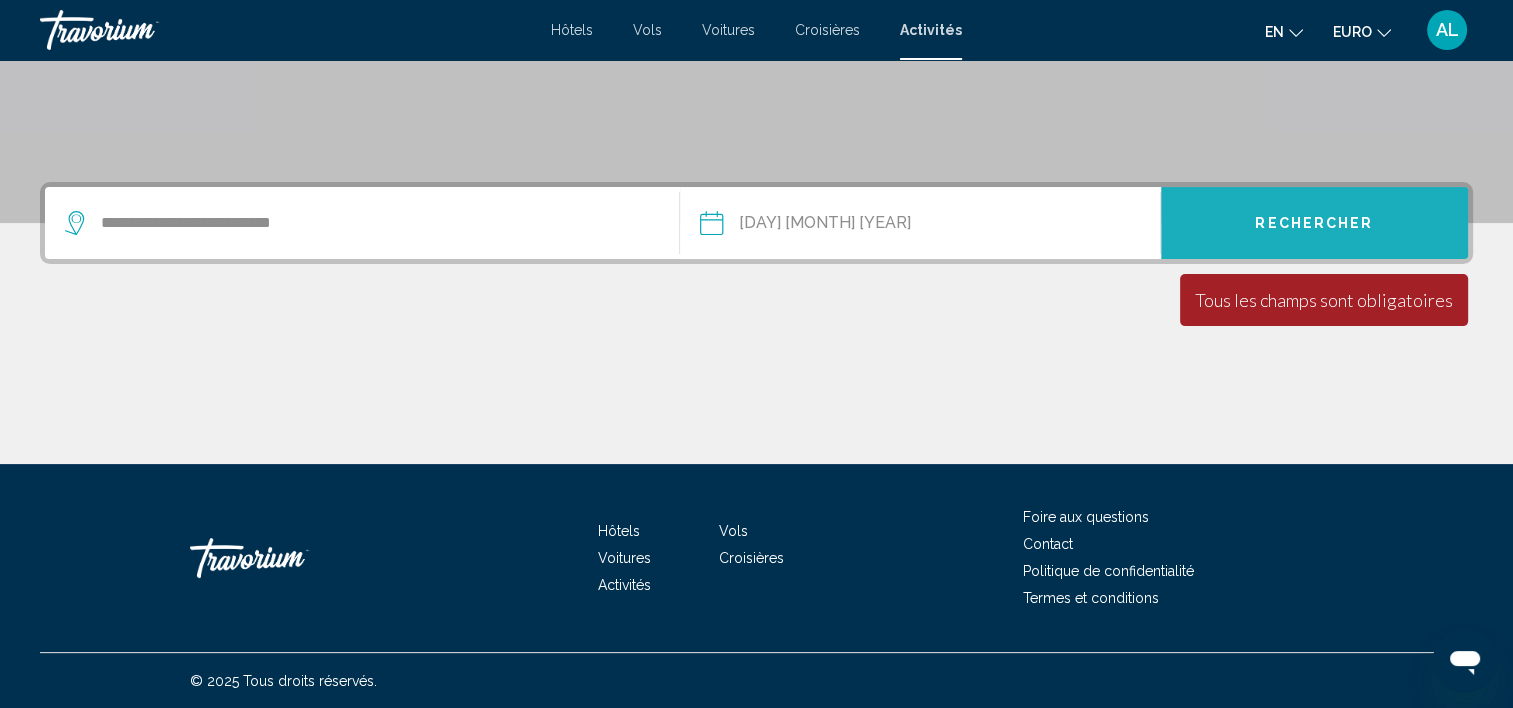 click on "Rechercher" at bounding box center [1314, 224] 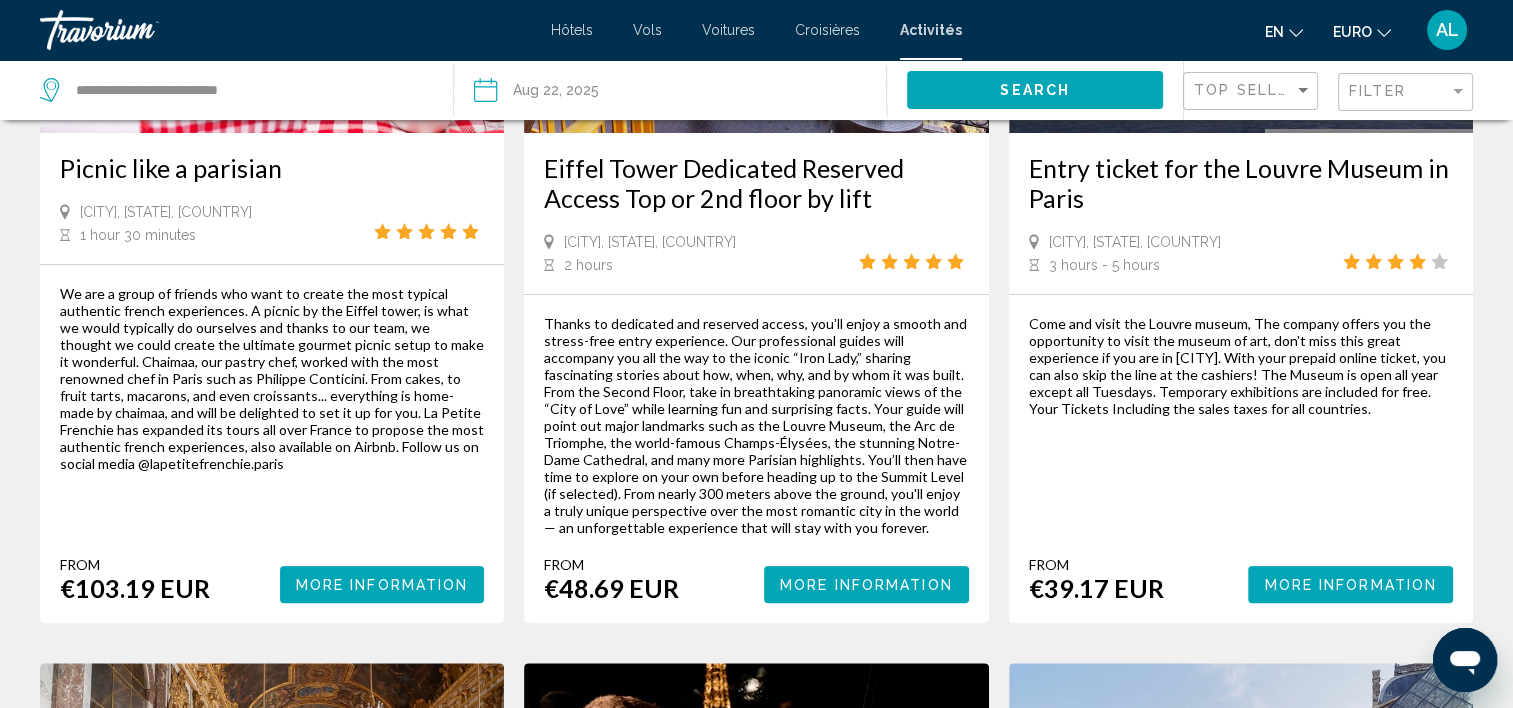 scroll, scrollTop: 0, scrollLeft: 0, axis: both 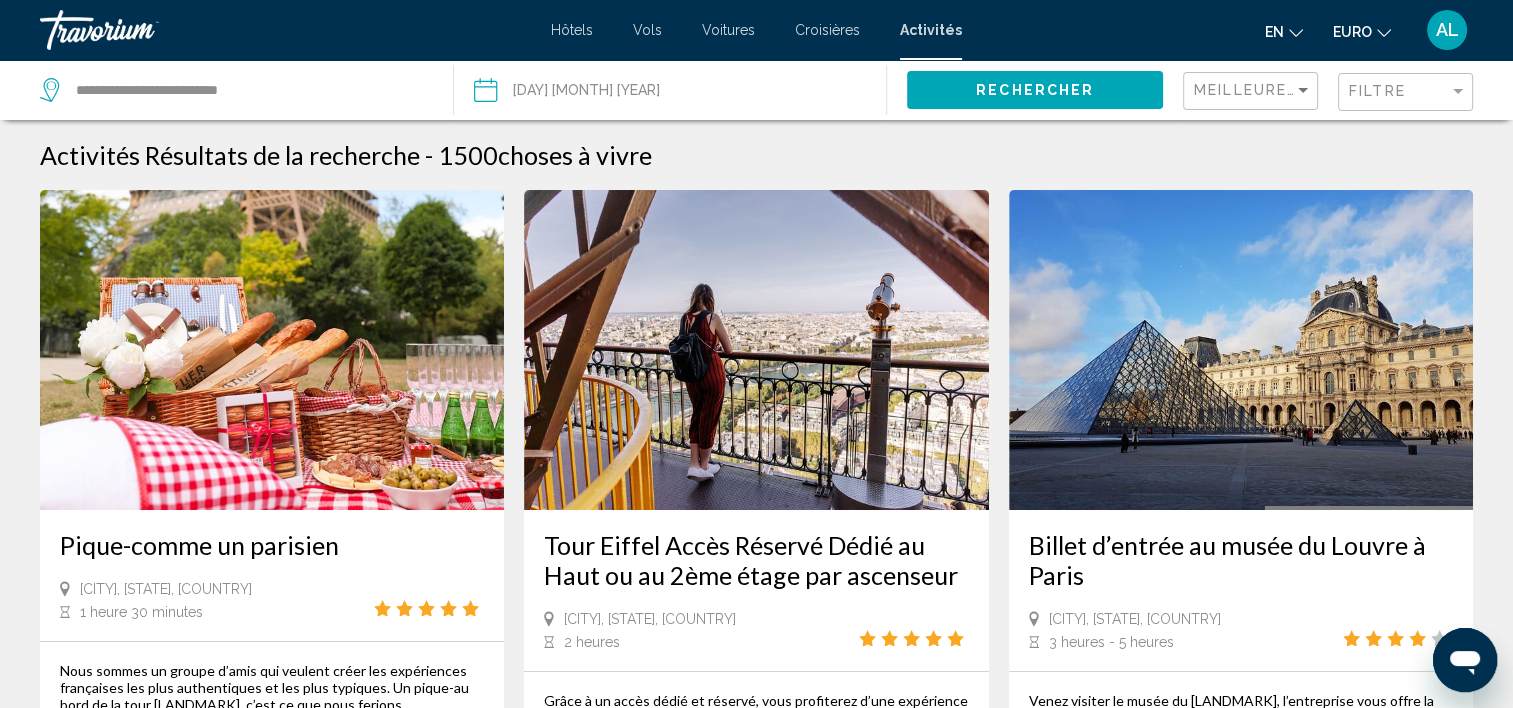 drag, startPoint x: 1507, startPoint y: 128, endPoint x: 1507, endPoint y: 160, distance: 32 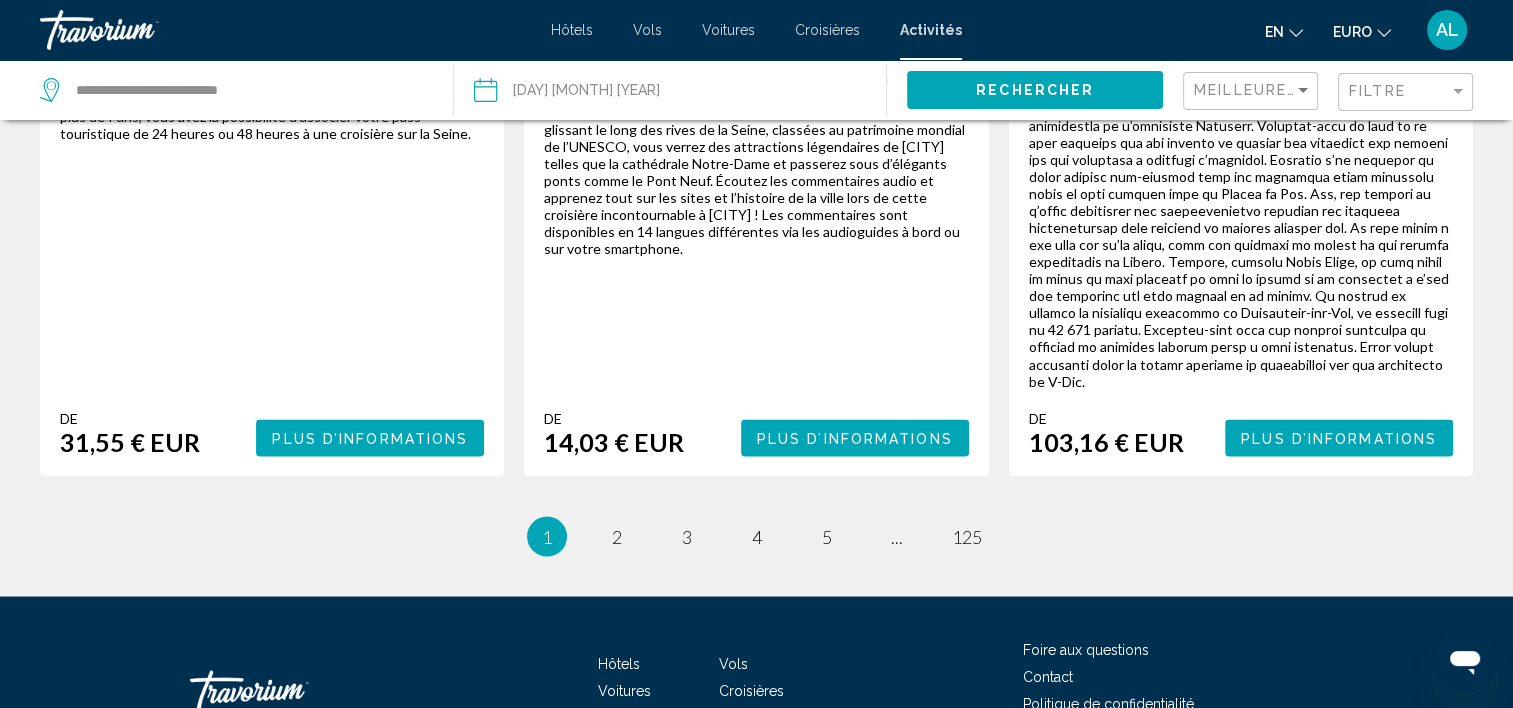 scroll, scrollTop: 3500, scrollLeft: 0, axis: vertical 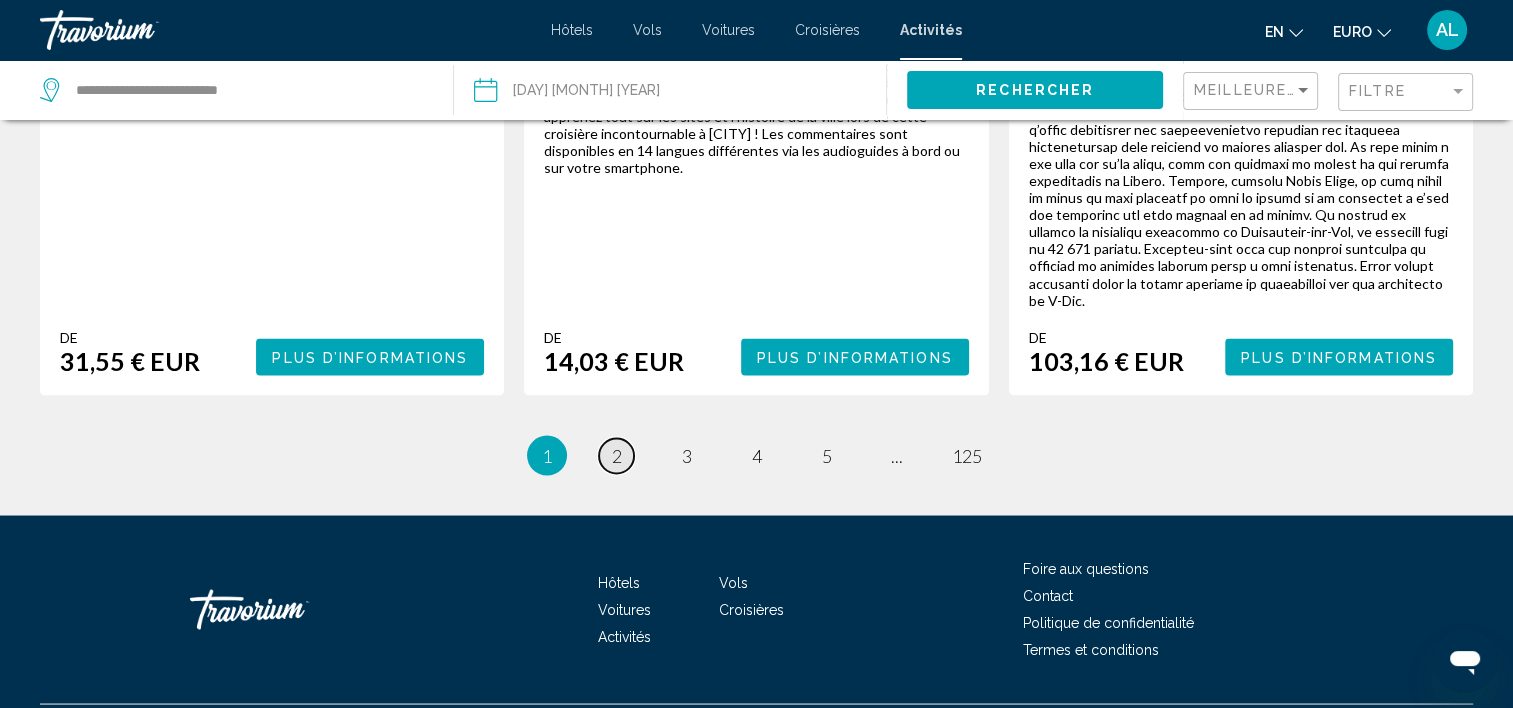 click on "page  2" at bounding box center [616, 455] 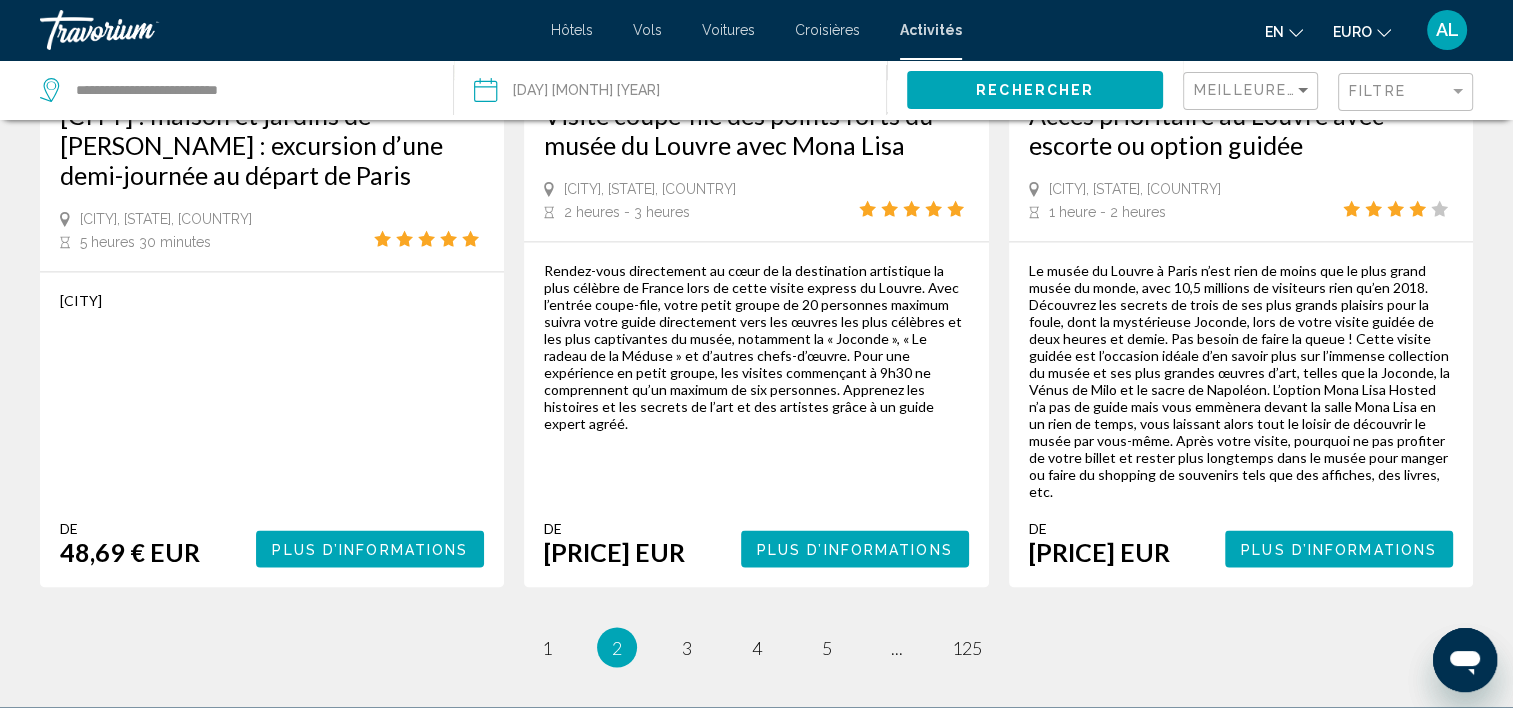 scroll, scrollTop: 3360, scrollLeft: 0, axis: vertical 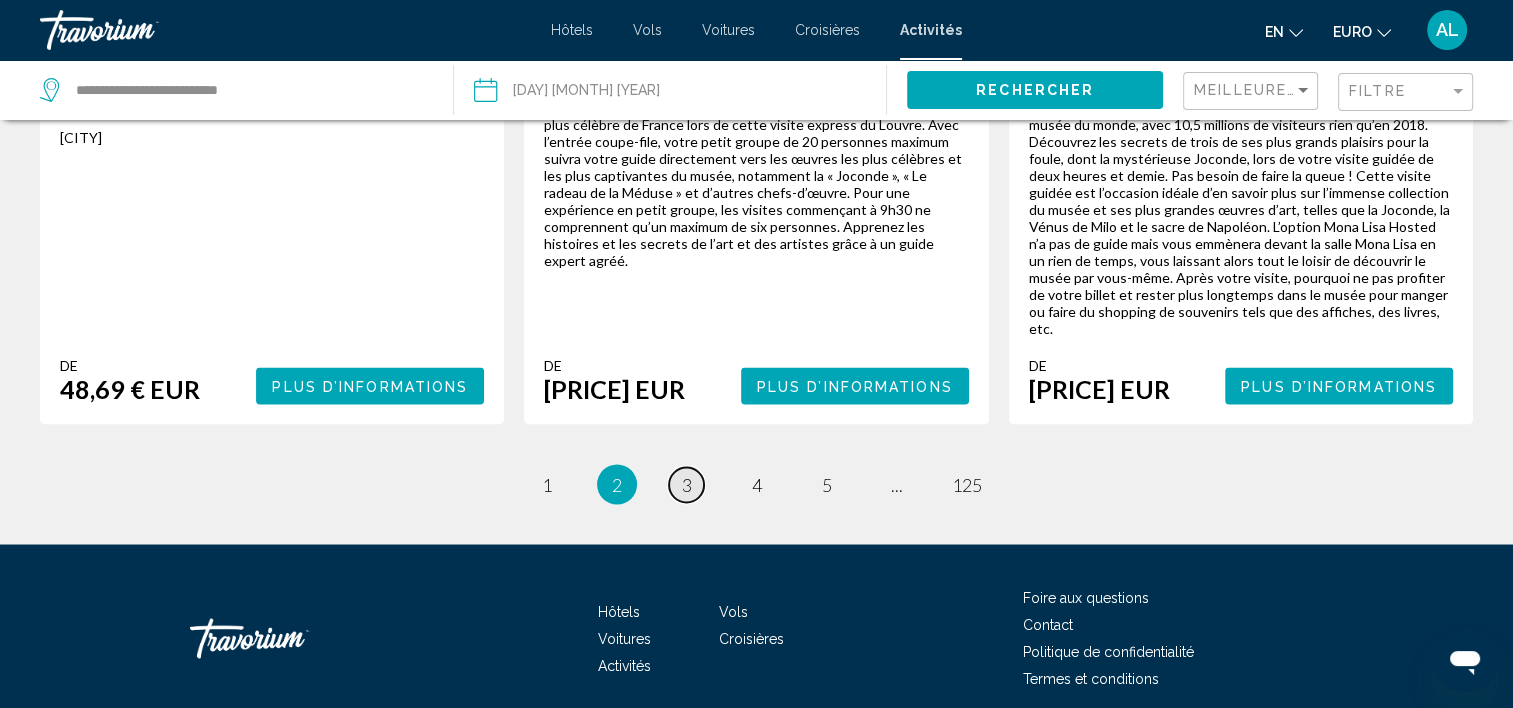 drag, startPoint x: 1486, startPoint y: 185, endPoint x: 685, endPoint y: 465, distance: 848.52875 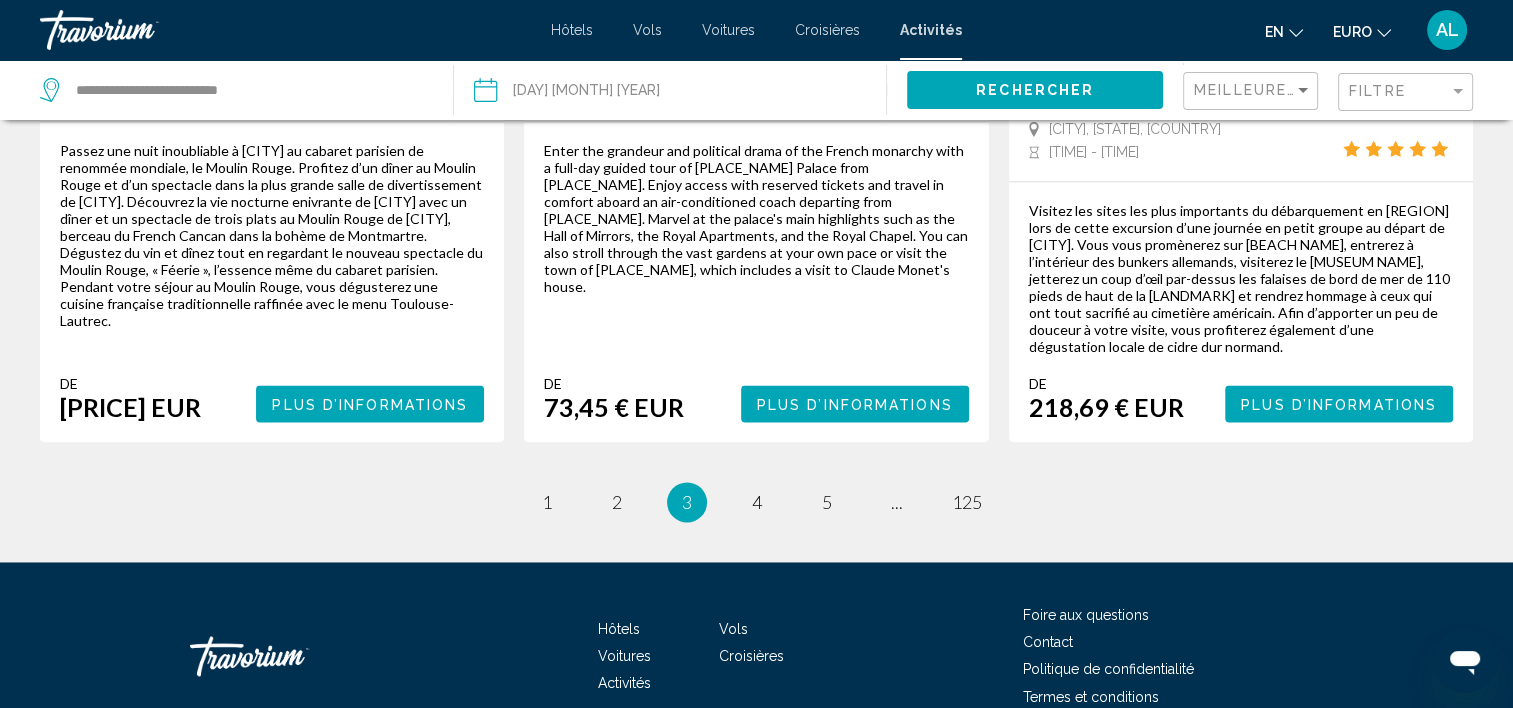 scroll, scrollTop: 3160, scrollLeft: 0, axis: vertical 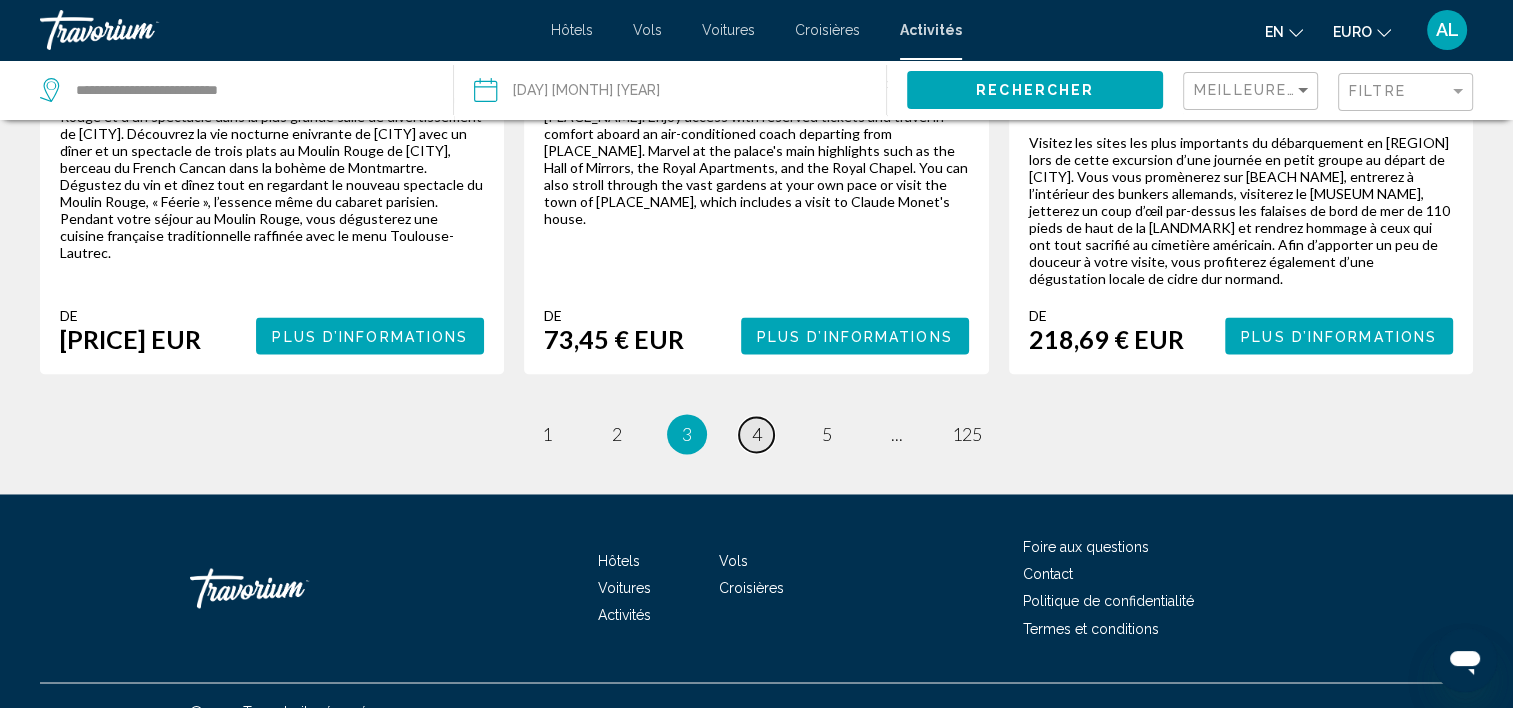 drag, startPoint x: 1382, startPoint y: 420, endPoint x: 752, endPoint y: 408, distance: 630.11426 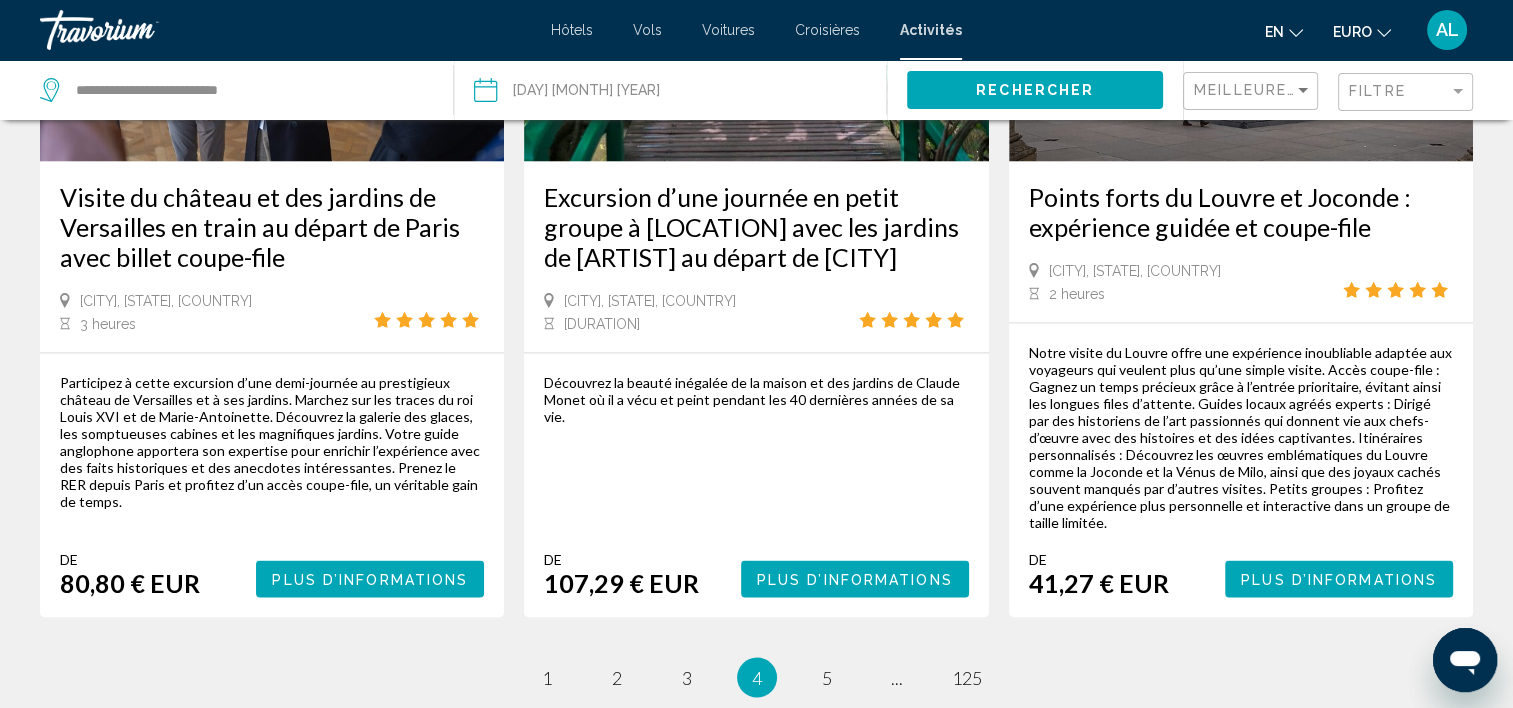 scroll, scrollTop: 3680, scrollLeft: 0, axis: vertical 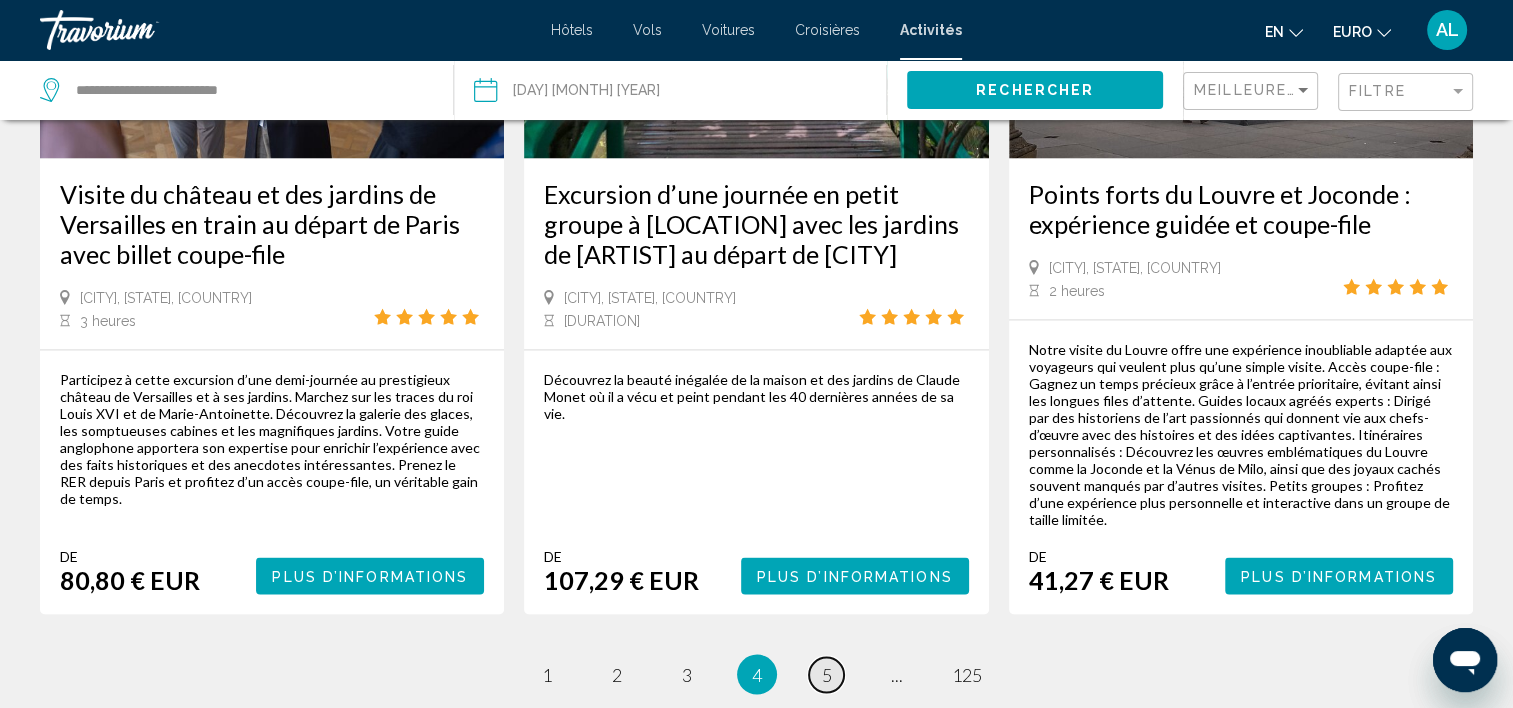 click on "5" at bounding box center [827, 674] 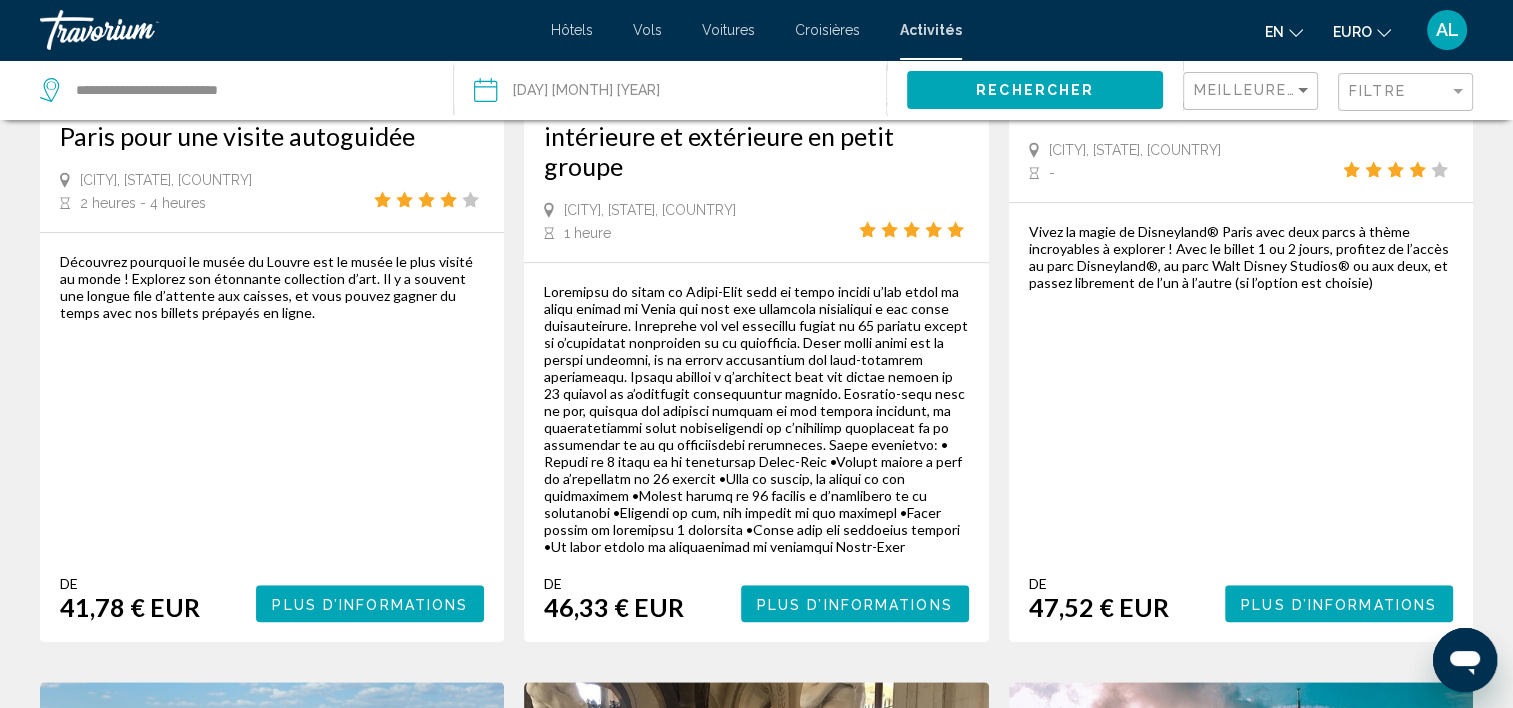 scroll, scrollTop: 1360, scrollLeft: 0, axis: vertical 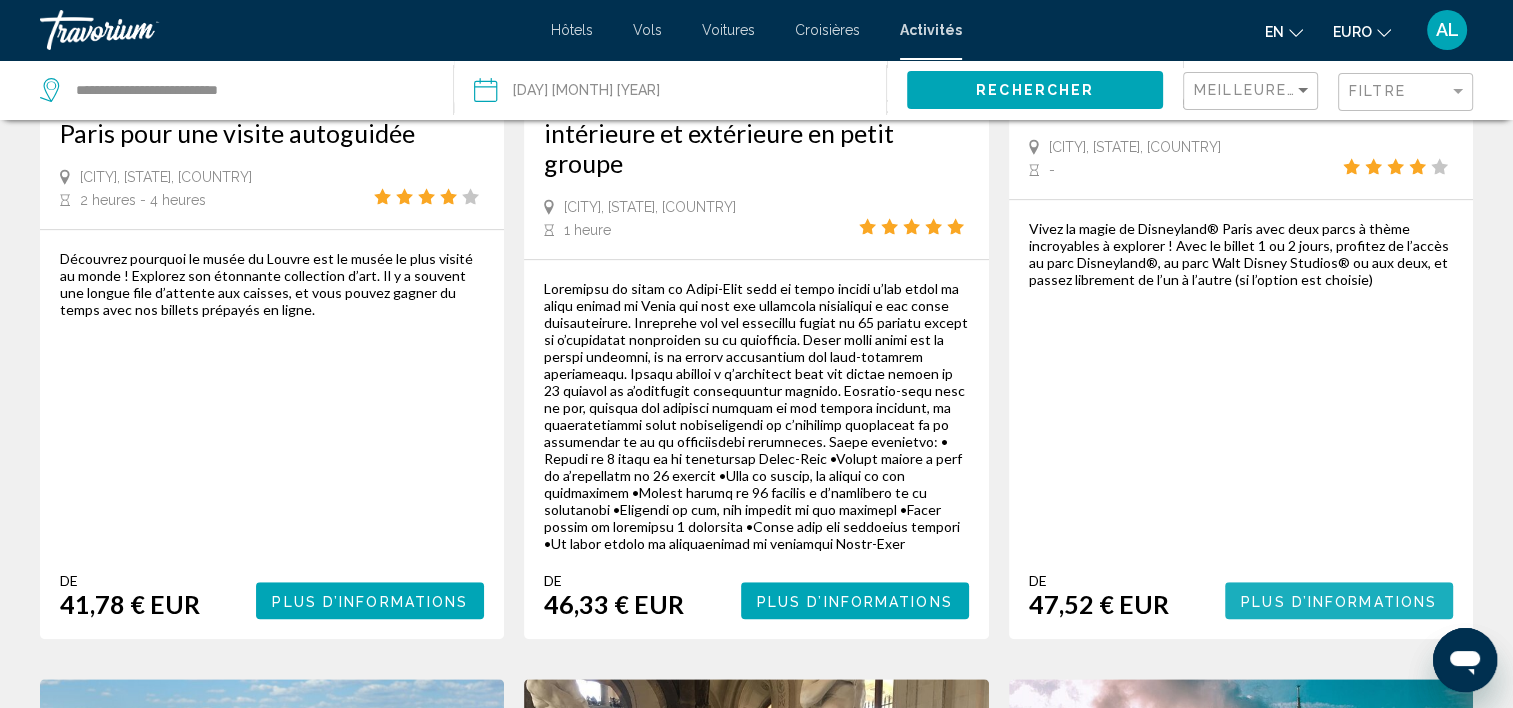 click on "Plus d’informations" at bounding box center [1339, 600] 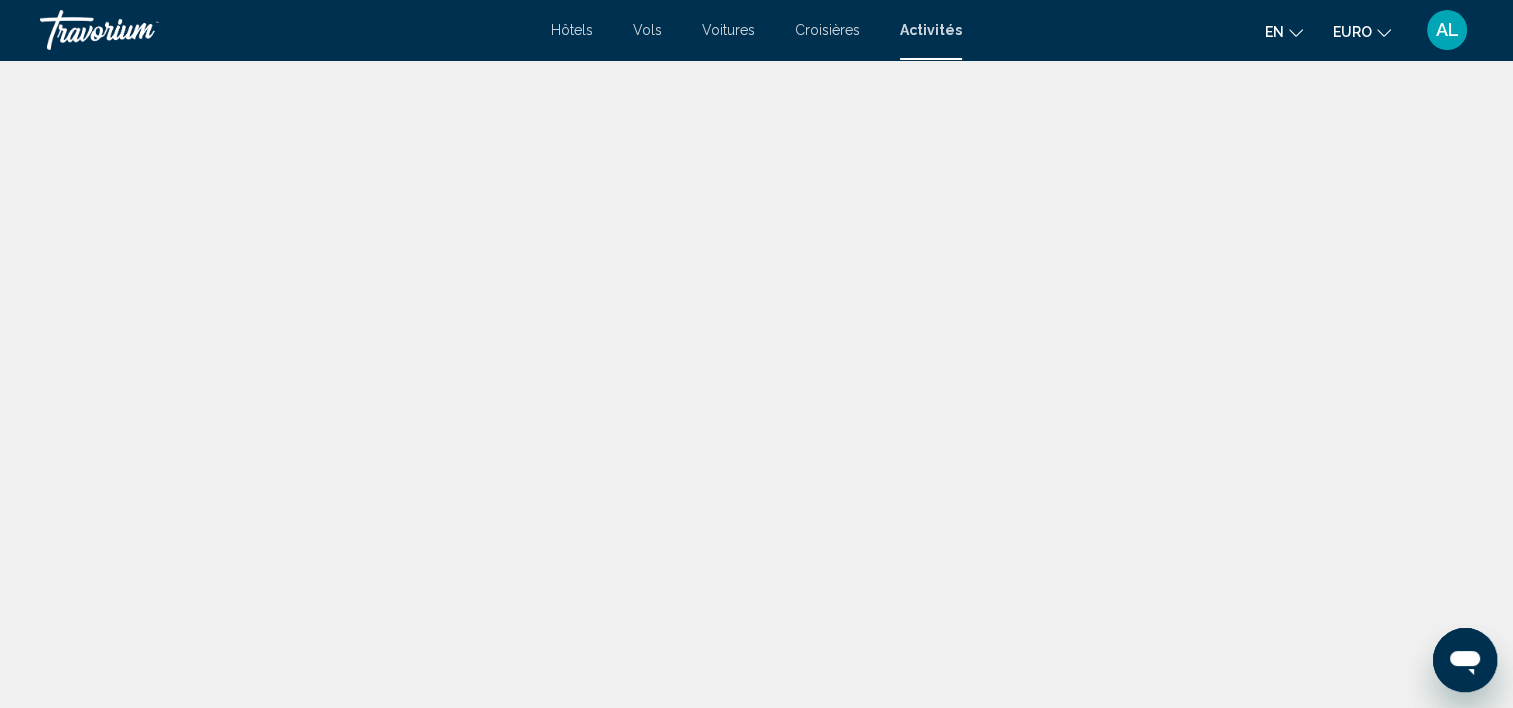 scroll, scrollTop: 6, scrollLeft: 0, axis: vertical 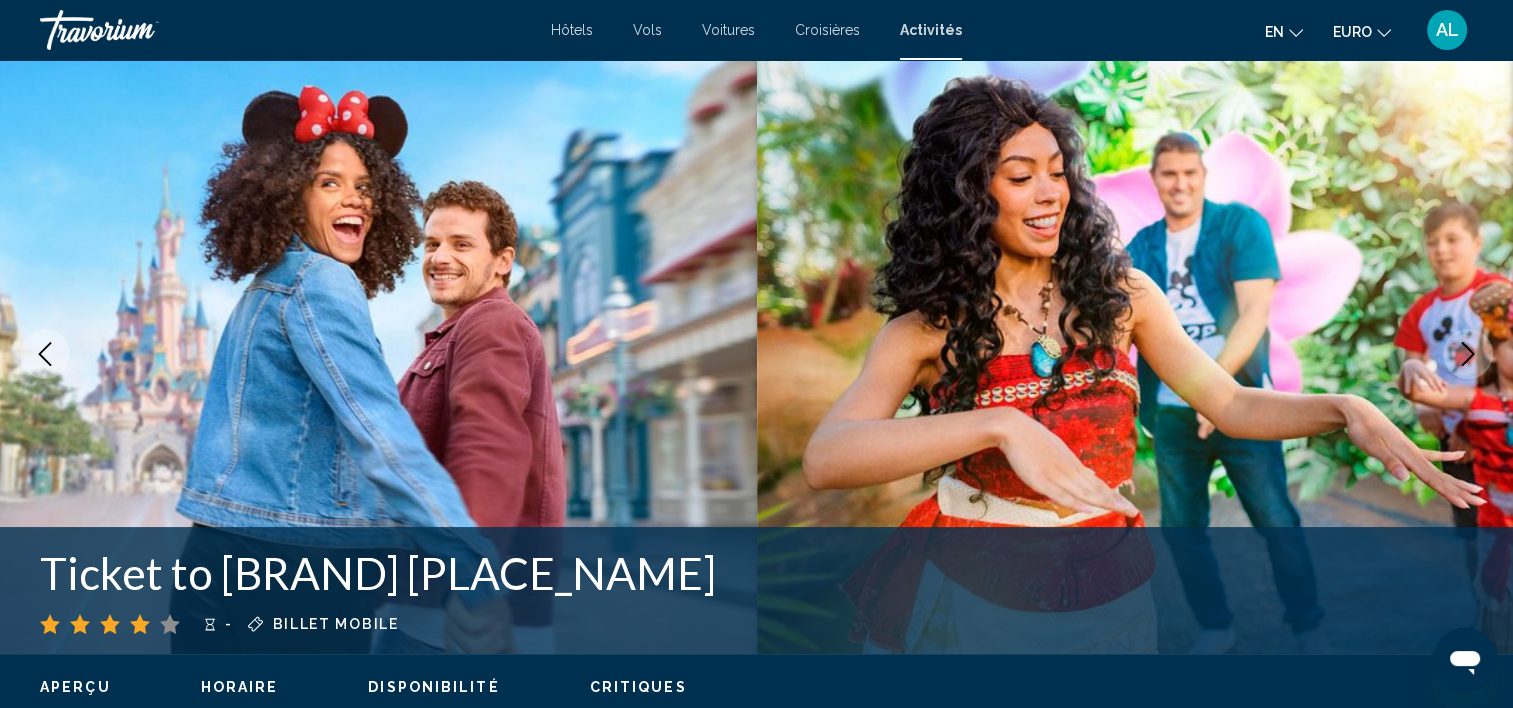 type 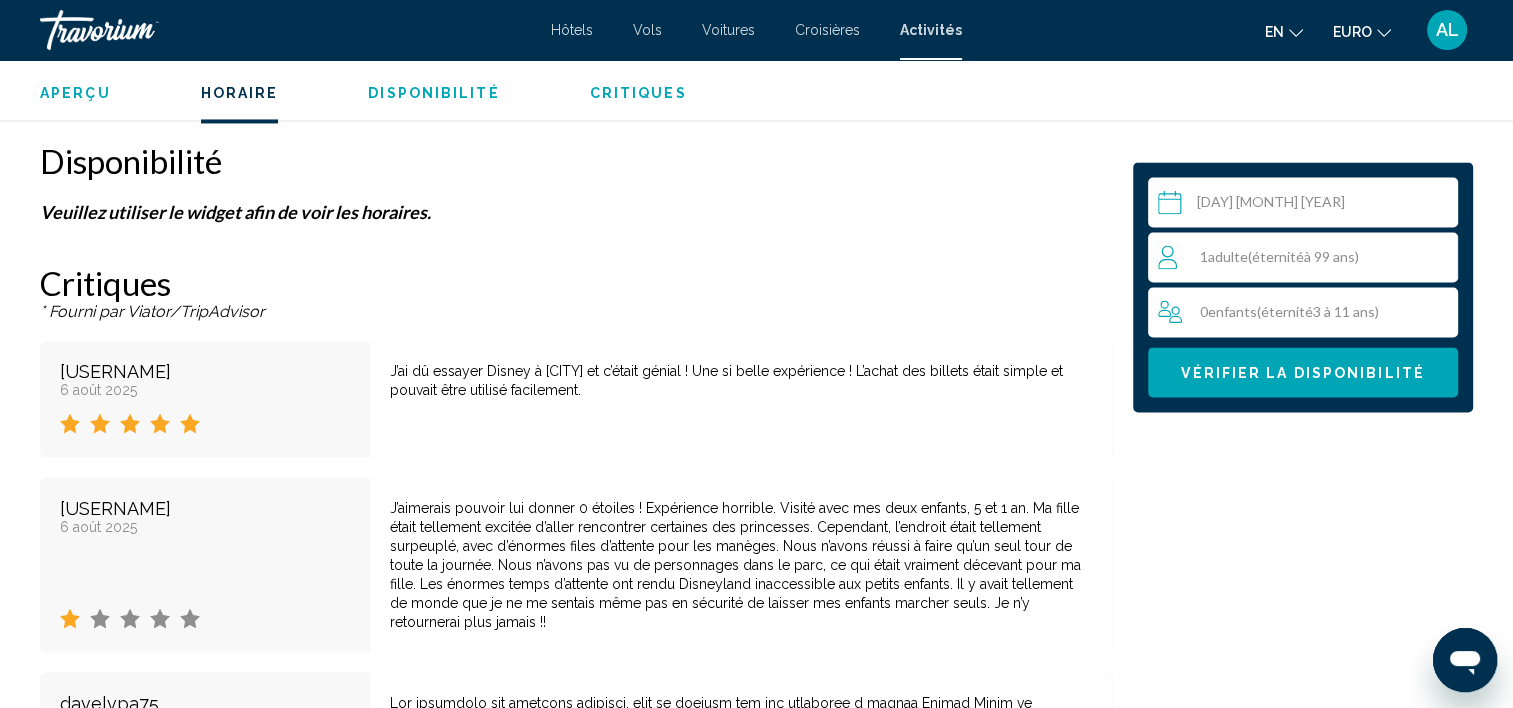 scroll, scrollTop: 3046, scrollLeft: 0, axis: vertical 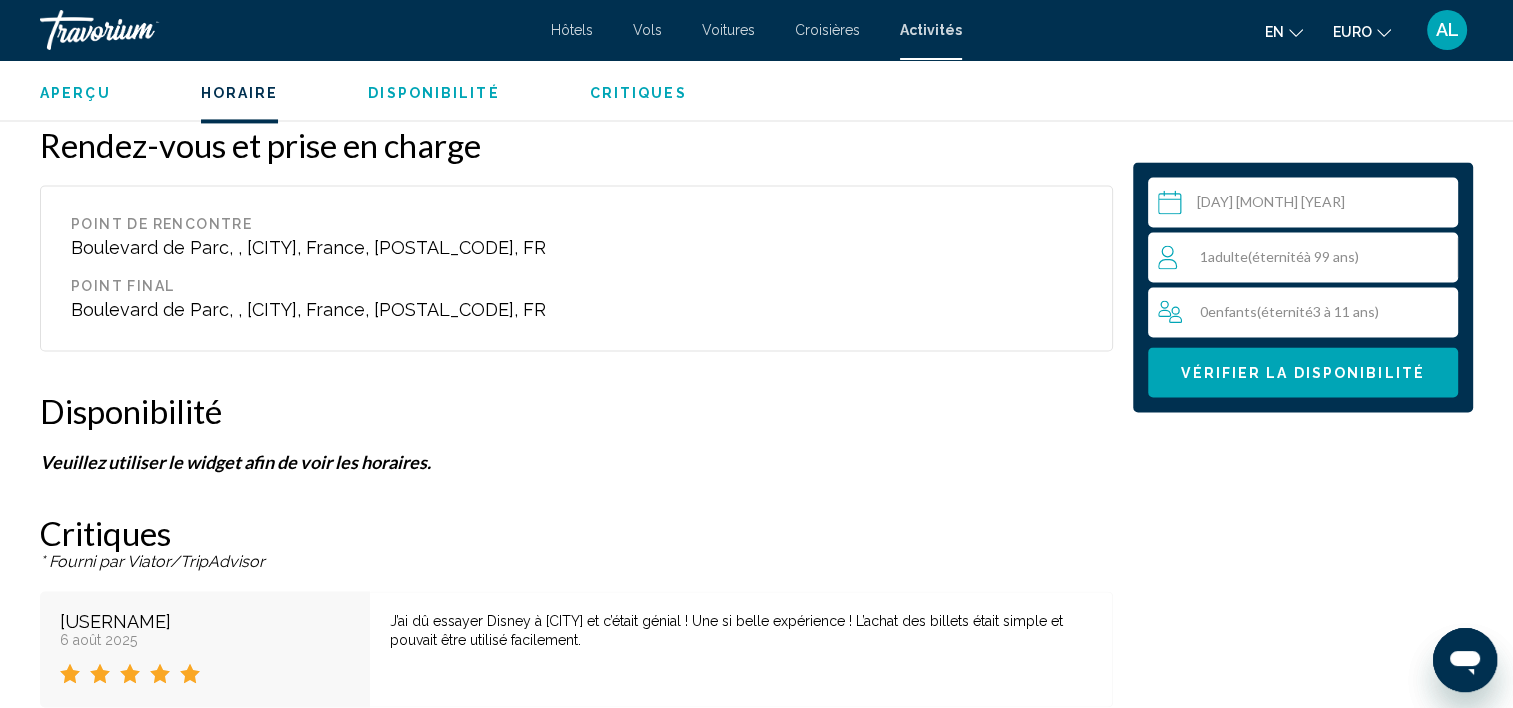 click on "Enfants" at bounding box center (1232, 311) 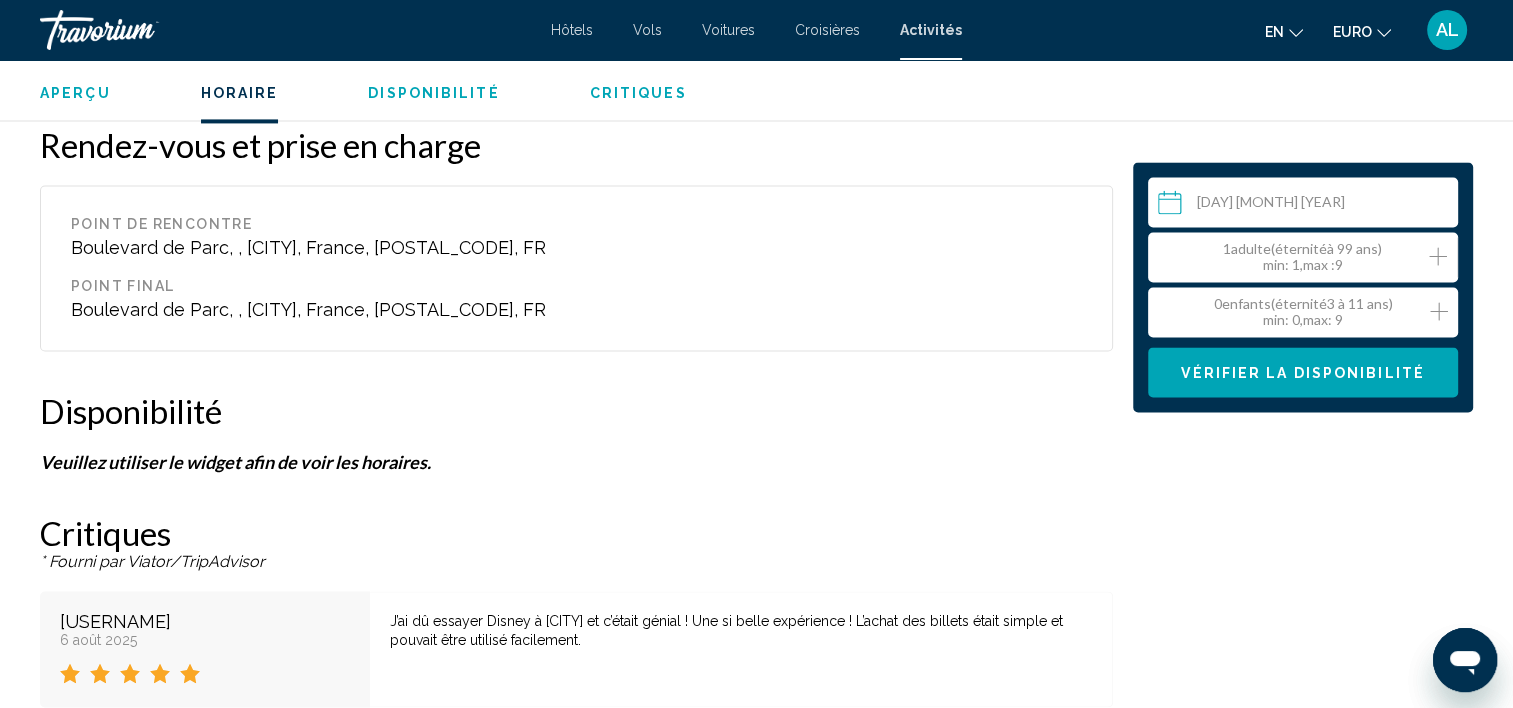 click 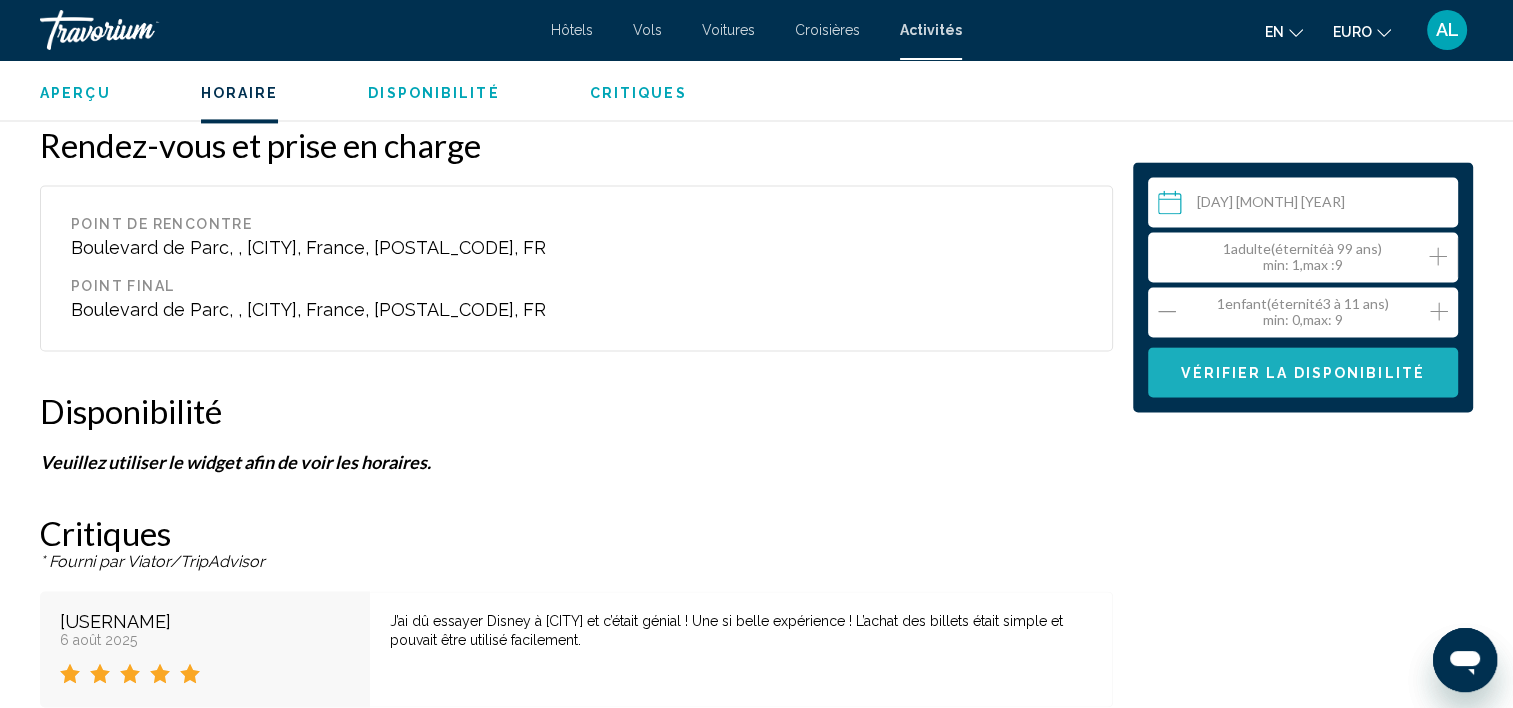 click on "Vérifier la disponibilité" at bounding box center [1303, 373] 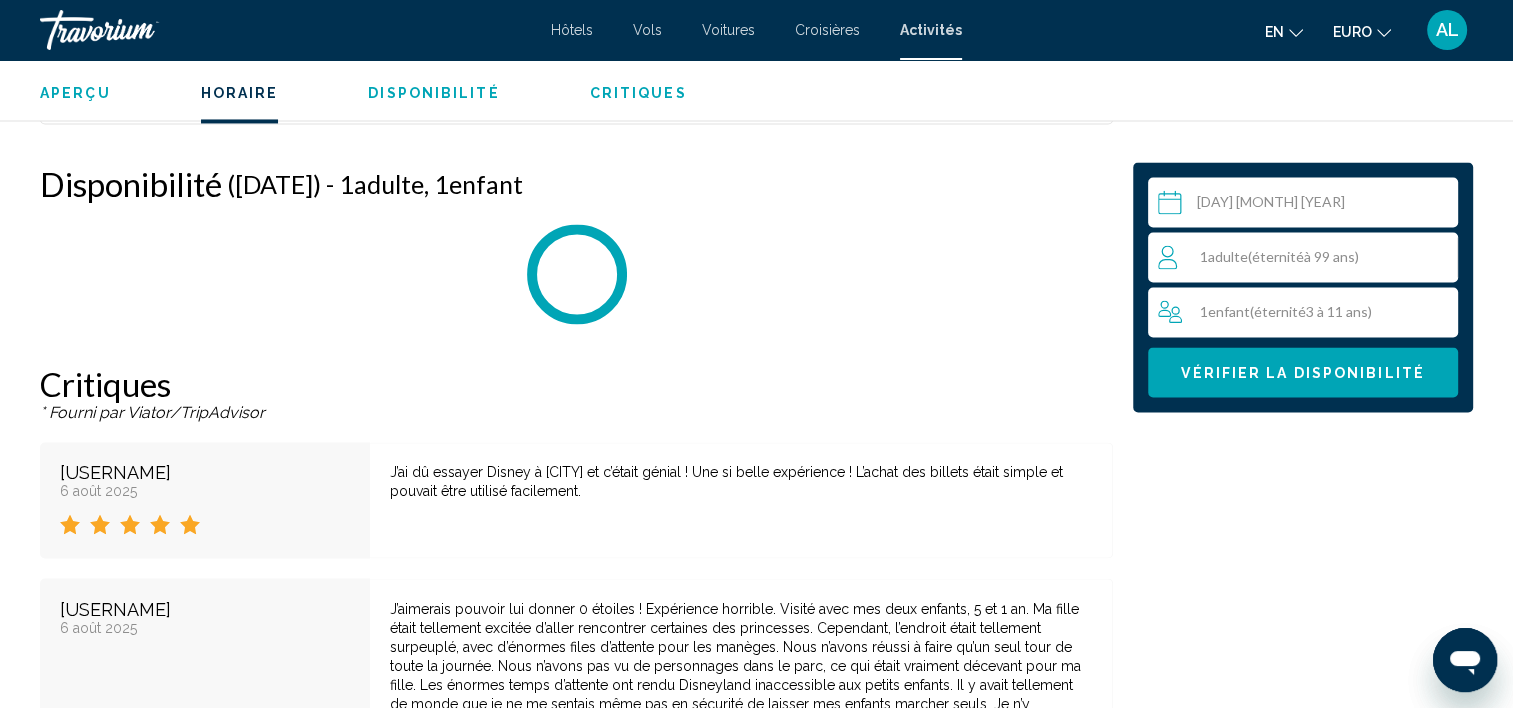 scroll, scrollTop: 3295, scrollLeft: 0, axis: vertical 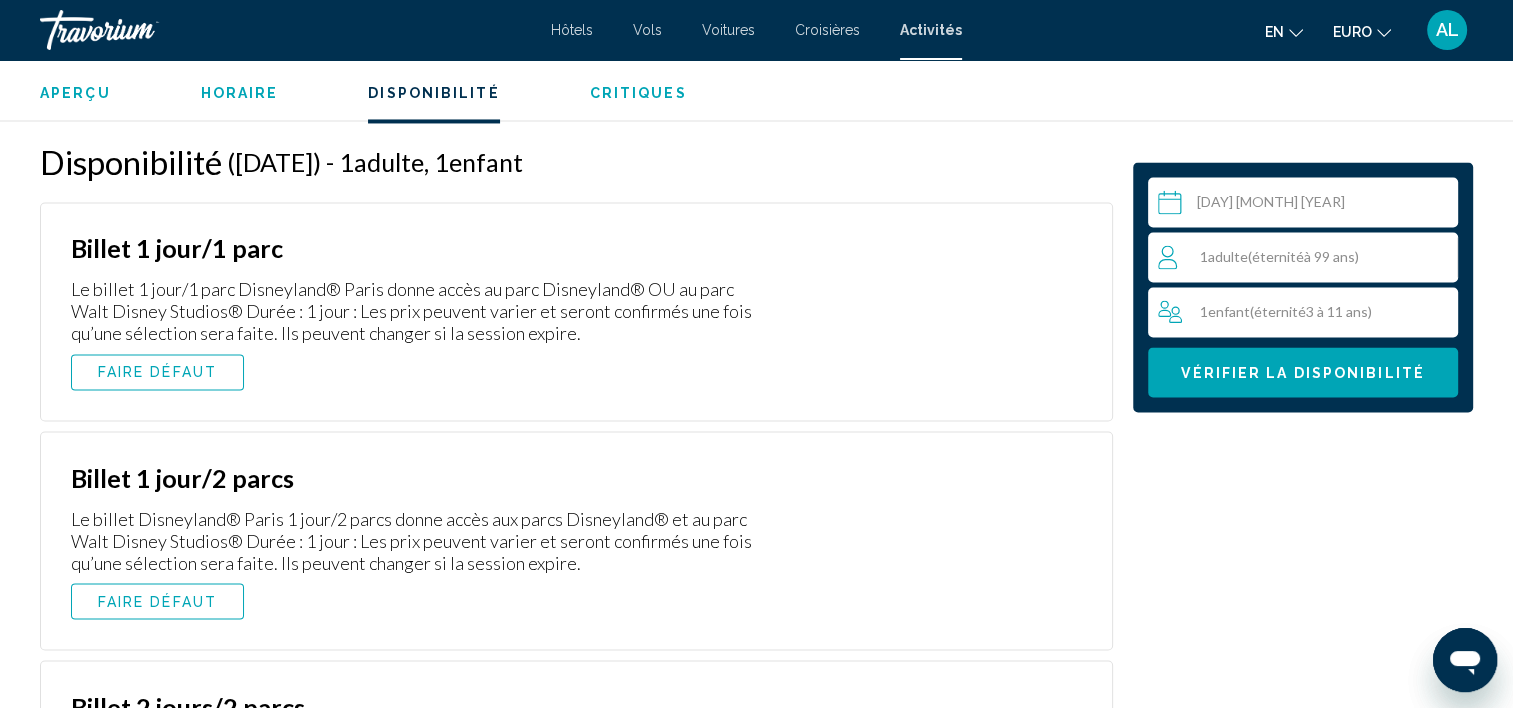 type 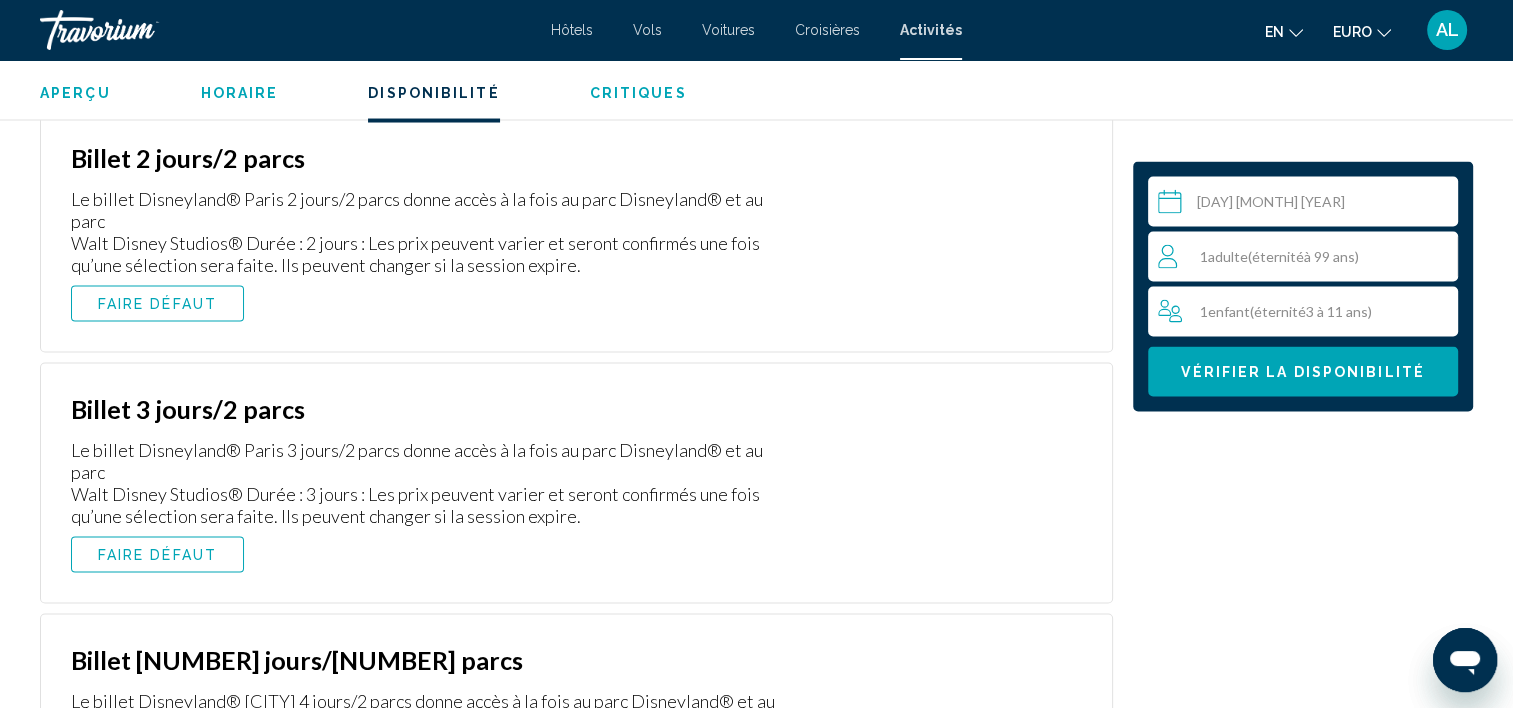 scroll, scrollTop: 4015, scrollLeft: 0, axis: vertical 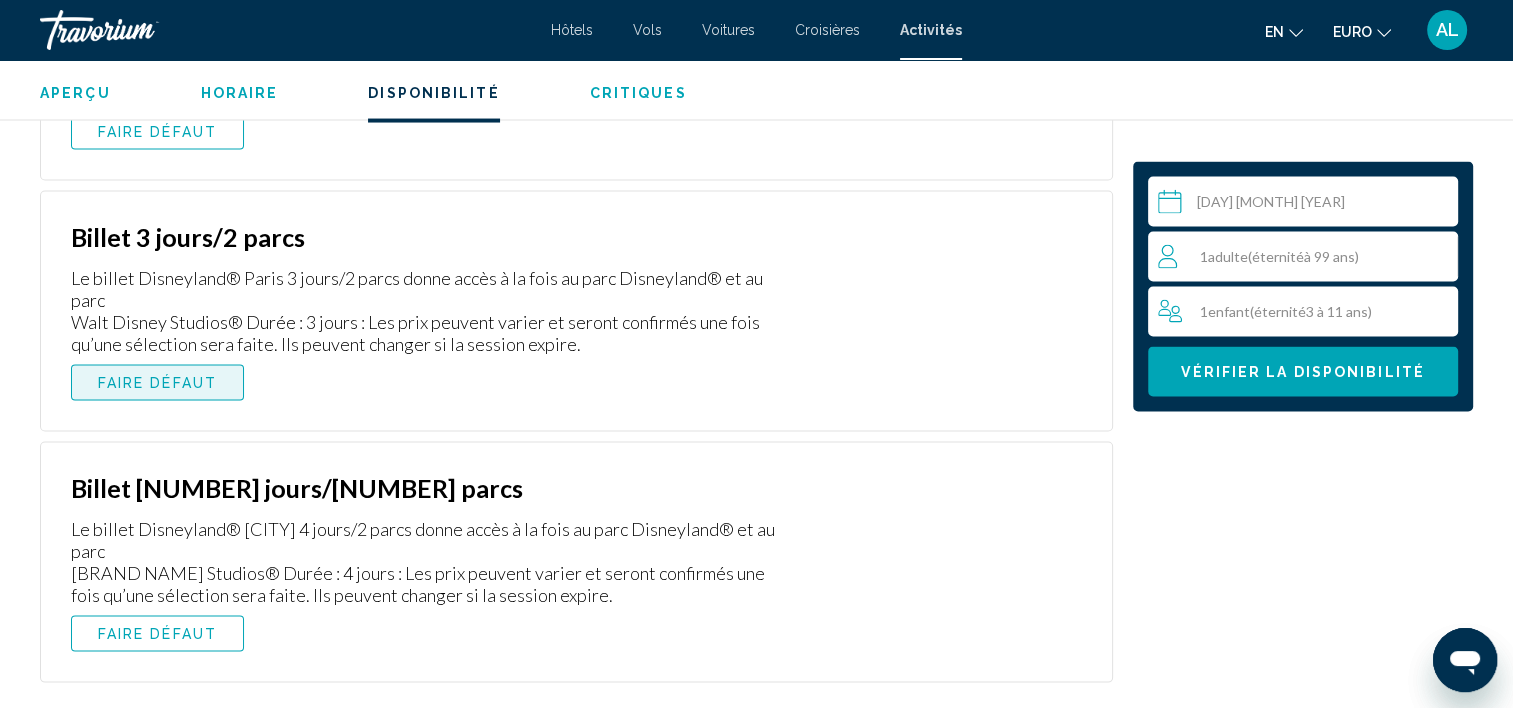 click on "FAIRE DÉFAUT" at bounding box center (157, 383) 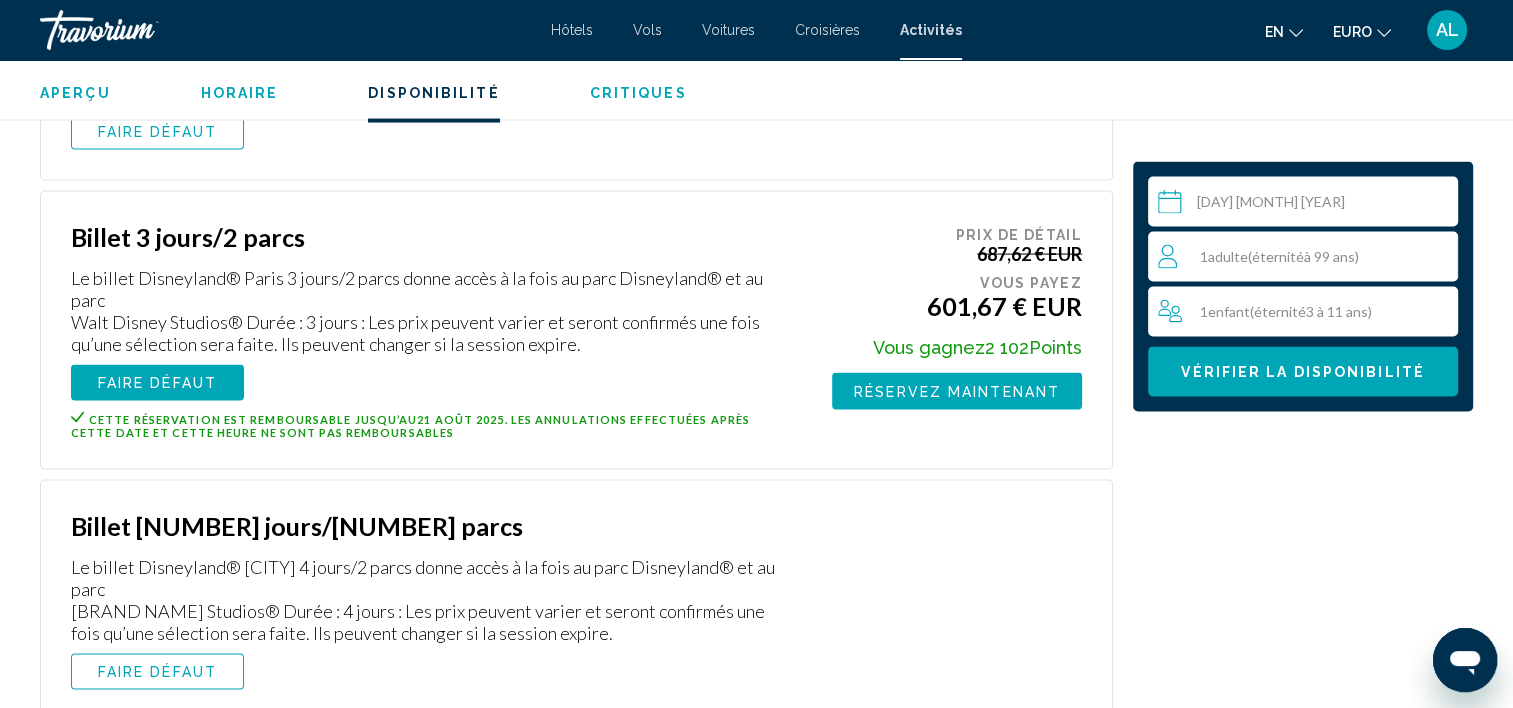 click on "Select a date 22 [MONTH] 2025  [MONTH]  *** *** *** *** *** *** *** *** *** *** *** ***   2025  **** **** **** **** **** **** Su Mo Tu We Th Fr Sa 27 28 29 30 31 1 2 3 4 5 6 7 8 9 10 11 12 13 14 15 16 17 18 19 20 21 22 23 24 25 26 27 28 29 30 31 1 2 3 4 5 6 * * * * * * * * * ** ** ** ** ** ** ** ** ** ** ** ** ** ** ** ** ** ** ** ** ** ** ** ** ** ** ** ** ** ** ** ** ** ** ** ** ** ** ** ** ** ** ** ** ** ** ** ** ** ** ** ** ** ** ** ** ** ** ** ** ** ** ** ** **
1  Adulte  ( éternité  à 99 ans) Adults
1  Enfant Enfants  ( éternité  3 à 11 ans) Vérifier la disponibilité" at bounding box center [1303, -208] 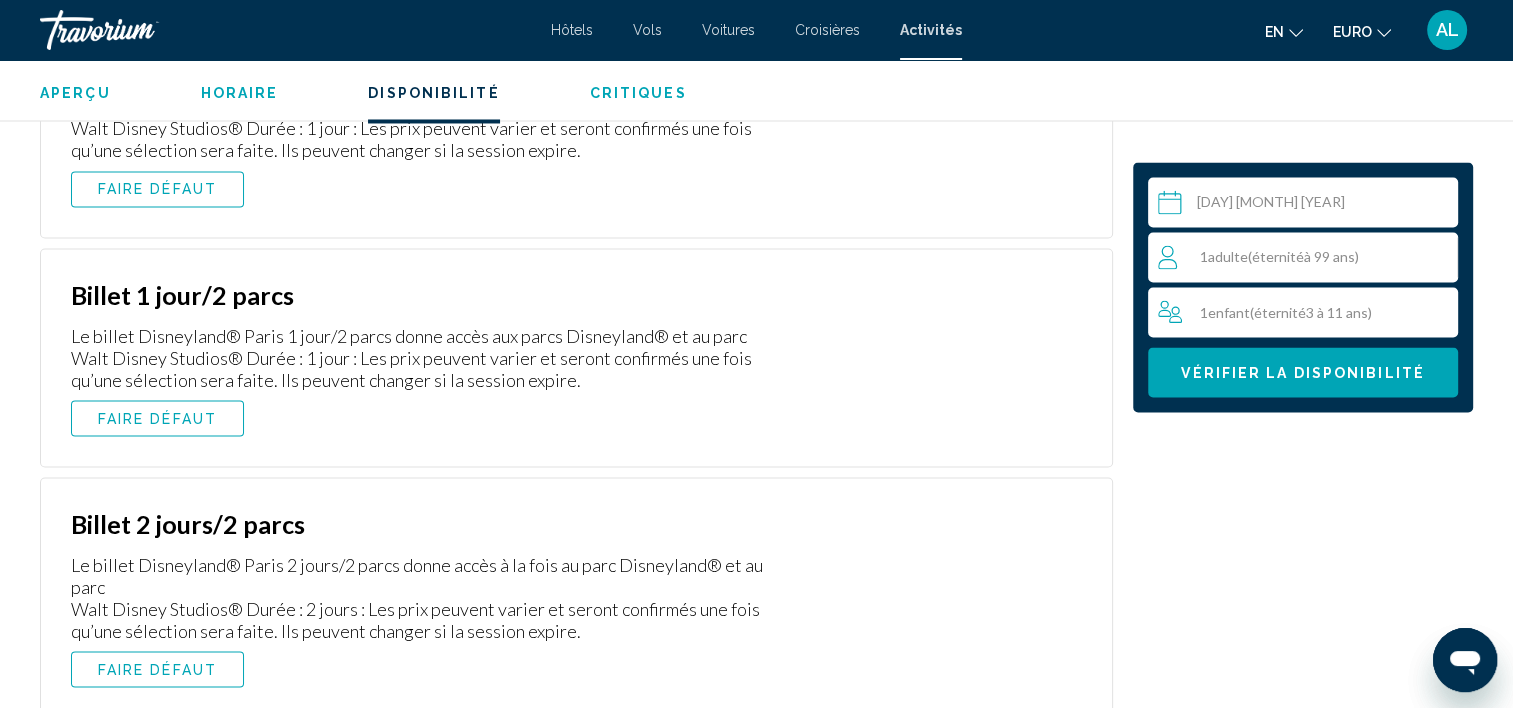 scroll, scrollTop: 3455, scrollLeft: 0, axis: vertical 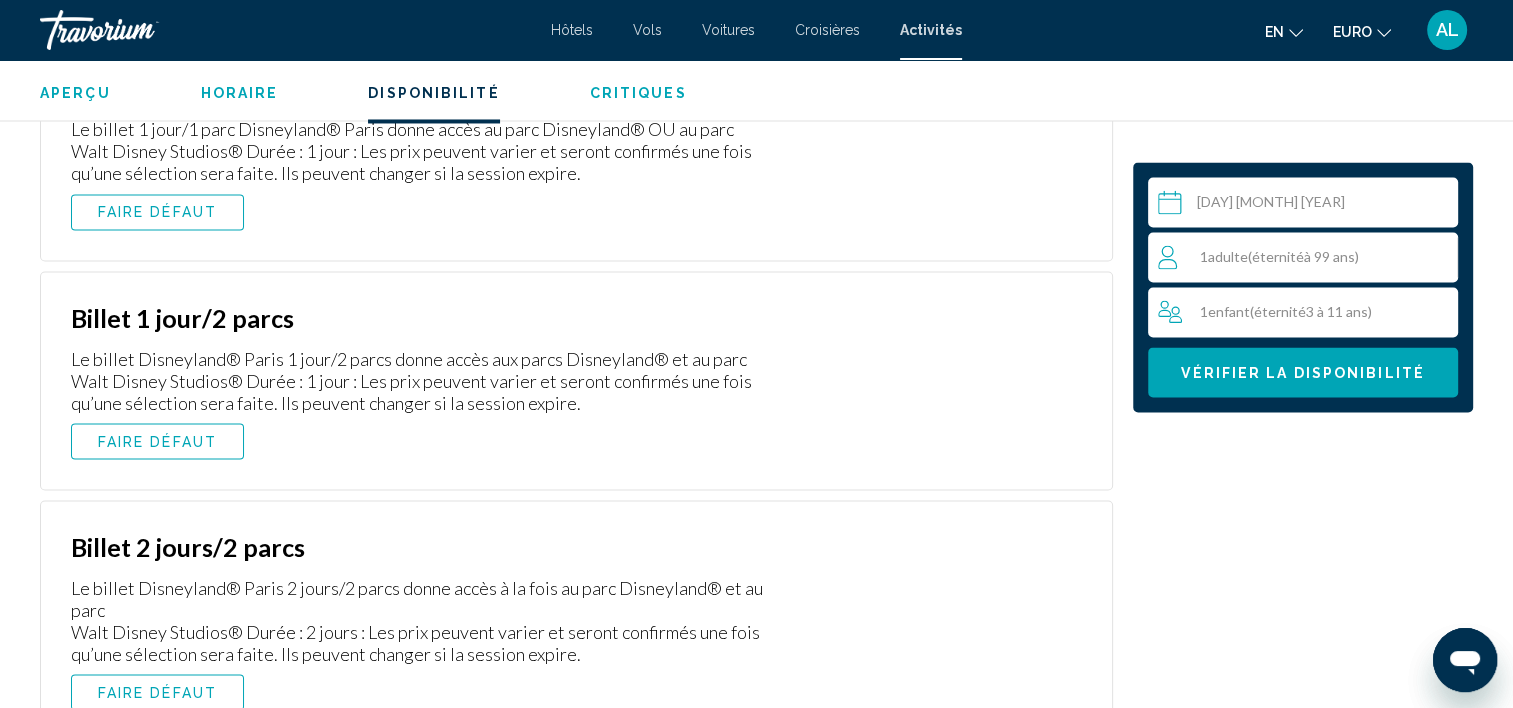 click on "Hôtels" at bounding box center [572, 30] 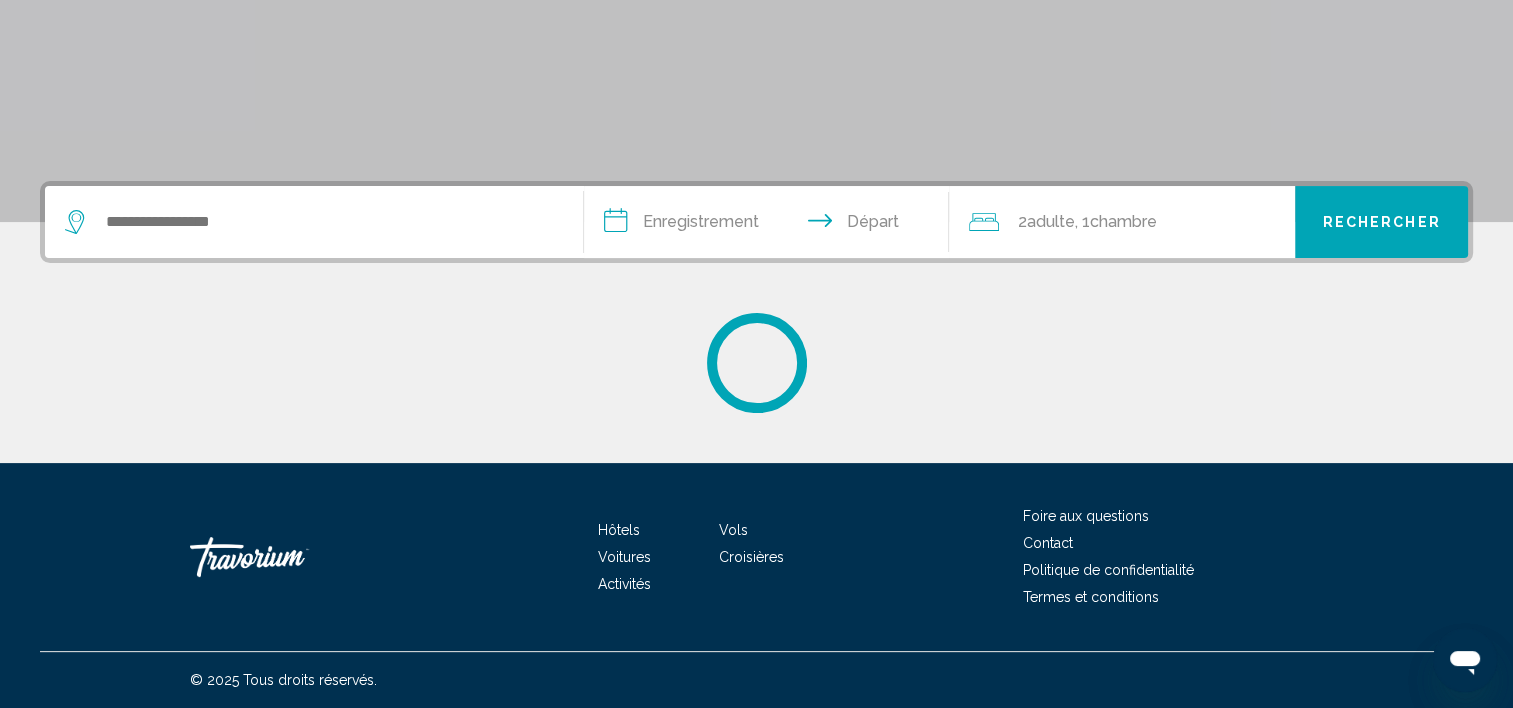 scroll, scrollTop: 0, scrollLeft: 0, axis: both 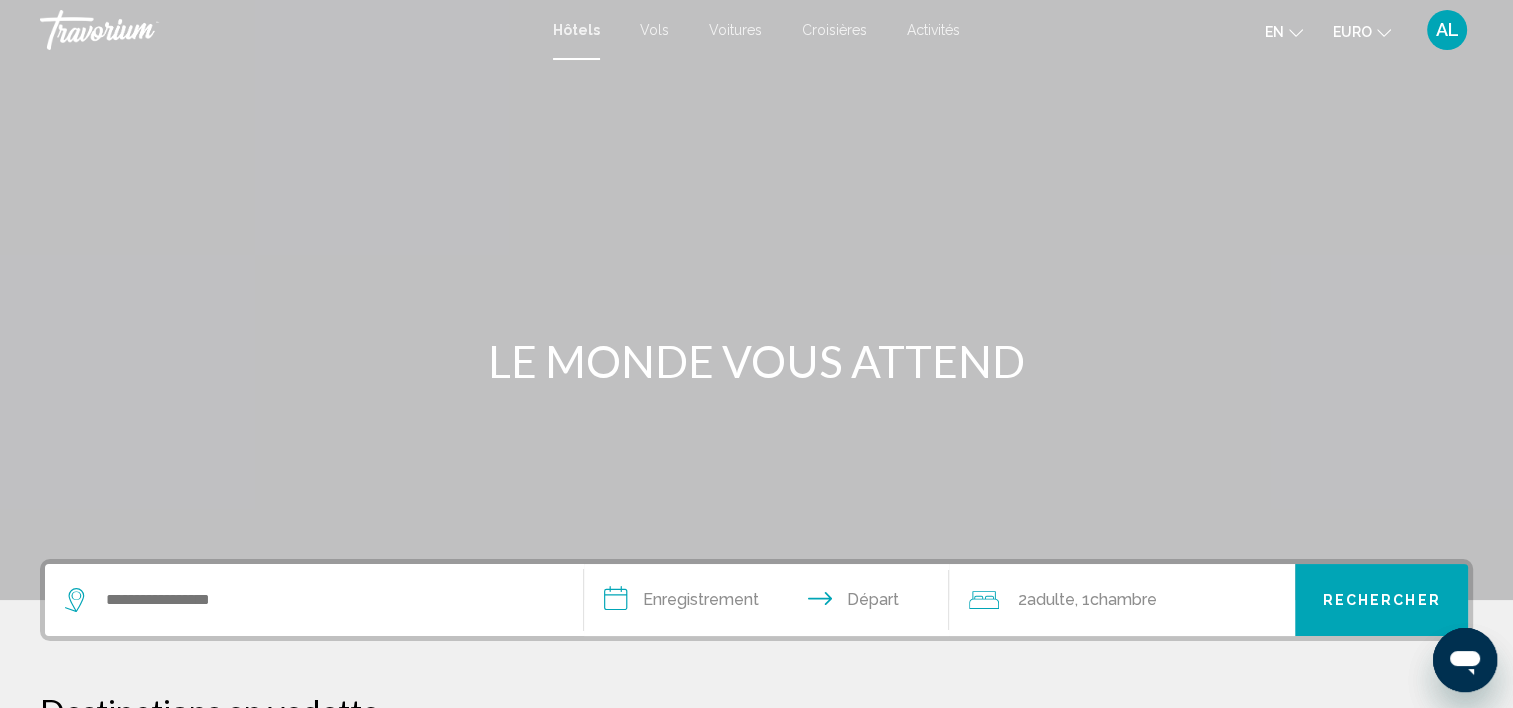 click on "LE MONDE VOUS ATTEND" at bounding box center (756, 361) 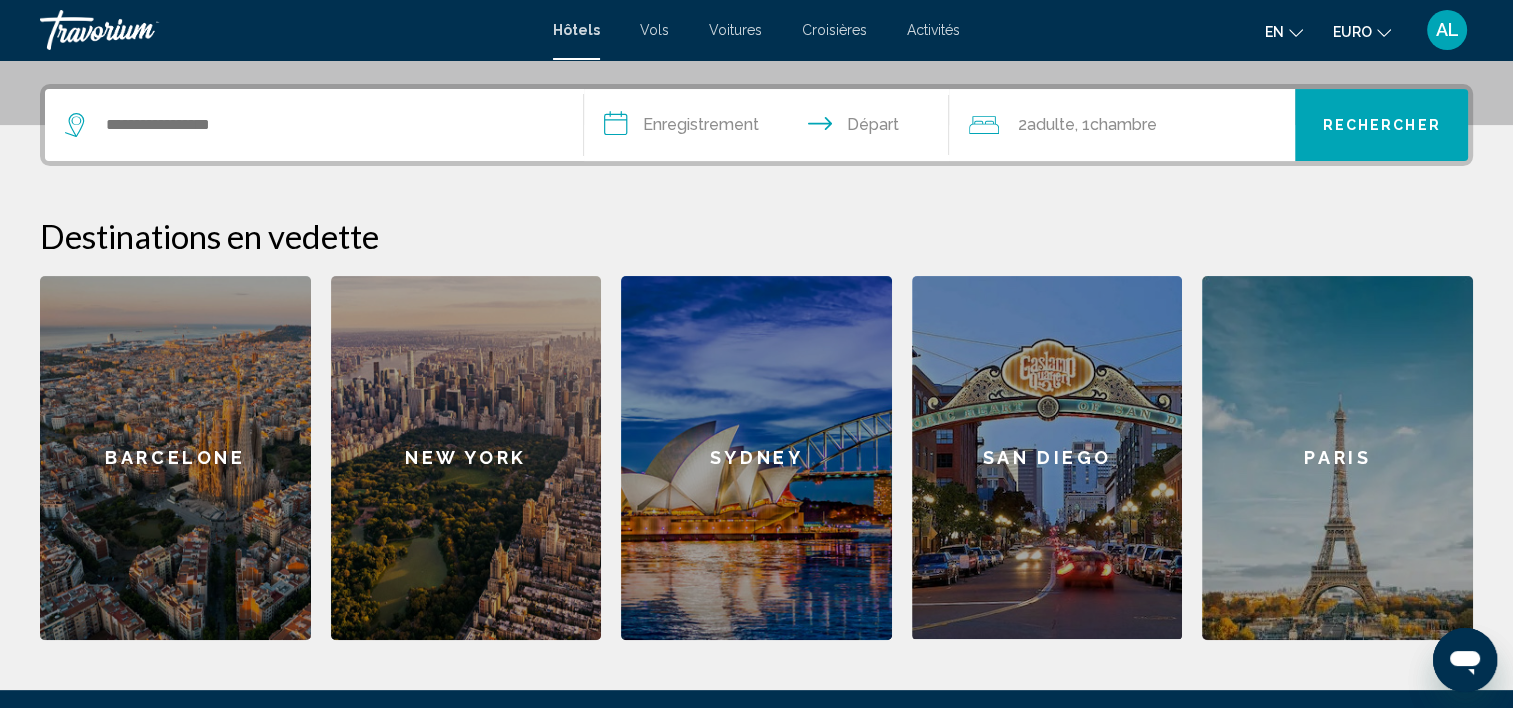 scroll, scrollTop: 341, scrollLeft: 0, axis: vertical 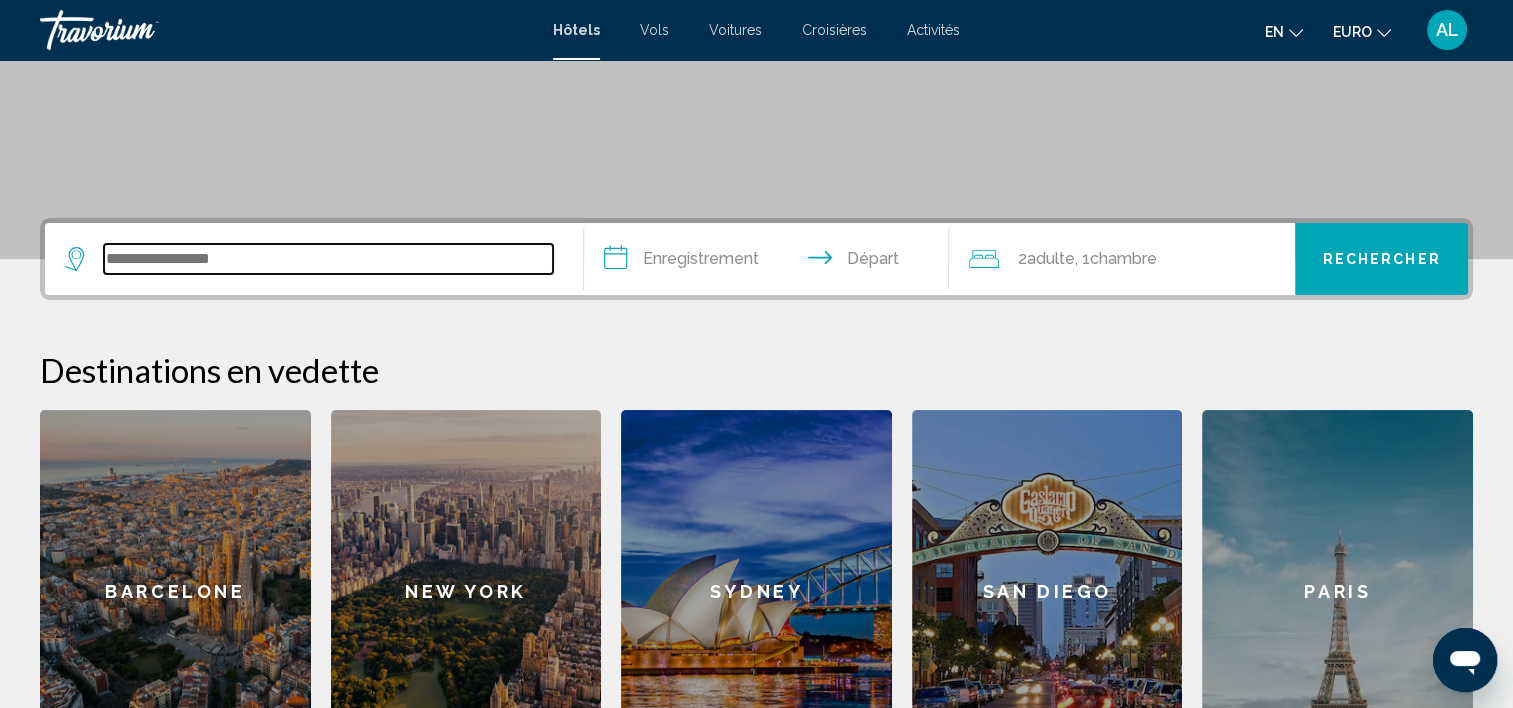 click at bounding box center (328, 259) 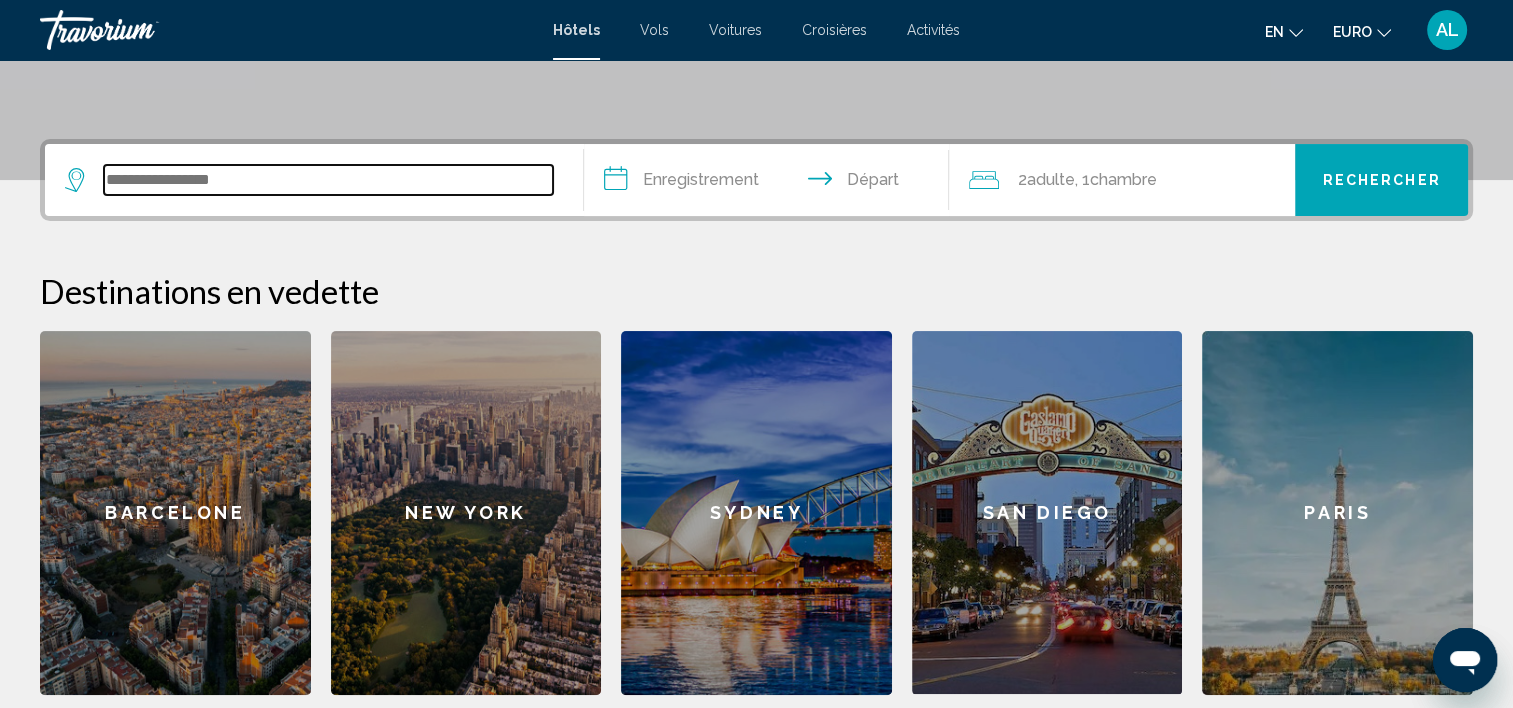 scroll, scrollTop: 493, scrollLeft: 0, axis: vertical 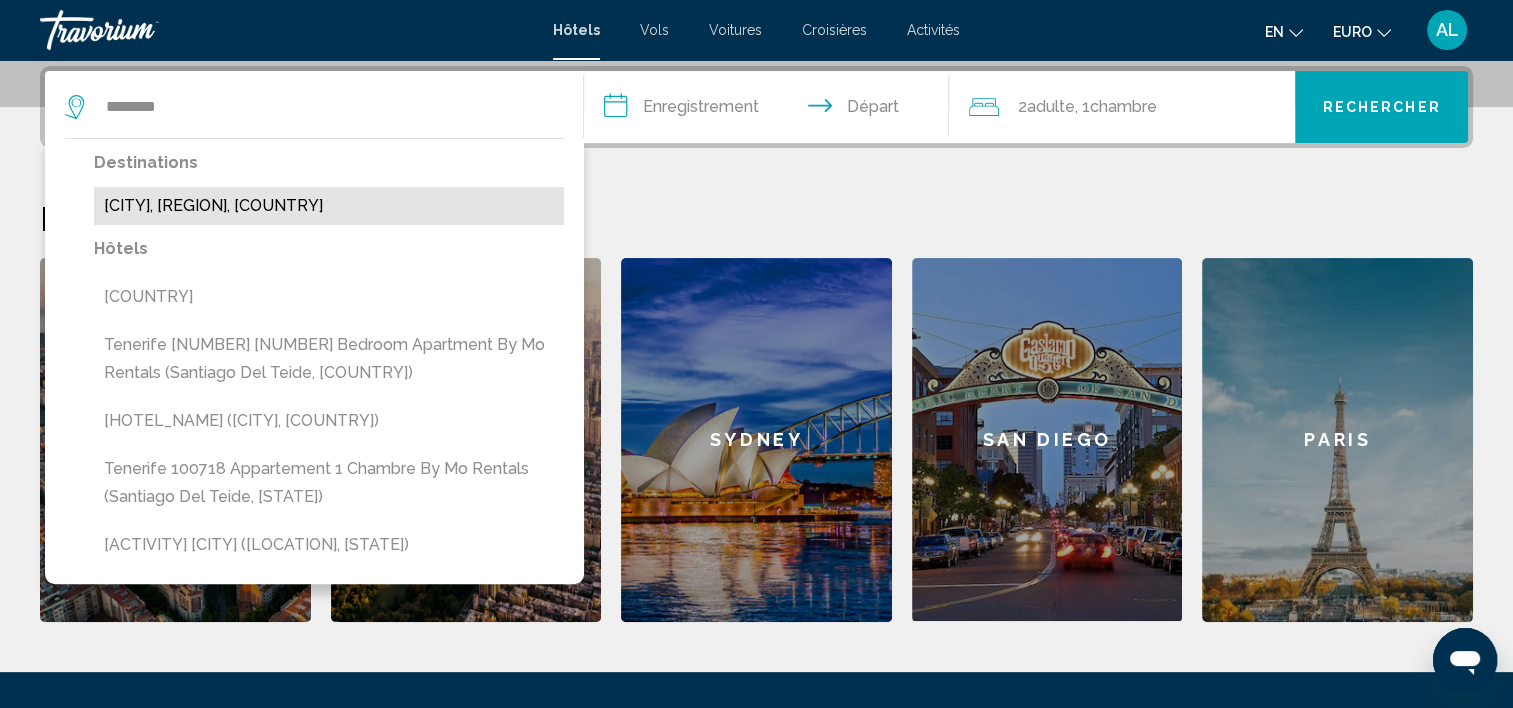 click on "[CITY], [REGION], [COUNTRY]" at bounding box center [329, 206] 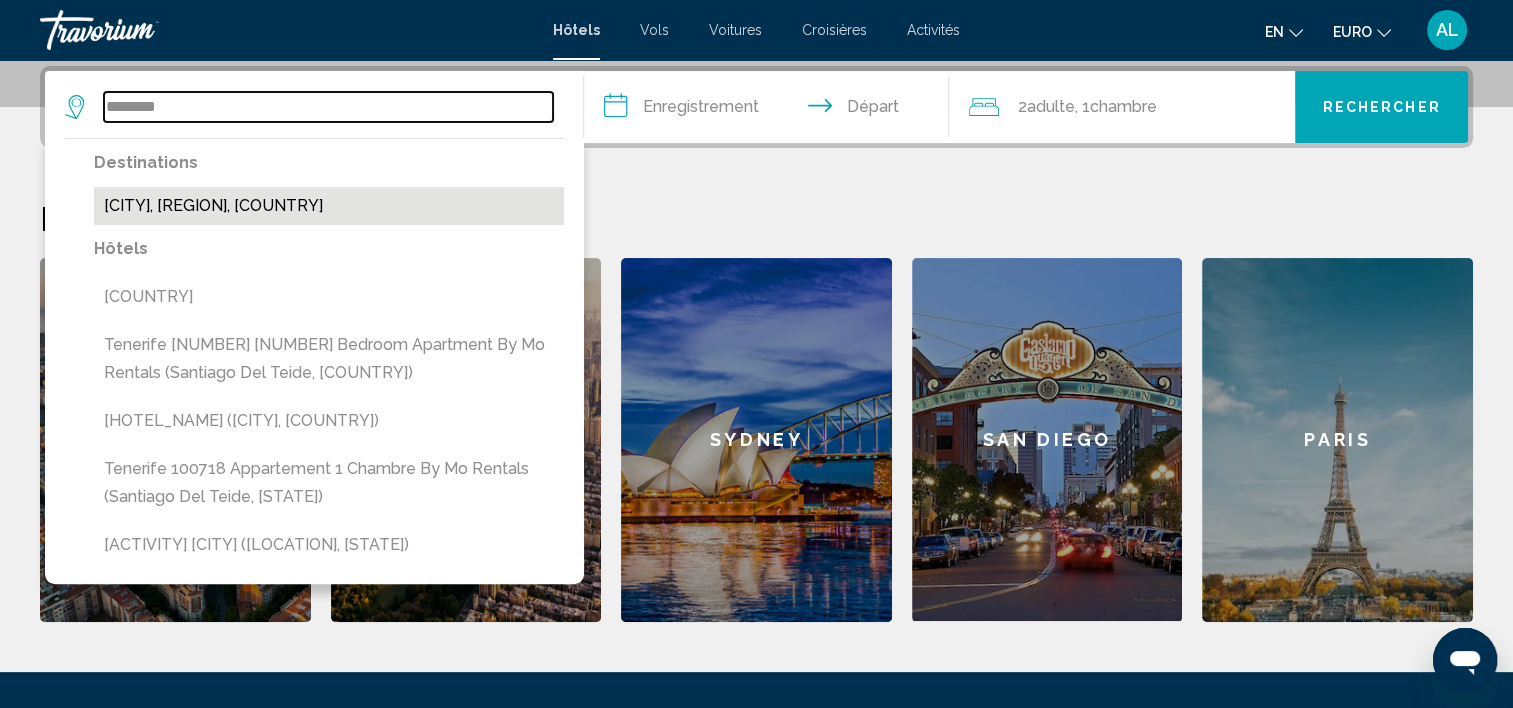 type on "**********" 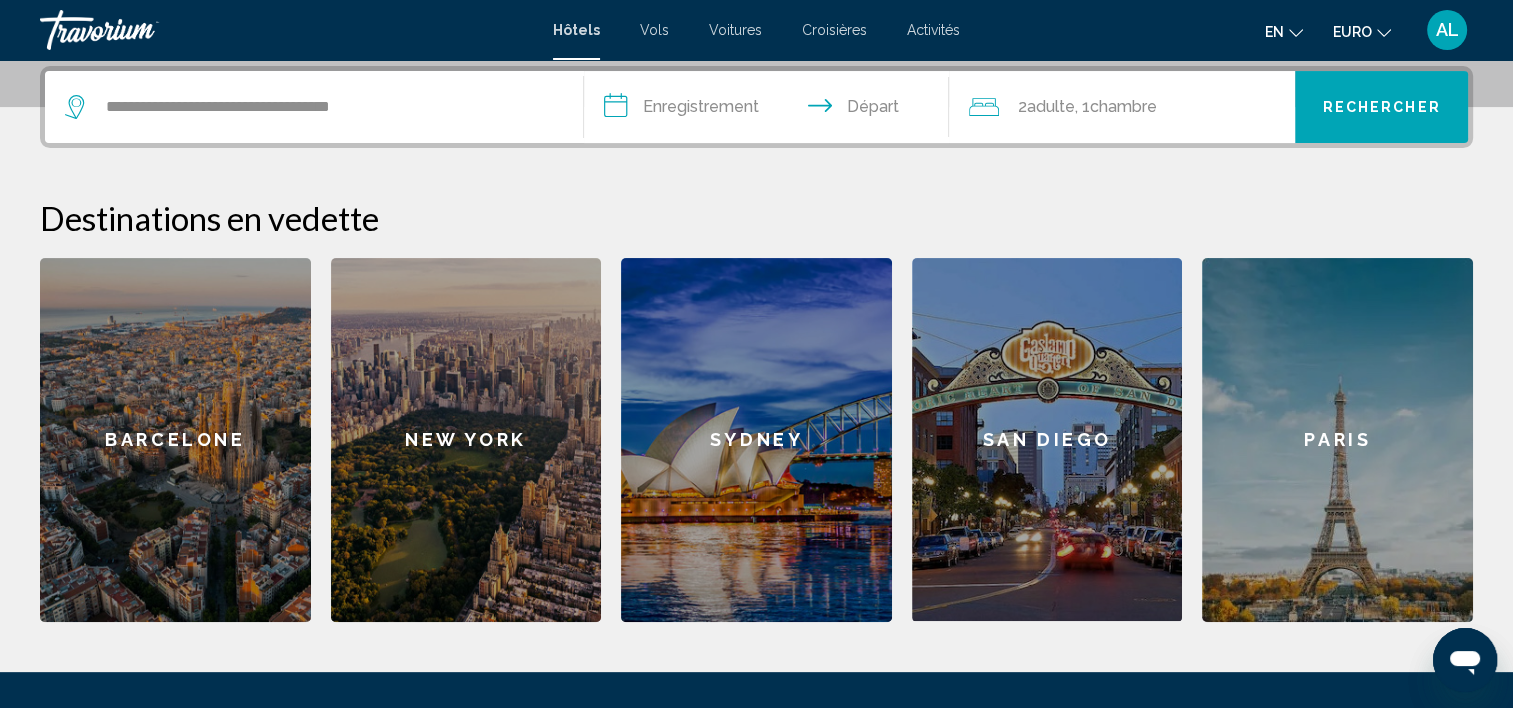 click on "**********" at bounding box center (771, 110) 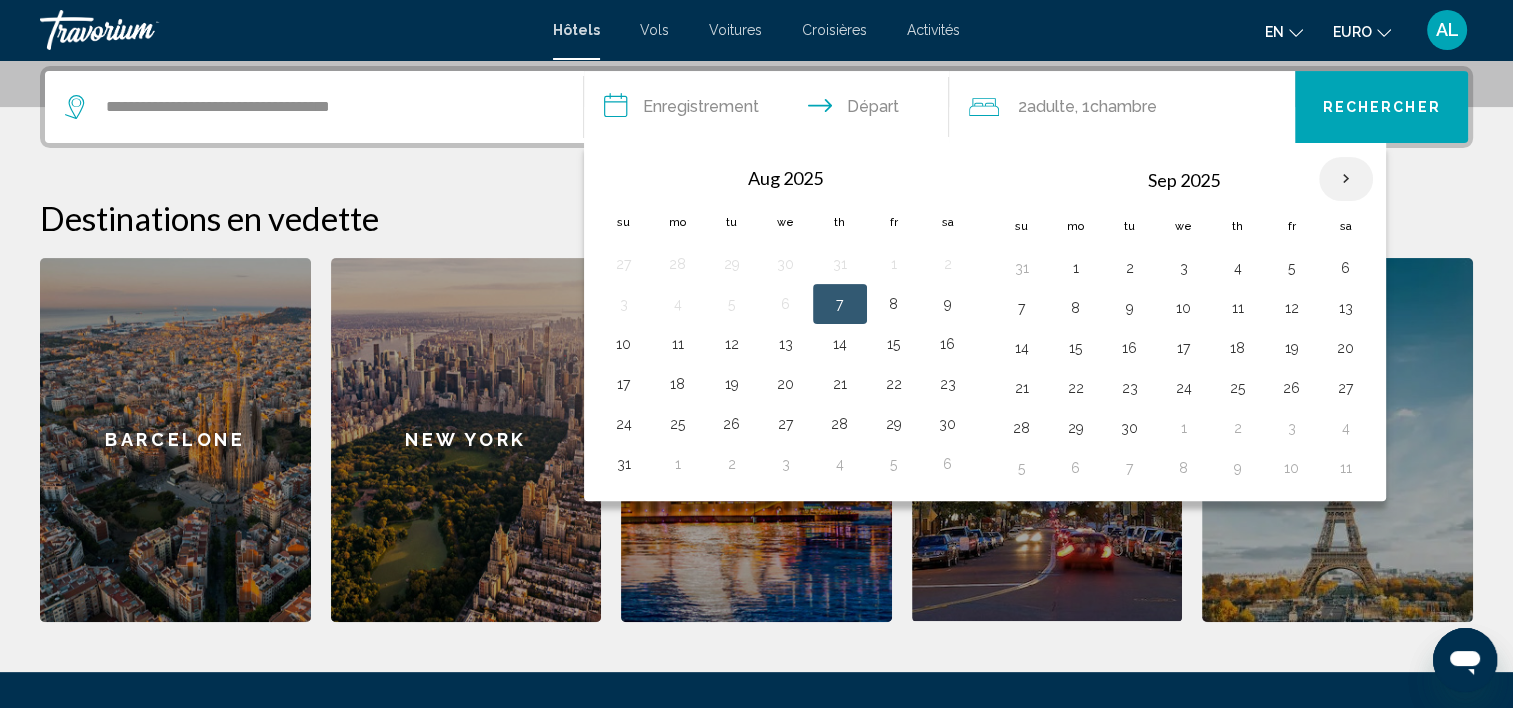 click at bounding box center [1346, 179] 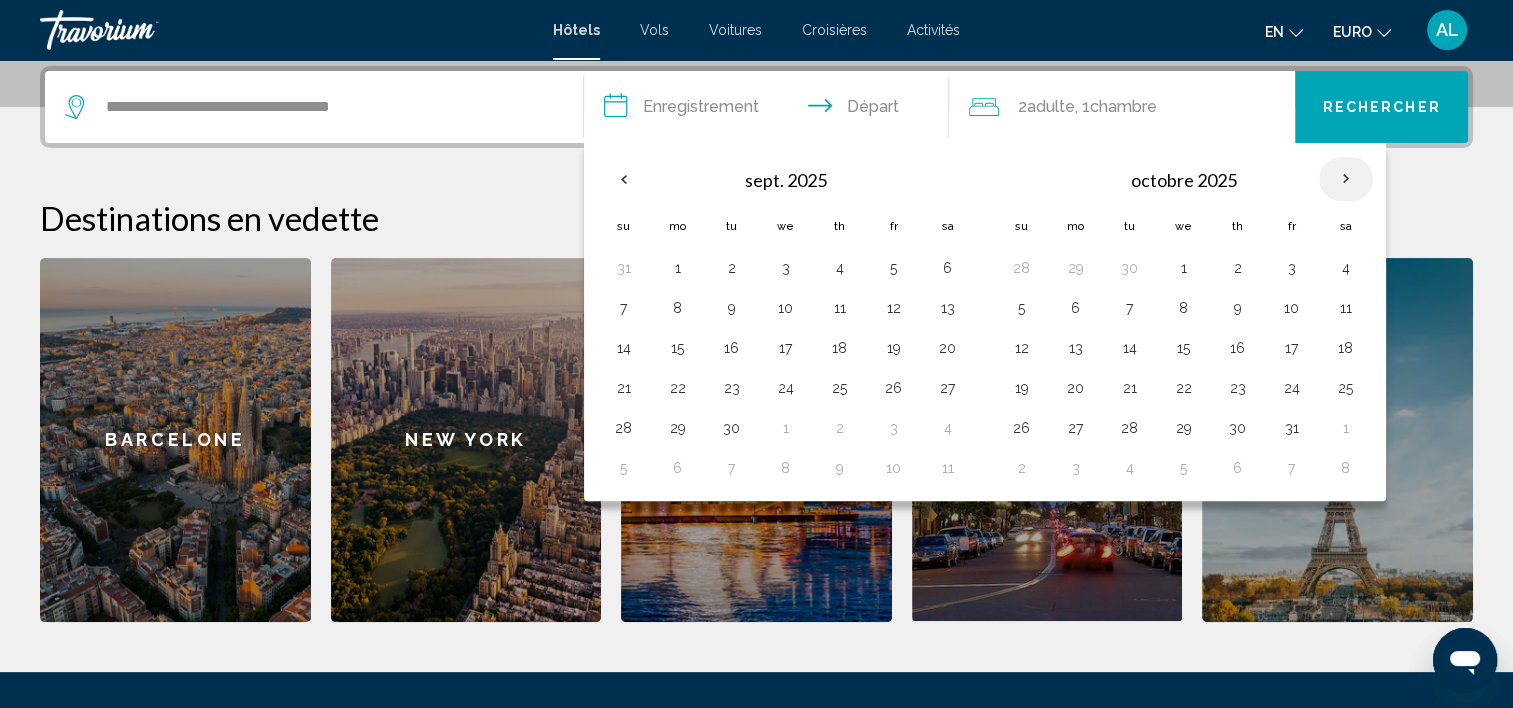 click at bounding box center [1346, 179] 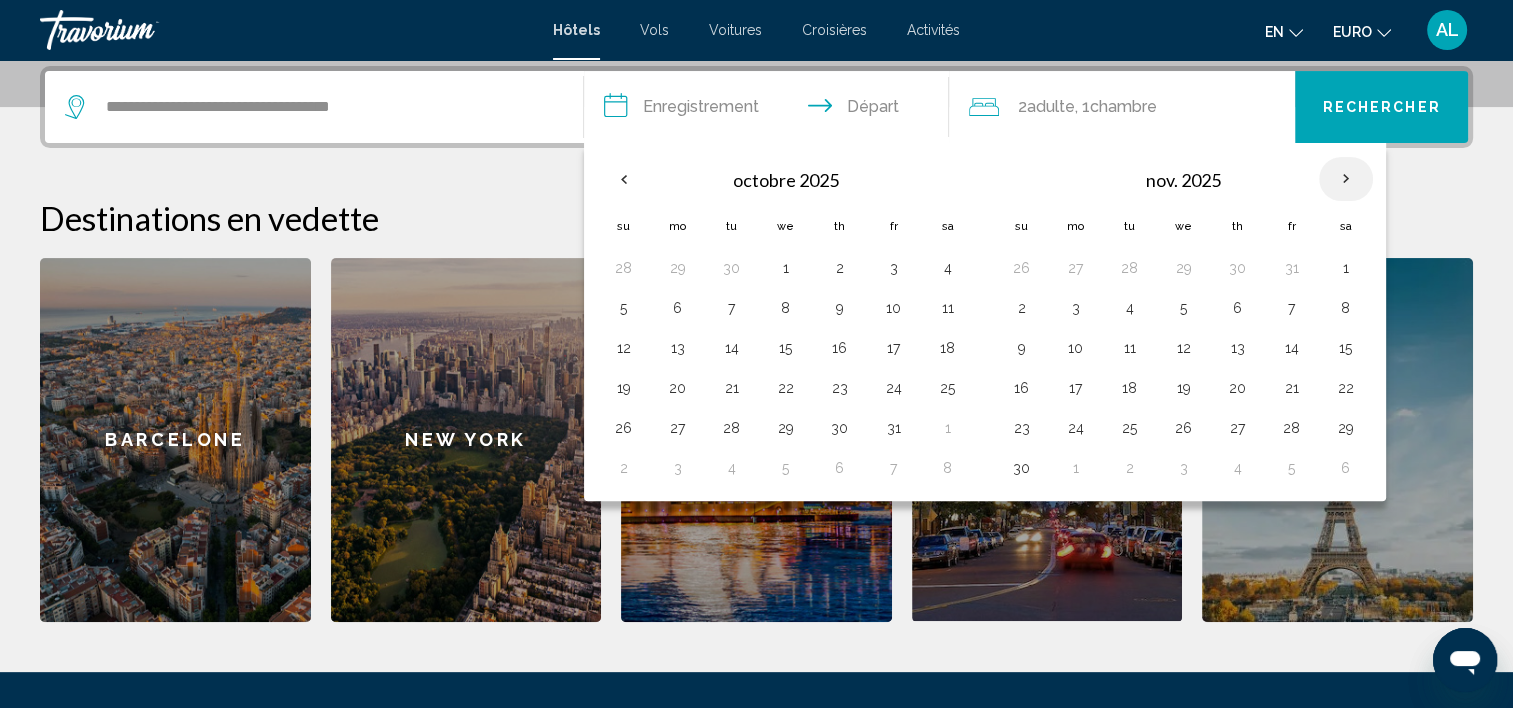 click at bounding box center (1346, 179) 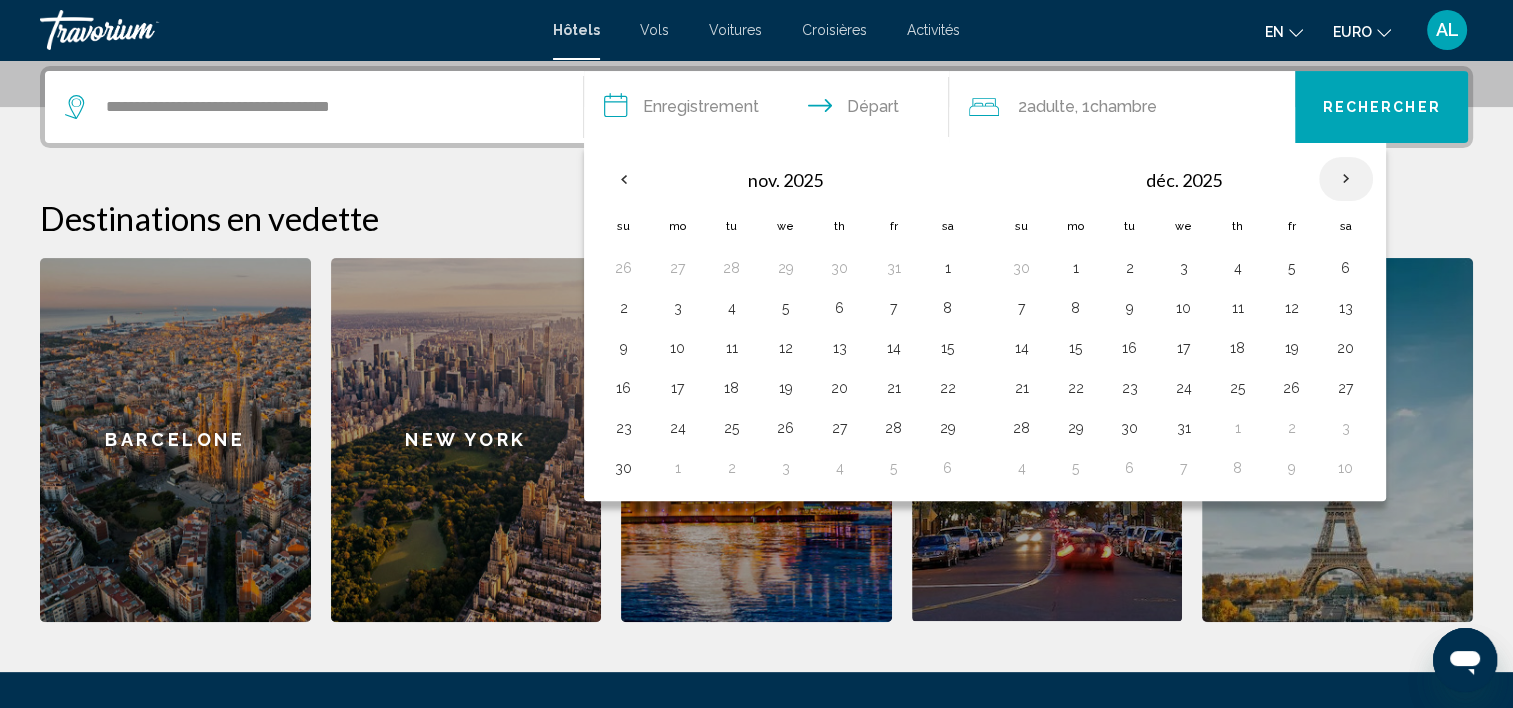 click at bounding box center (1346, 179) 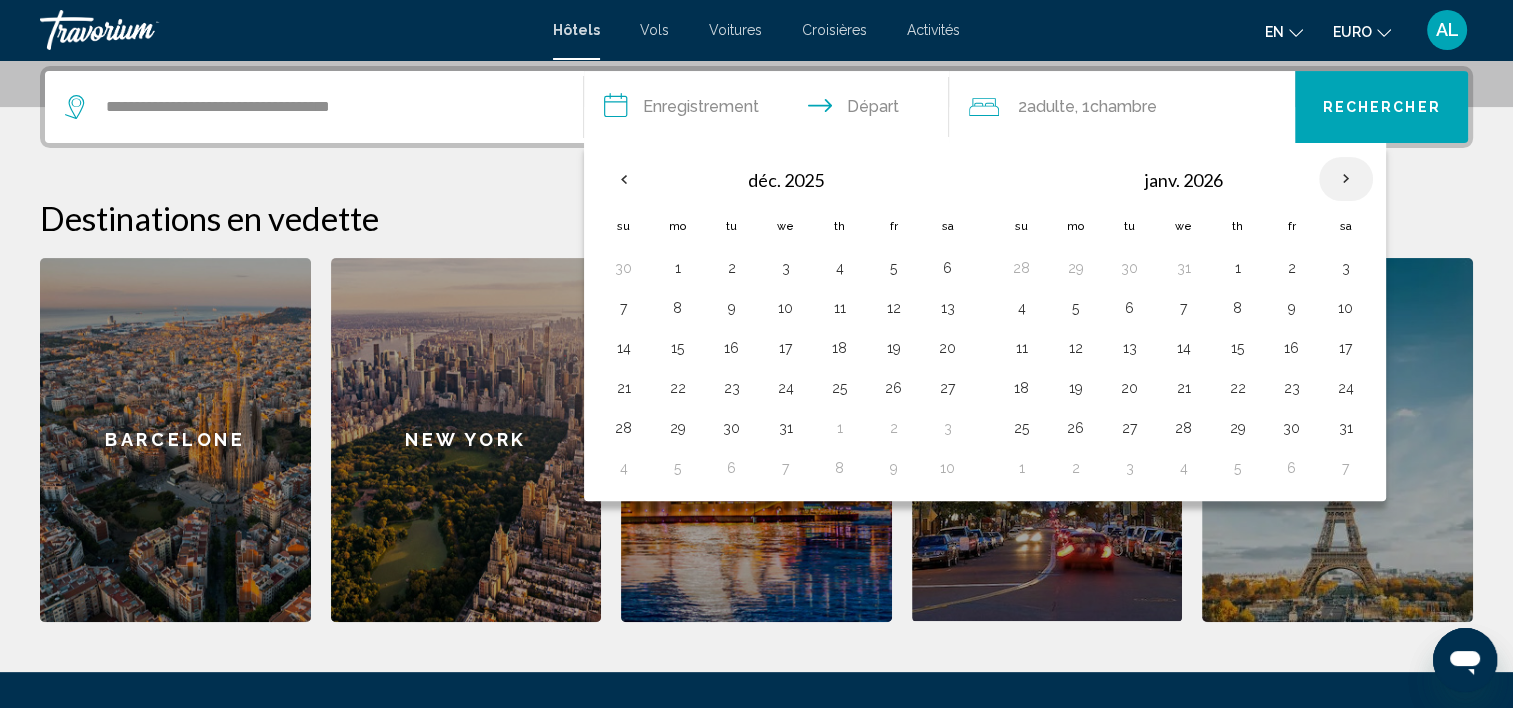 click at bounding box center [1346, 179] 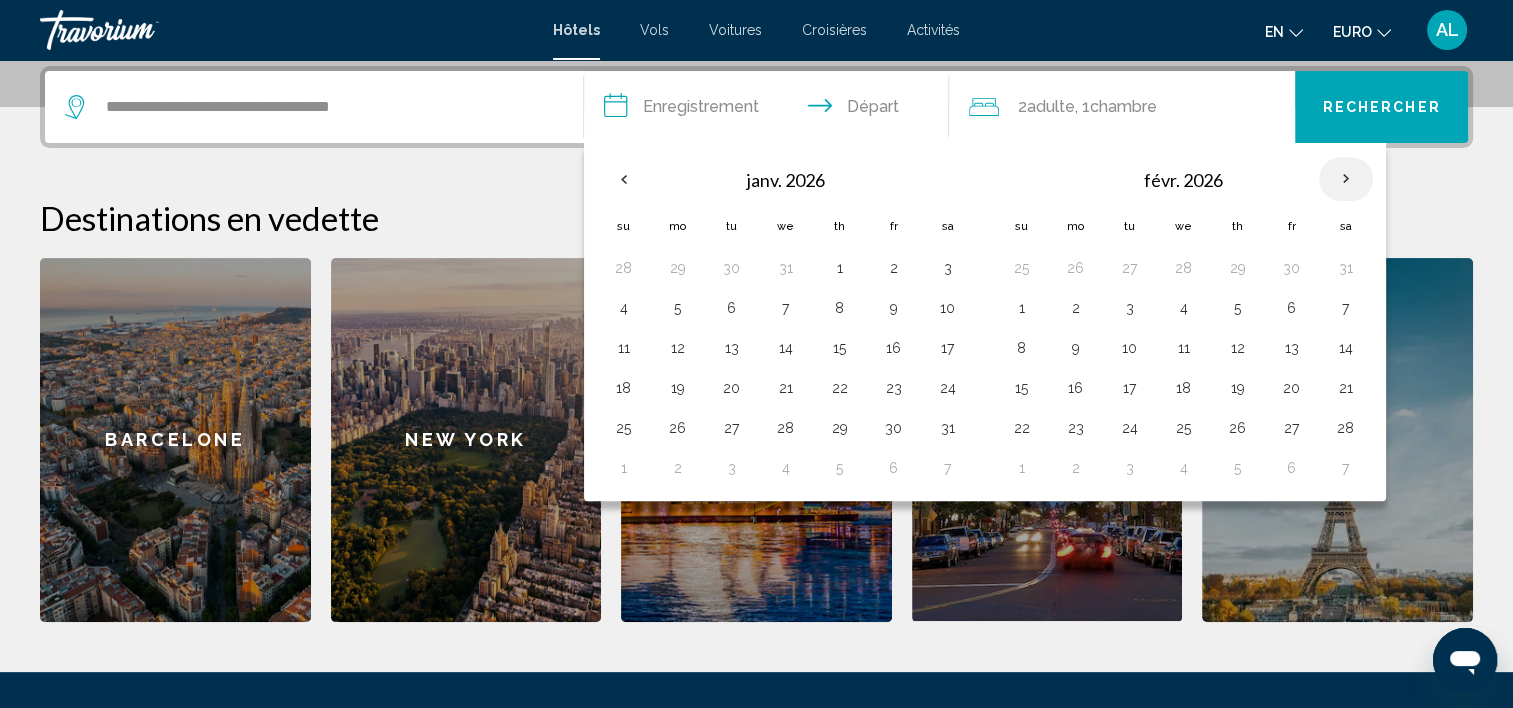 click at bounding box center (1346, 179) 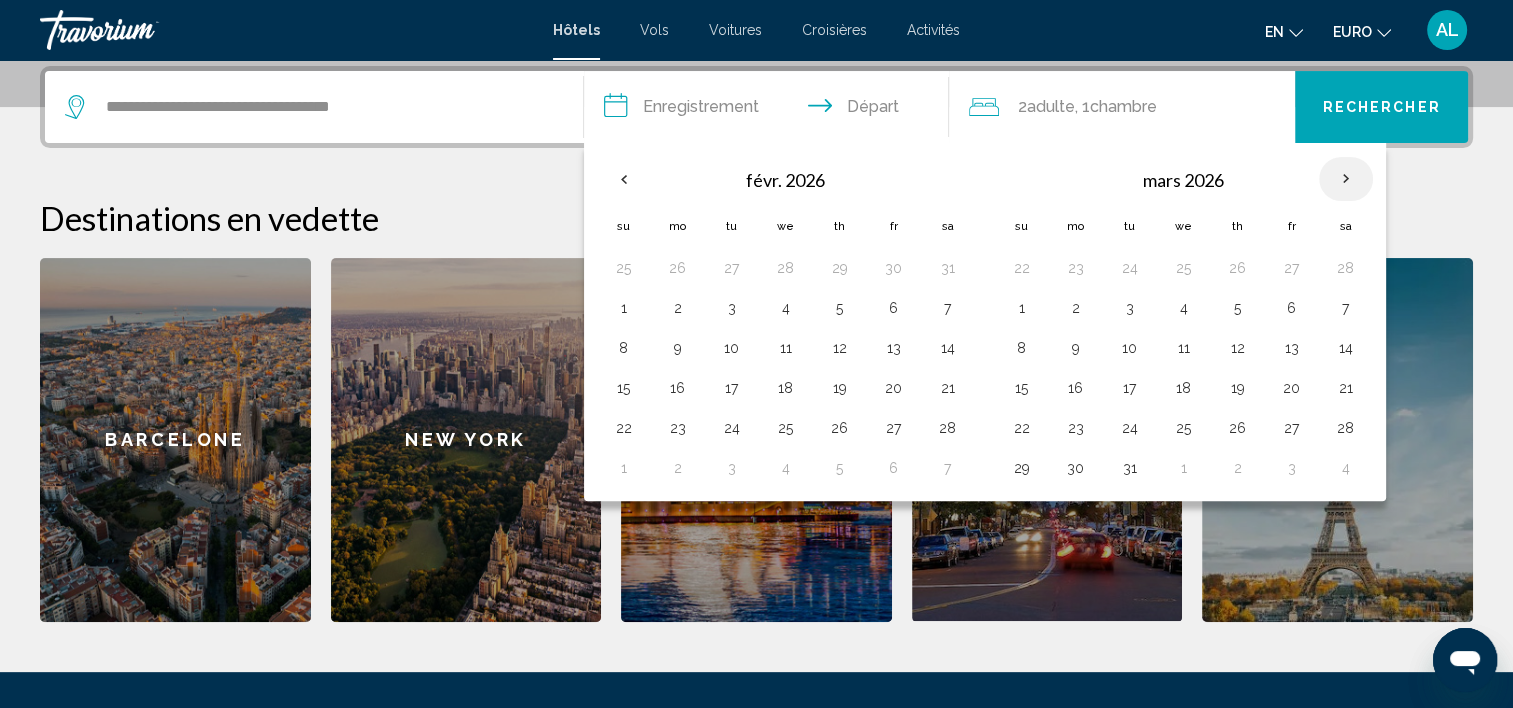 click at bounding box center [1346, 179] 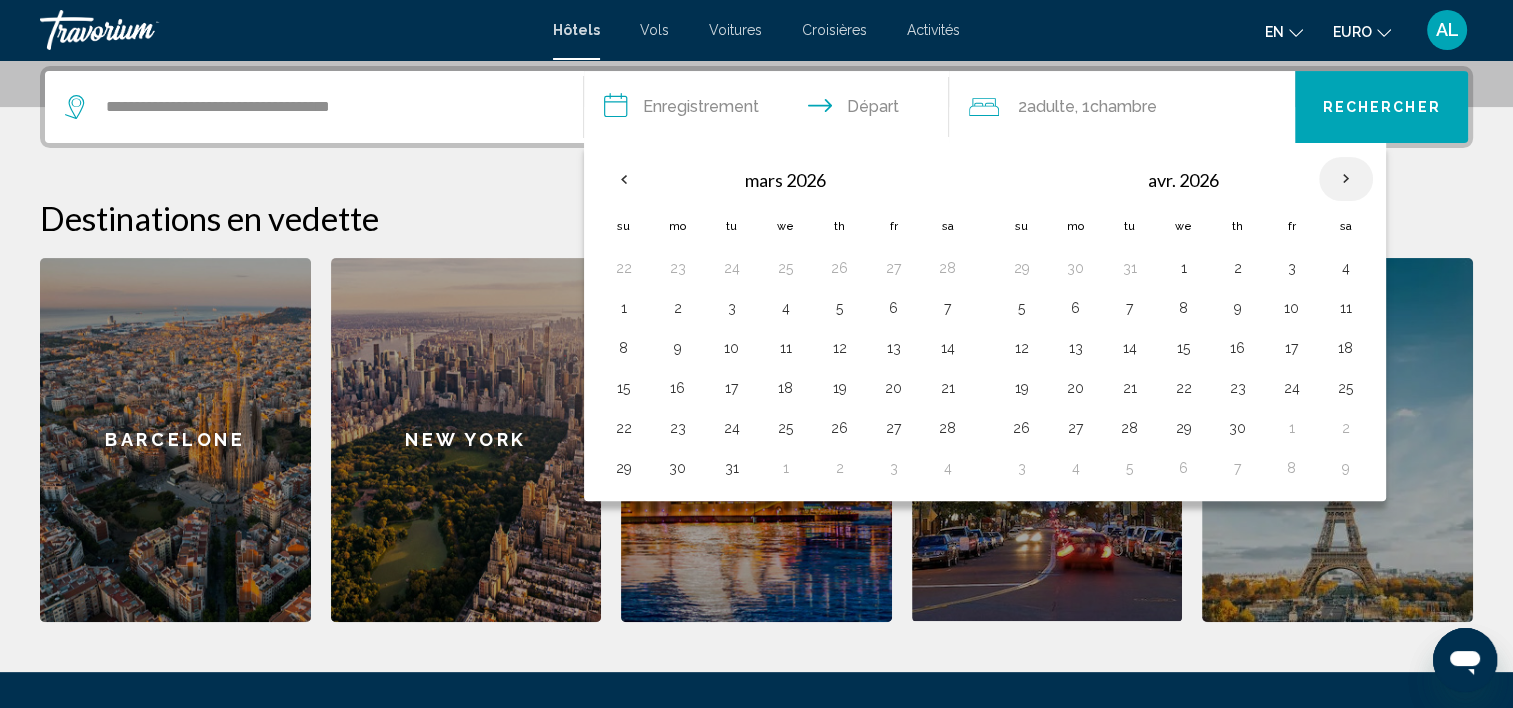 click at bounding box center [1346, 179] 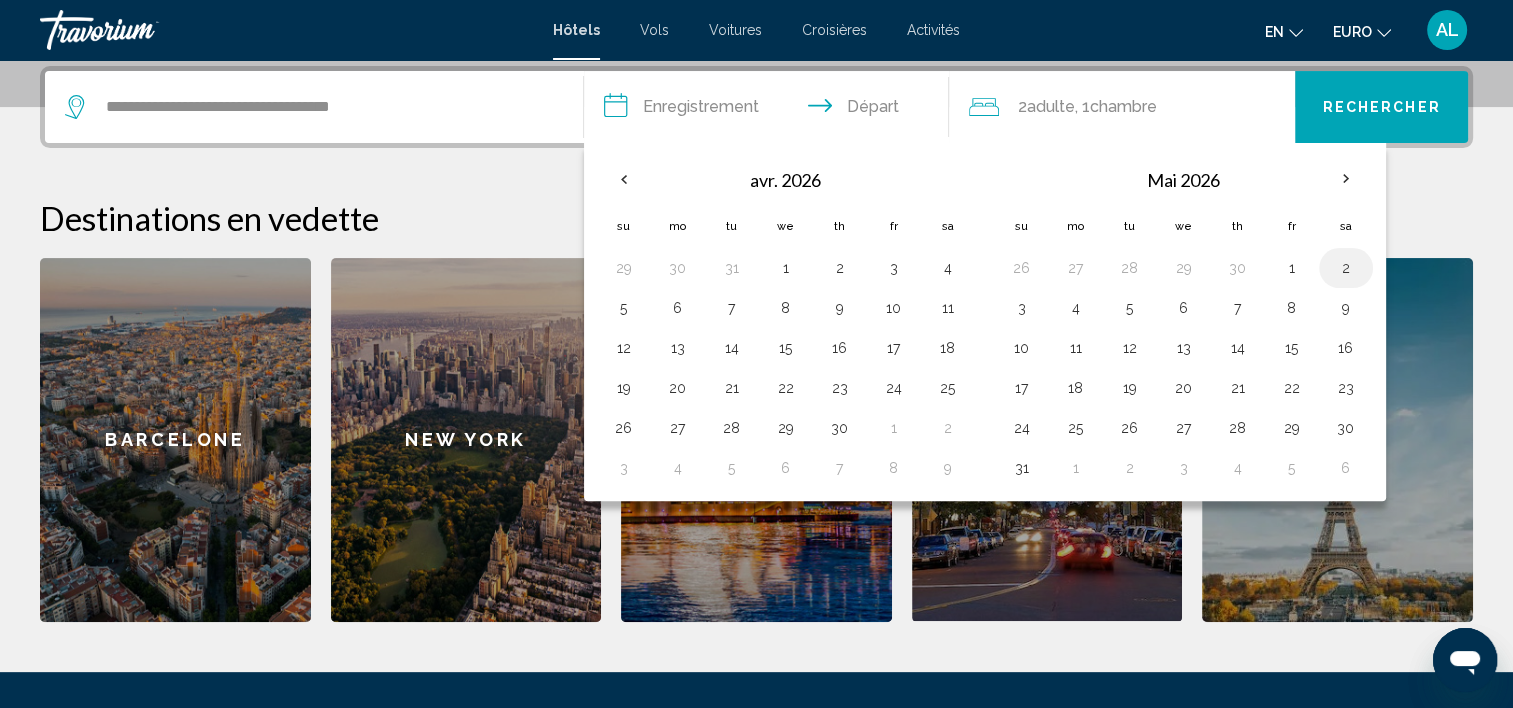 click on "2" at bounding box center [1346, 268] 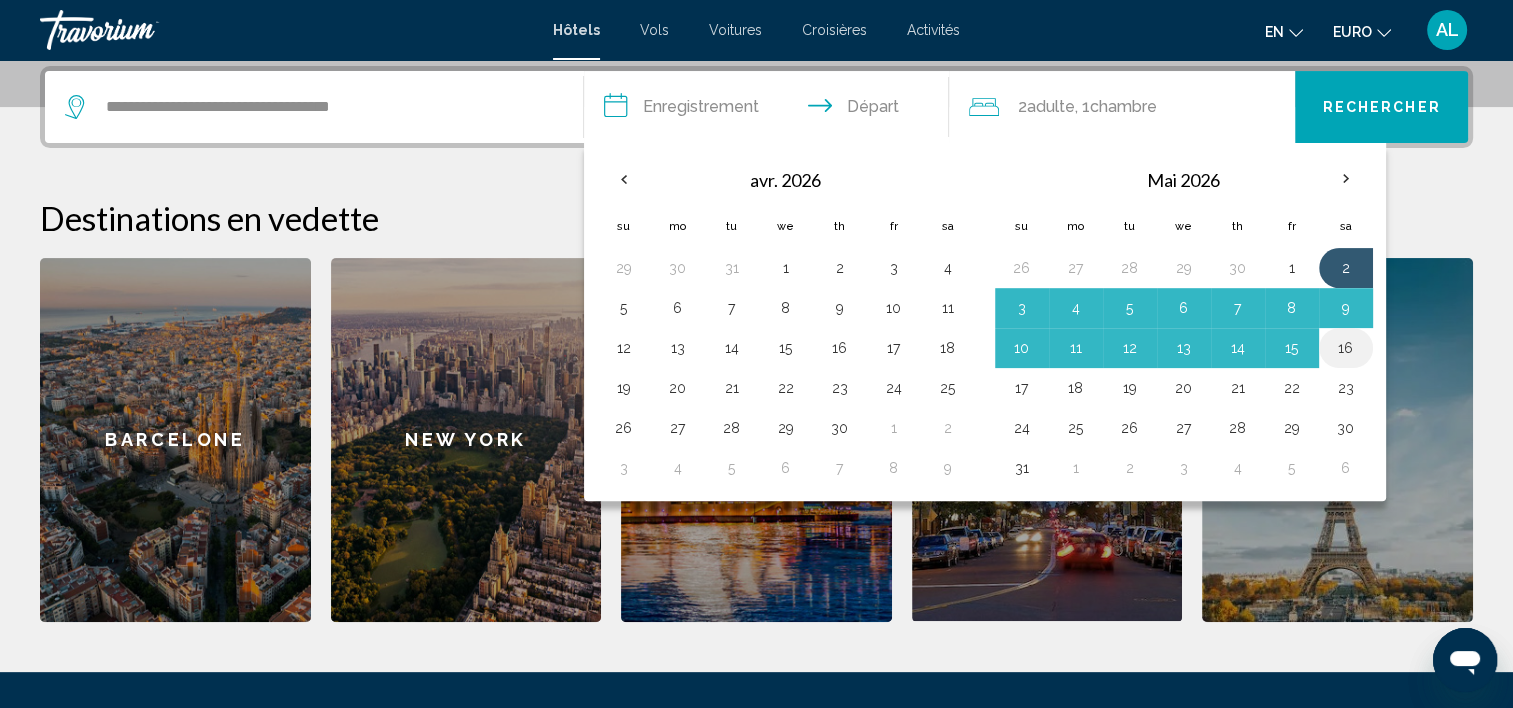 click on "16" at bounding box center [1346, 348] 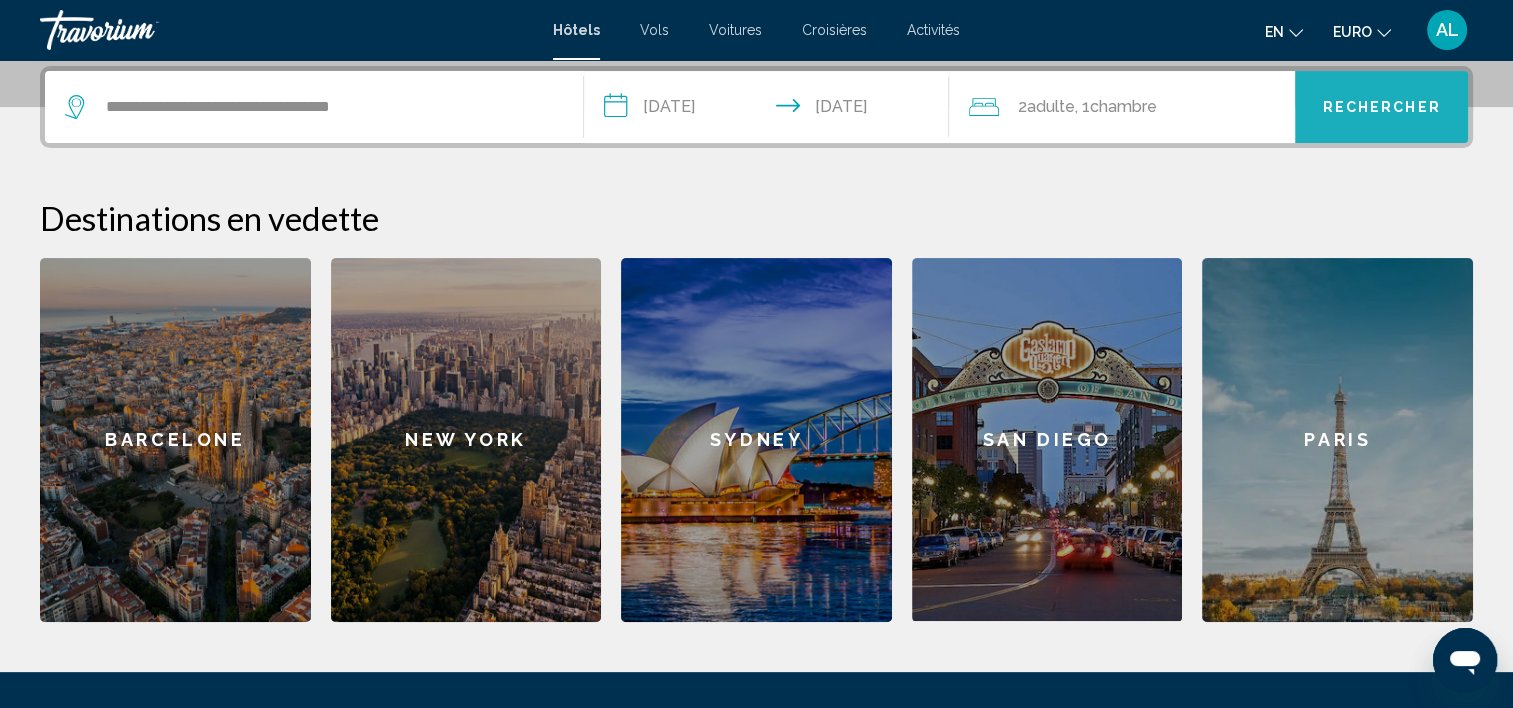 click on "Rechercher" at bounding box center [1382, 108] 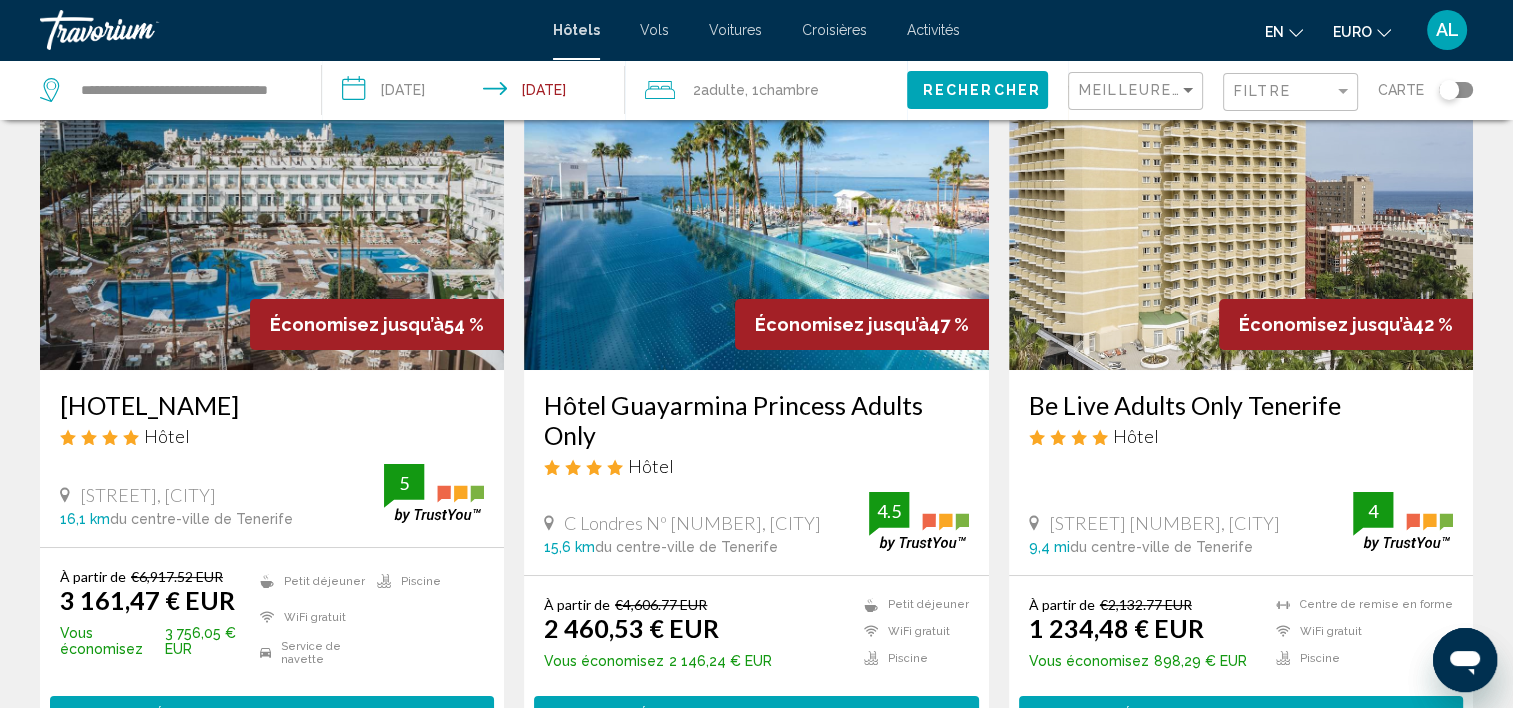 scroll, scrollTop: 200, scrollLeft: 0, axis: vertical 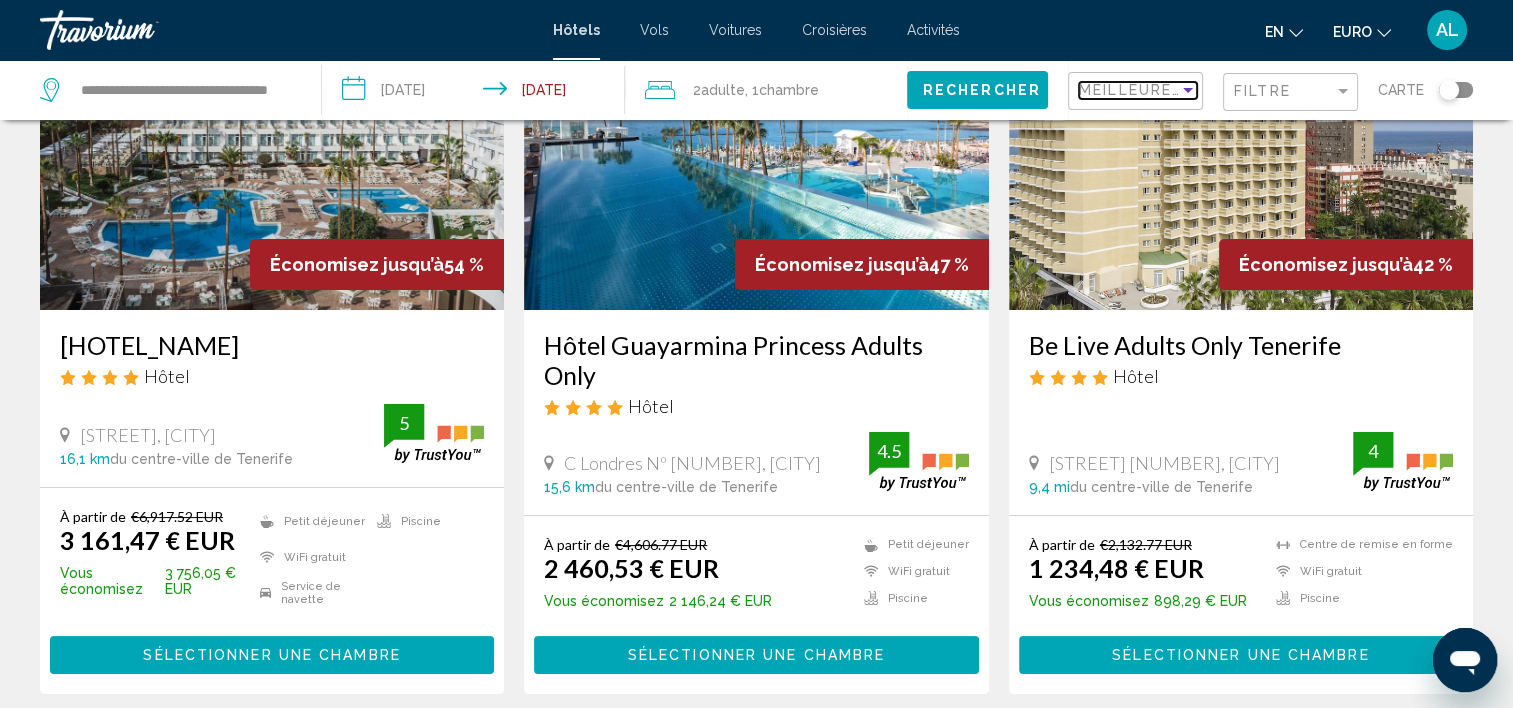 click at bounding box center (1188, 90) 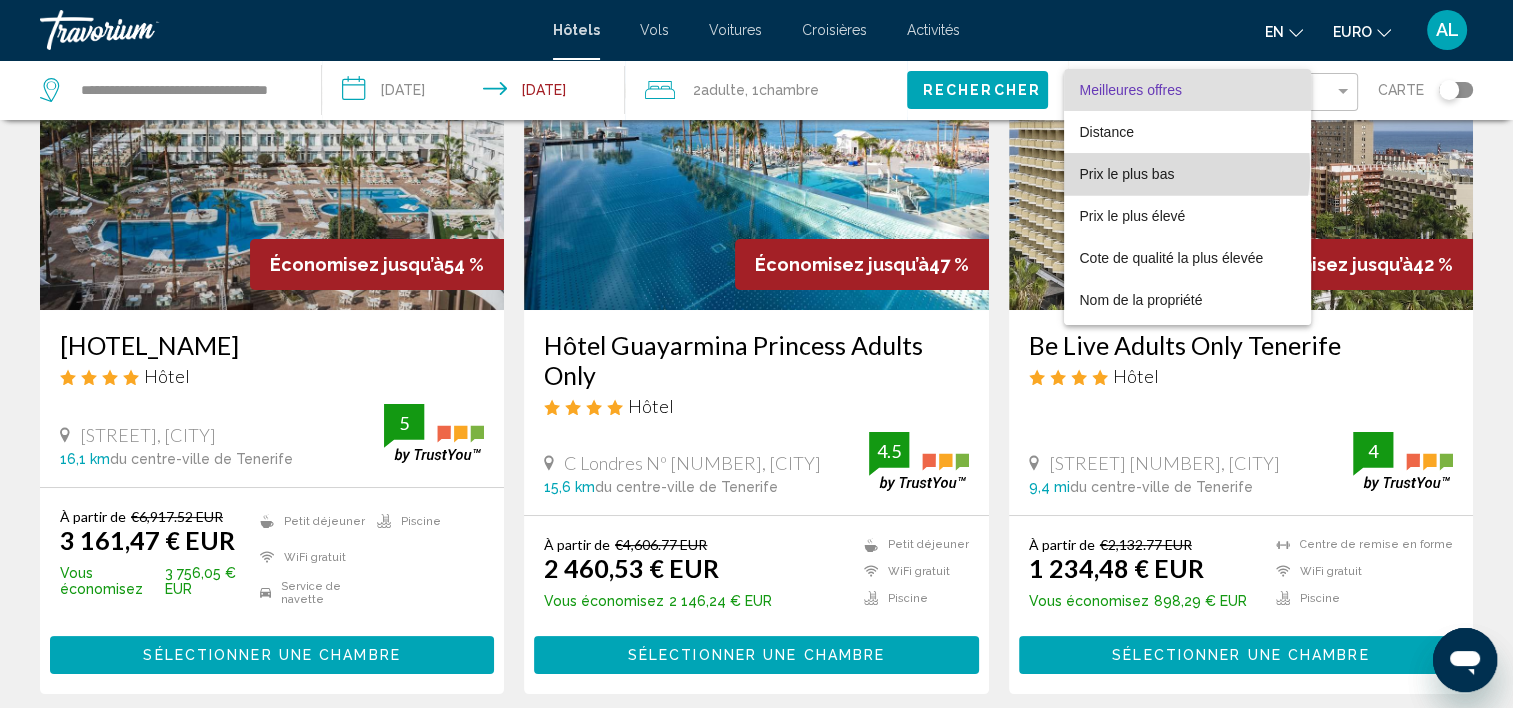 click on "Prix le plus bas" at bounding box center [1127, 174] 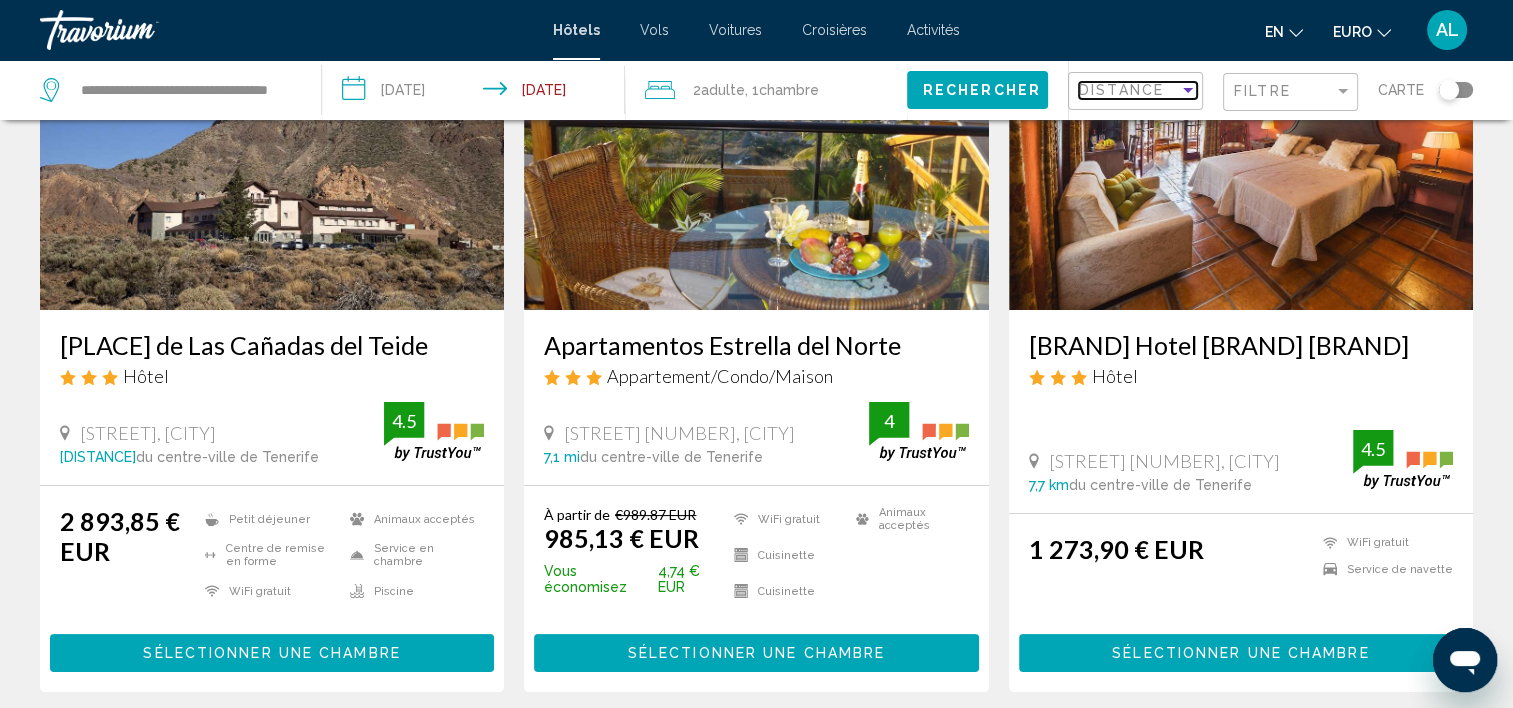 click at bounding box center [1188, 90] 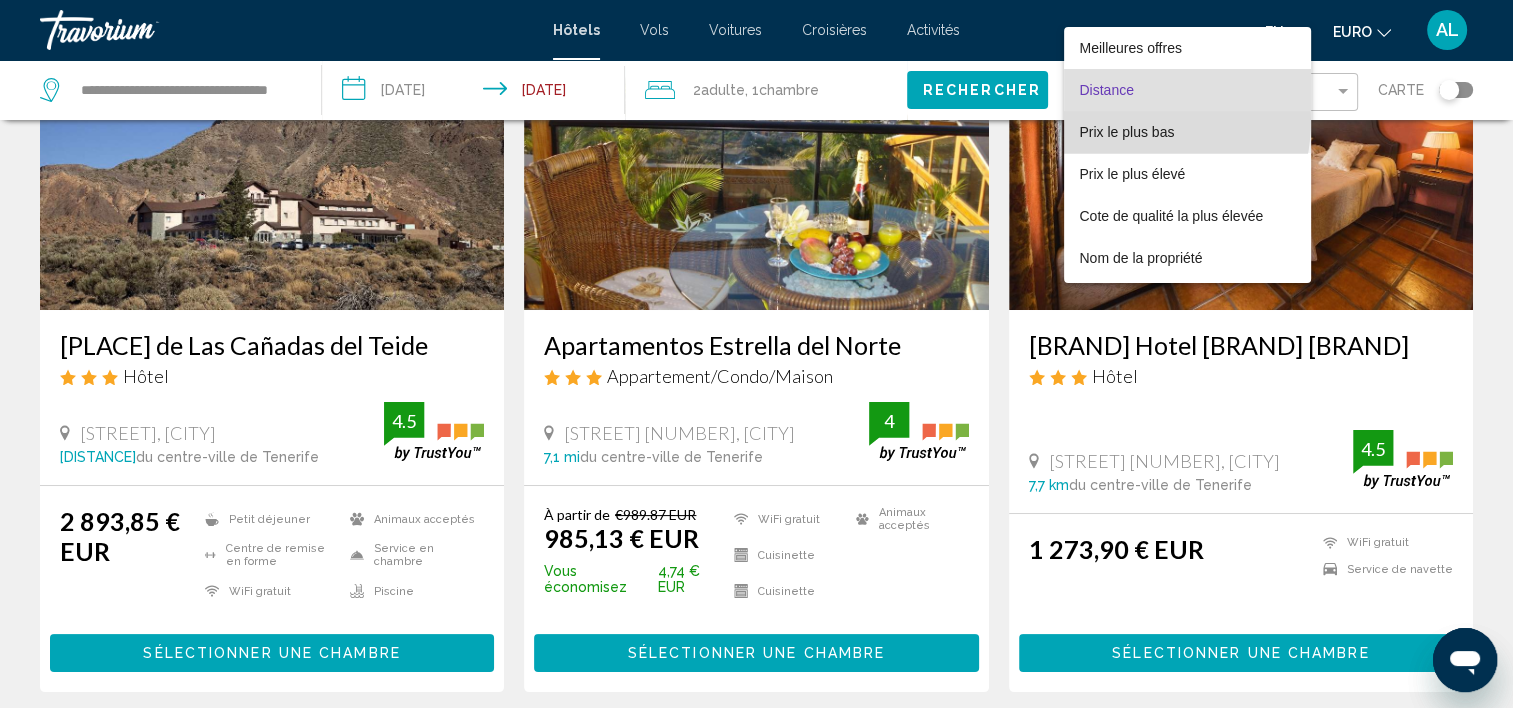 click on "Prix le plus bas" at bounding box center (1188, 132) 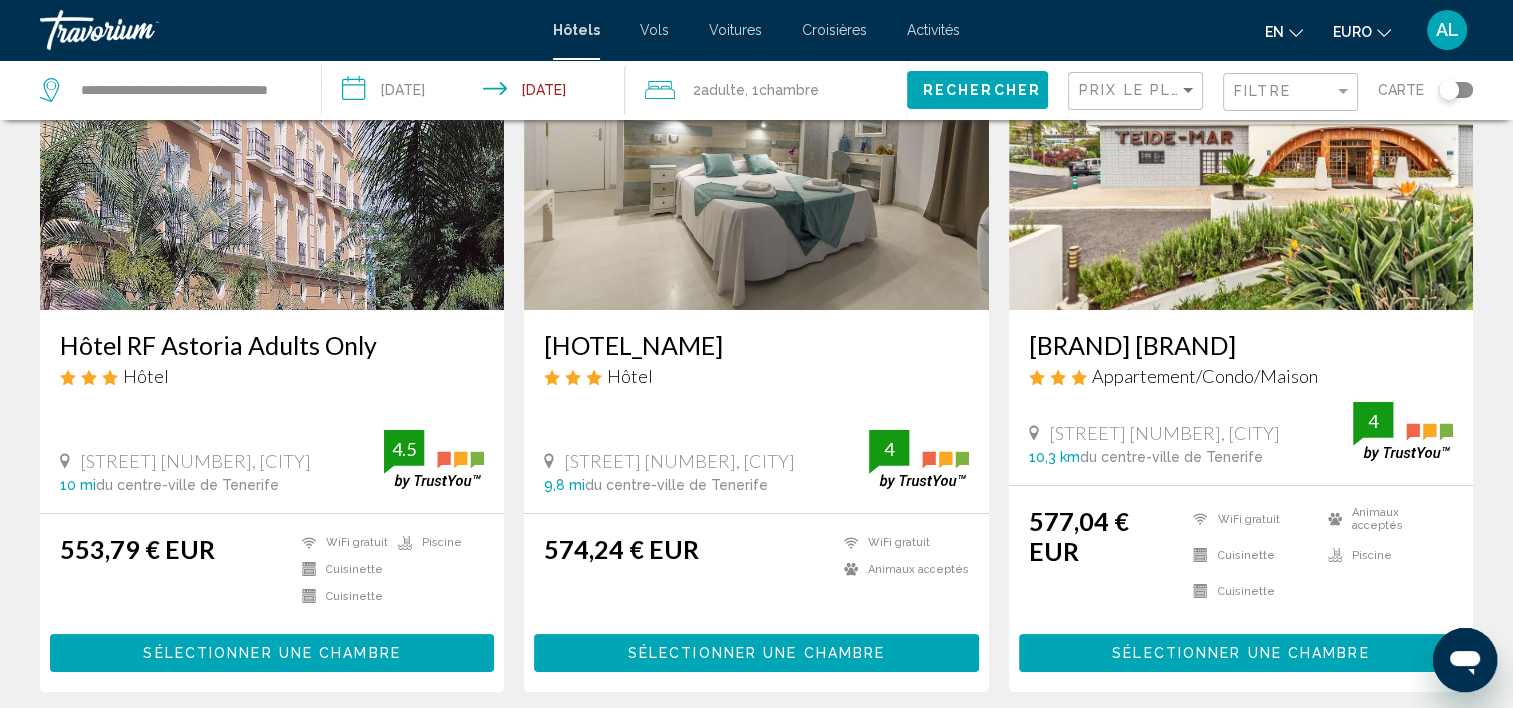click on "Résultats de la recherche d’hôtels  -   265  endroits où passer votre temps  Hôtel RF Astoria Adults Only
Hôtel
Enrique Talg [NUMBER], [CITY] [NUMBER] mi  du centre-ville de Tenerife from hotel 4.5 553,79 € EUR
WiFi gratuit
Cuisinette
Cuisinette
Piscine  4.5Sélectionner une chambre  Hôtel Sun Holidays
Hôtel
Calle La Penita [NUMBER], [CITY] [NUMBER] mi  du centre-ville de Tenerife from hotel 4 574,24 € EUR
WiFi gratuit  4" at bounding box center [756, 1454] 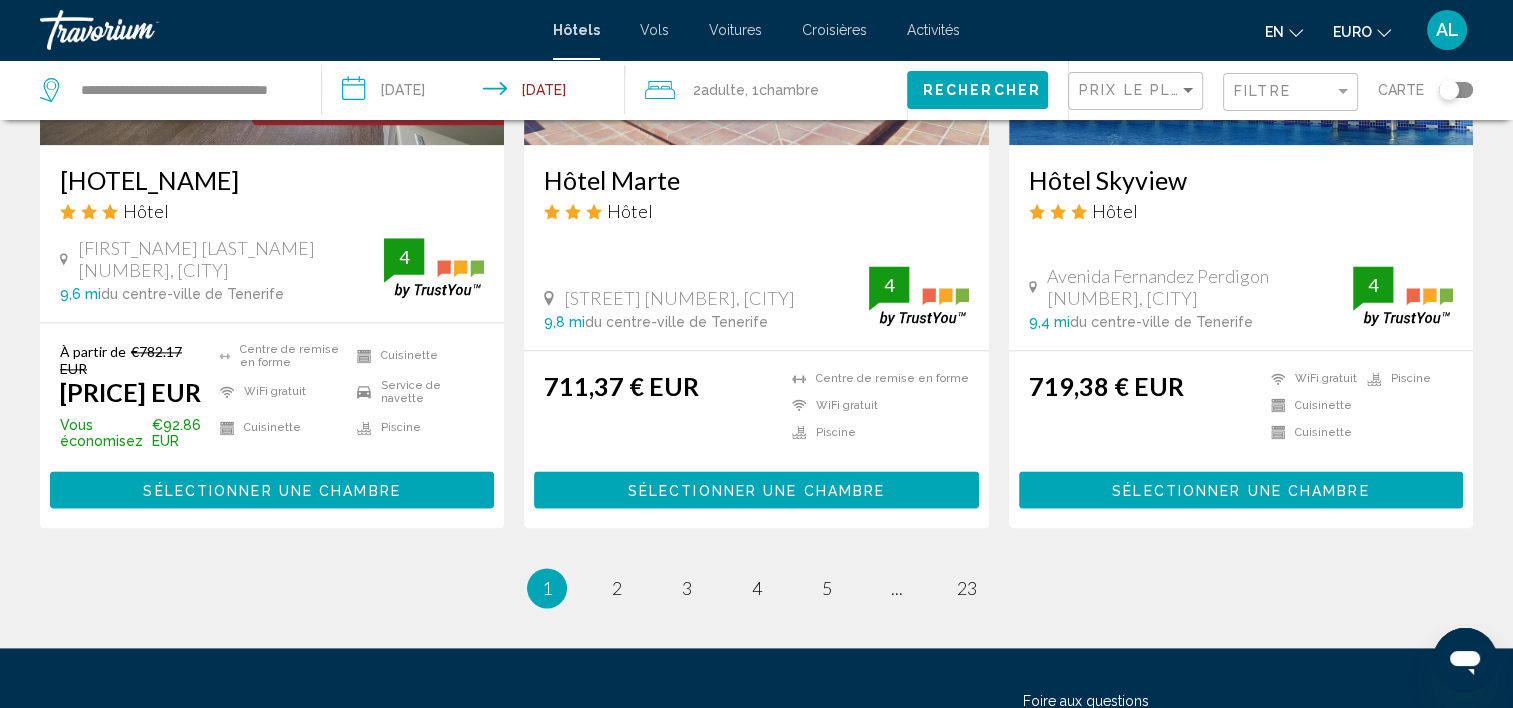 scroll, scrollTop: 2712, scrollLeft: 0, axis: vertical 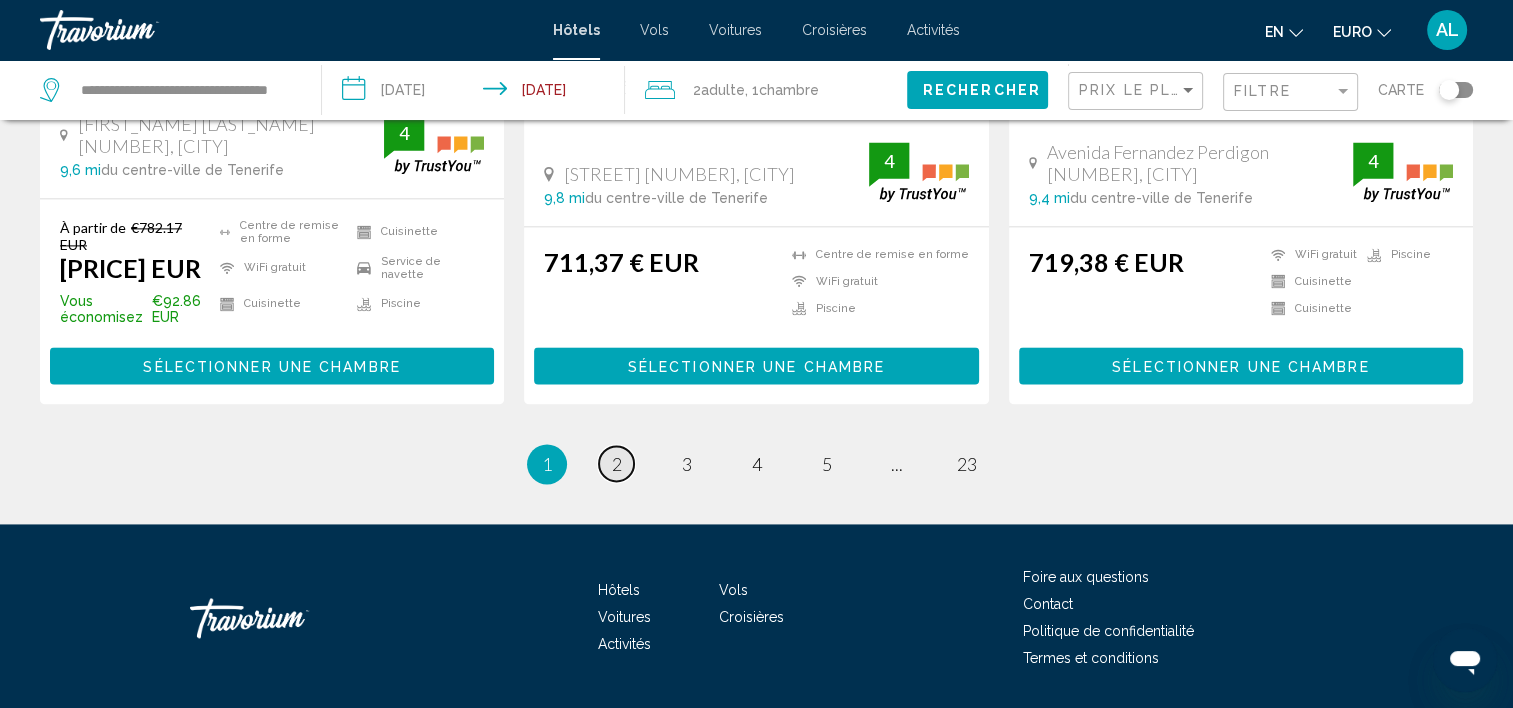 drag, startPoint x: 1527, startPoint y: 169, endPoint x: 627, endPoint y: 400, distance: 929.17224 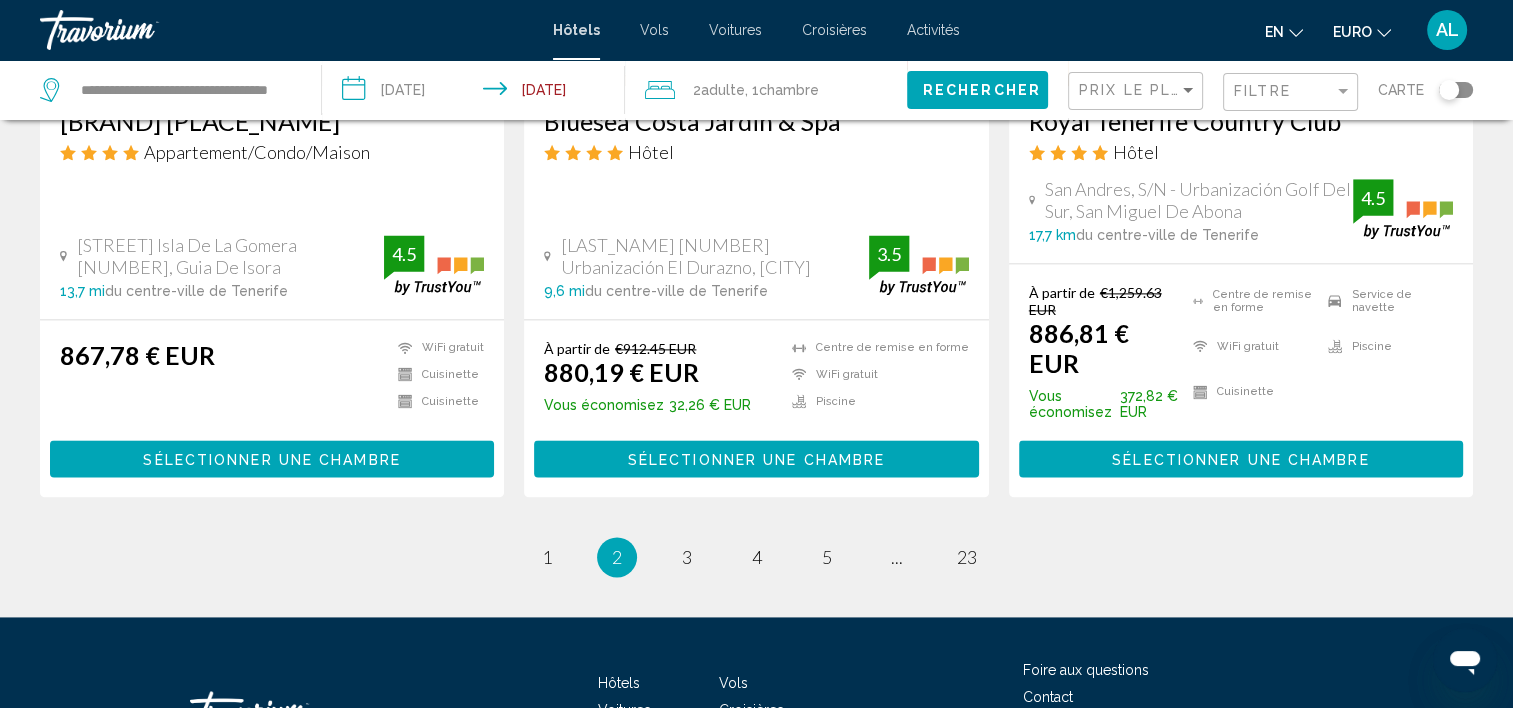scroll, scrollTop: 2720, scrollLeft: 0, axis: vertical 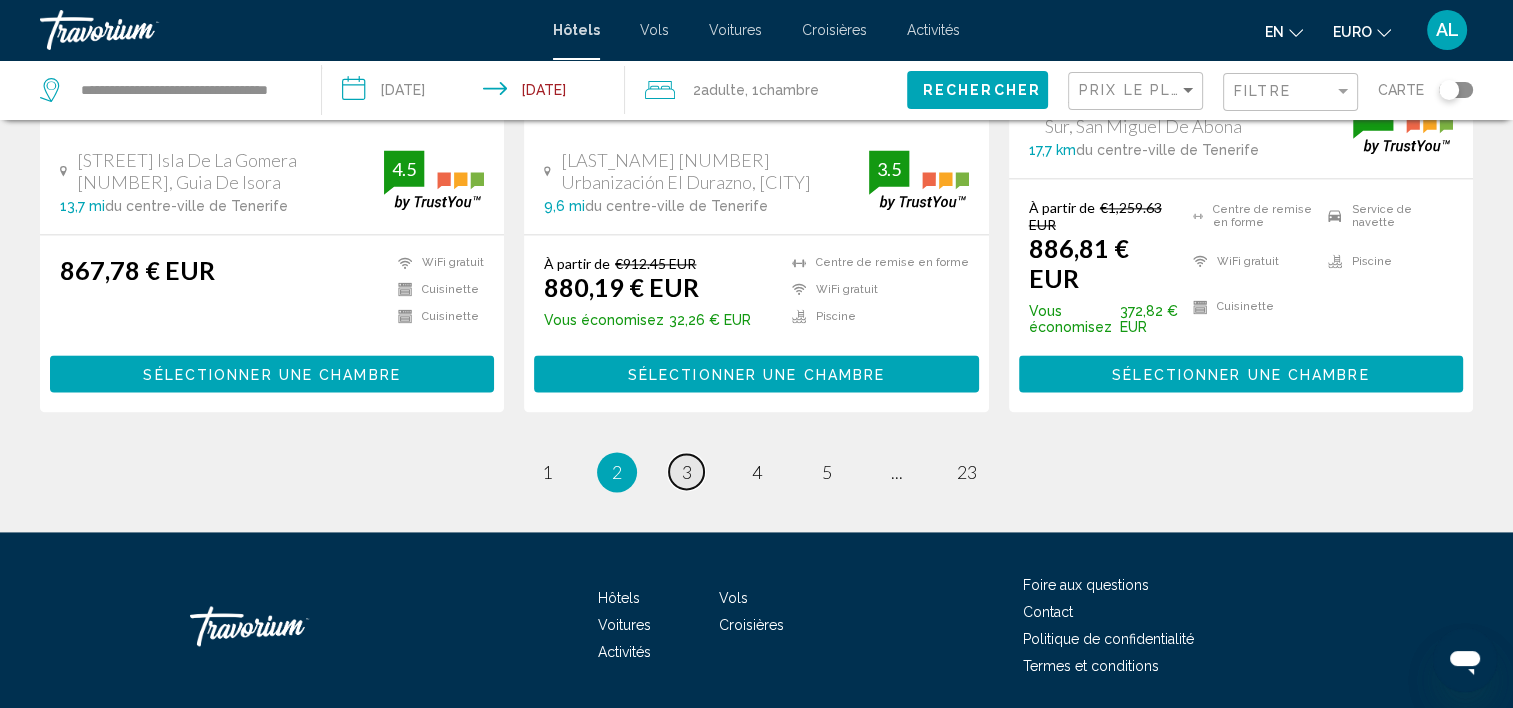click on "3" at bounding box center (687, 472) 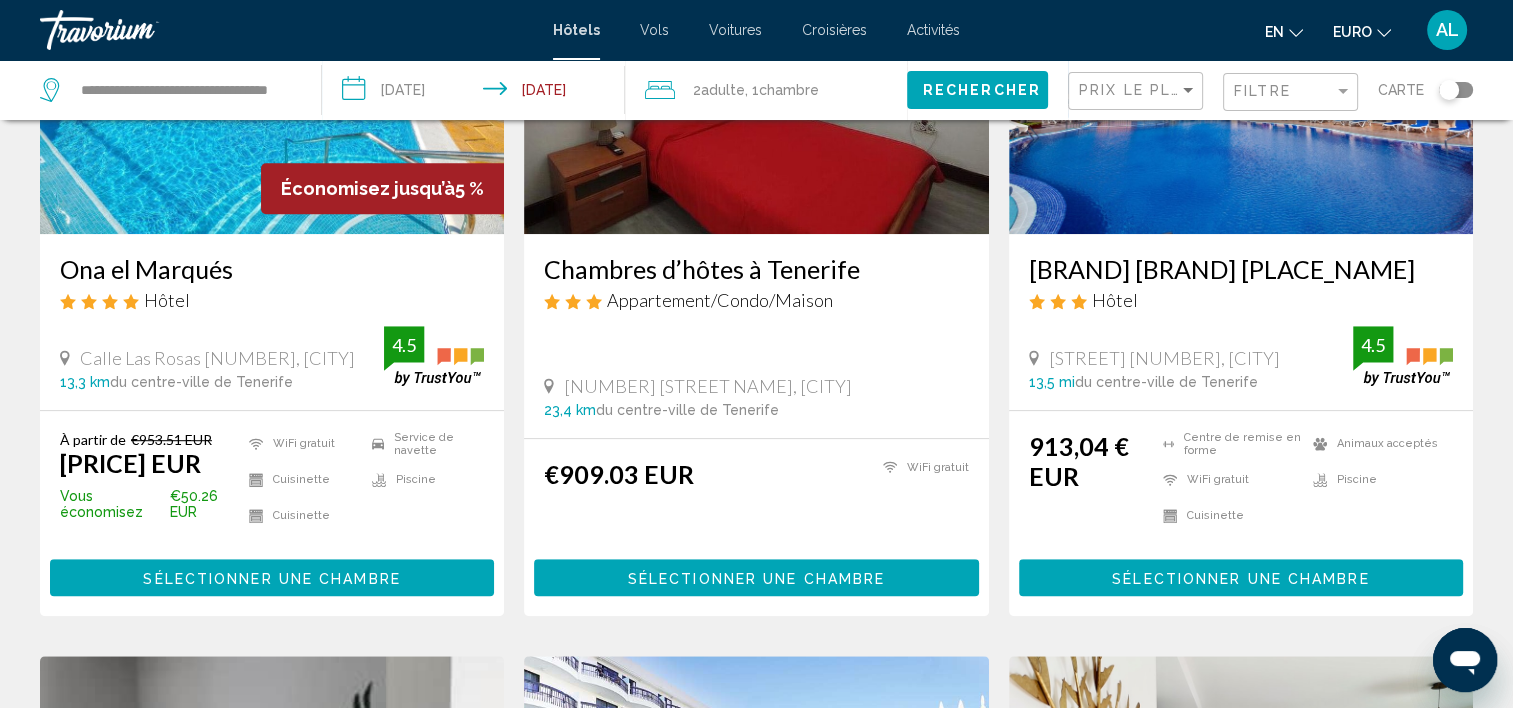 scroll, scrollTop: 1120, scrollLeft: 0, axis: vertical 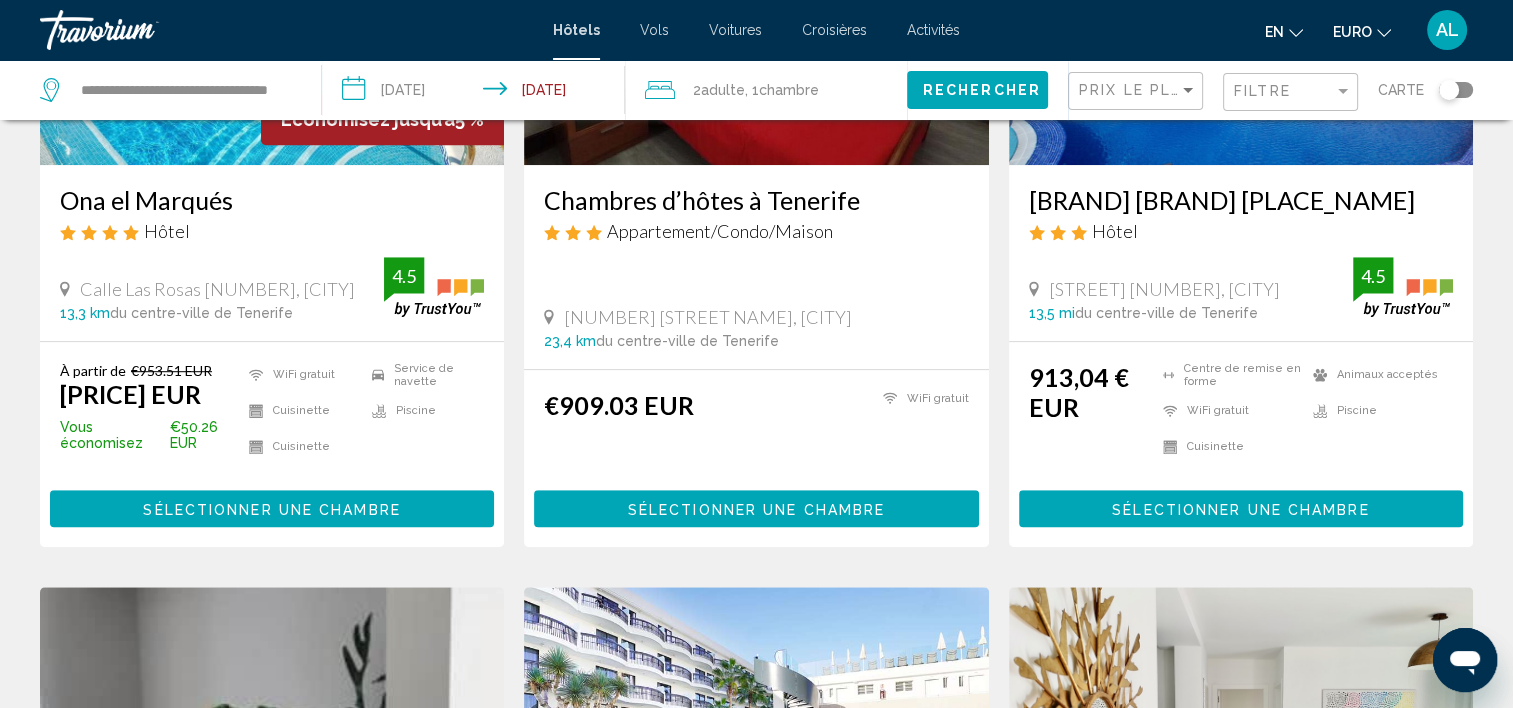click on "€909.03 EUR" at bounding box center (619, 405) 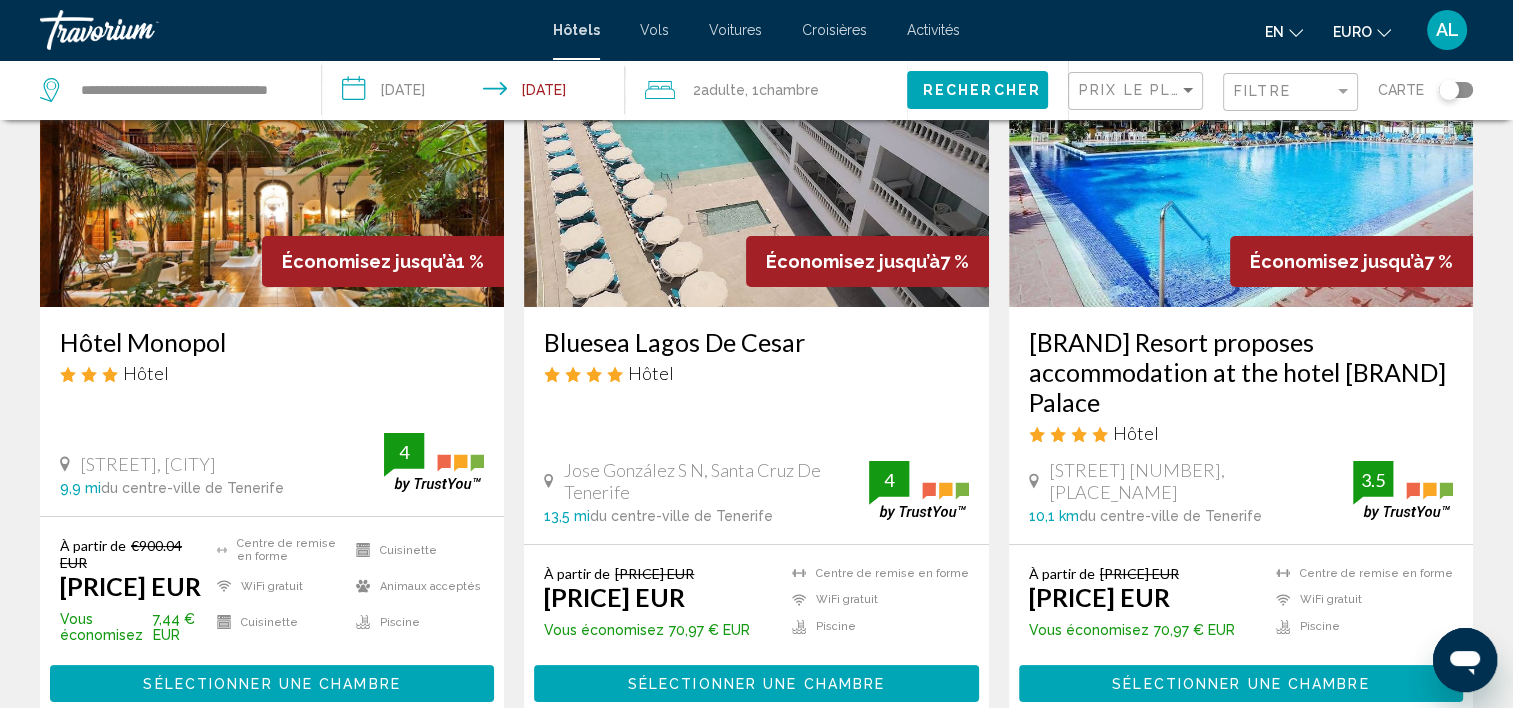 scroll, scrollTop: 0, scrollLeft: 0, axis: both 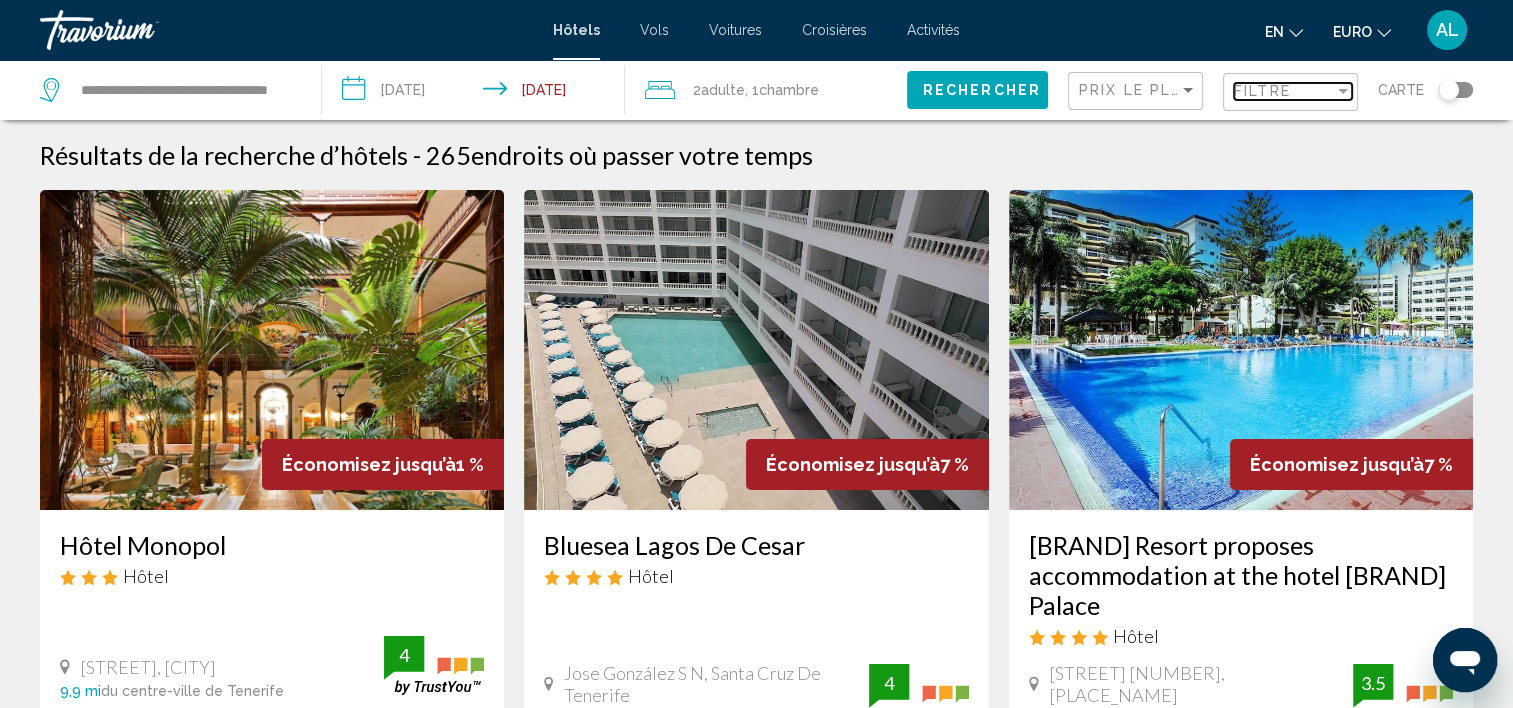click at bounding box center [1343, 91] 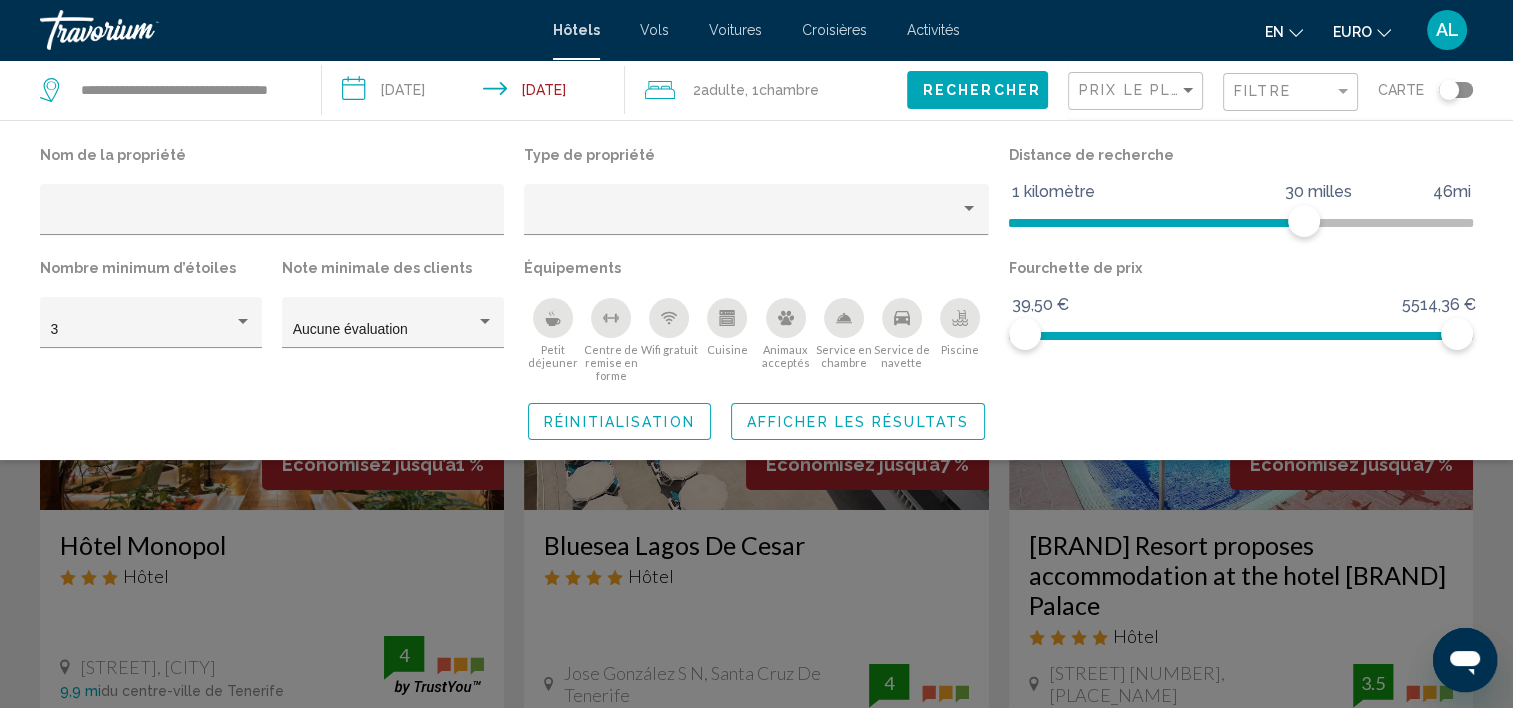 click on "Hôtels" at bounding box center (576, 30) 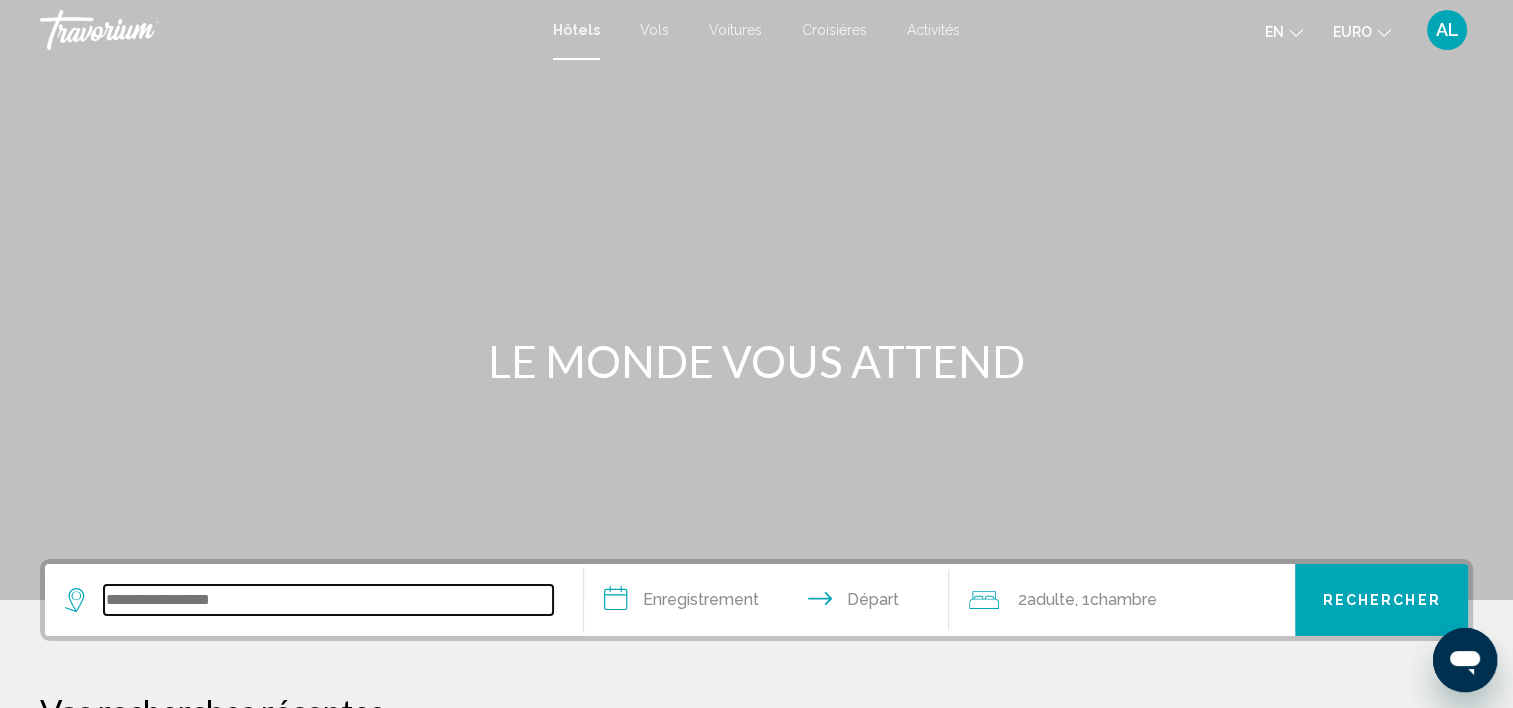 click at bounding box center [328, 600] 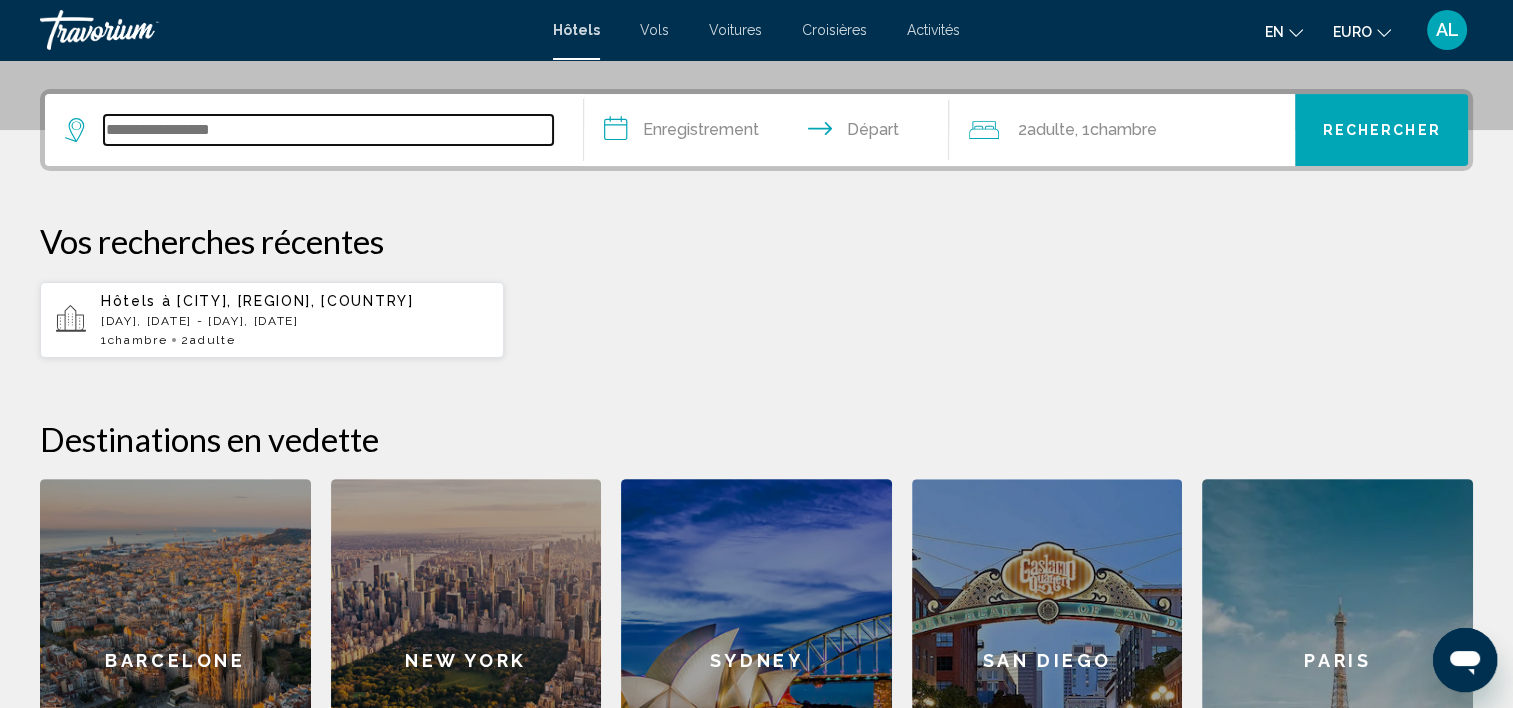 scroll, scrollTop: 493, scrollLeft: 0, axis: vertical 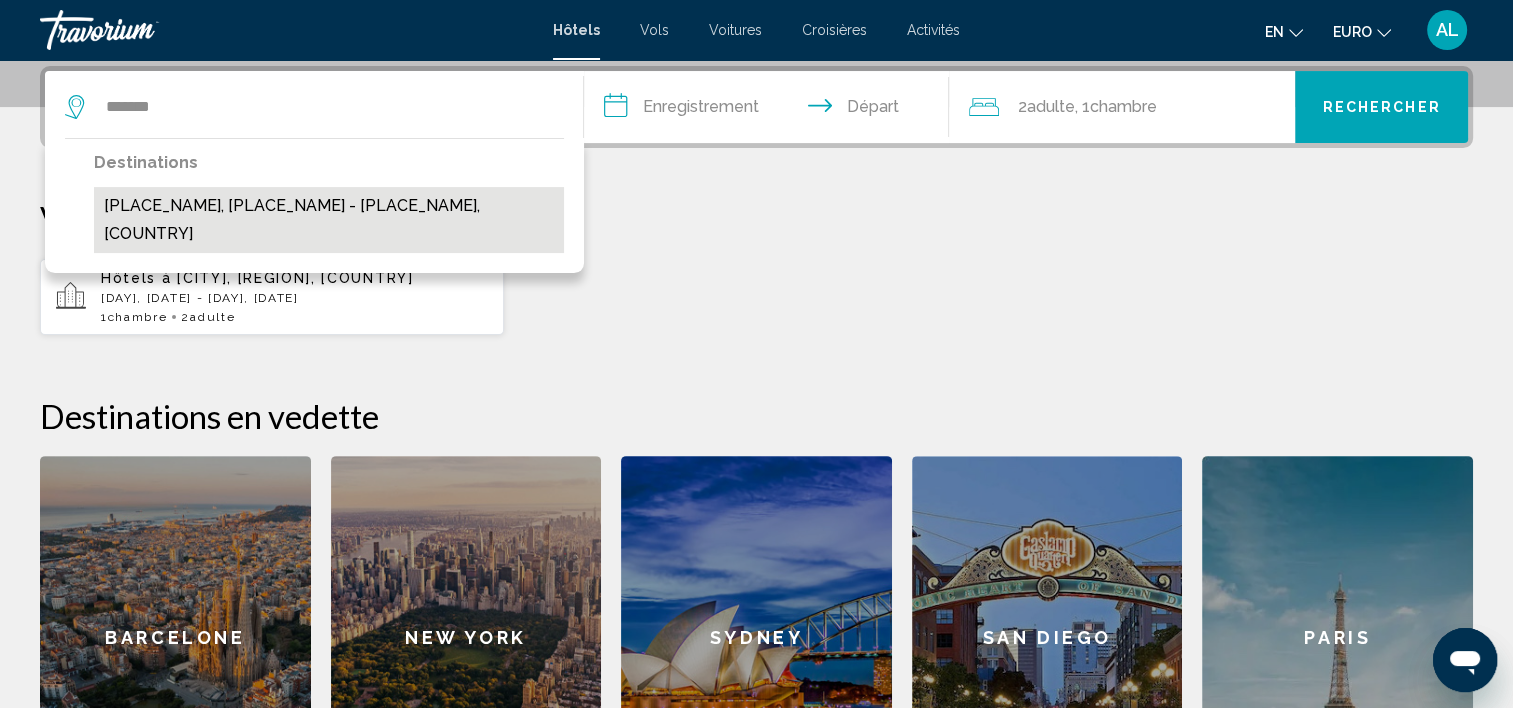 click on "[PLACE_NAME], [PLACE_NAME] - [PLACE_NAME], [COUNTRY]" at bounding box center [329, 220] 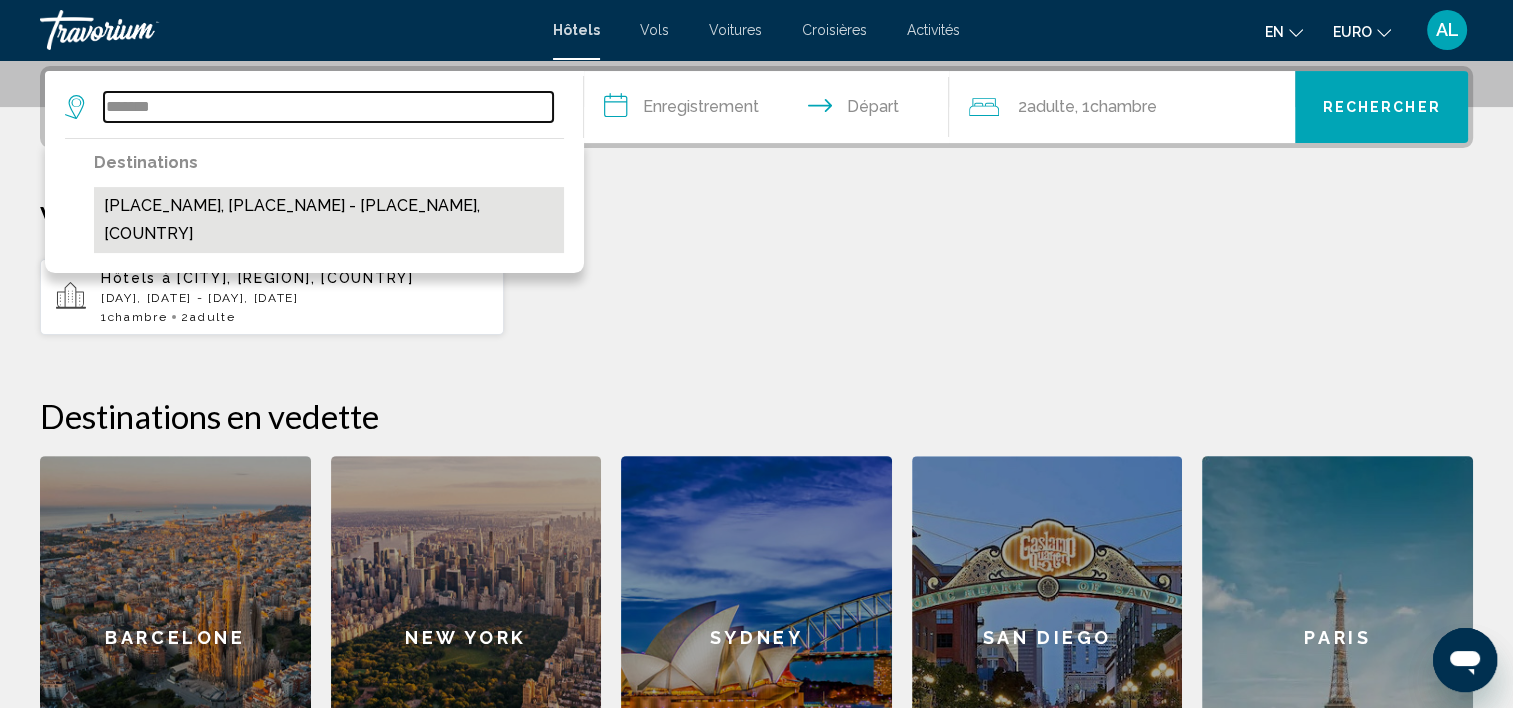 type on "**********" 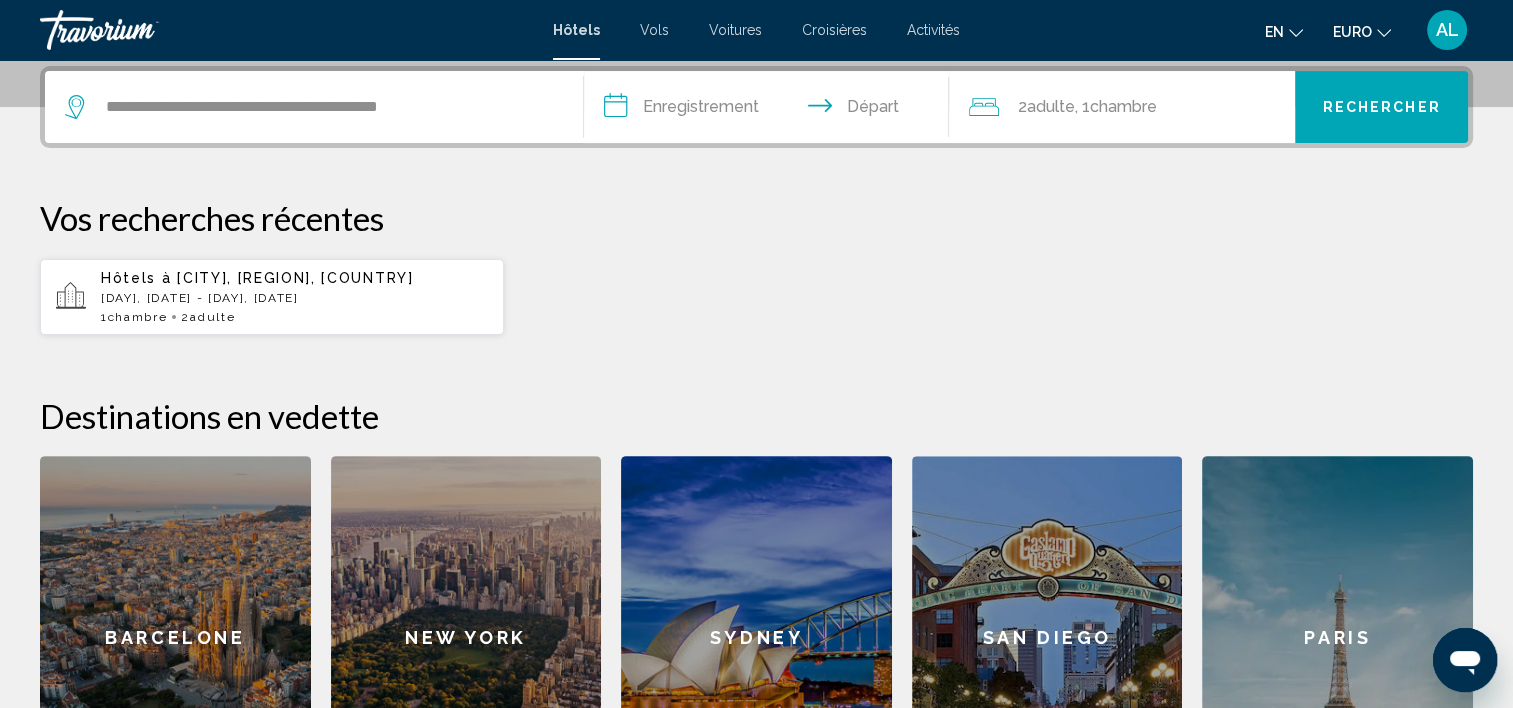 click on "**********" at bounding box center (771, 110) 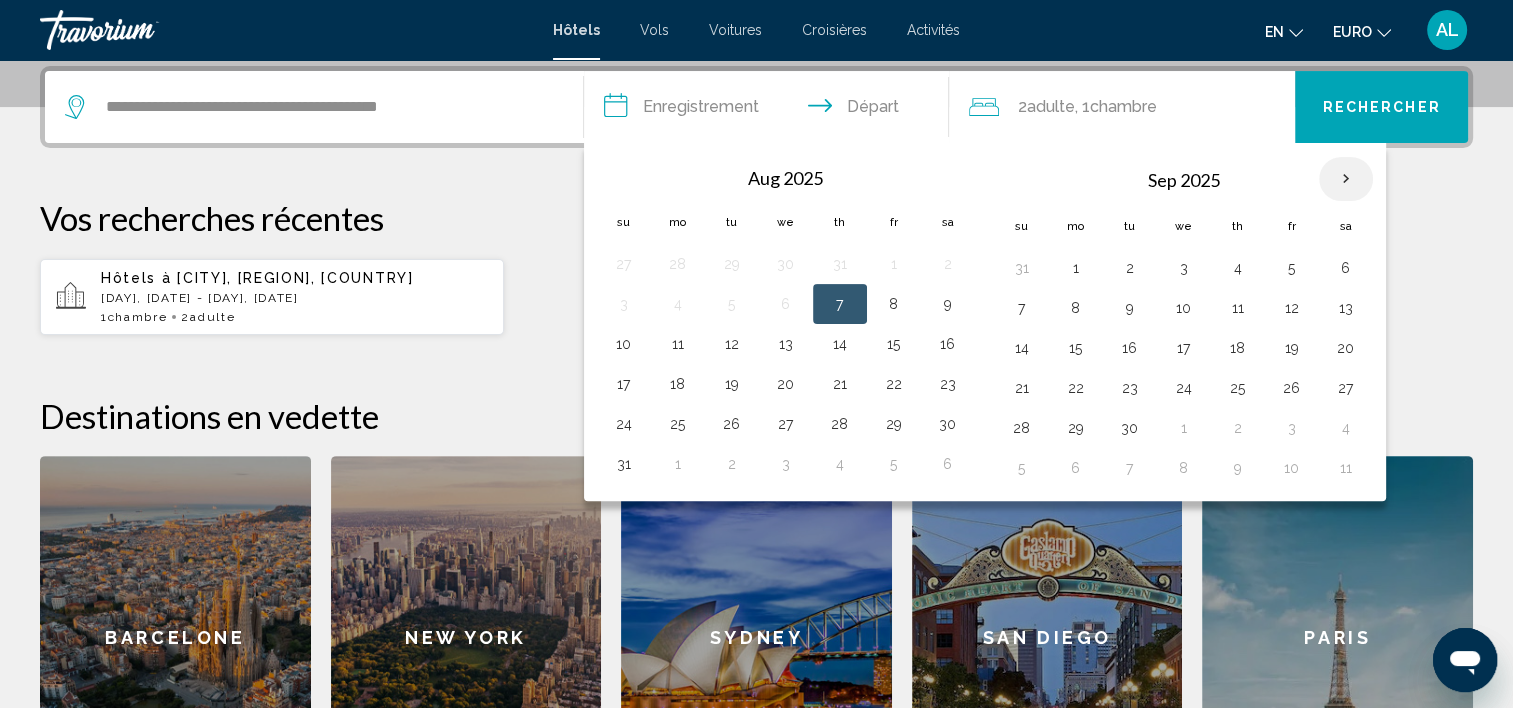 click at bounding box center [1346, 179] 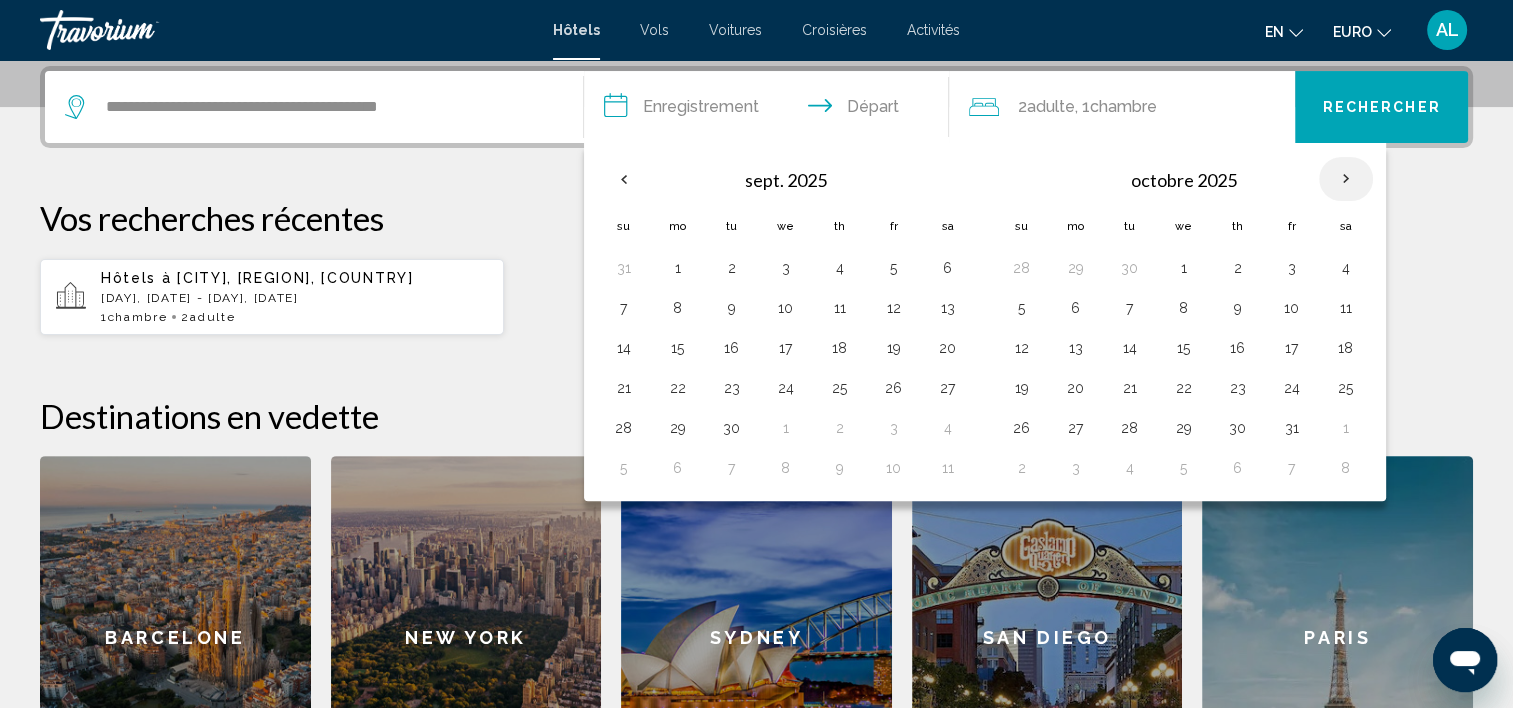 click at bounding box center (1346, 179) 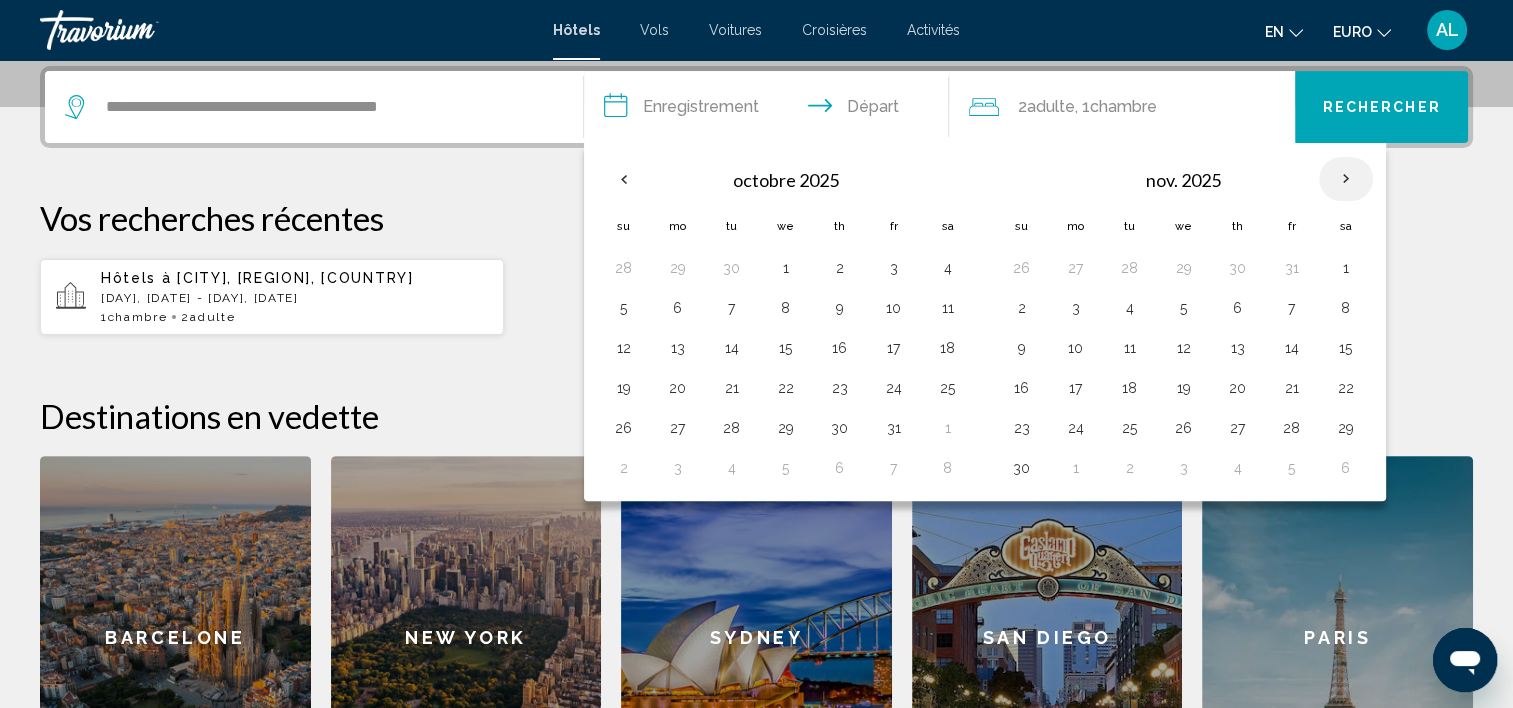 click at bounding box center (1346, 179) 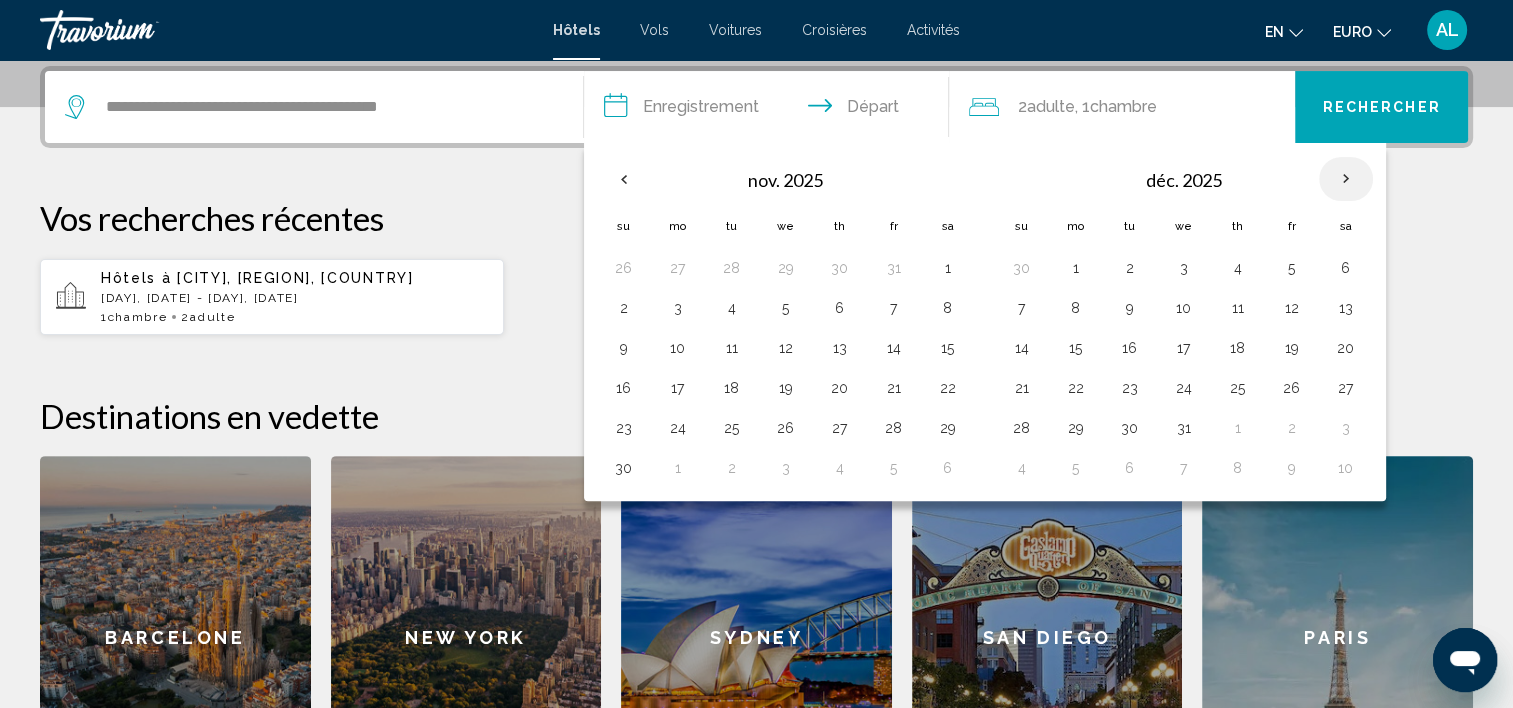 click at bounding box center (1346, 179) 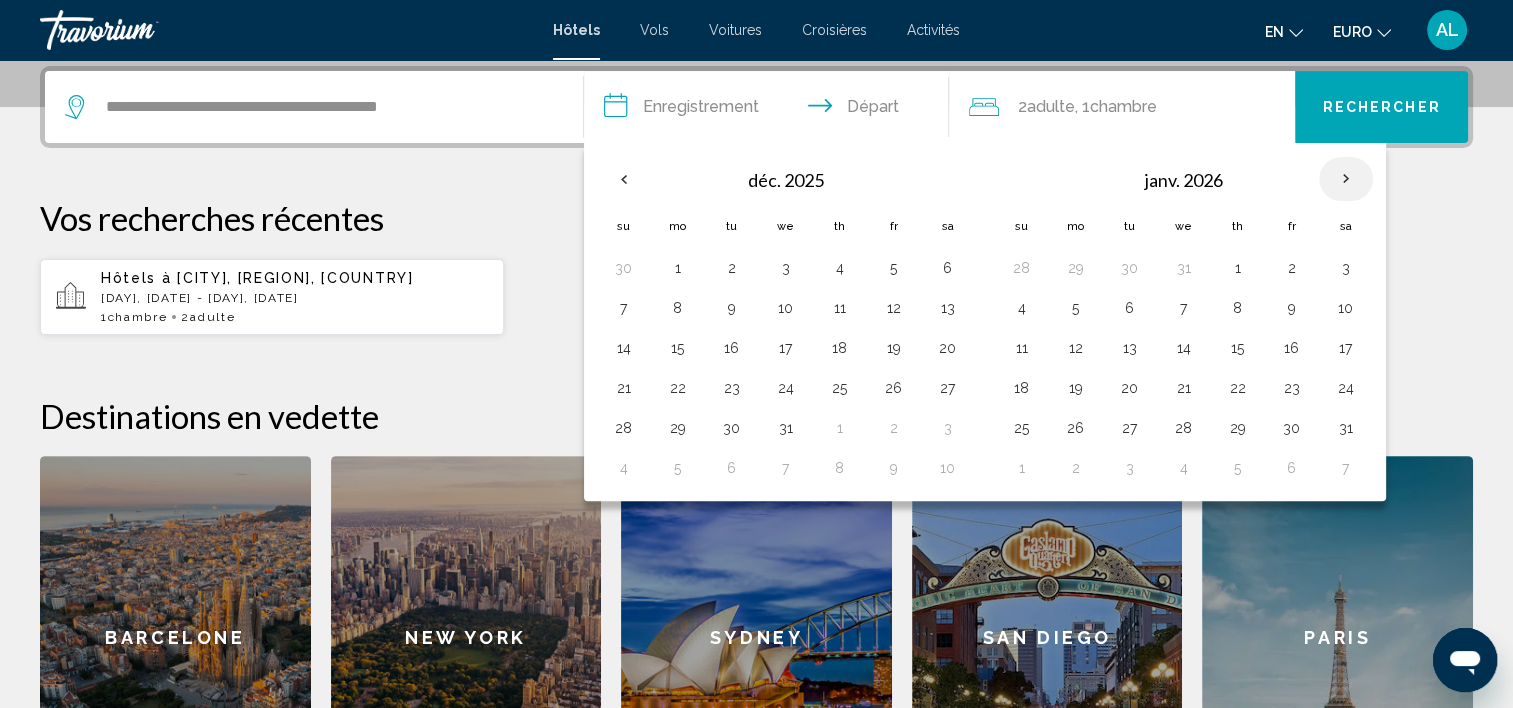click at bounding box center (1346, 179) 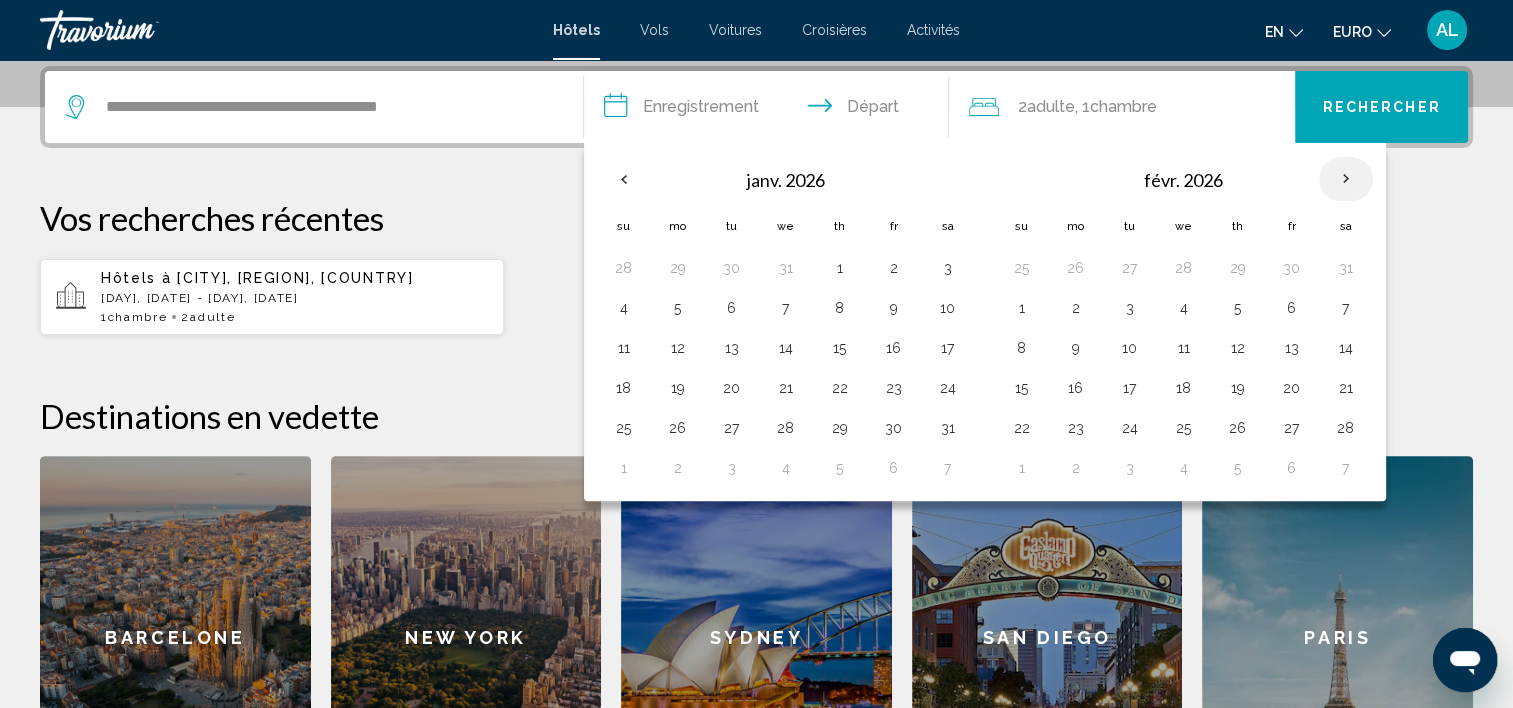 click at bounding box center [1346, 179] 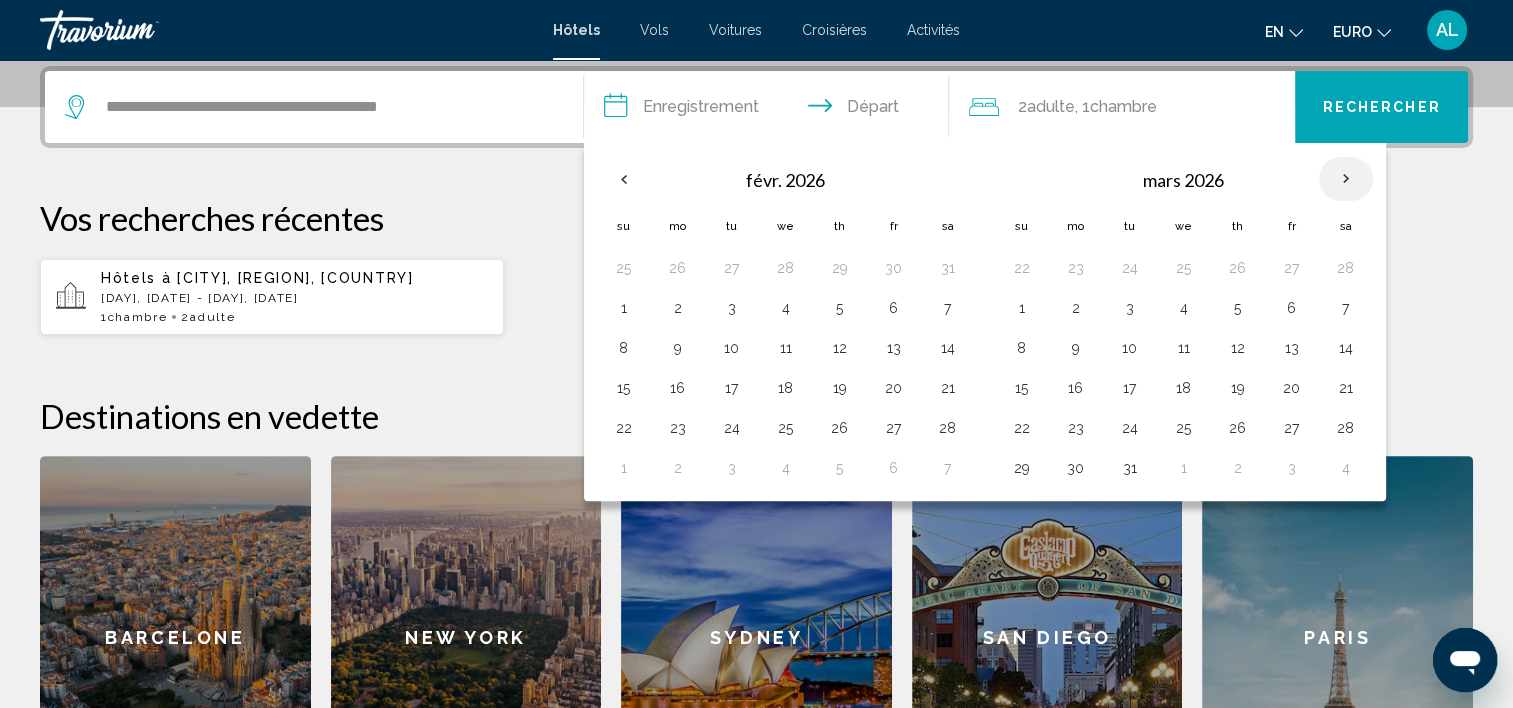 click at bounding box center [1346, 179] 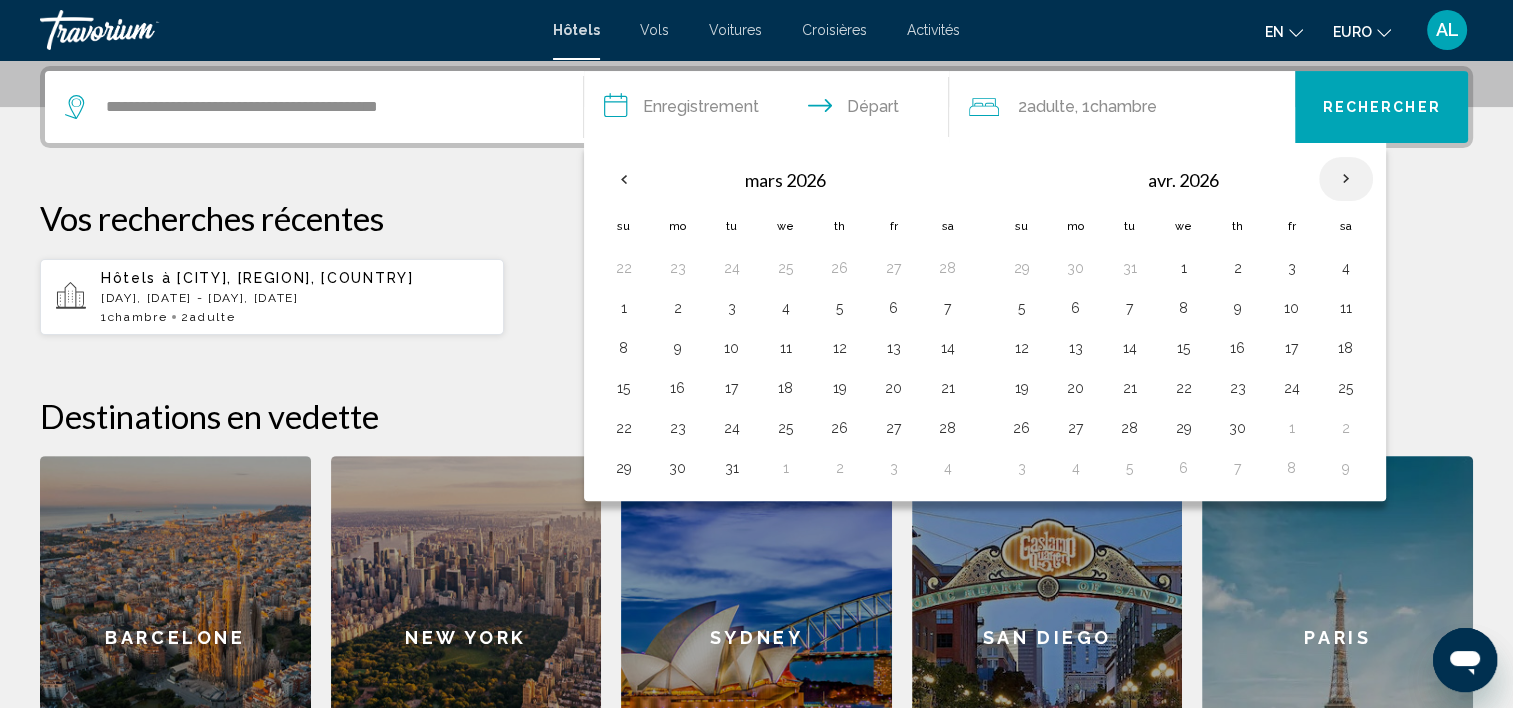 click at bounding box center (1346, 179) 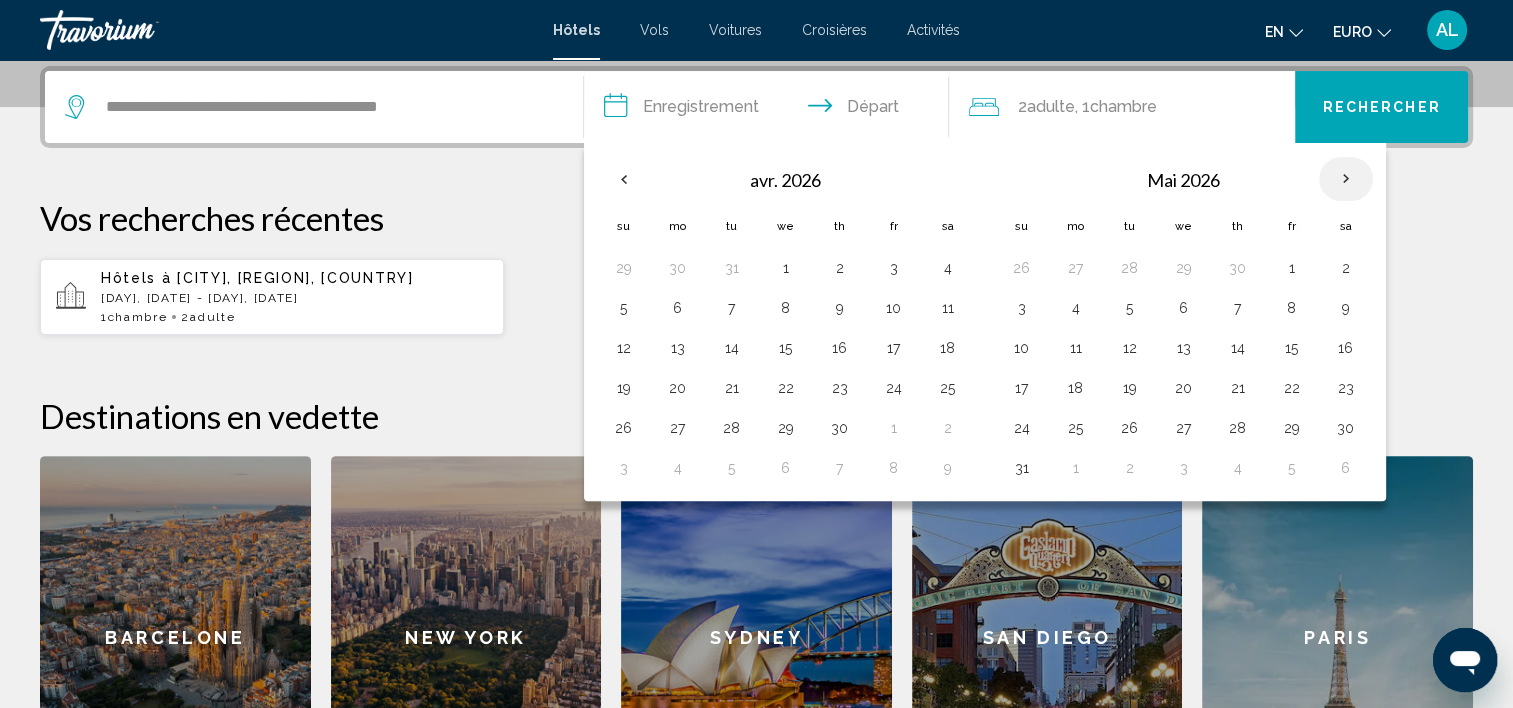 click at bounding box center (1346, 179) 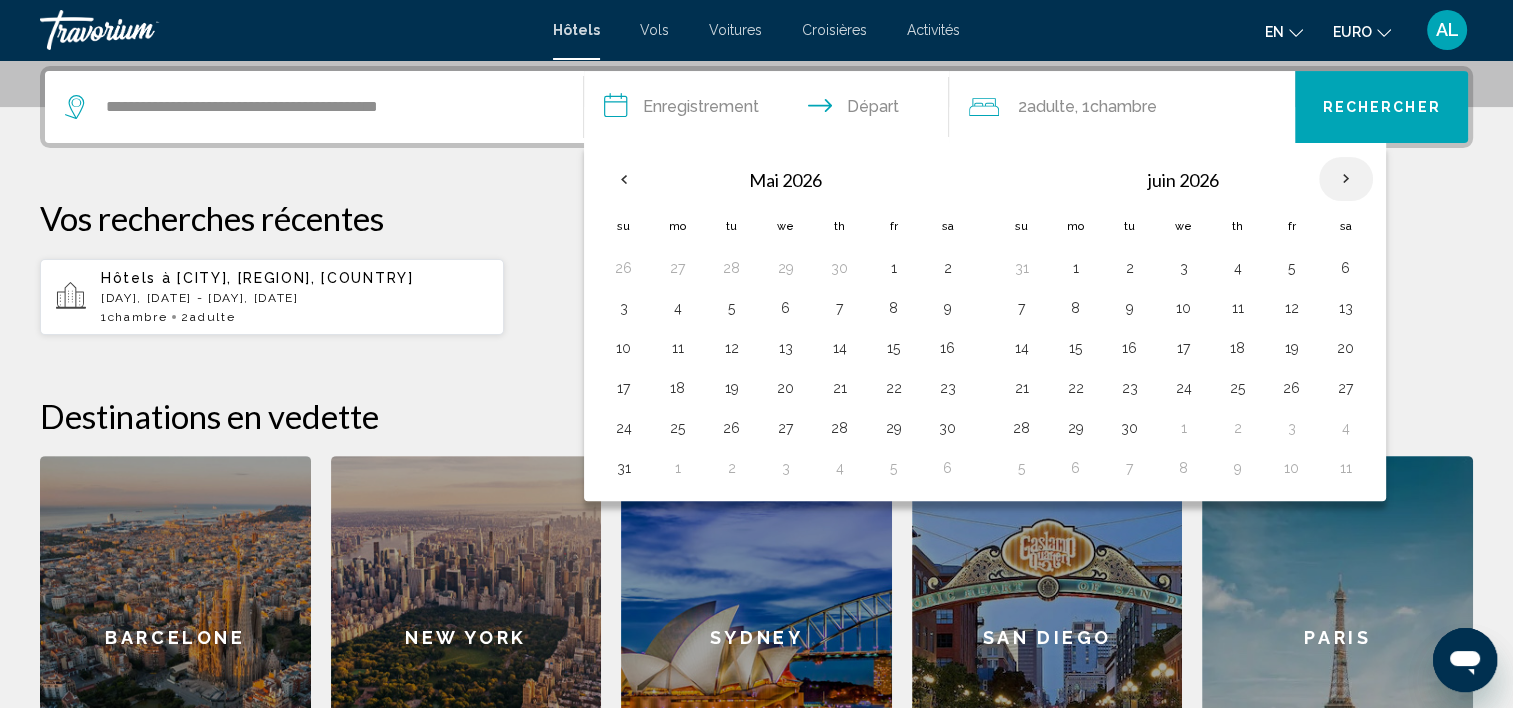 click at bounding box center [1346, 179] 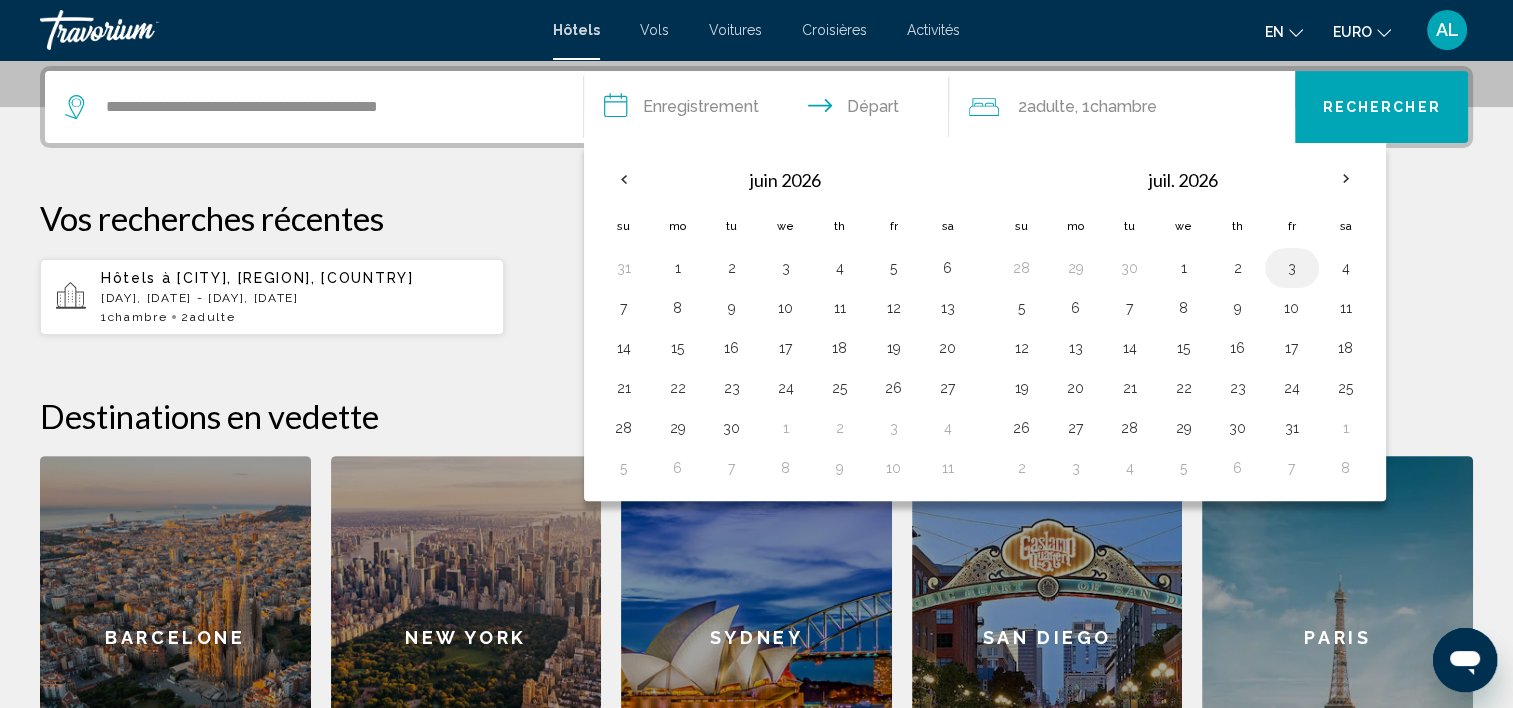 click on "3" at bounding box center (1292, 268) 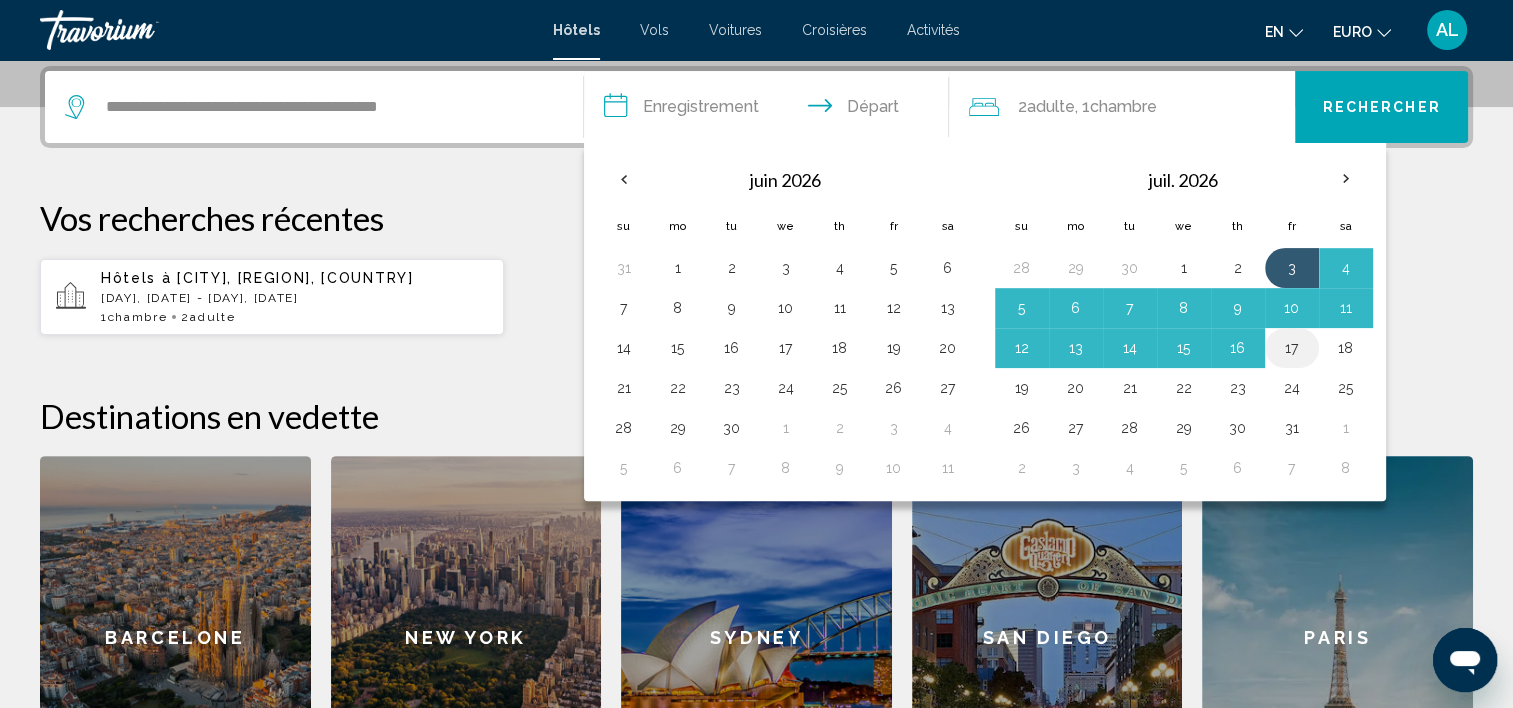 click on "17" at bounding box center (1292, 348) 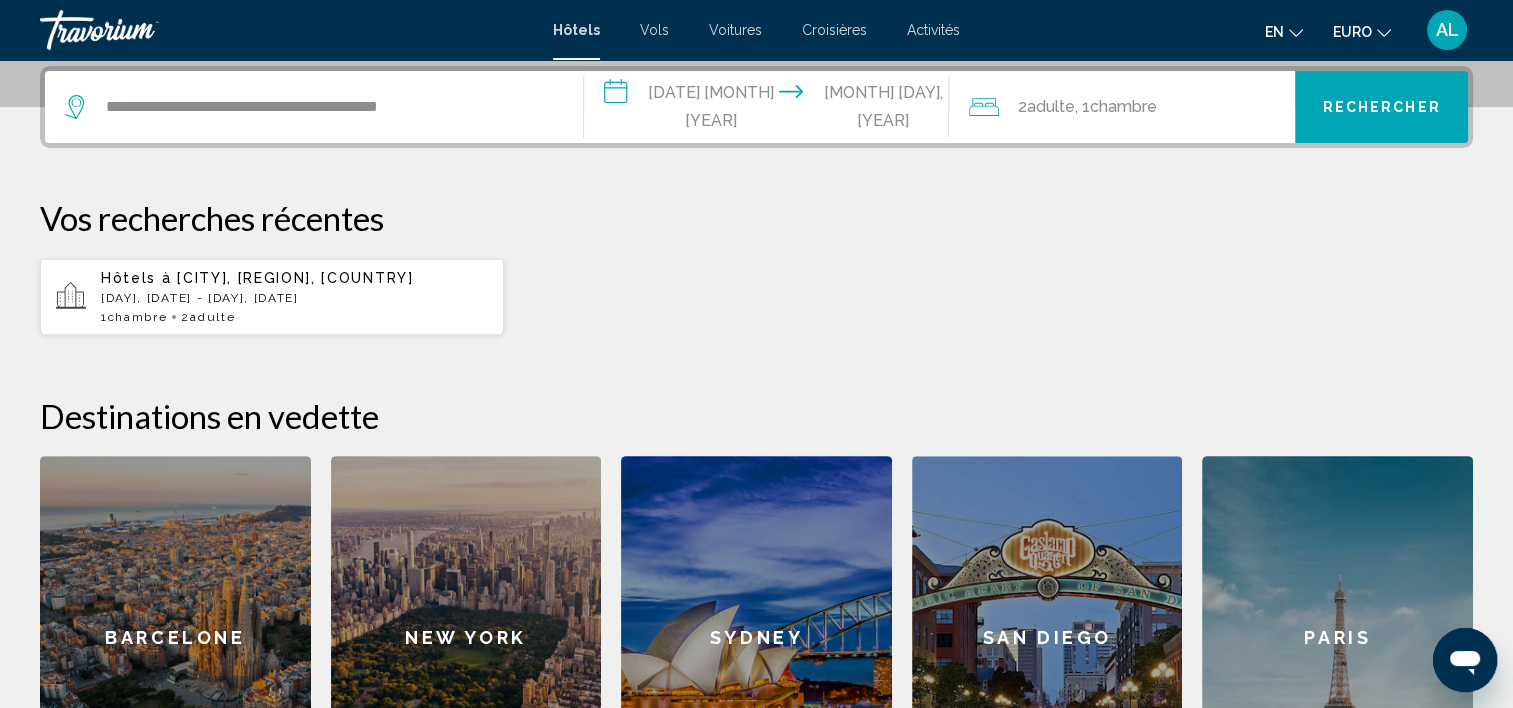click on "2  Adult Adulte , 1  Chambre rooms" 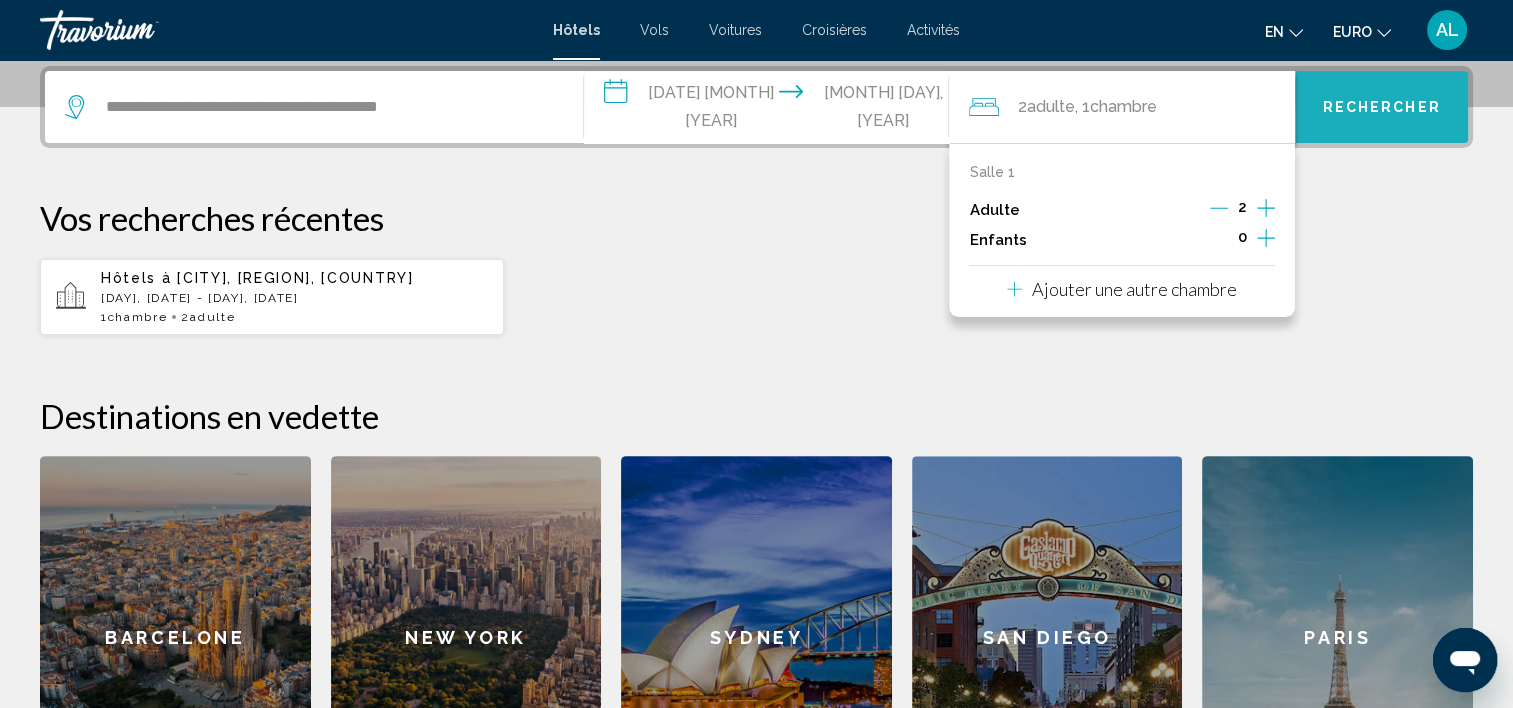 click on "Rechercher" at bounding box center [1382, 108] 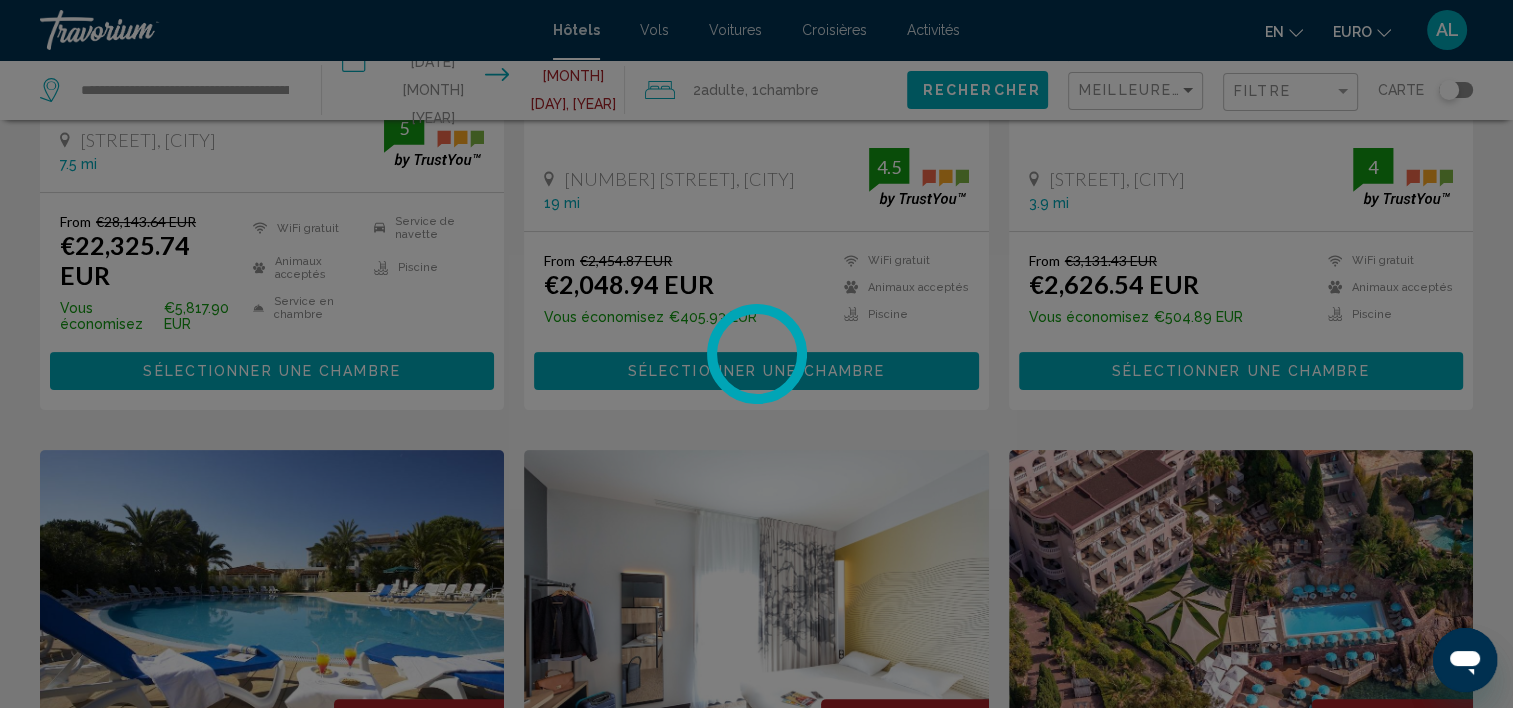 scroll, scrollTop: 0, scrollLeft: 0, axis: both 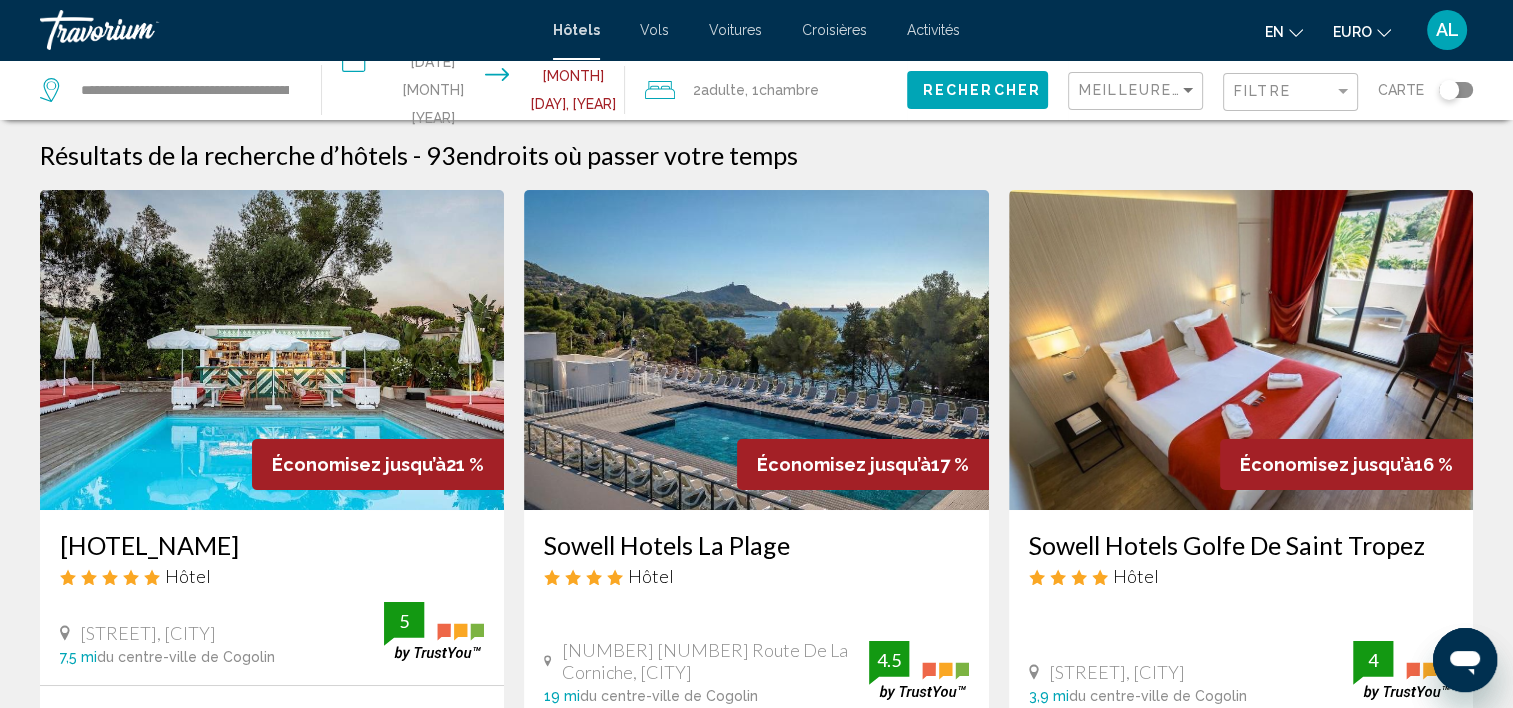 drag, startPoint x: 1506, startPoint y: 140, endPoint x: 1506, endPoint y: 157, distance: 17 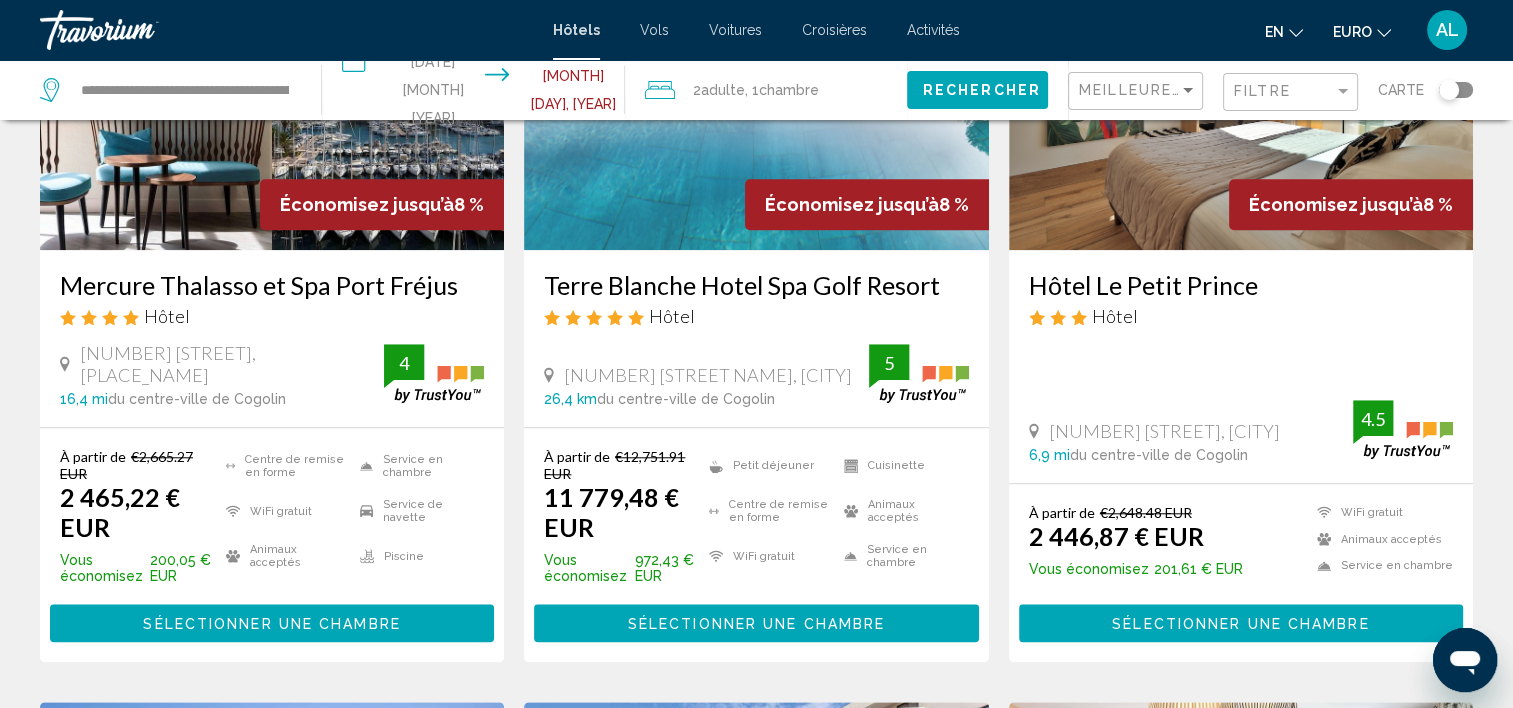 scroll, scrollTop: 1826, scrollLeft: 0, axis: vertical 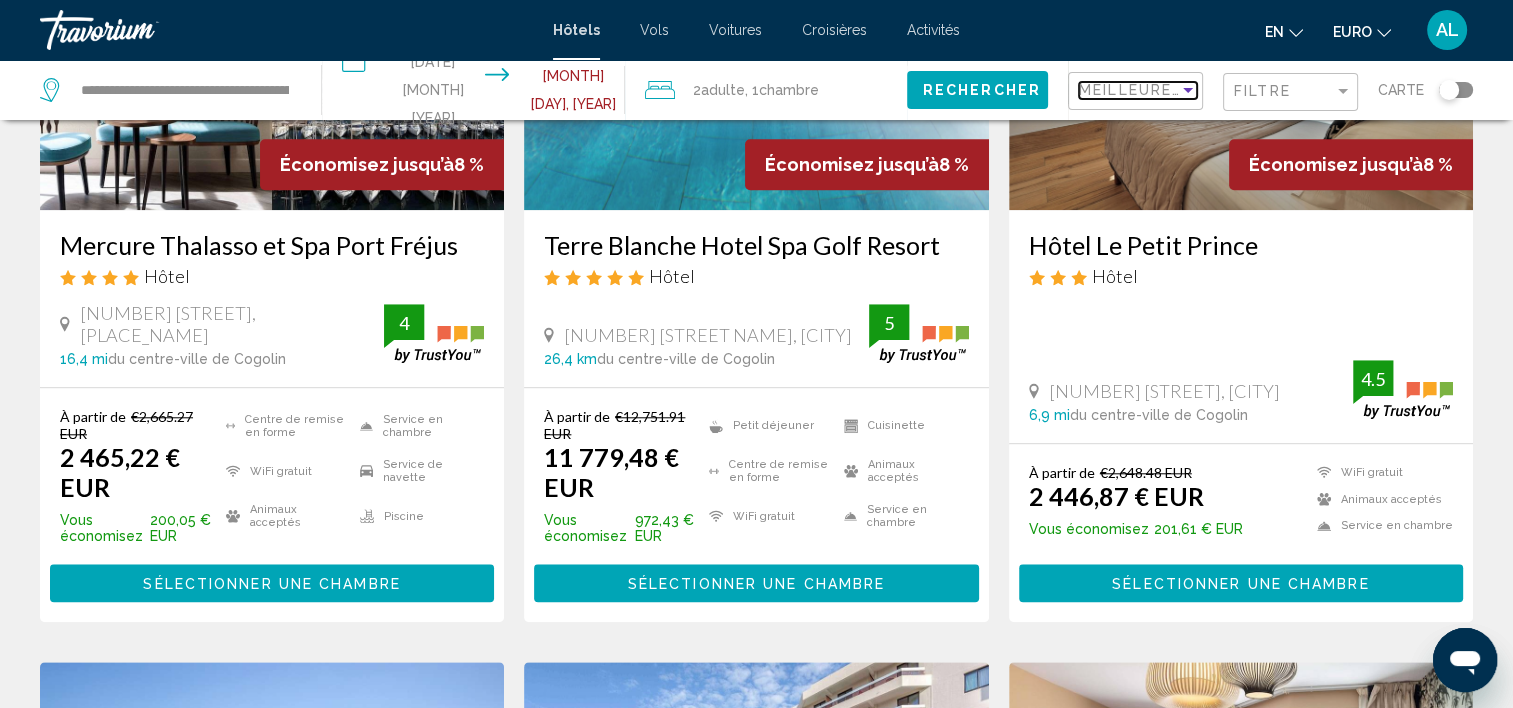 click at bounding box center (1188, 90) 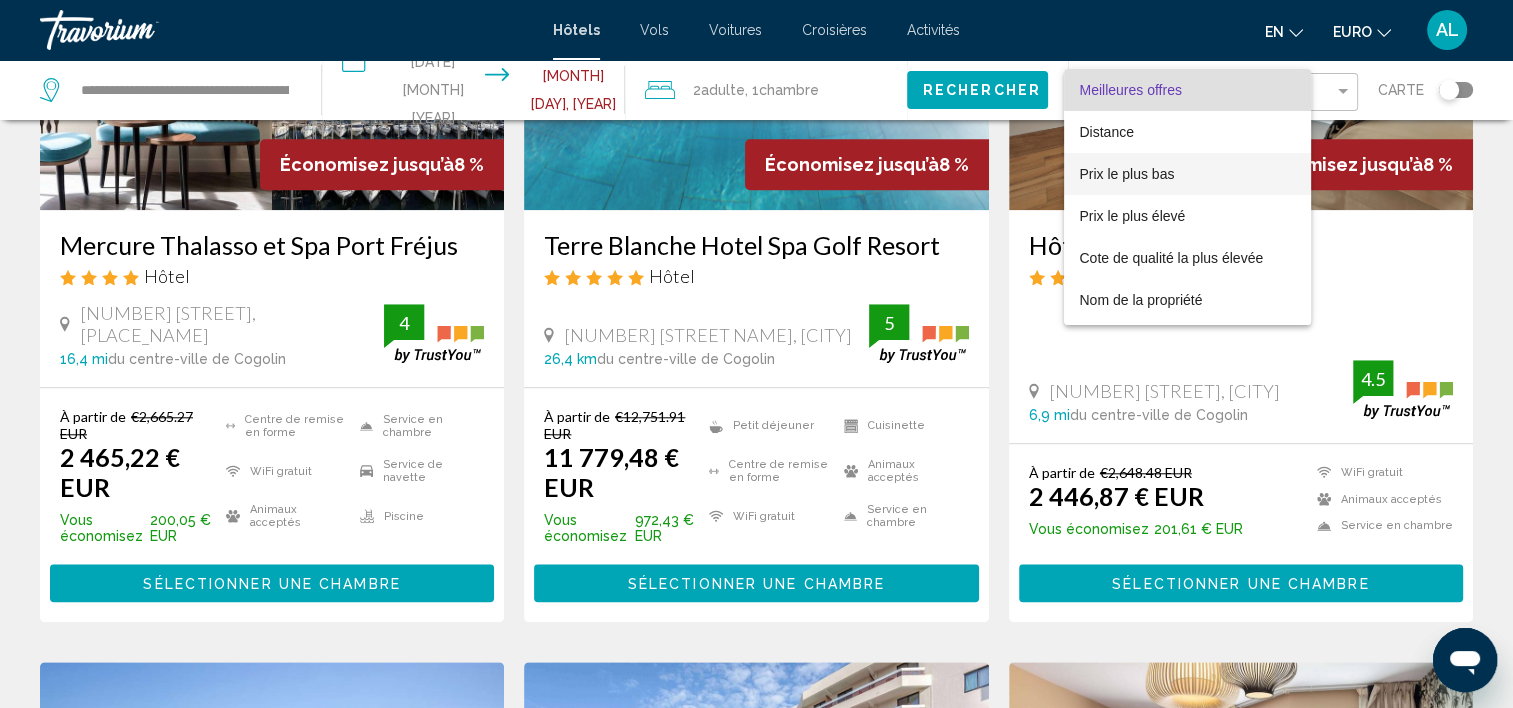 click on "Prix le plus bas" at bounding box center (1127, 174) 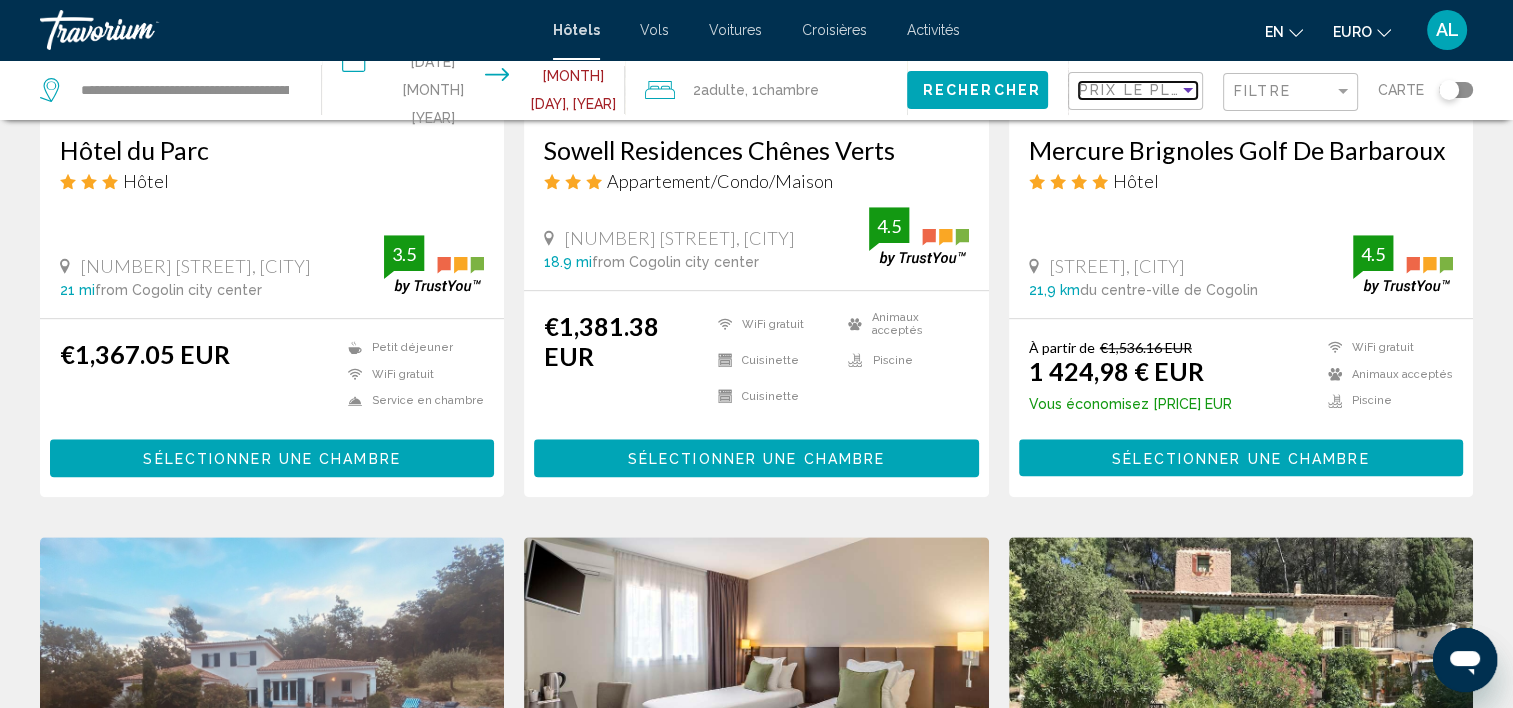 scroll, scrollTop: 972, scrollLeft: 0, axis: vertical 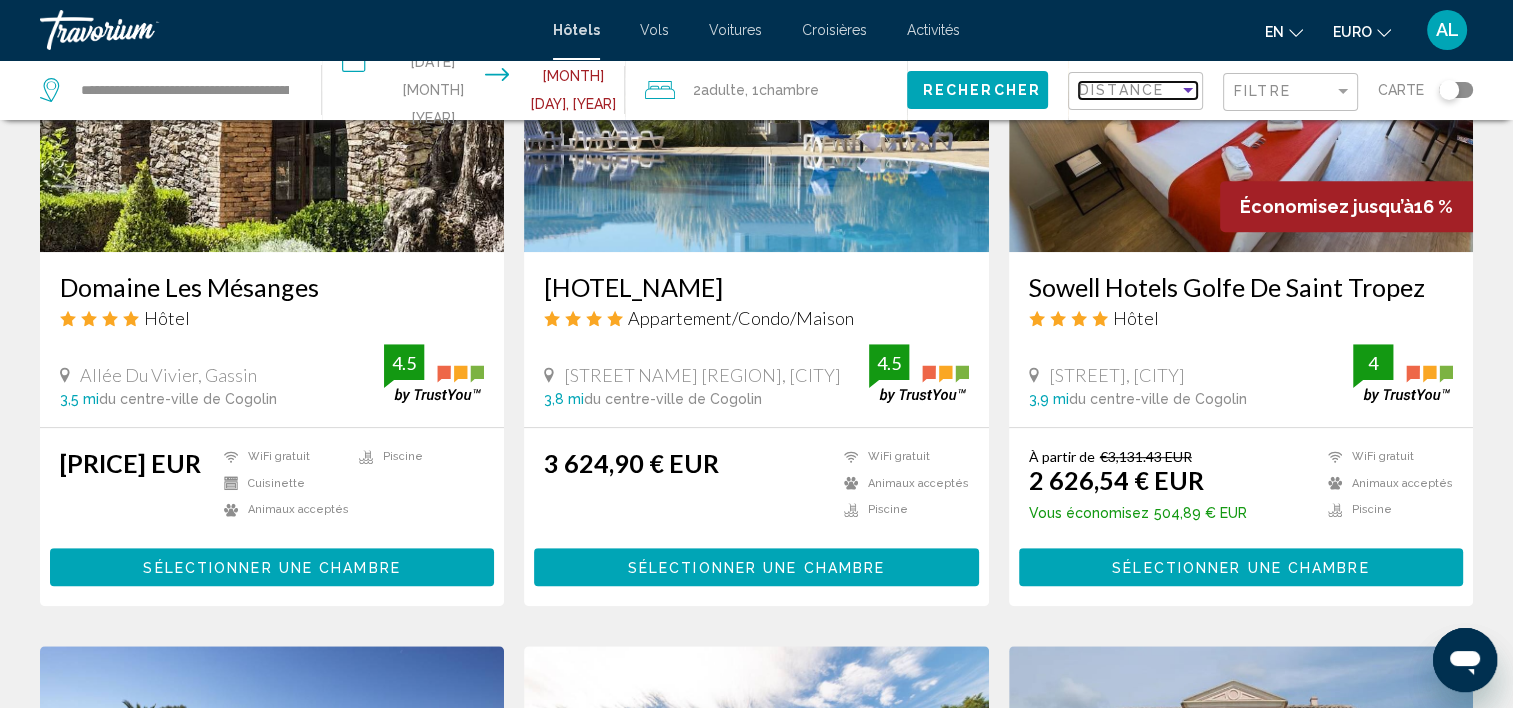 click on "Distance" at bounding box center [1121, 90] 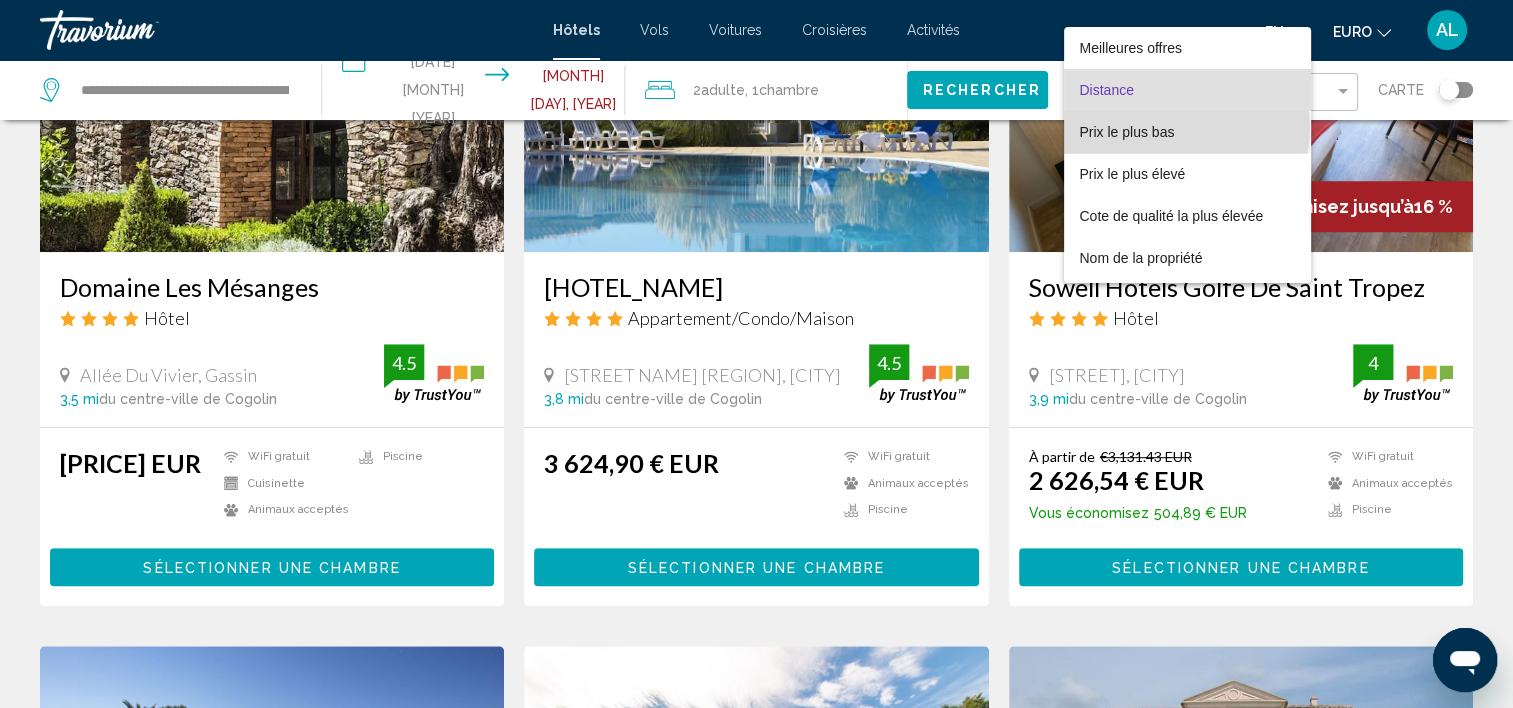 click on "Prix le plus bas" at bounding box center [1127, 132] 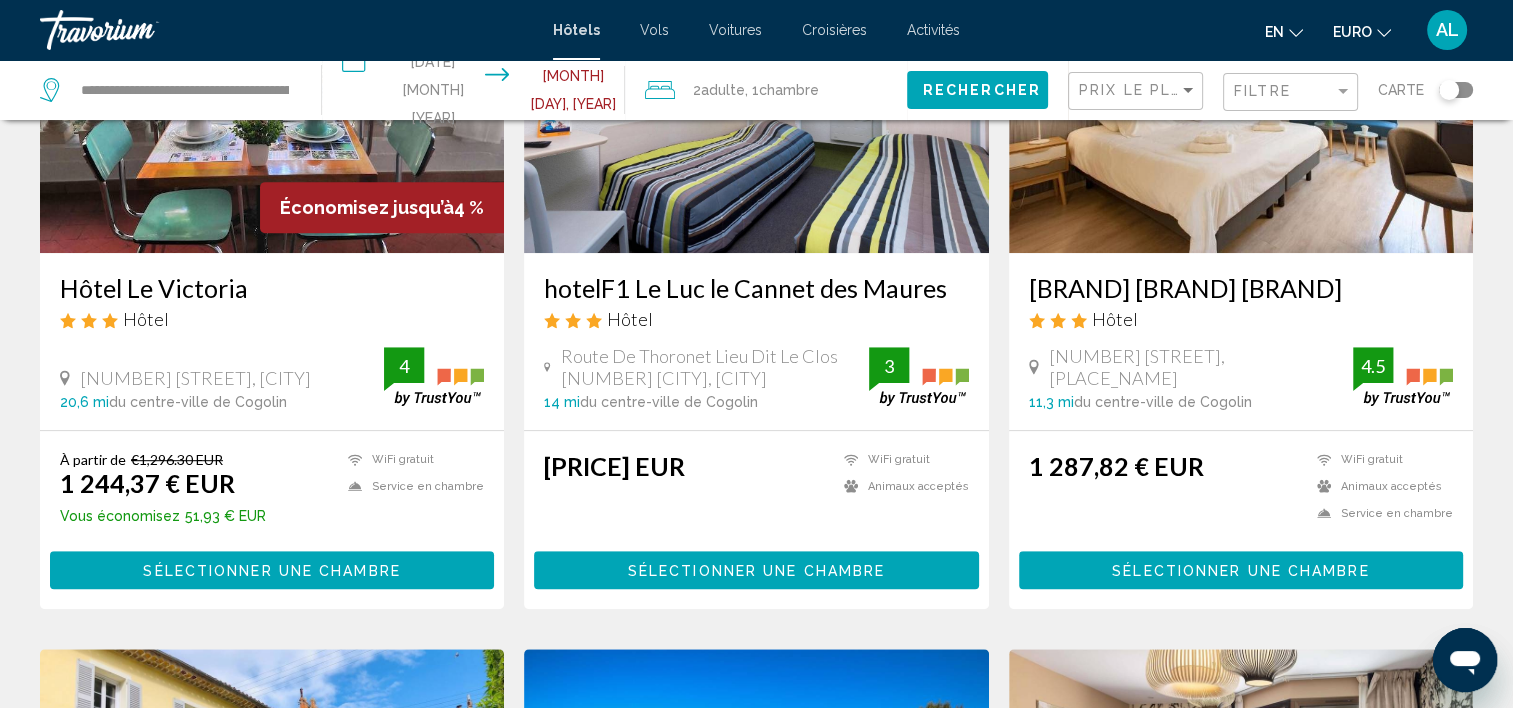click on "Résultats de la recherche d’hôtels  -   93  endroits où passer votre temps  Hotel Triotel
Hotel
Av. Du Docteur Eugene Blanc, La Valette-Du-Var 28.1 mi  from Cogolin city center from hotel 3.5 €822.90 EUR
Free WiFi
Pets Allowed  3.5 Select Room Save up to  5%   Holiday Inn Express Toulon Est by IHG
Hotel
Rue Nicolas Appert Quartier Sainte Musse, Toulon 29.3 mi  from Cogolin city center from hotel 4.5 From €1,080.96 EUR €1,024.96 EUR  You save  €56.00 EUR
Breakfast
Free WiFi
Pets Allowed  4.5 Select Room  Villa Les Chariotins
4" at bounding box center (756, 657) 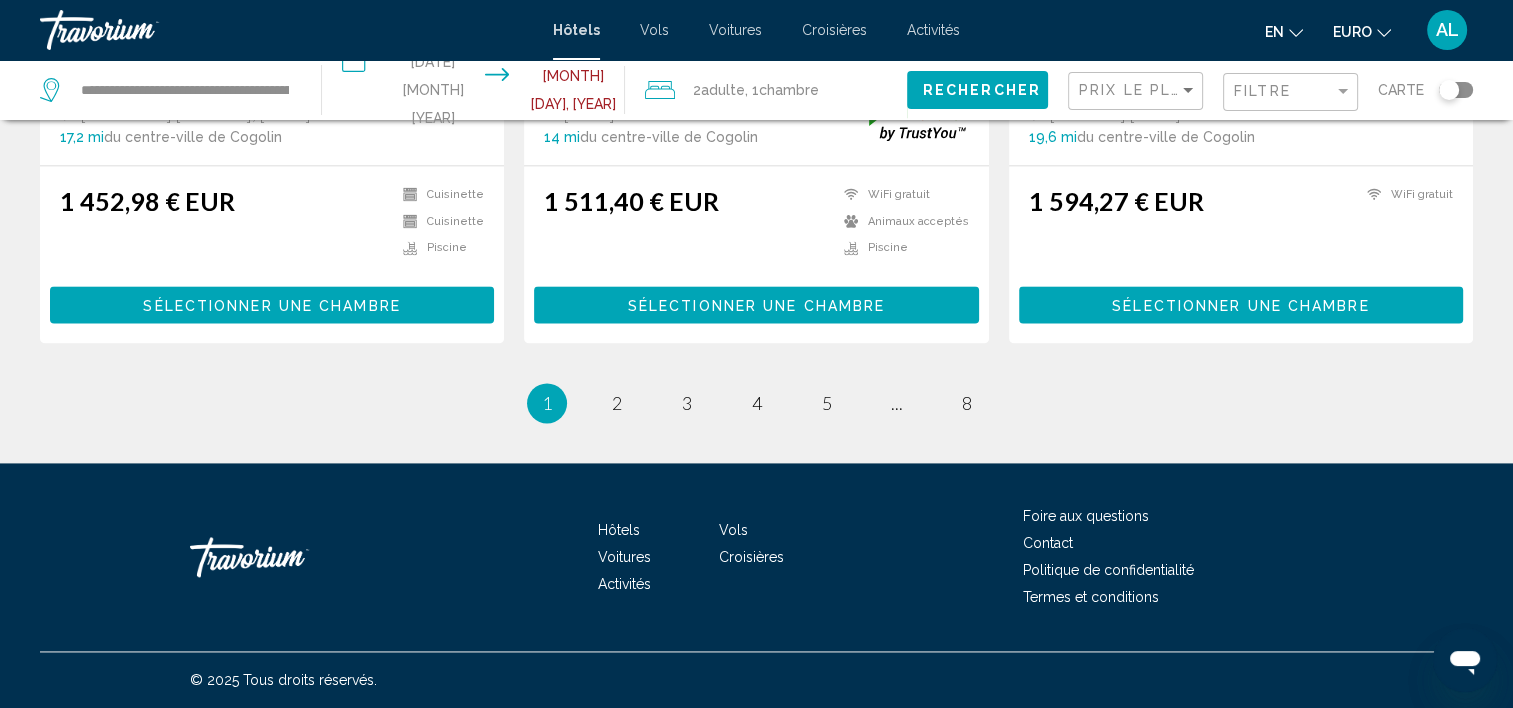 scroll, scrollTop: 2699, scrollLeft: 0, axis: vertical 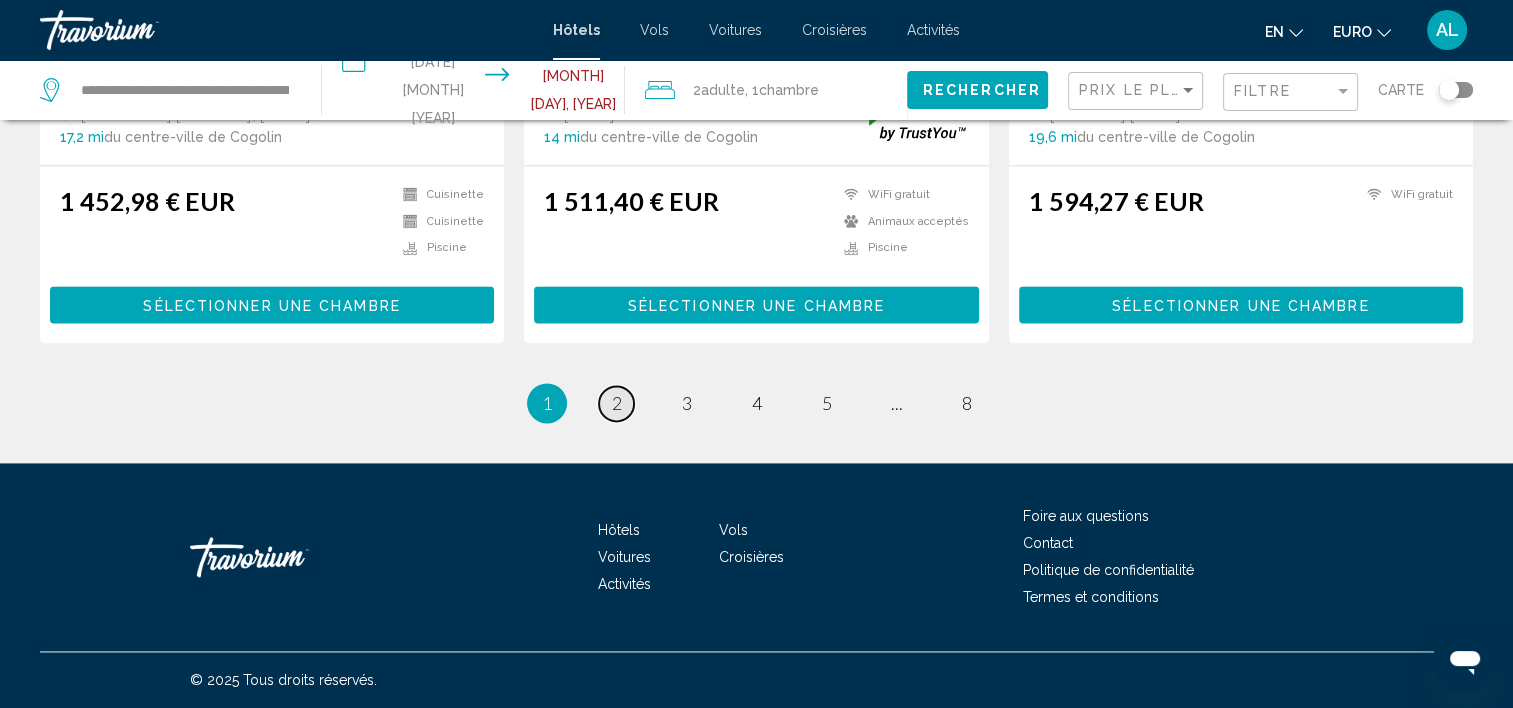 click on "page  2" at bounding box center [616, 403] 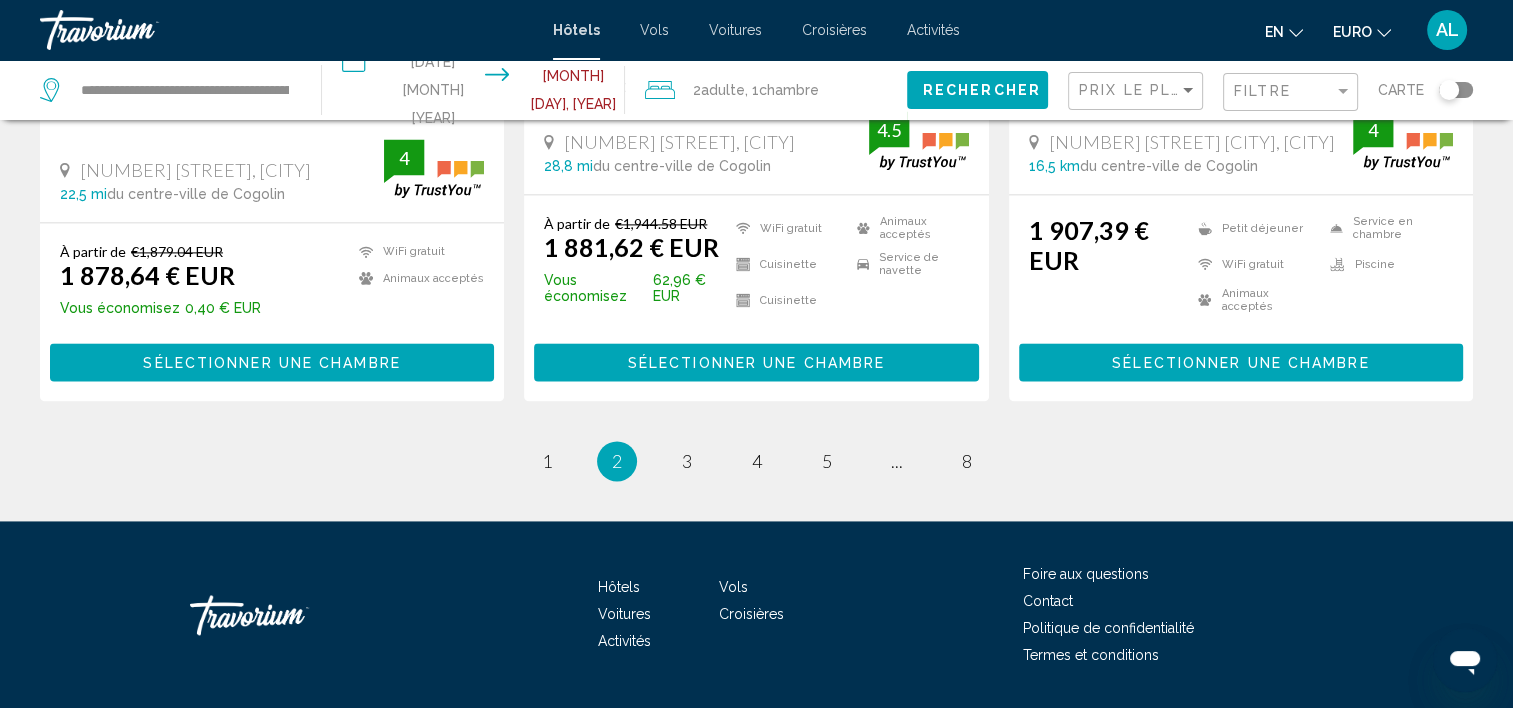 scroll, scrollTop: 2832, scrollLeft: 0, axis: vertical 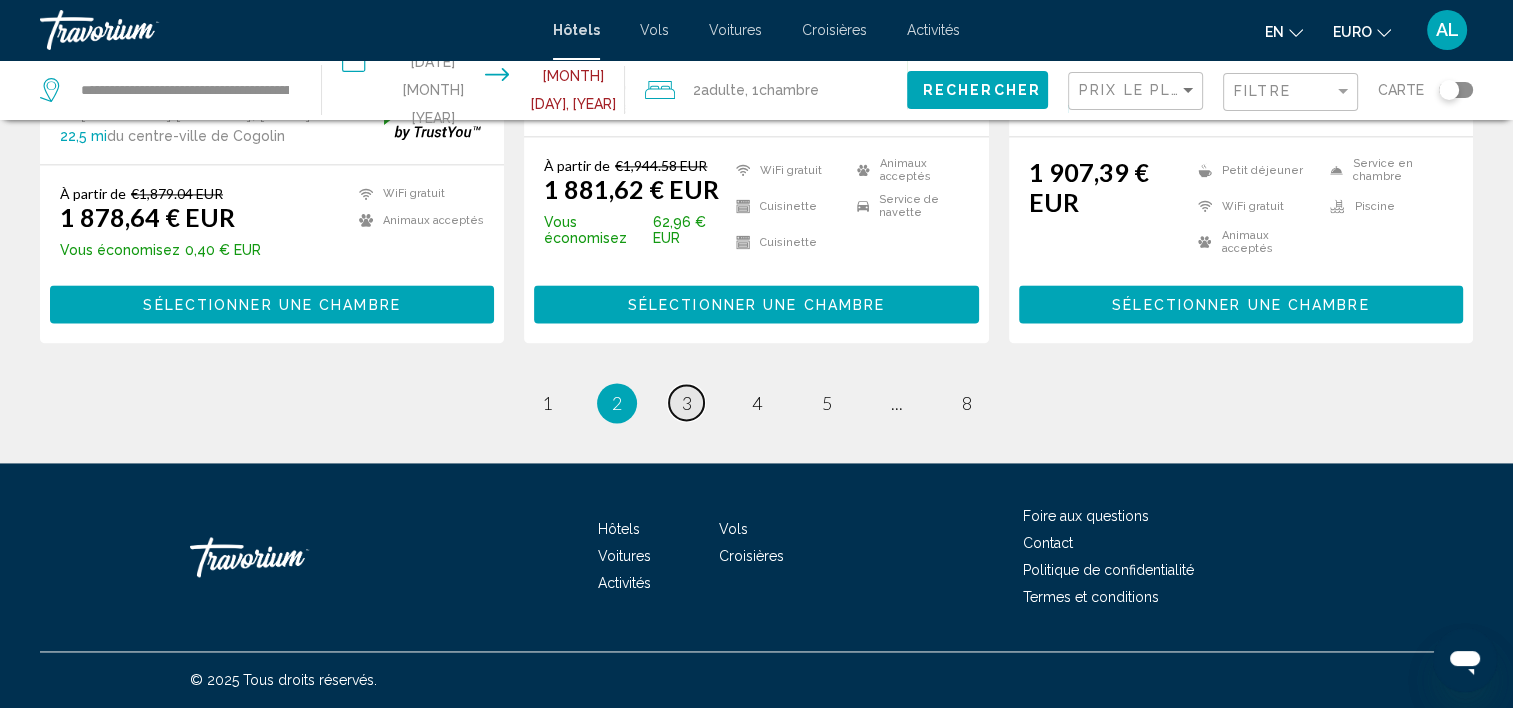 click on "page  3" at bounding box center (686, 402) 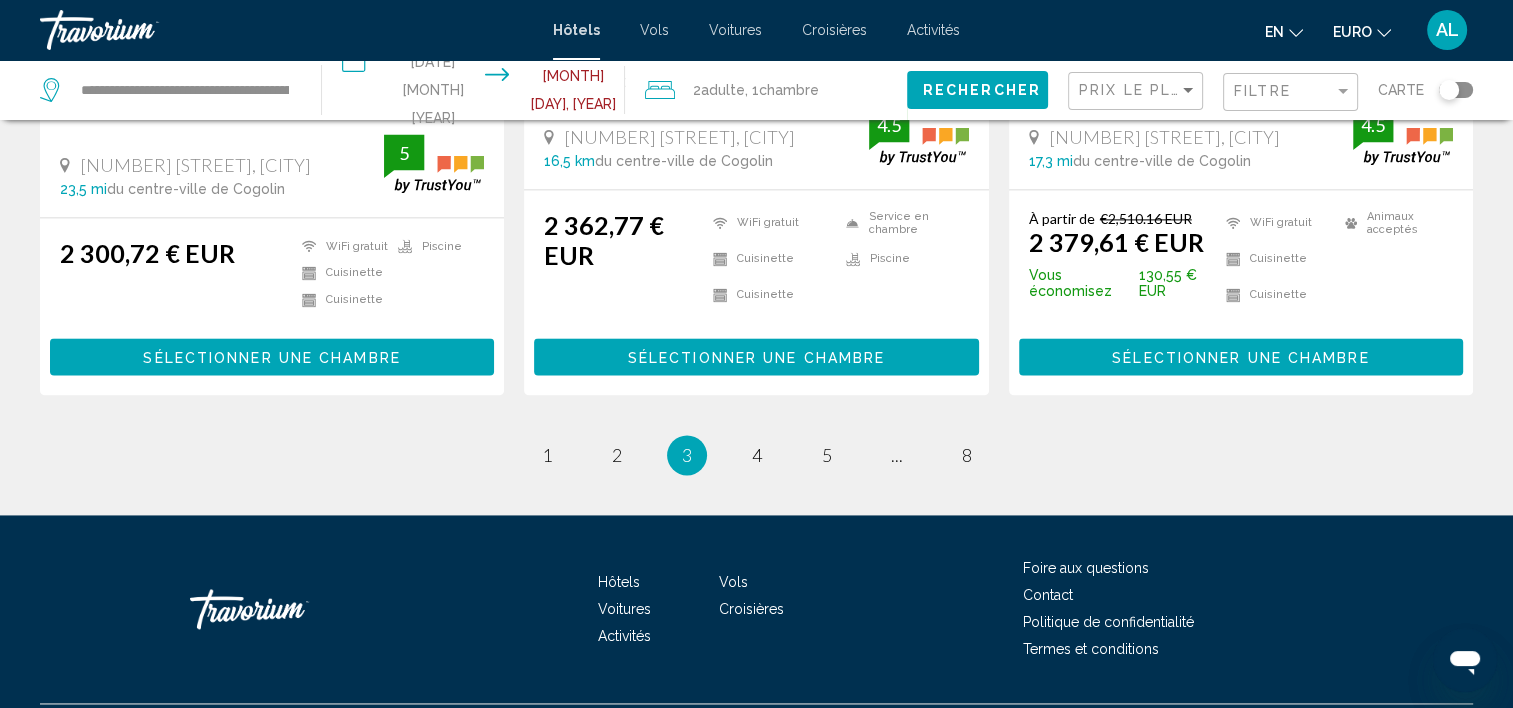 scroll, scrollTop: 2803, scrollLeft: 0, axis: vertical 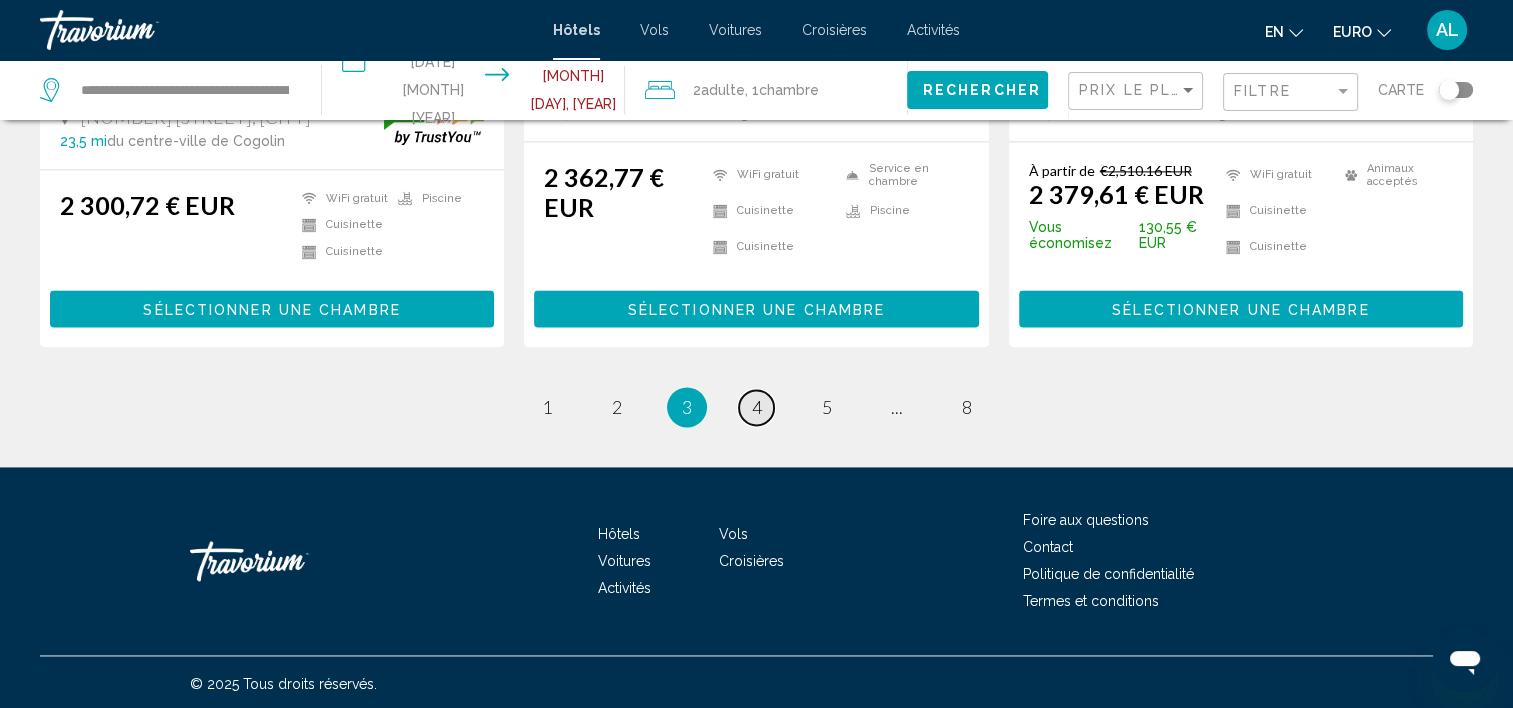 click on "4" at bounding box center [757, 407] 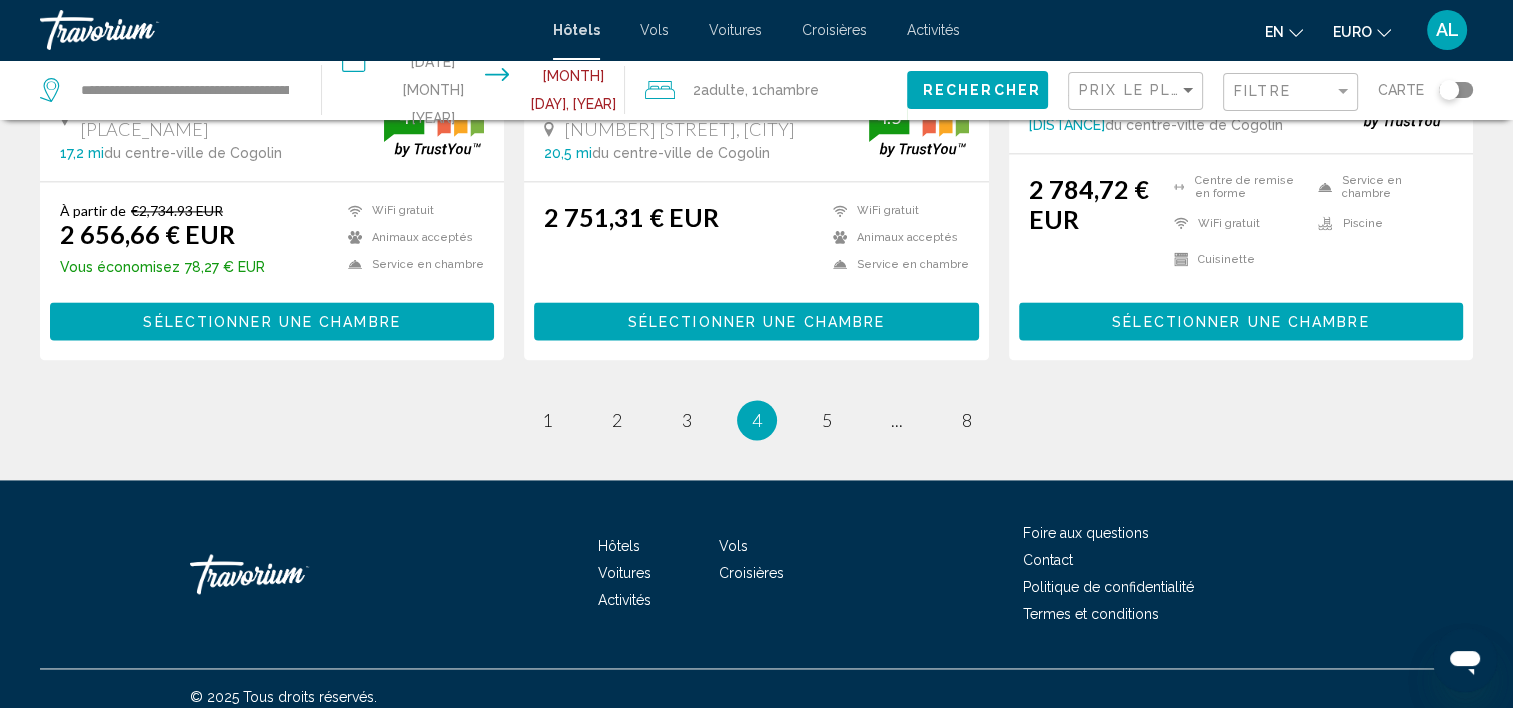 scroll, scrollTop: 2831, scrollLeft: 0, axis: vertical 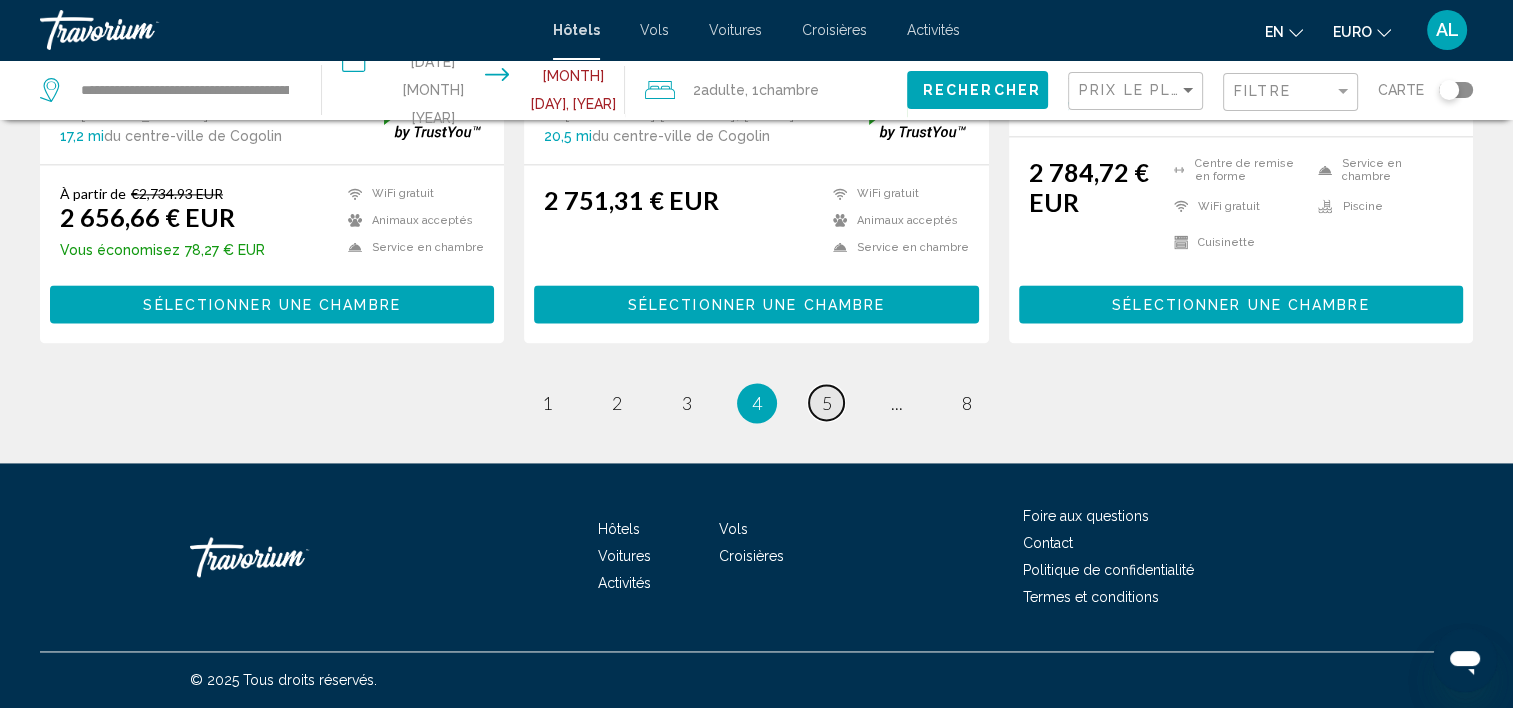 click on "page  5" at bounding box center [826, 402] 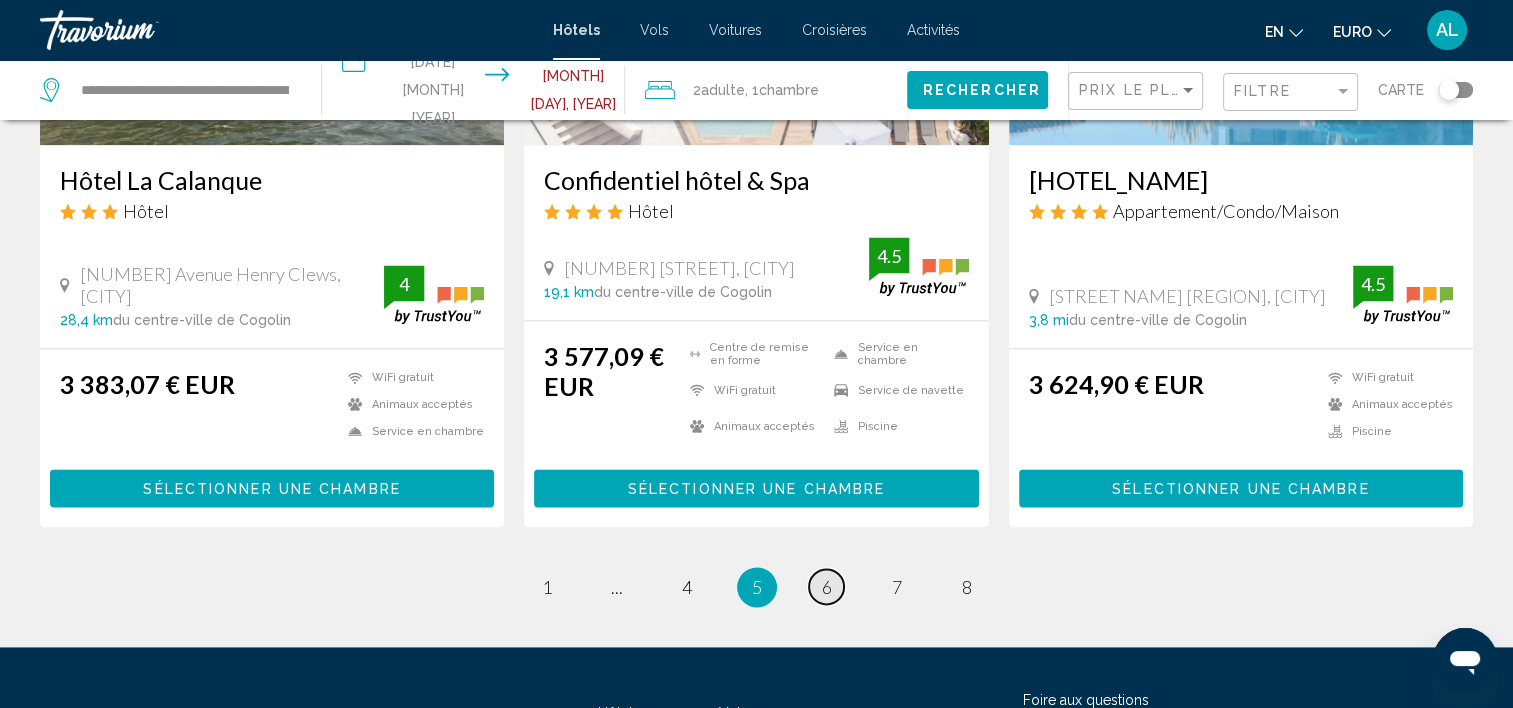 scroll, scrollTop: 2640, scrollLeft: 0, axis: vertical 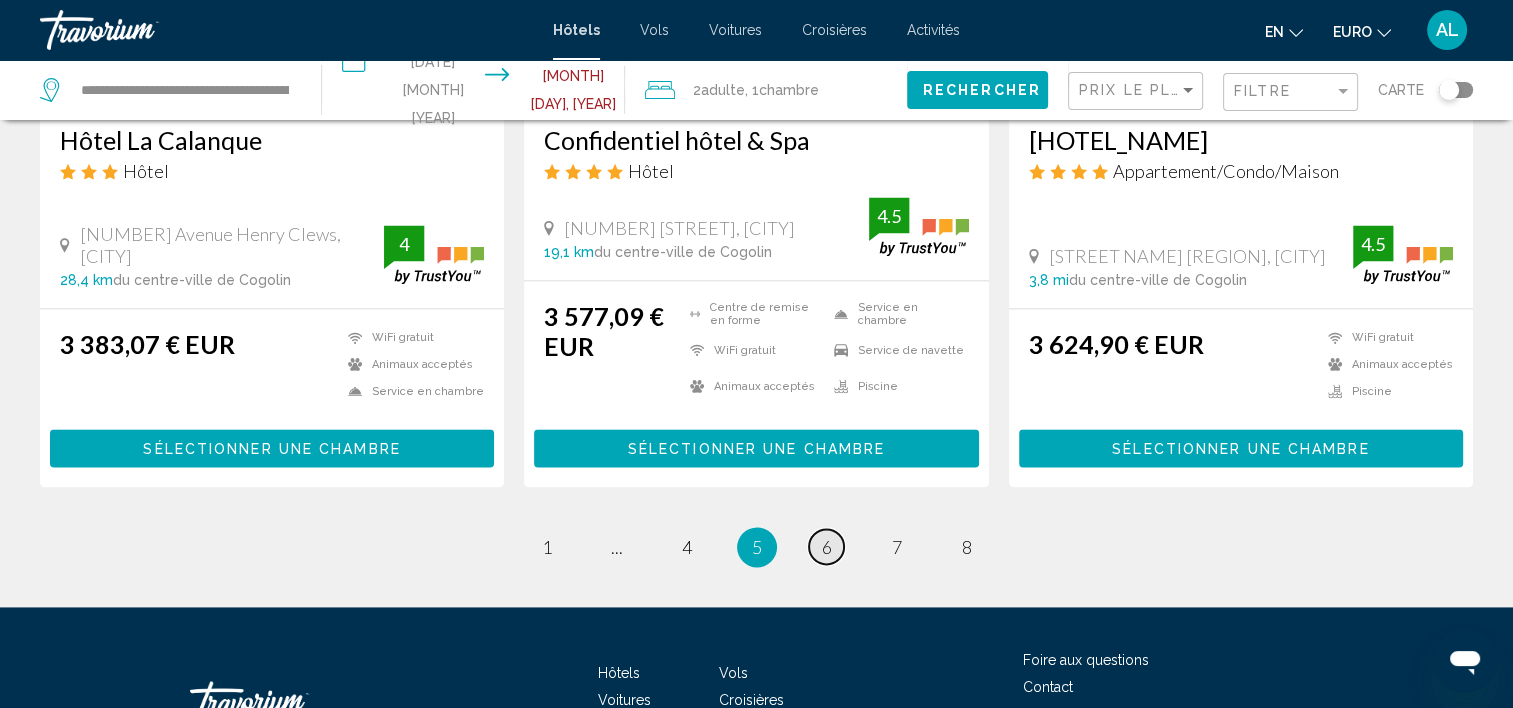 click on "6" at bounding box center (827, 547) 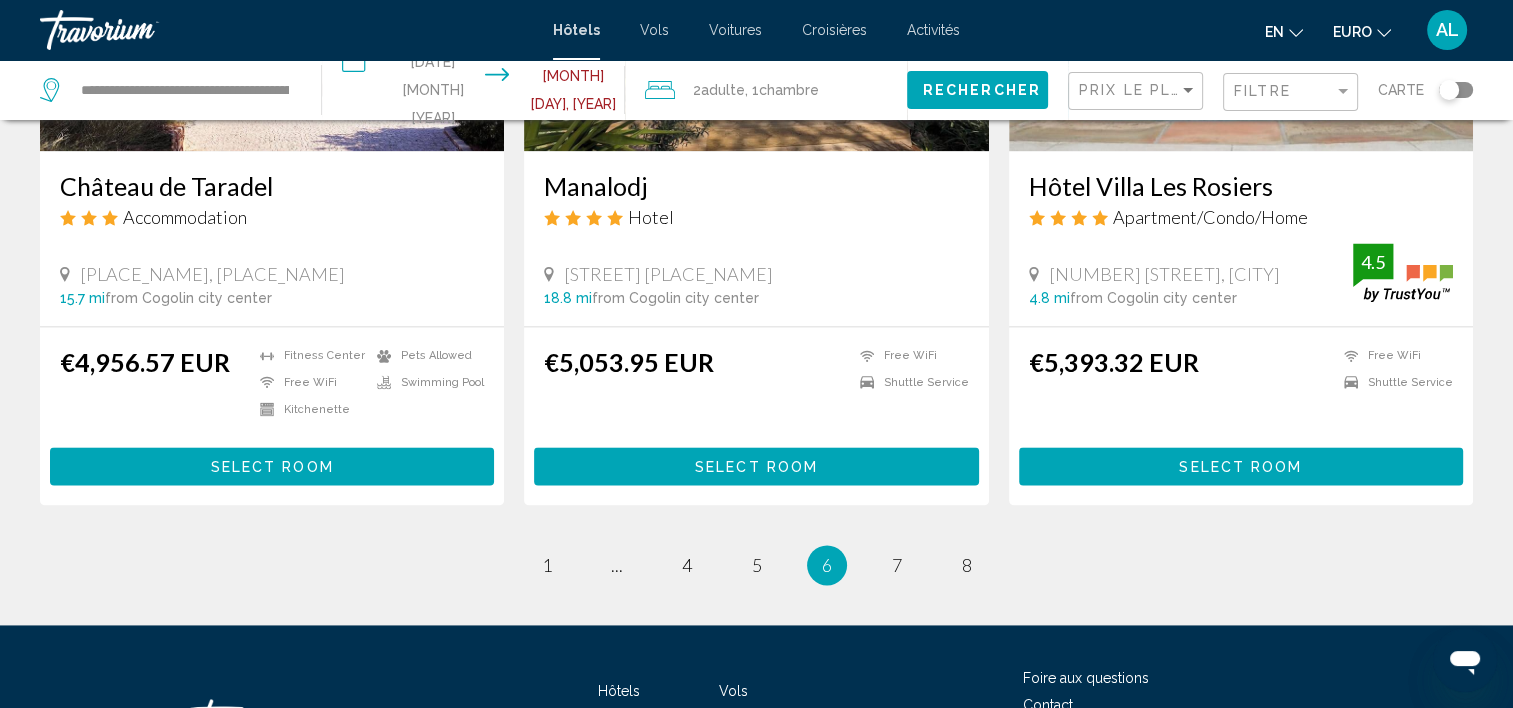 scroll, scrollTop: 0, scrollLeft: 0, axis: both 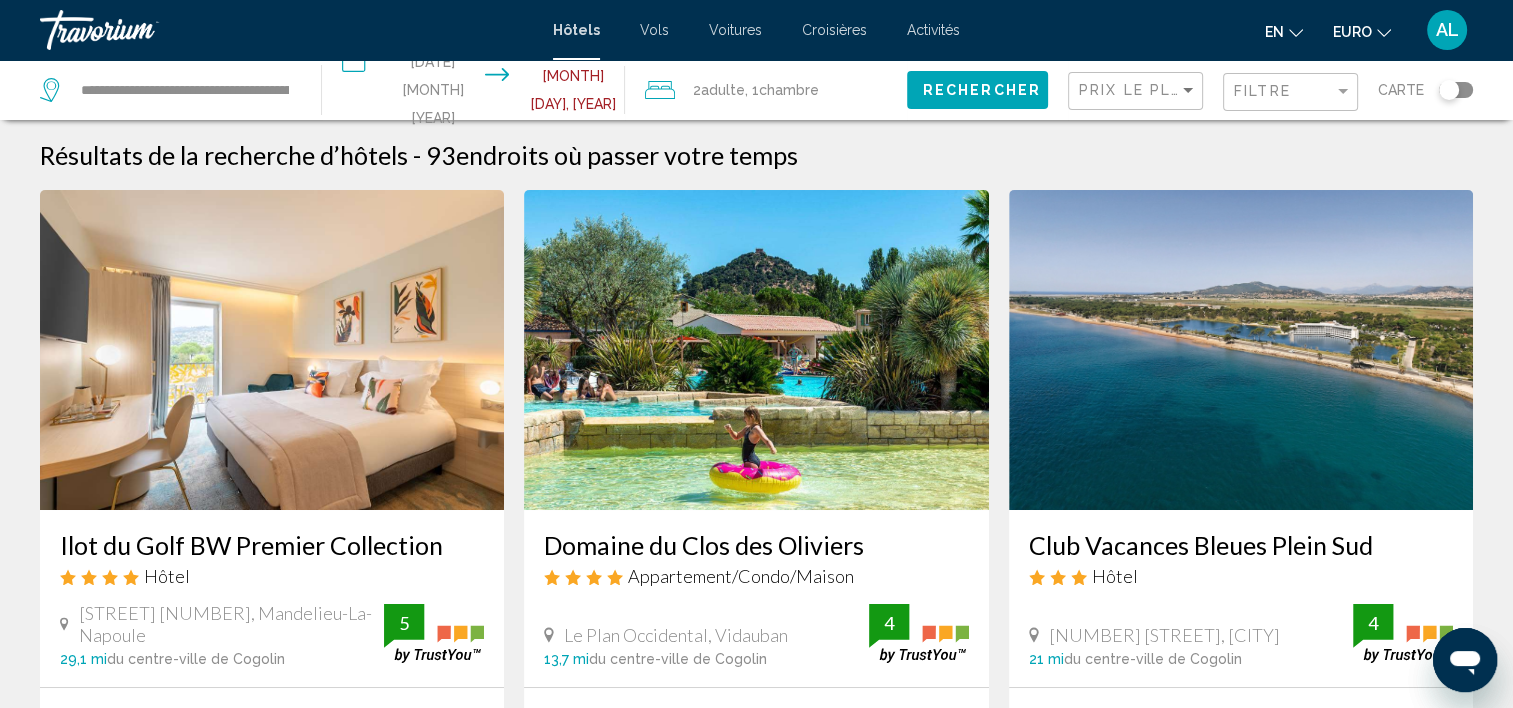click on "Domaine du Clos des Oliviers" at bounding box center (756, 545) 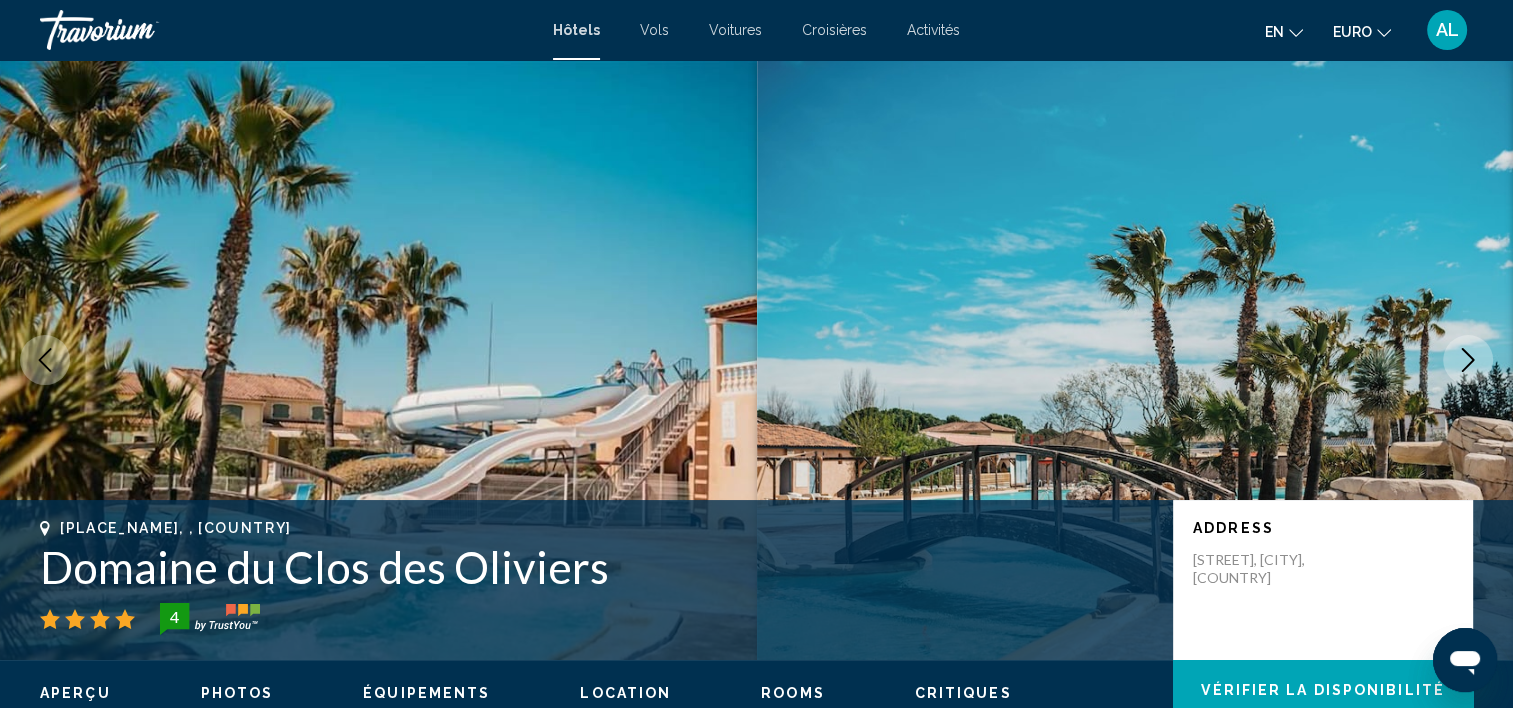 scroll, scrollTop: 6, scrollLeft: 0, axis: vertical 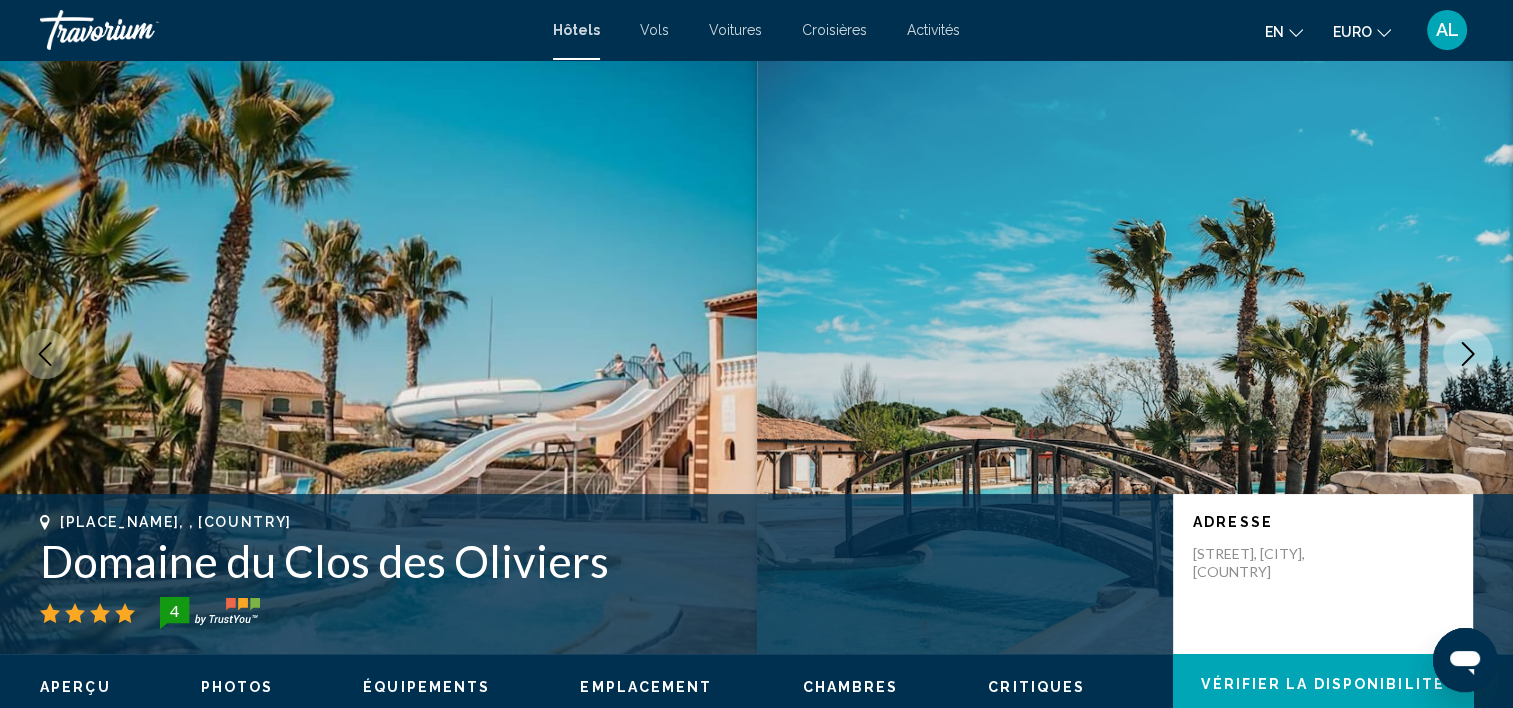 type 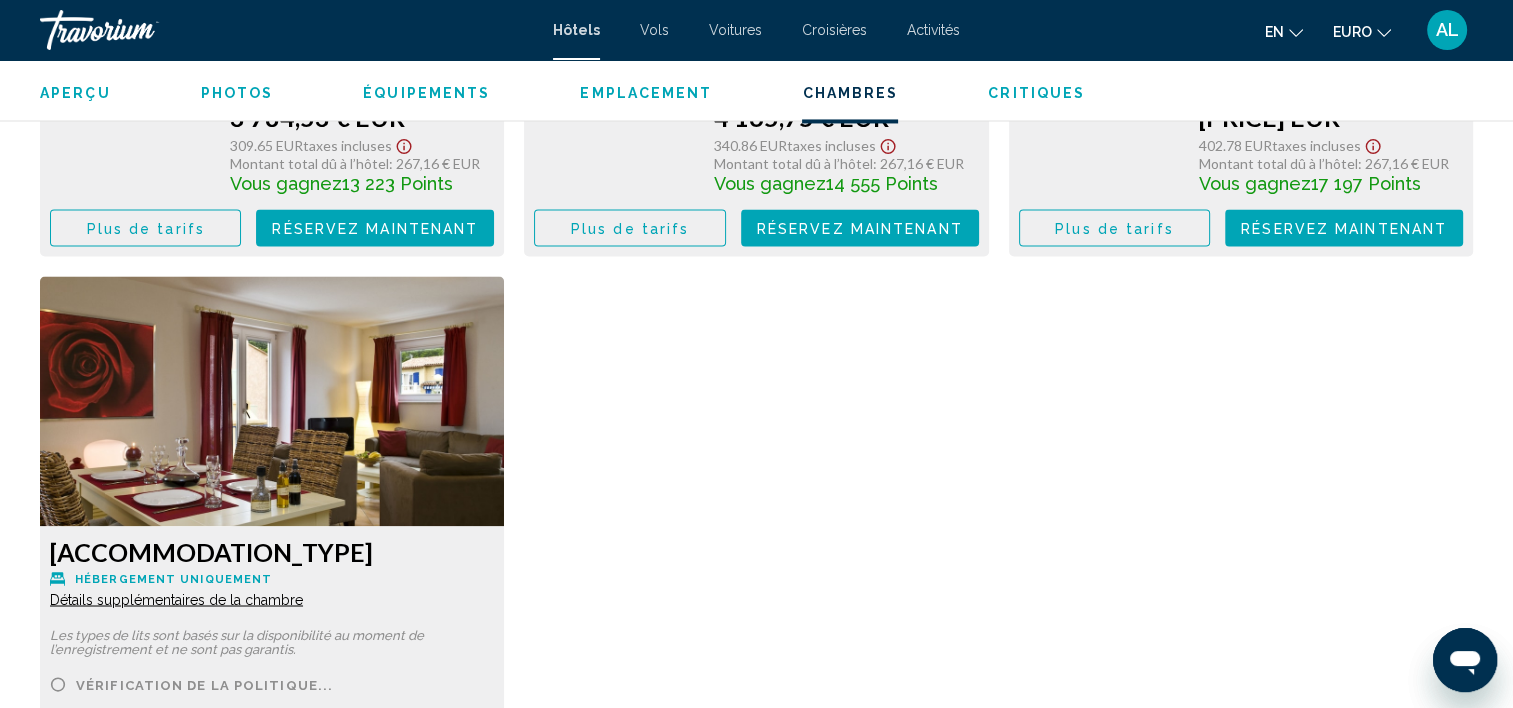 scroll, scrollTop: 3286, scrollLeft: 0, axis: vertical 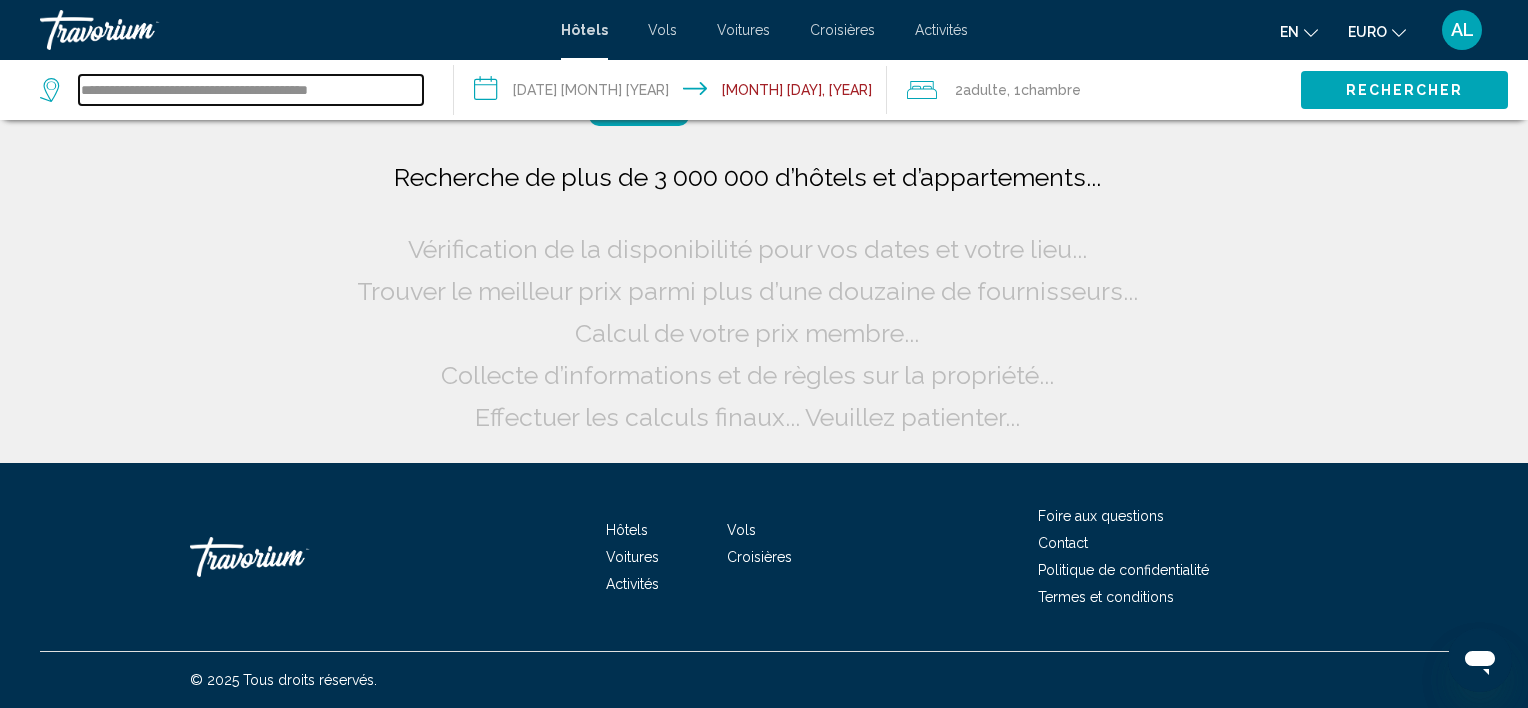 click on "**********" at bounding box center [251, 90] 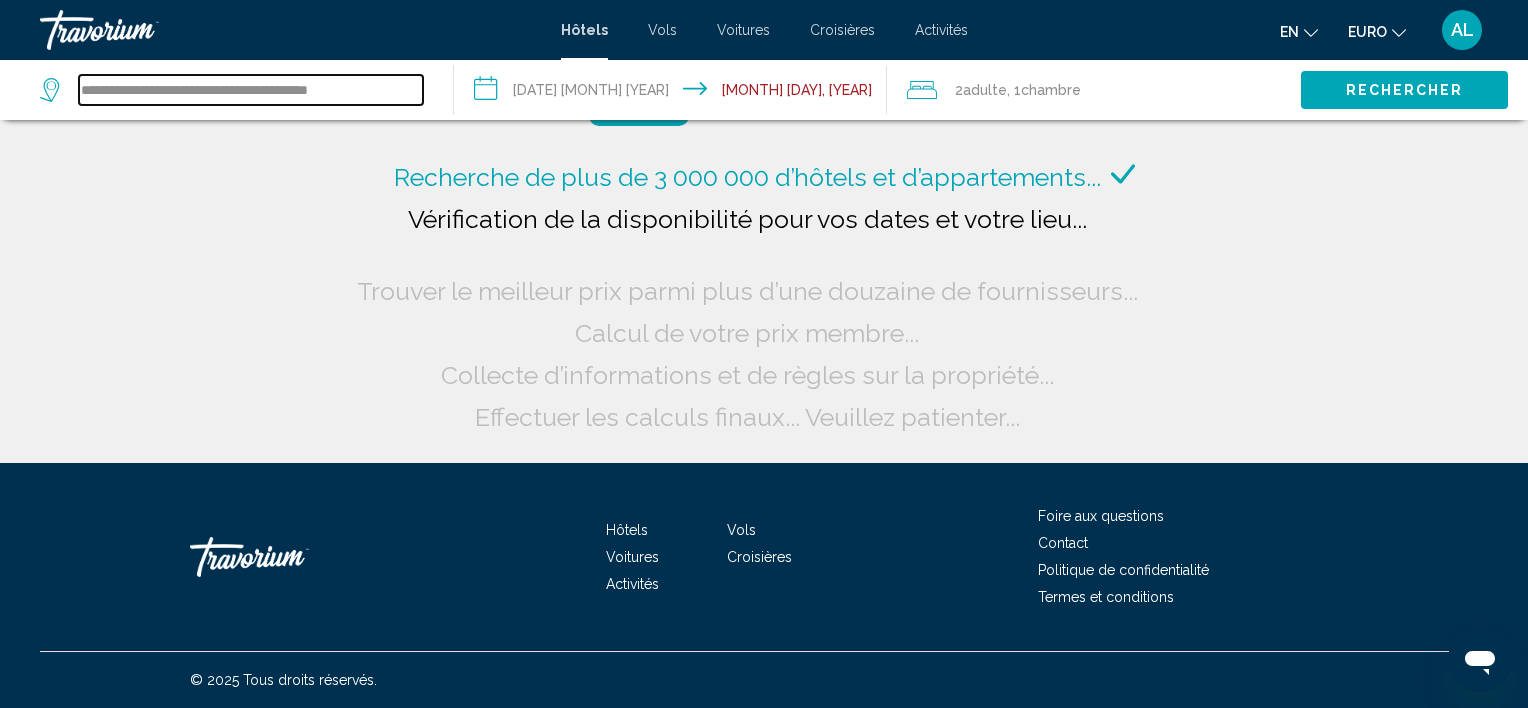 click on "**********" at bounding box center (251, 90) 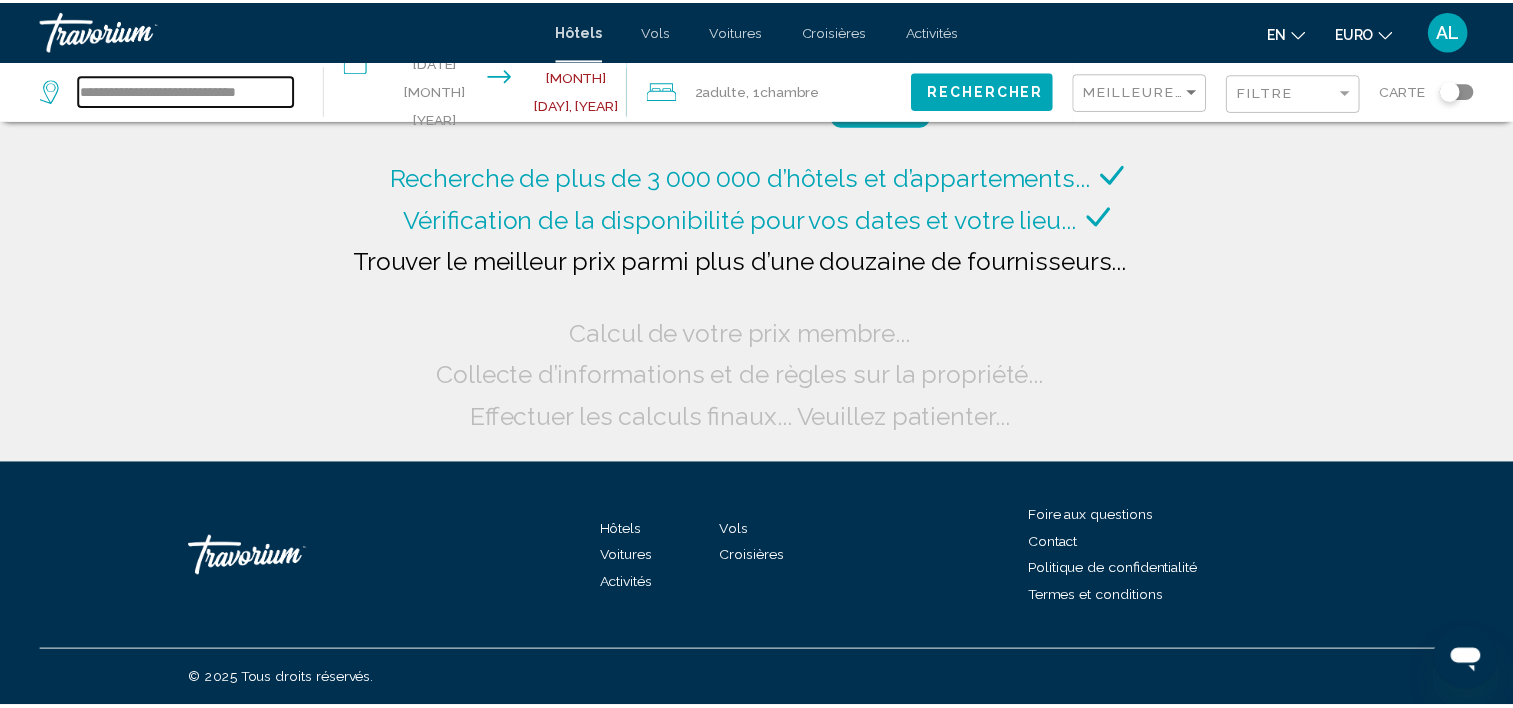 scroll, scrollTop: 0, scrollLeft: 0, axis: both 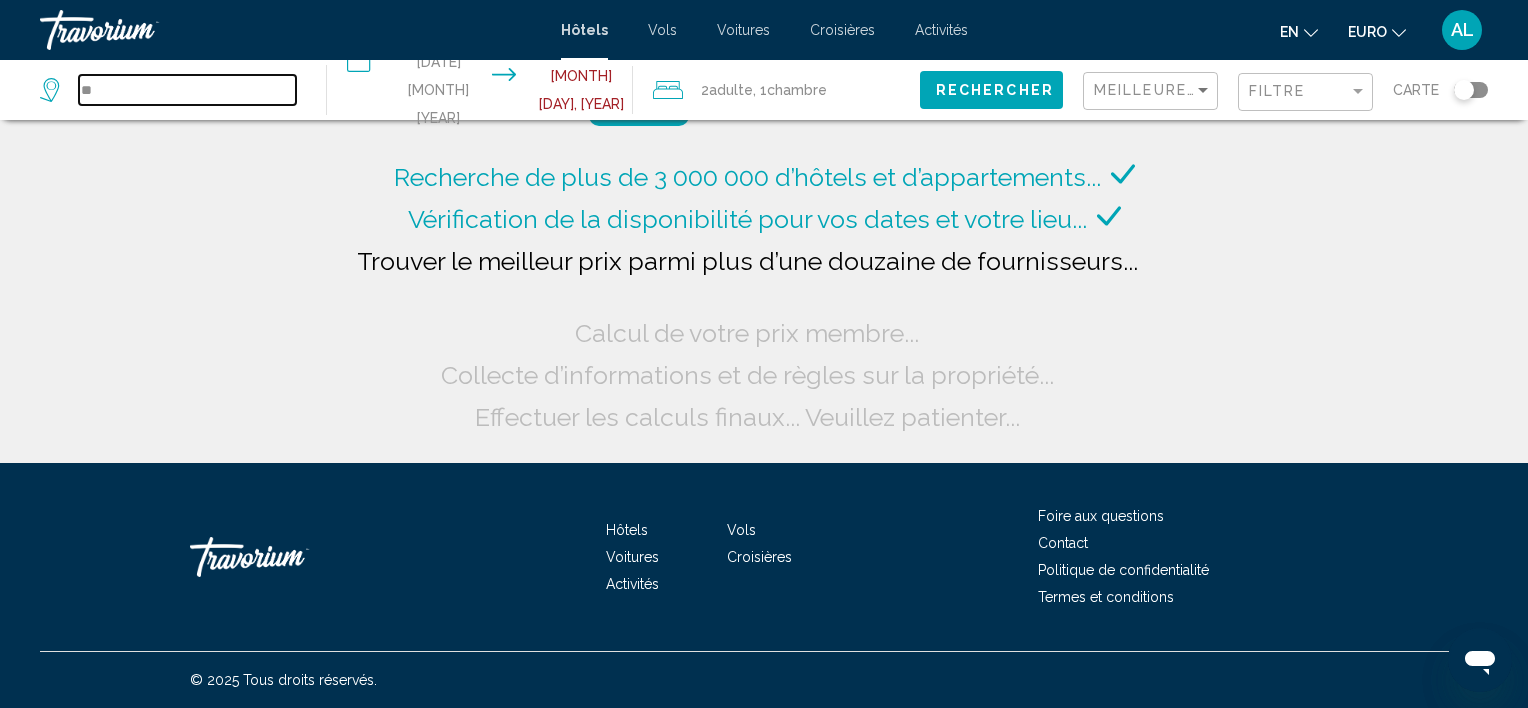 type on "*" 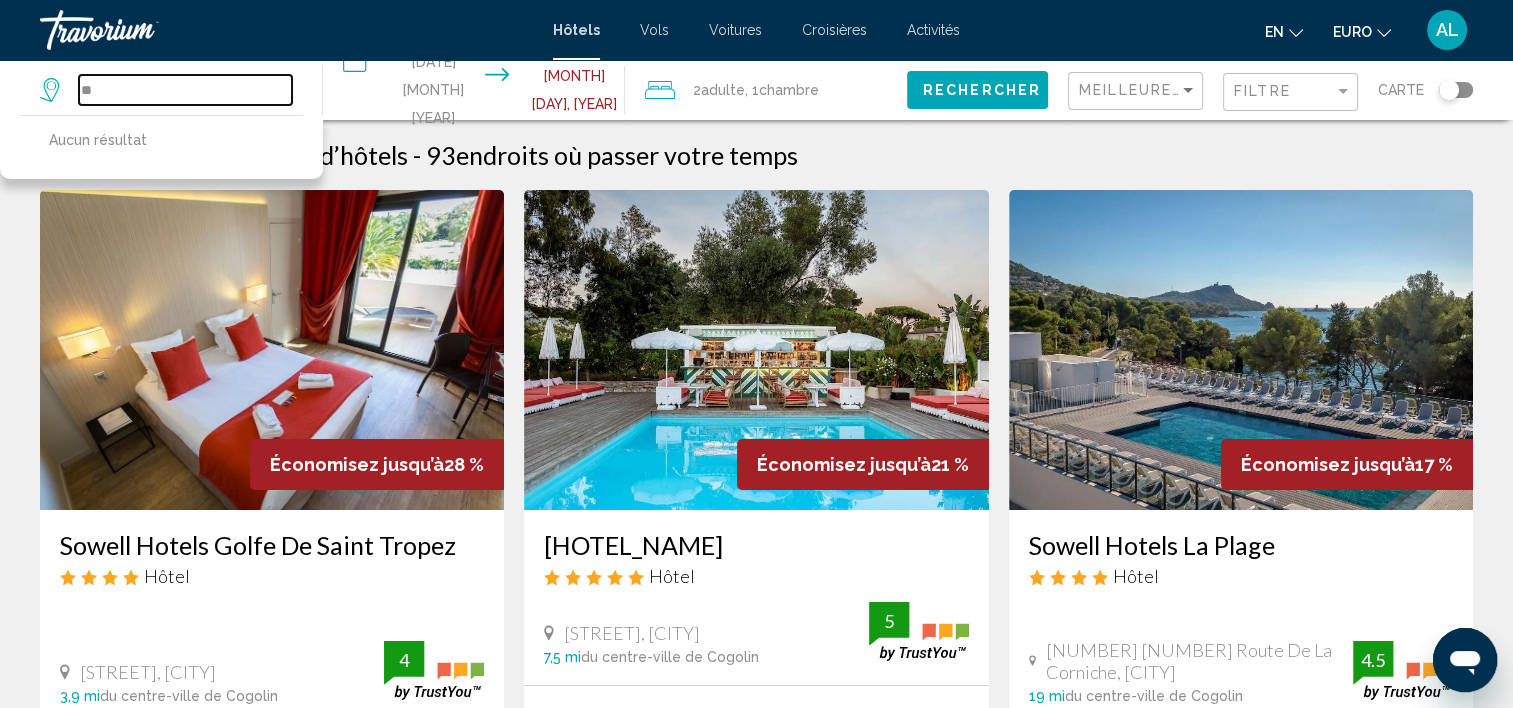 type on "*" 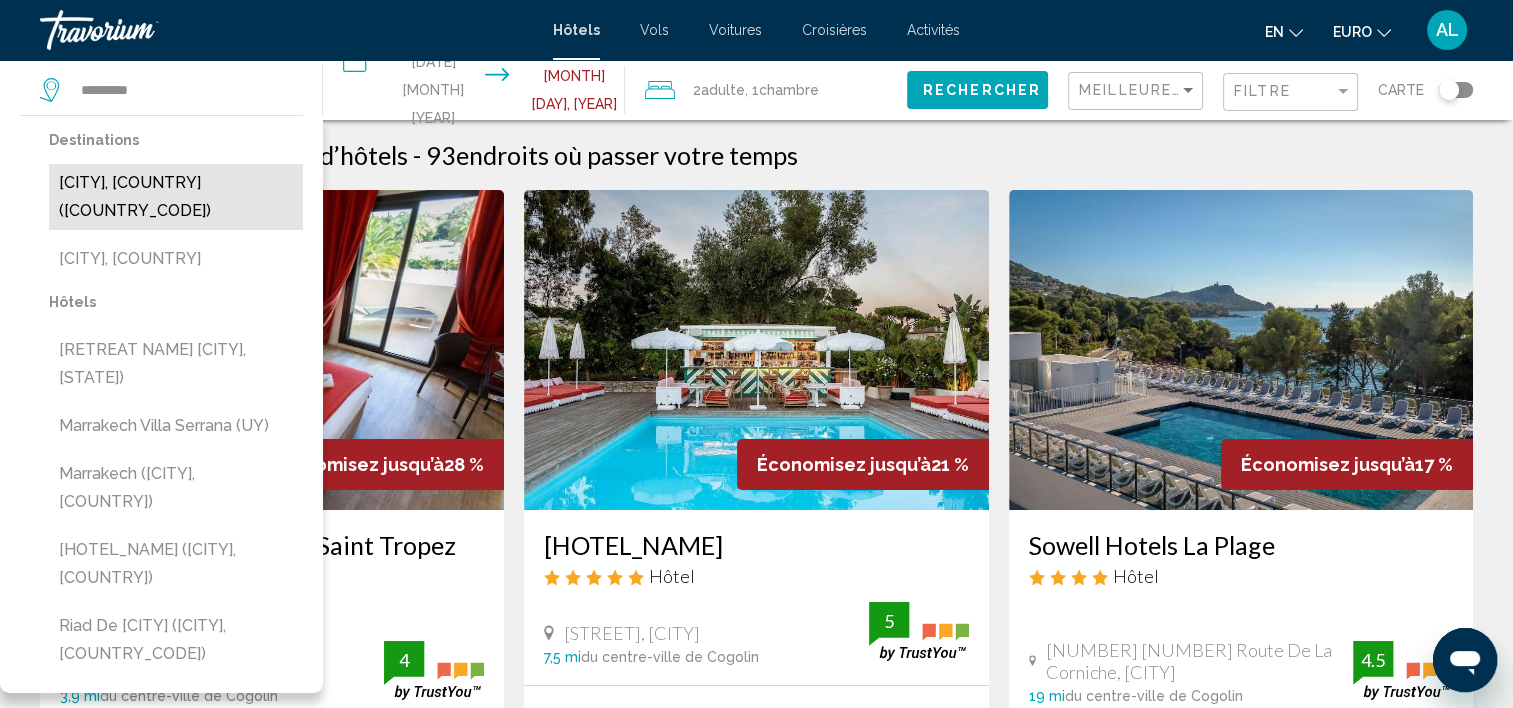 click on "[CITY], [COUNTRY] ([COUNTRY_CODE])" at bounding box center [176, 197] 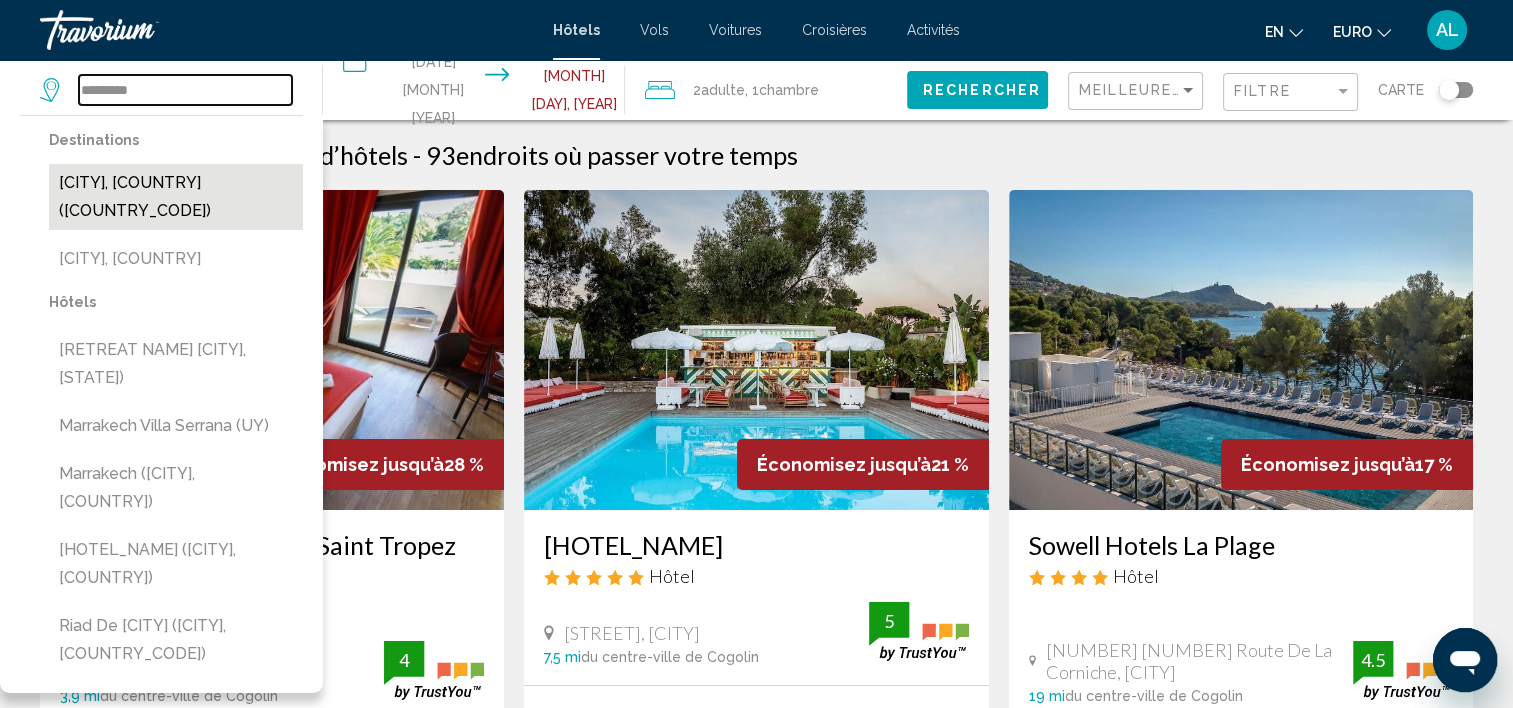type on "**********" 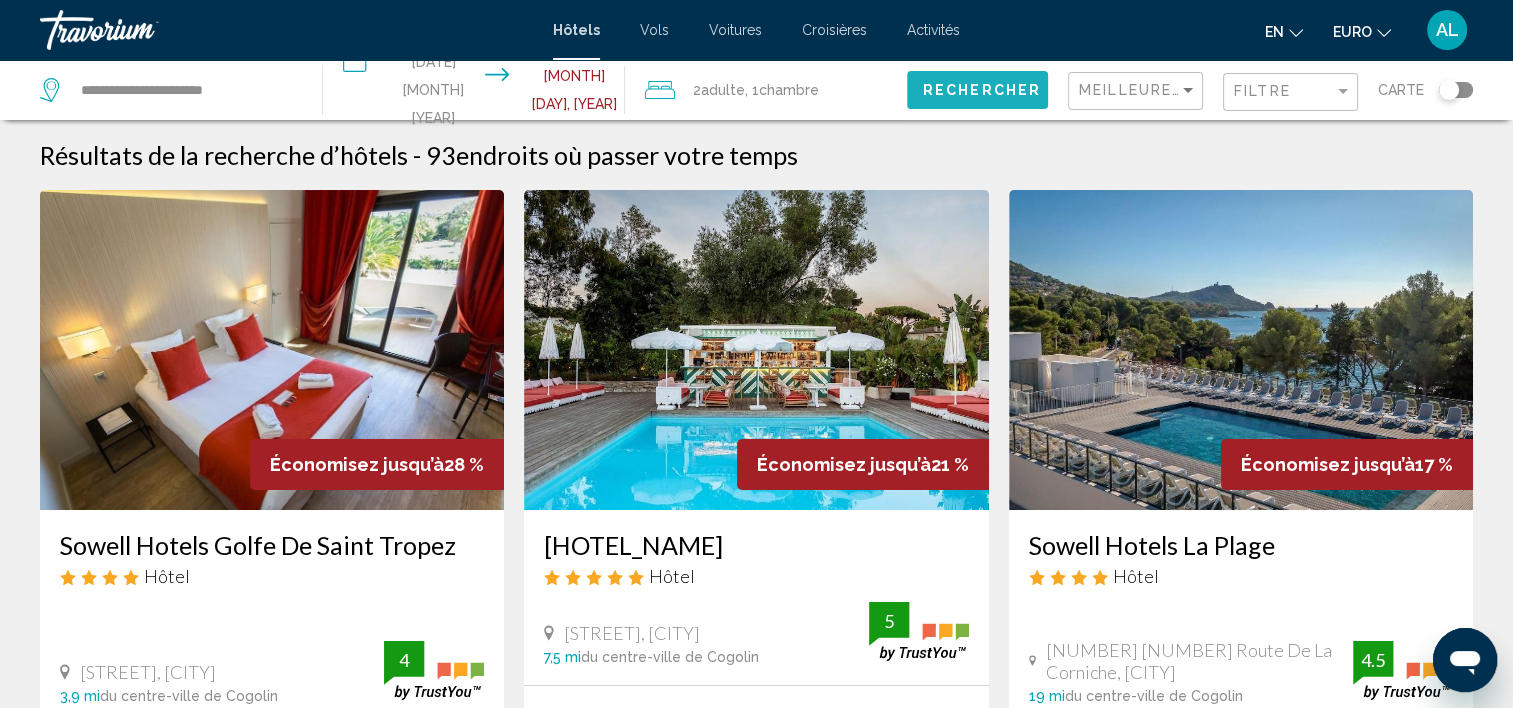 click on "Rechercher" 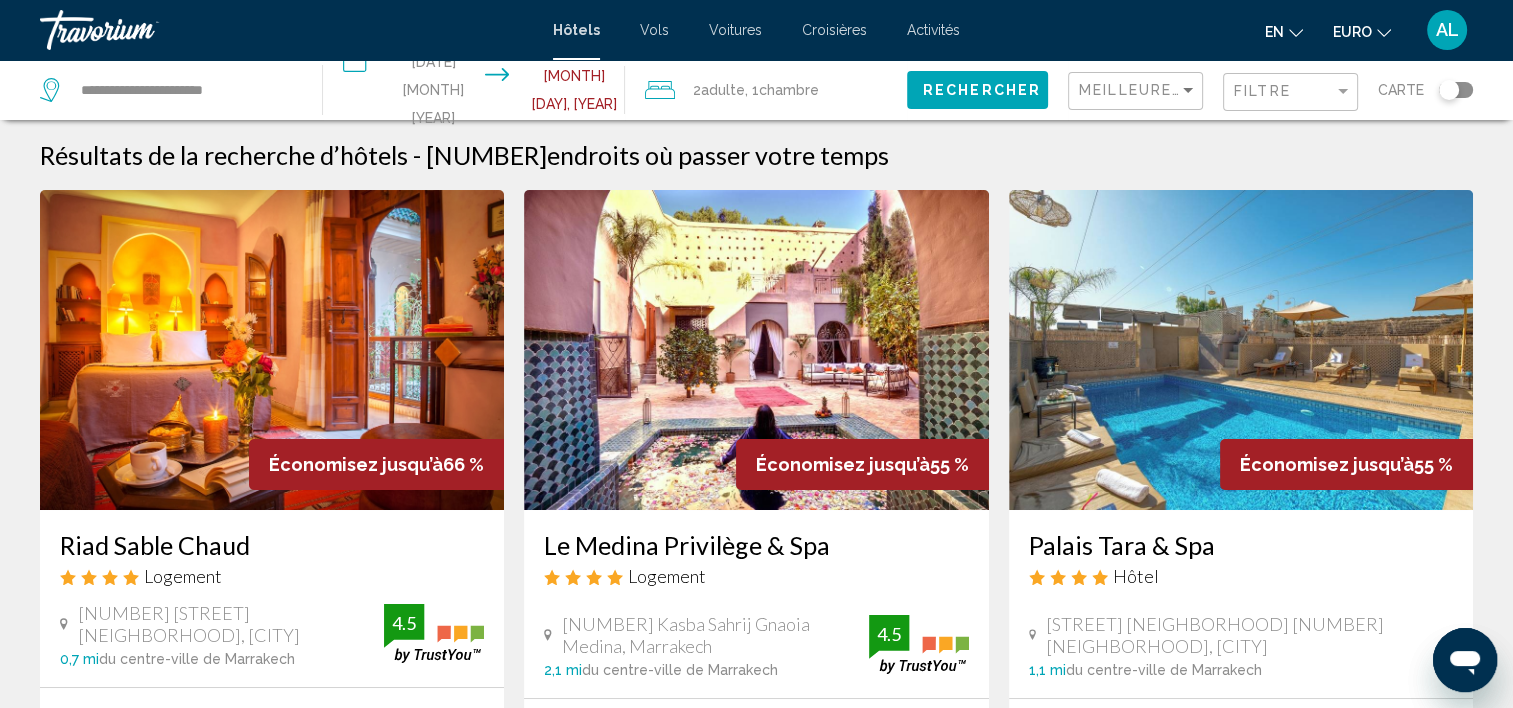 drag, startPoint x: 1505, startPoint y: 140, endPoint x: 1487, endPoint y: 164, distance: 30 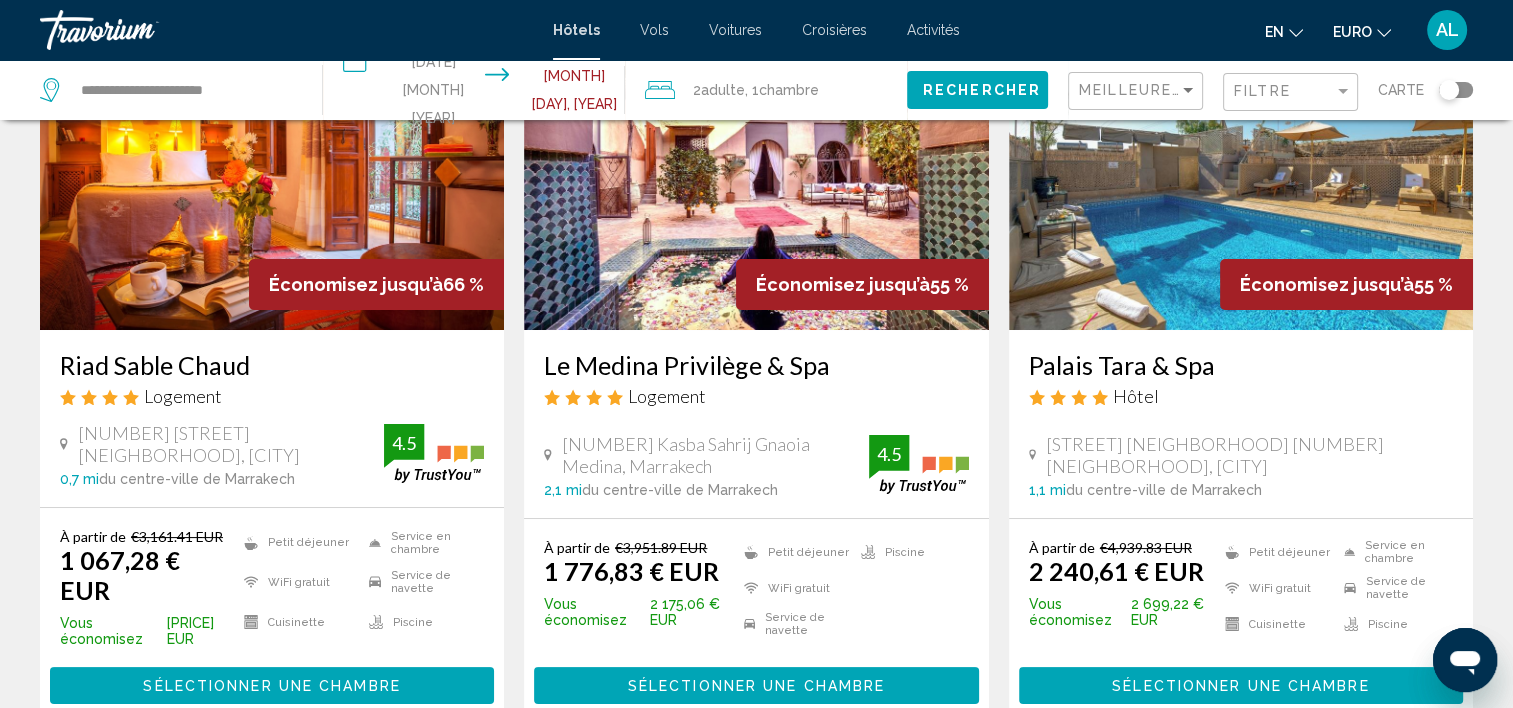 scroll, scrollTop: 80, scrollLeft: 0, axis: vertical 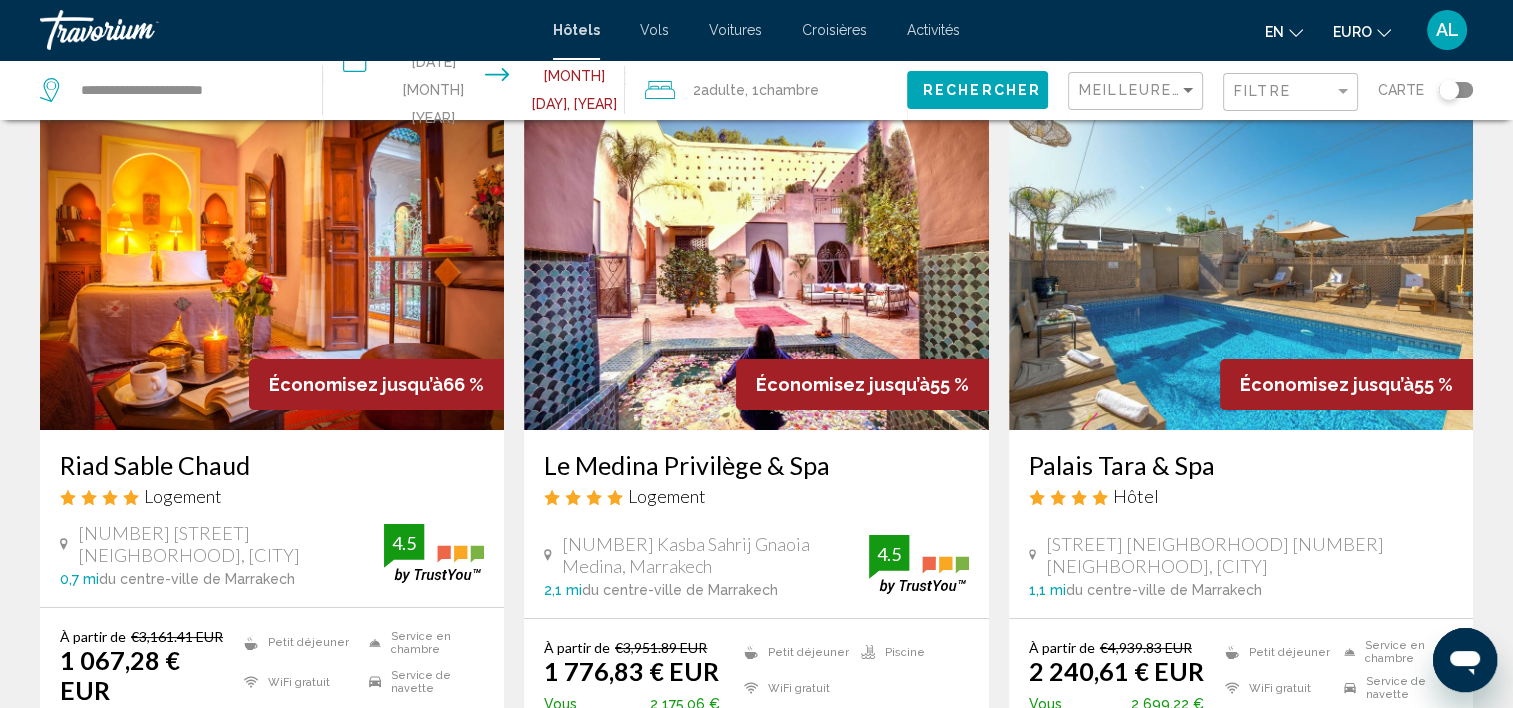 click at bounding box center (272, 270) 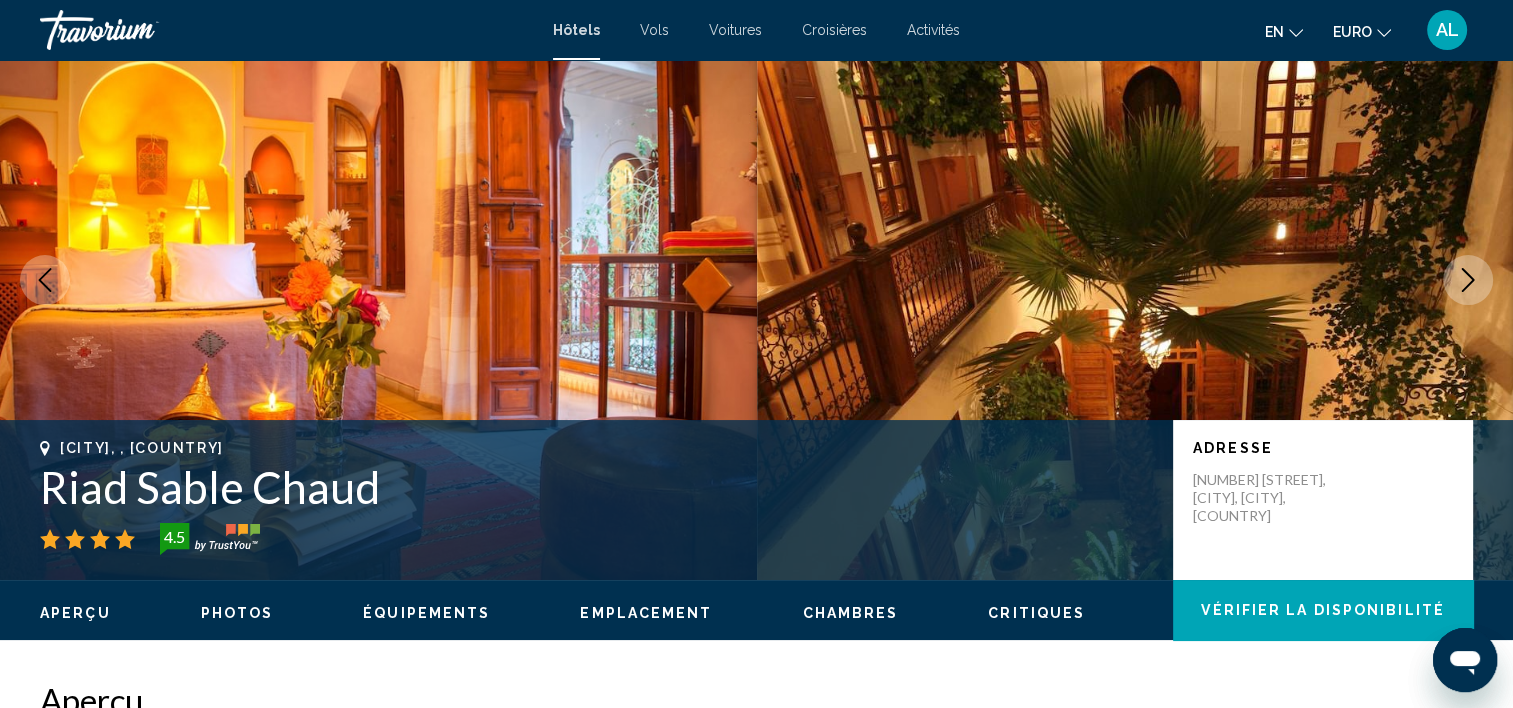 scroll, scrollTop: 5, scrollLeft: 0, axis: vertical 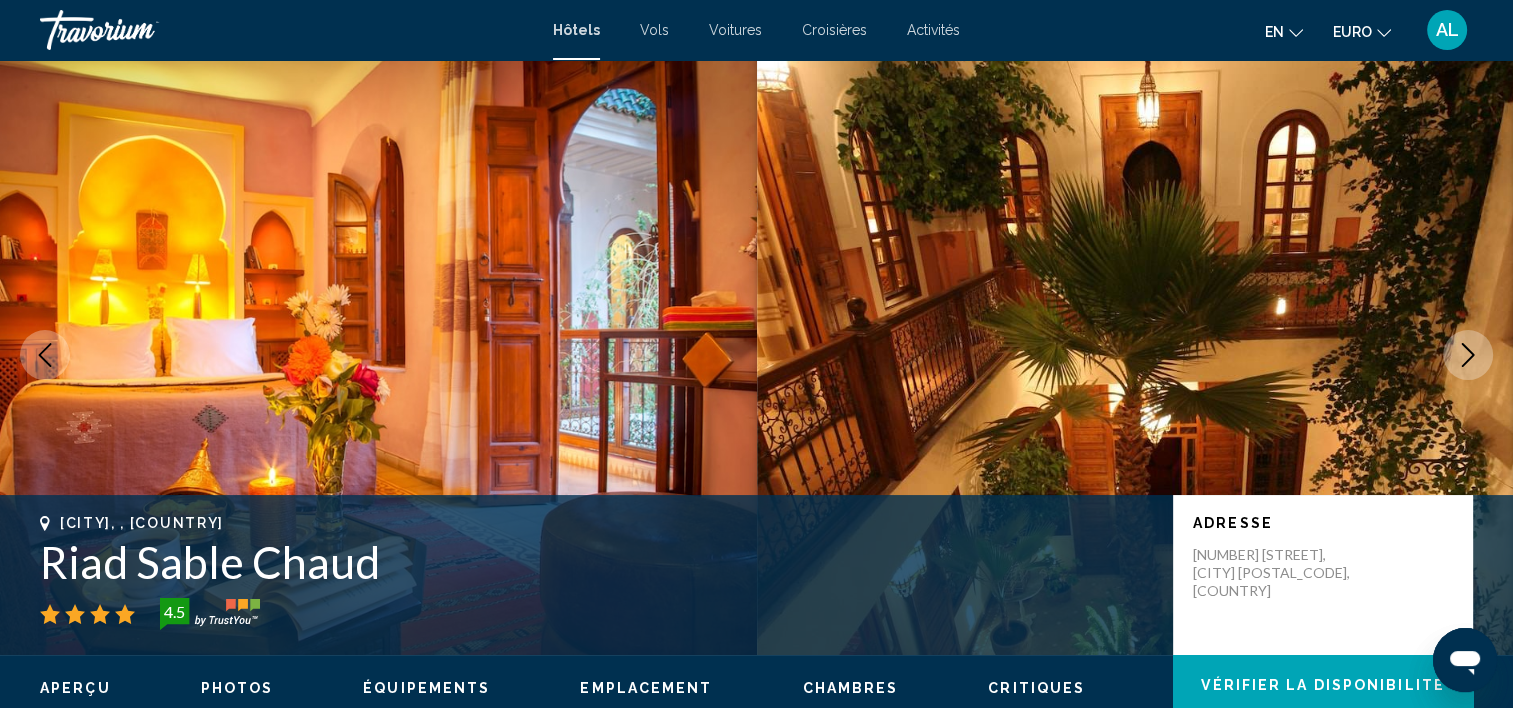 click at bounding box center [378, 355] 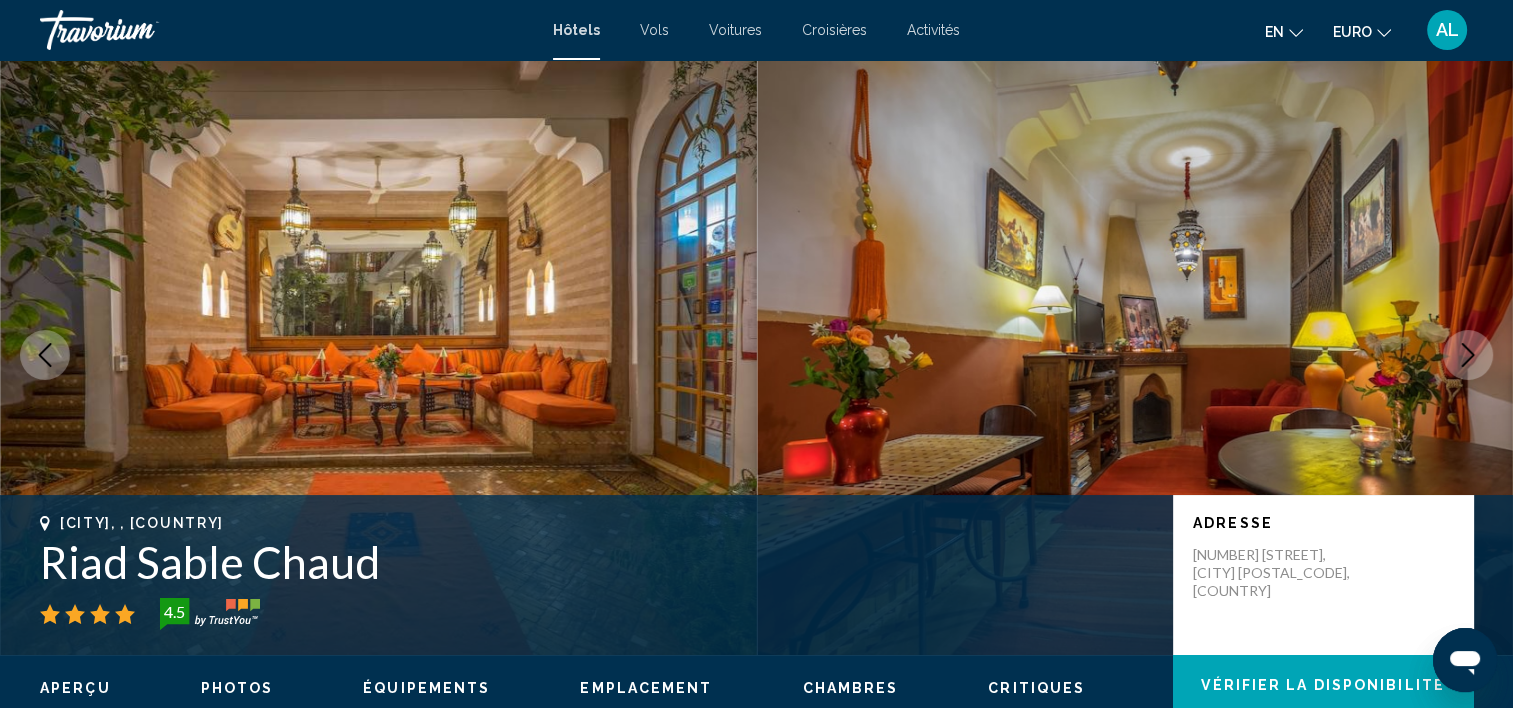 click 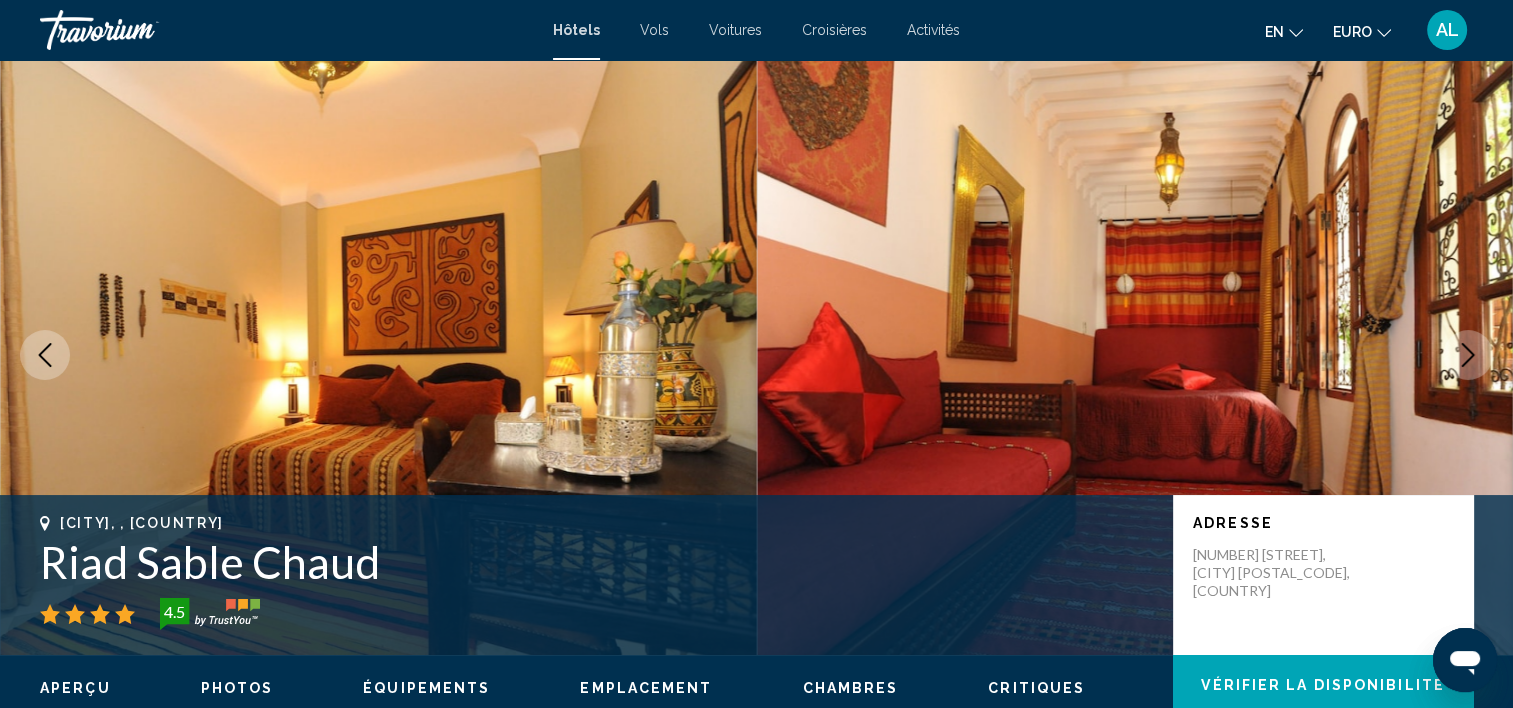 click 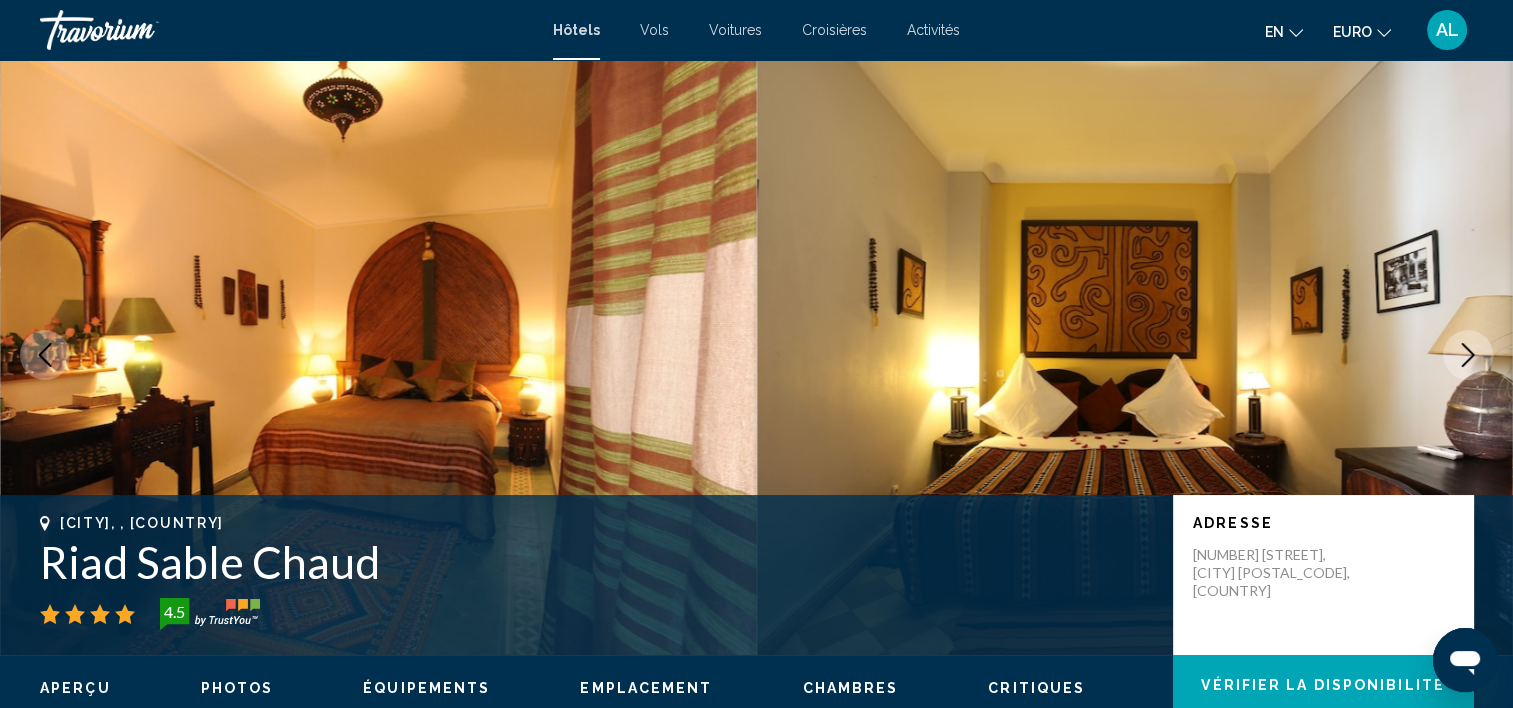 click 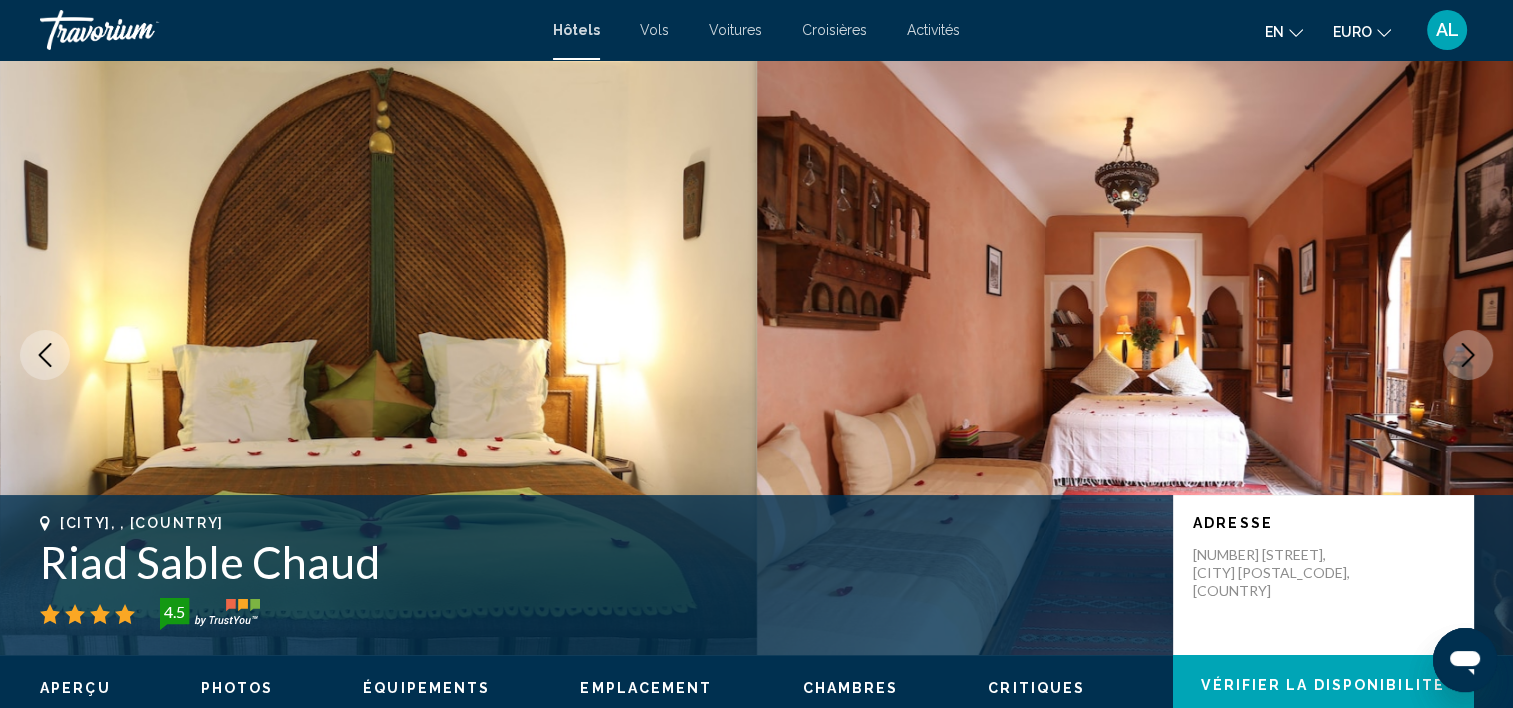 click 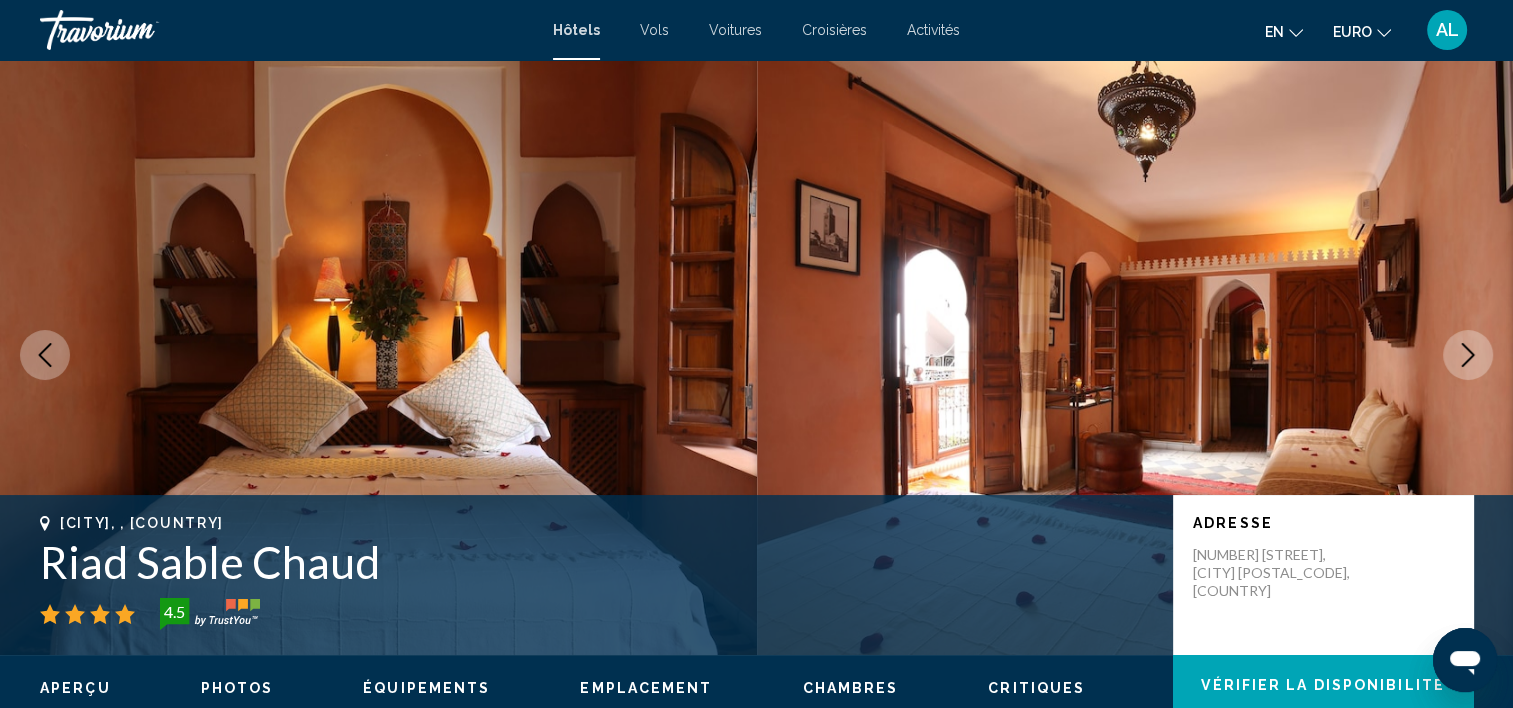 click 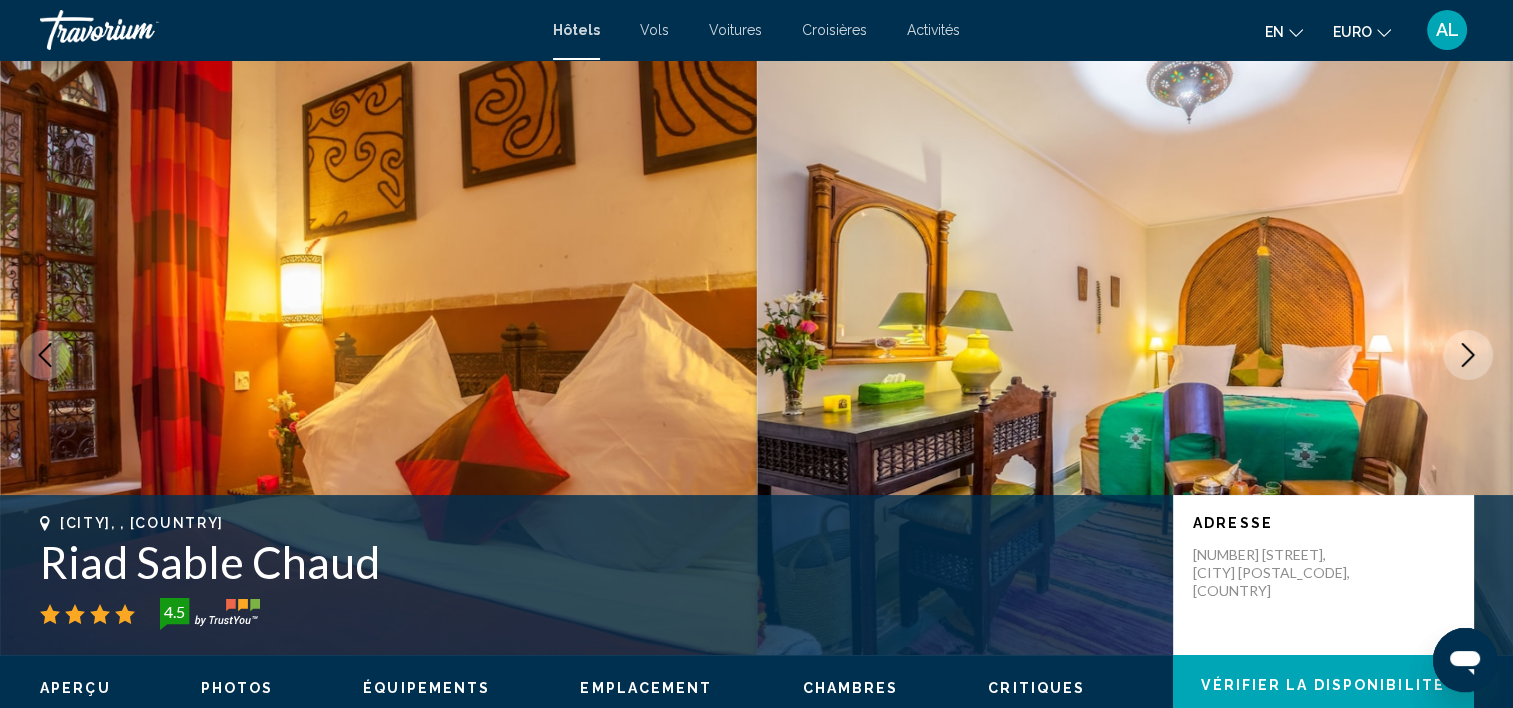 click 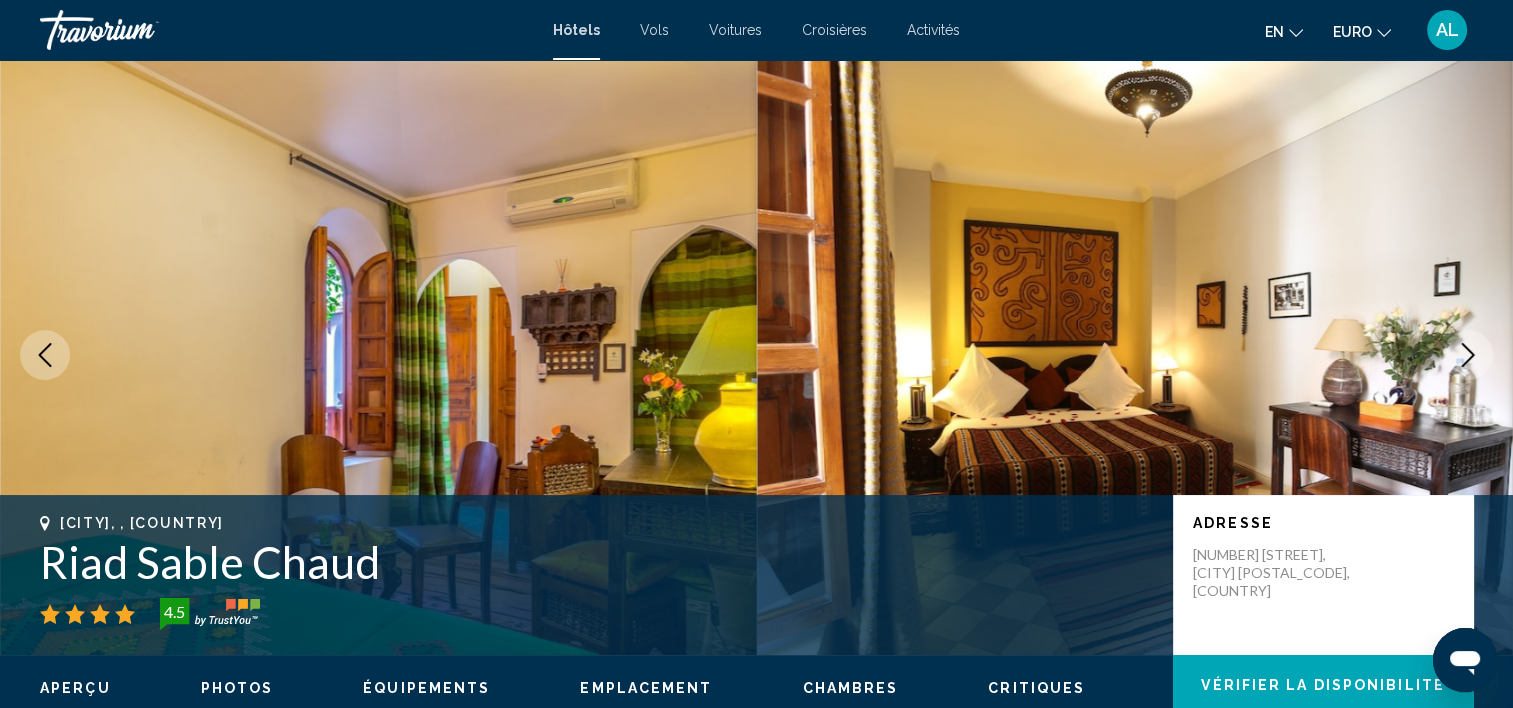 click 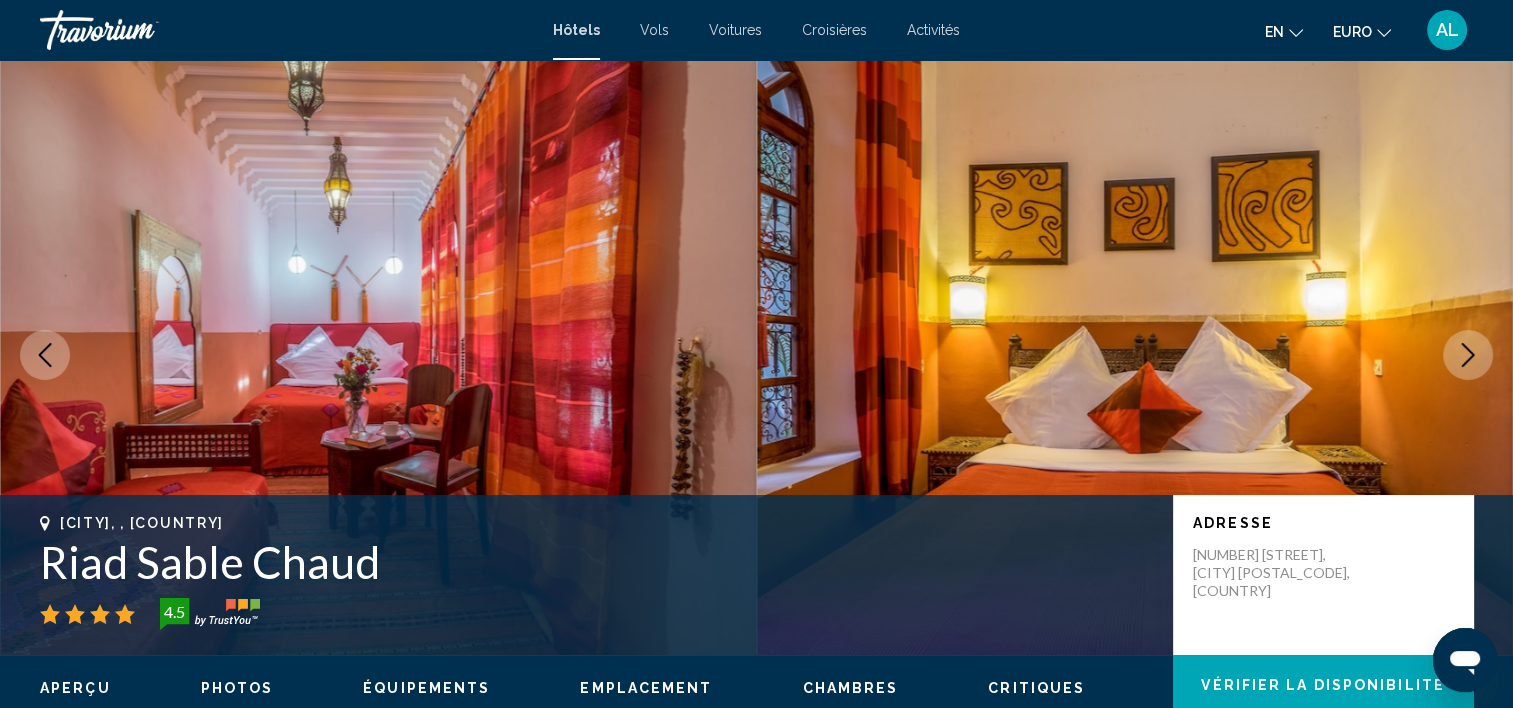 click 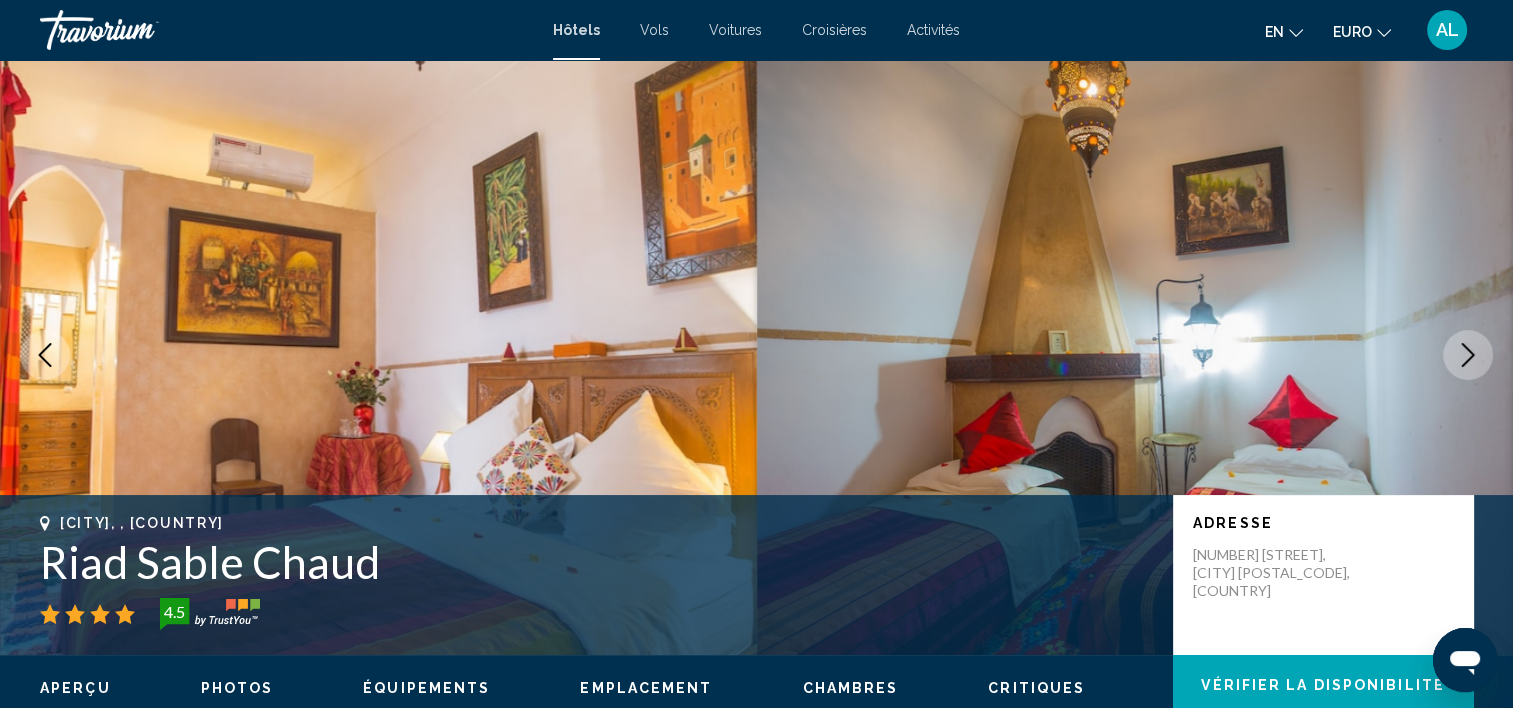 click 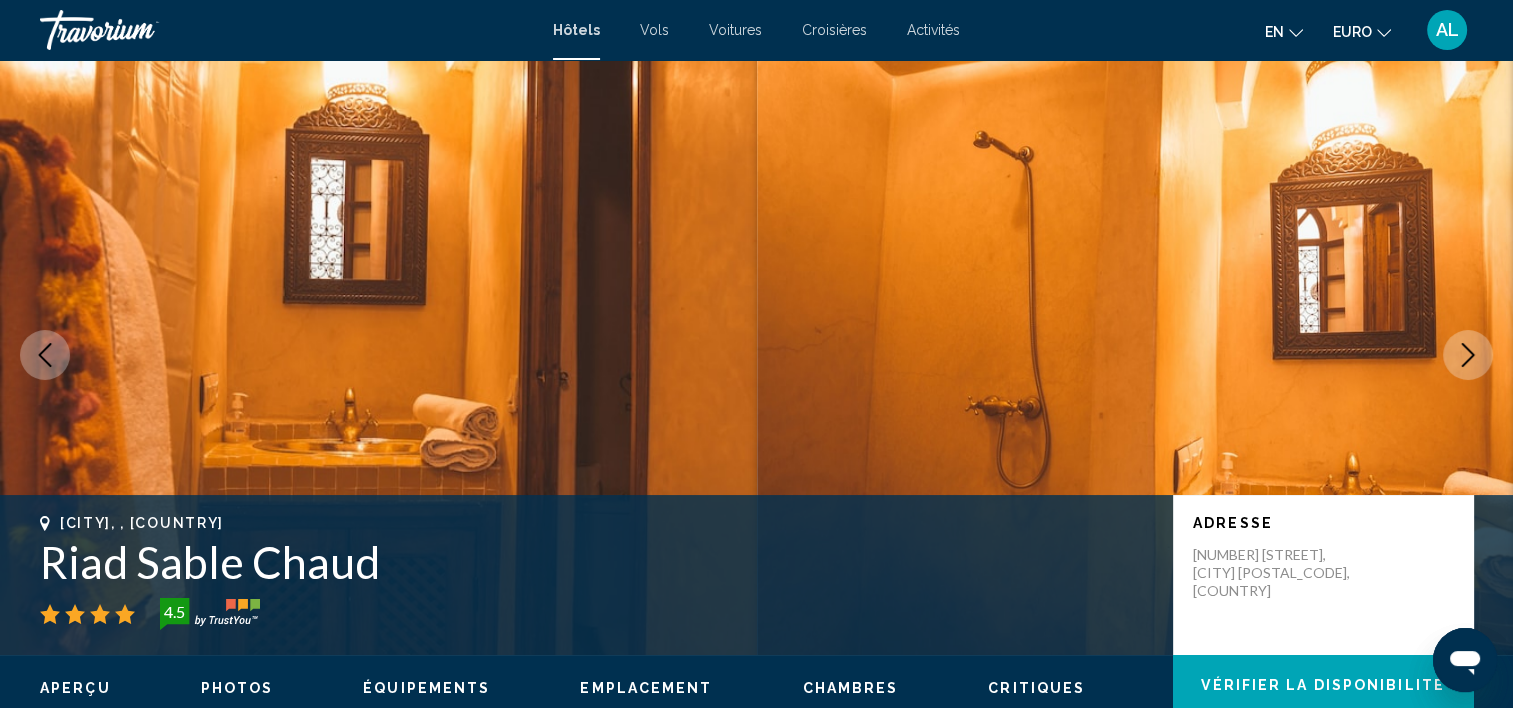 click 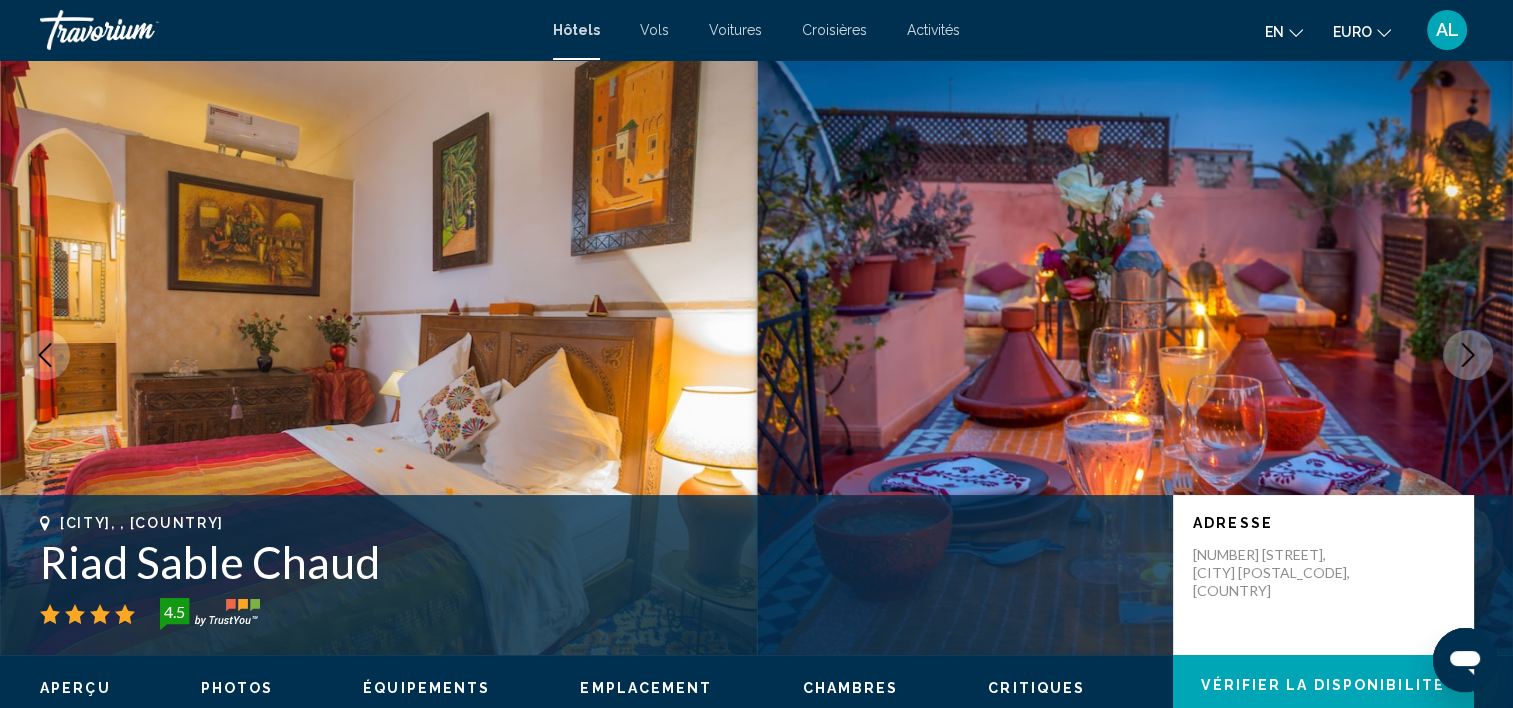 click 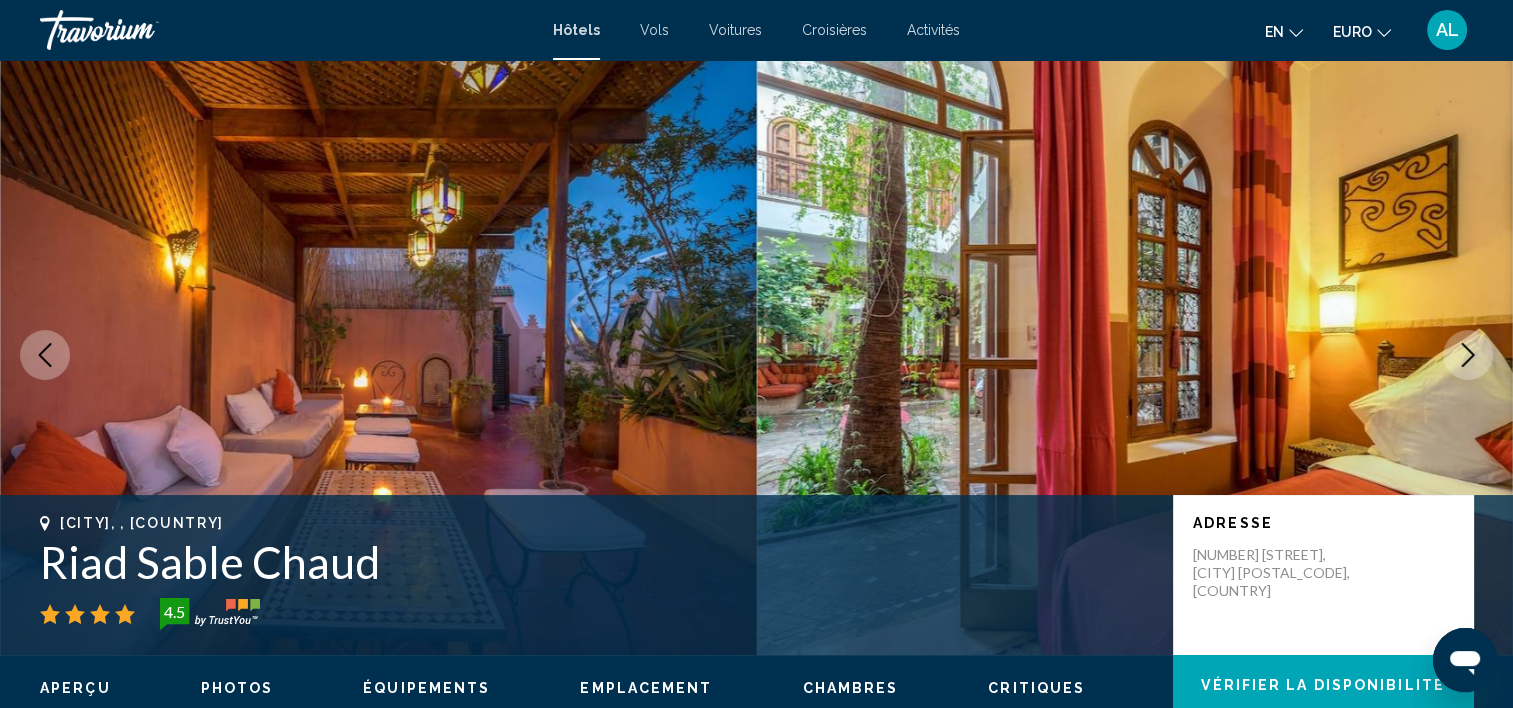click 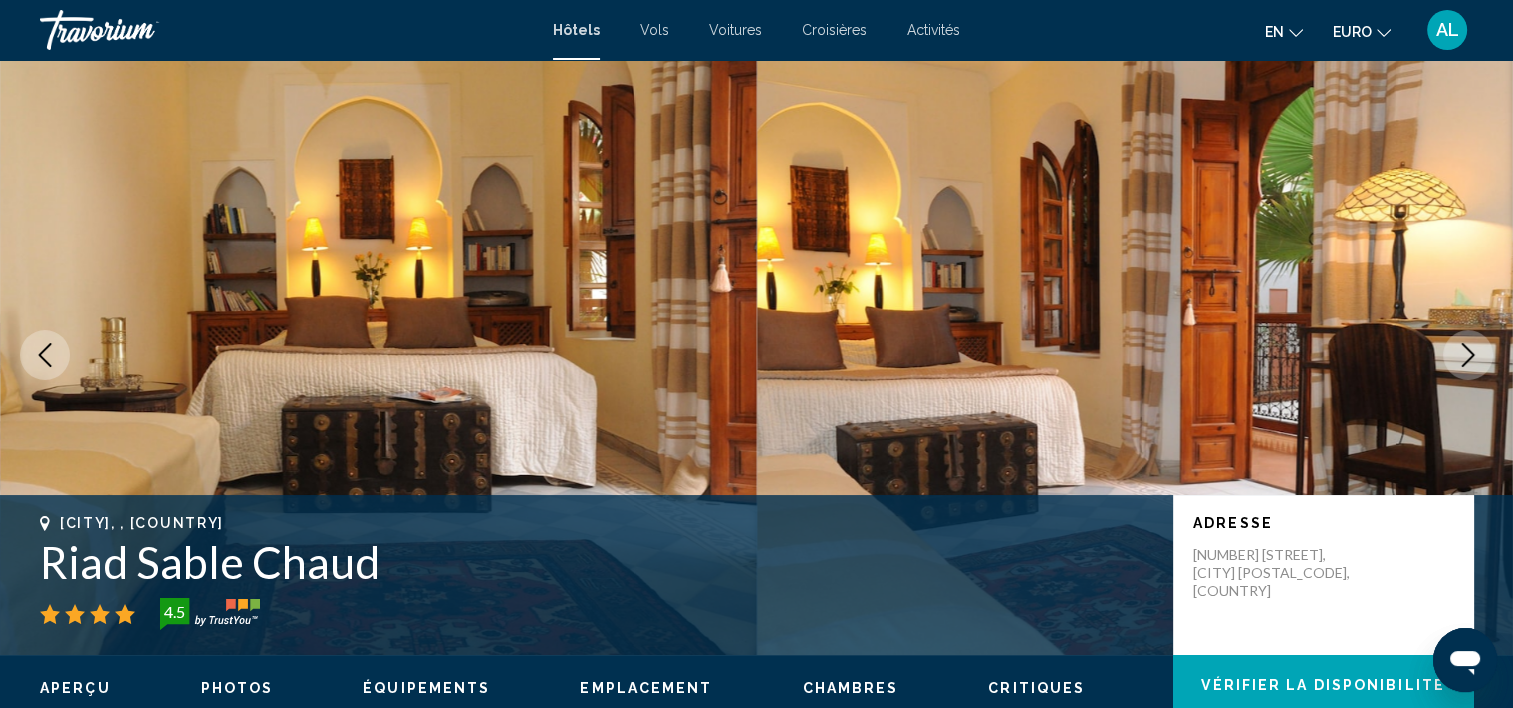 click 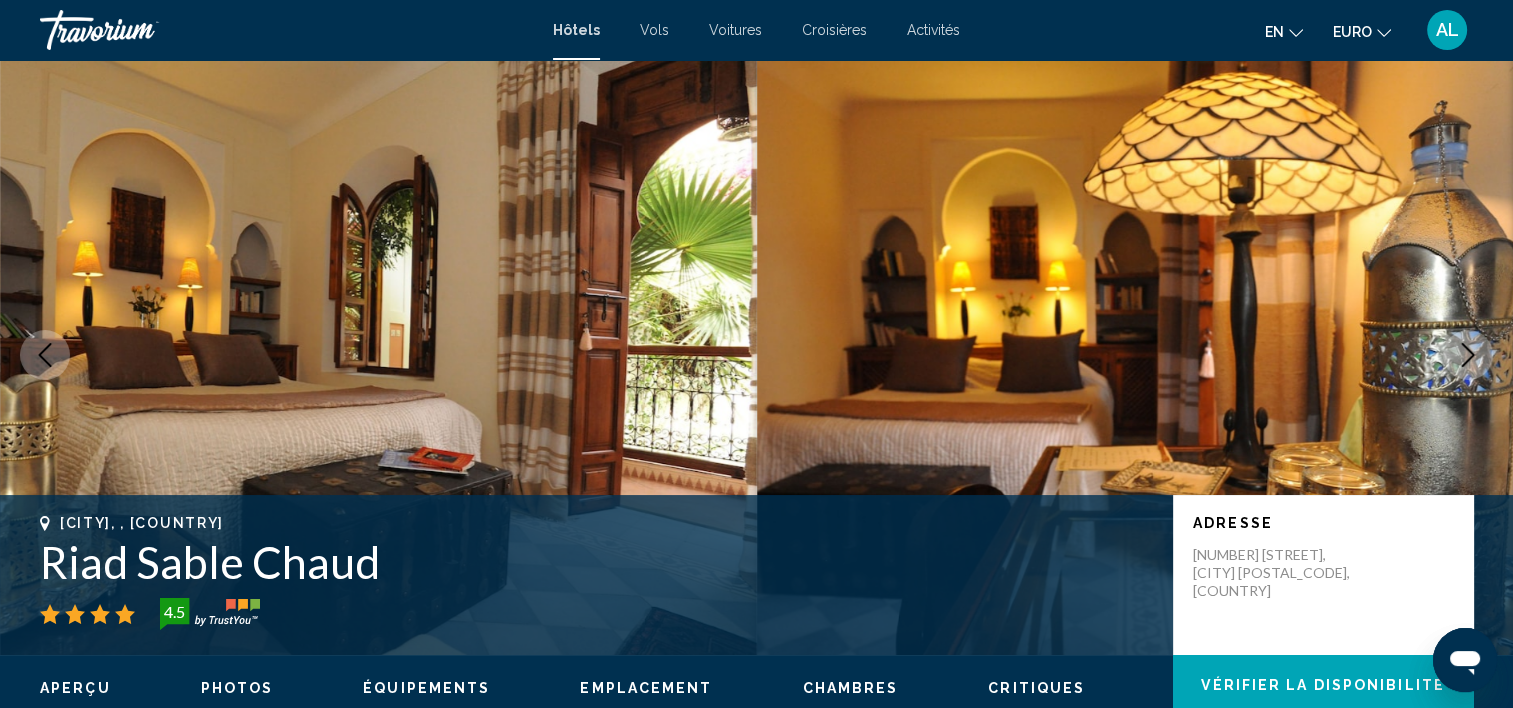 click 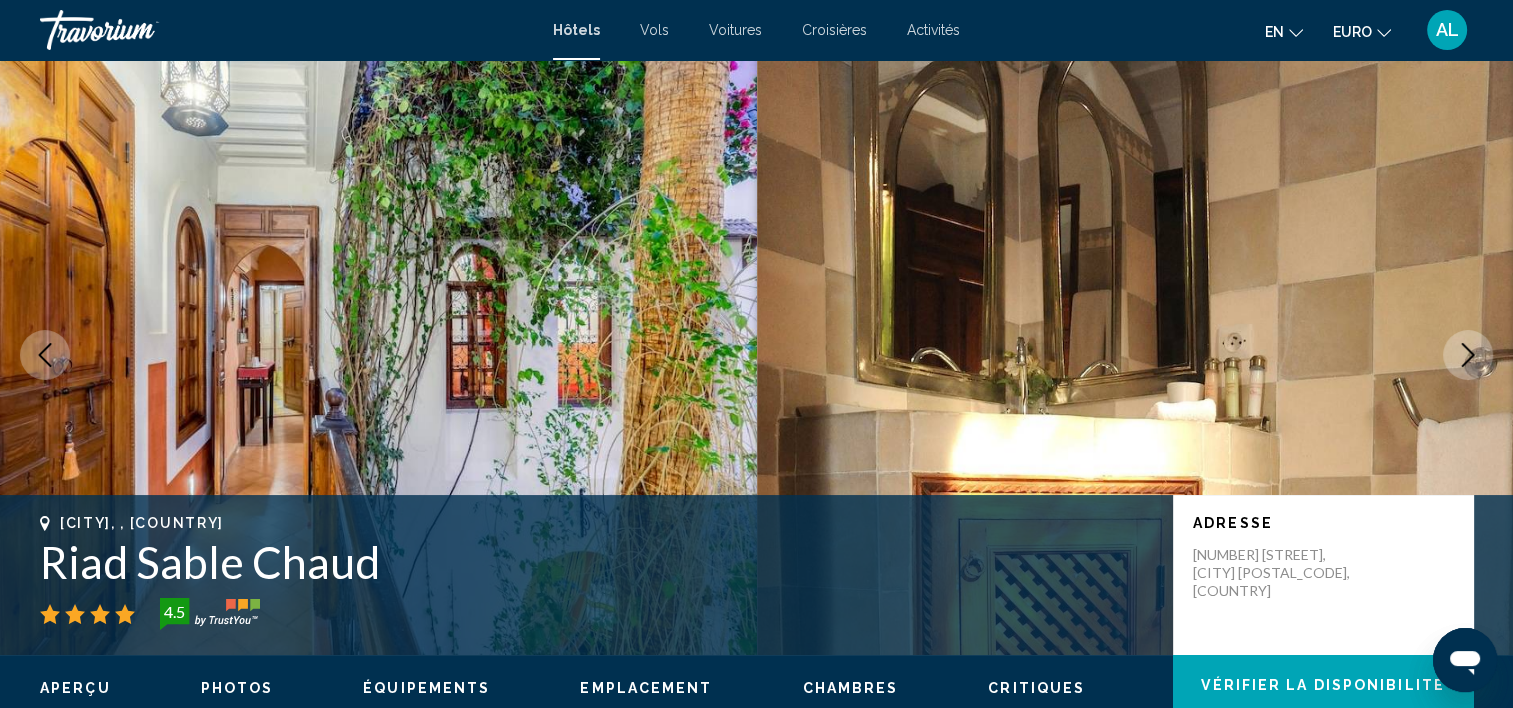 click 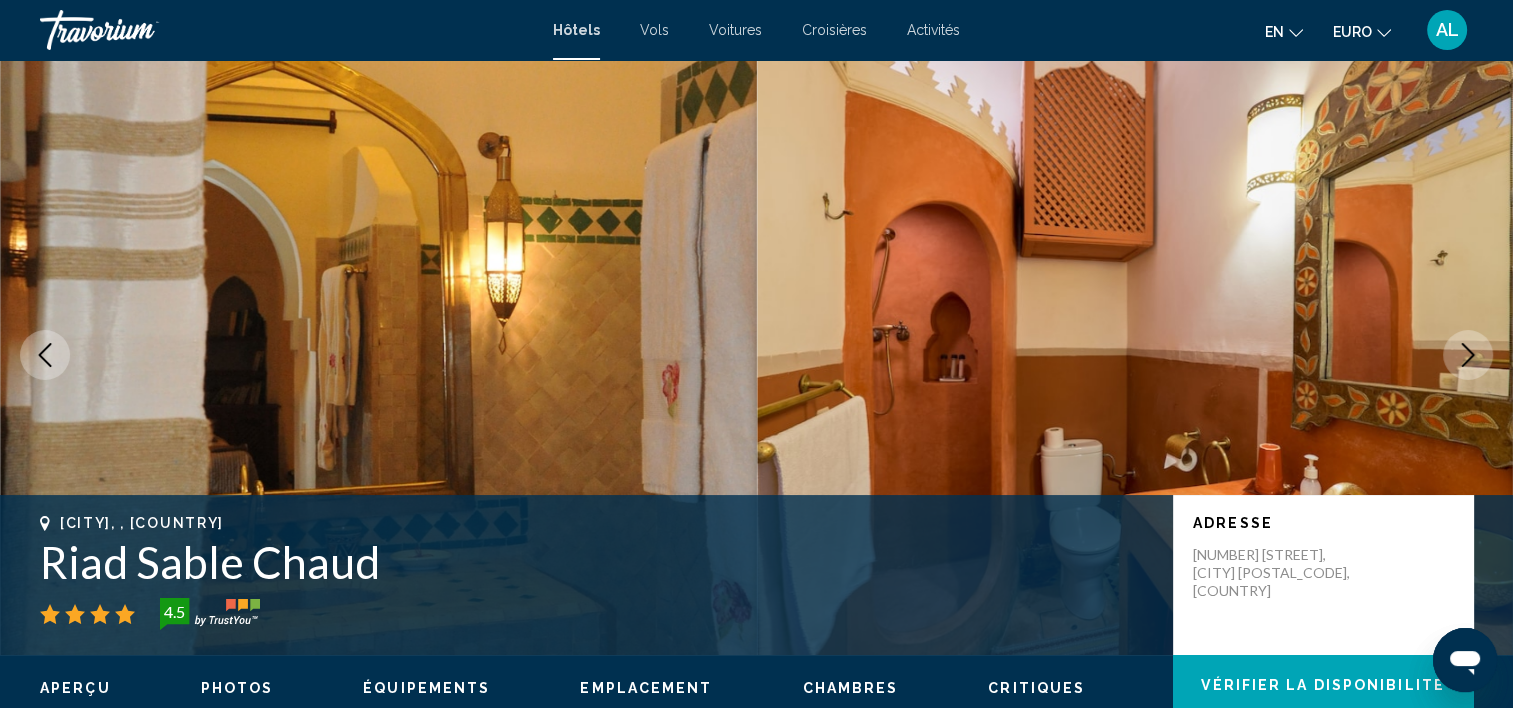 click 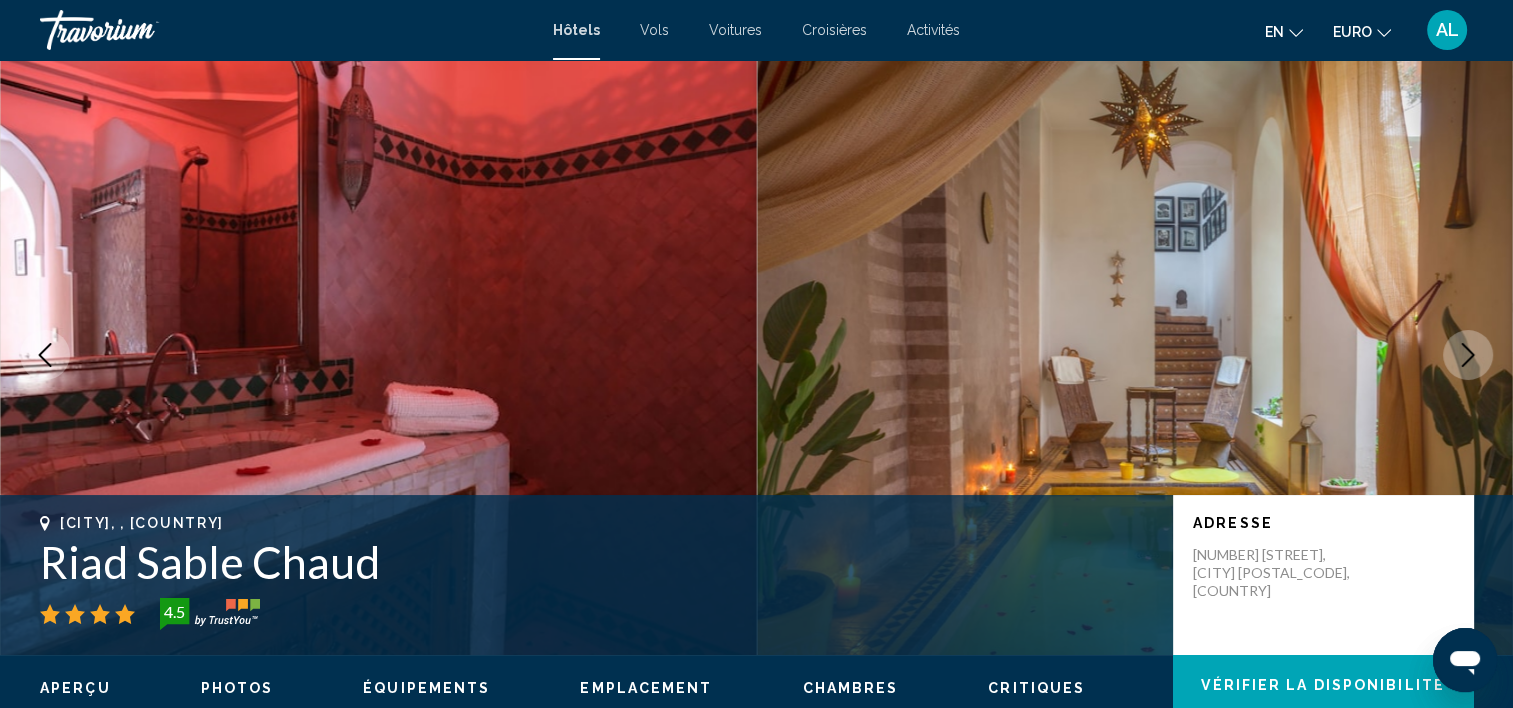 click 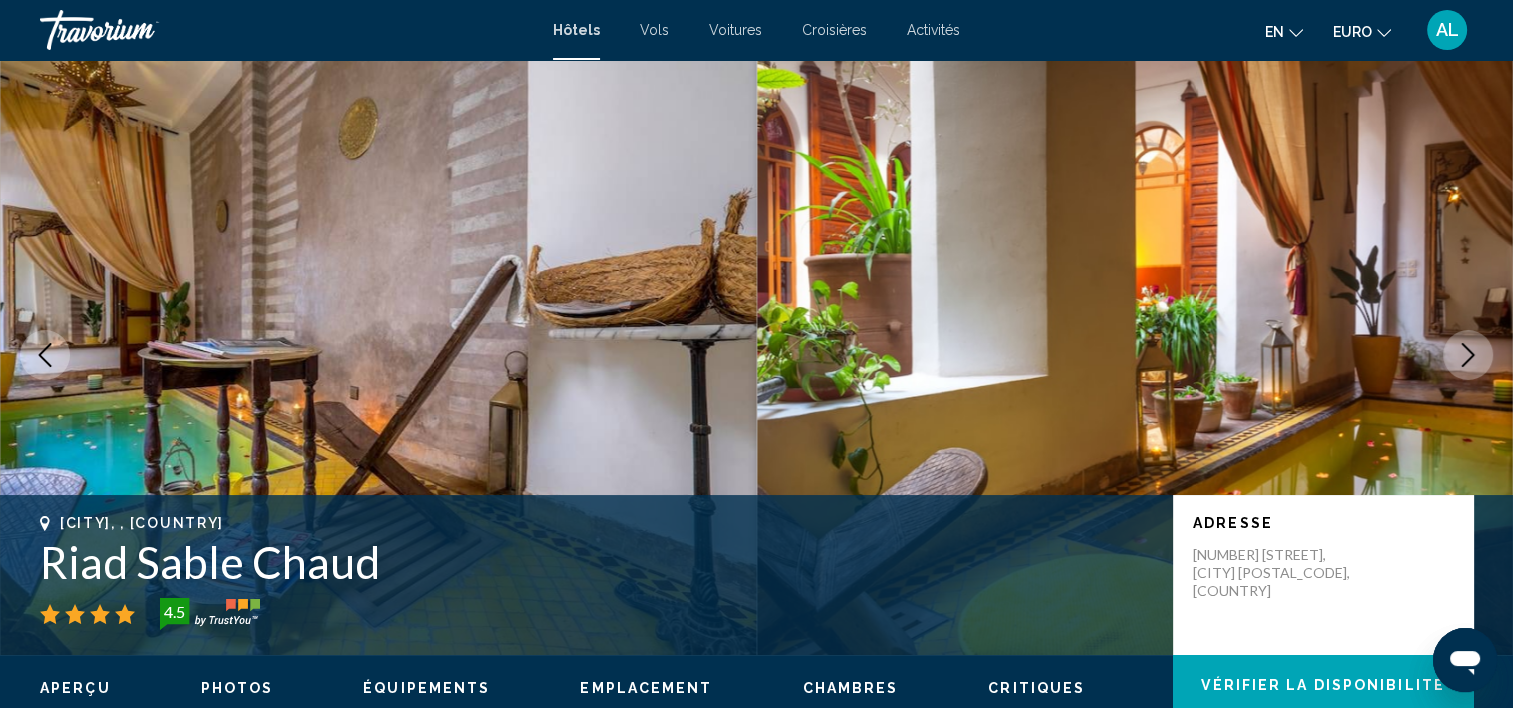 click 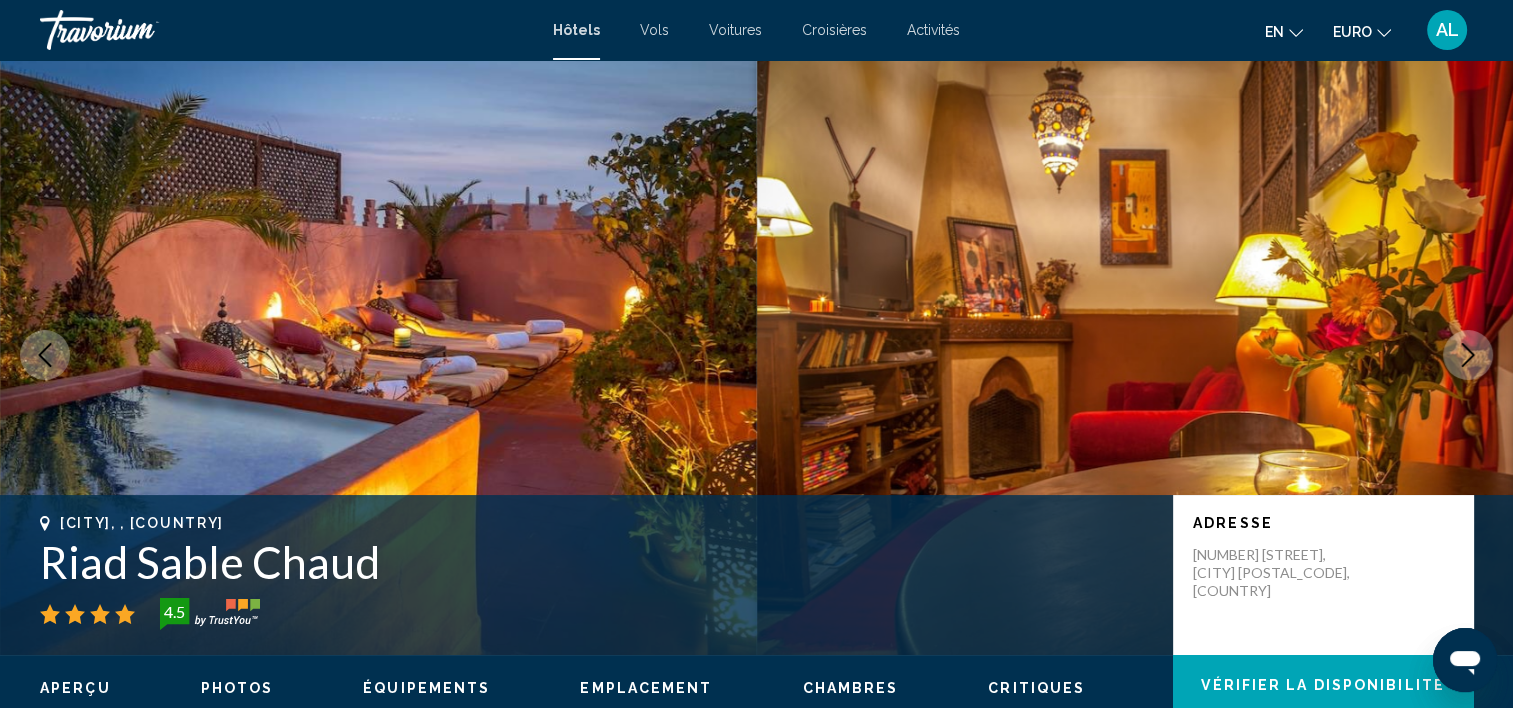 click 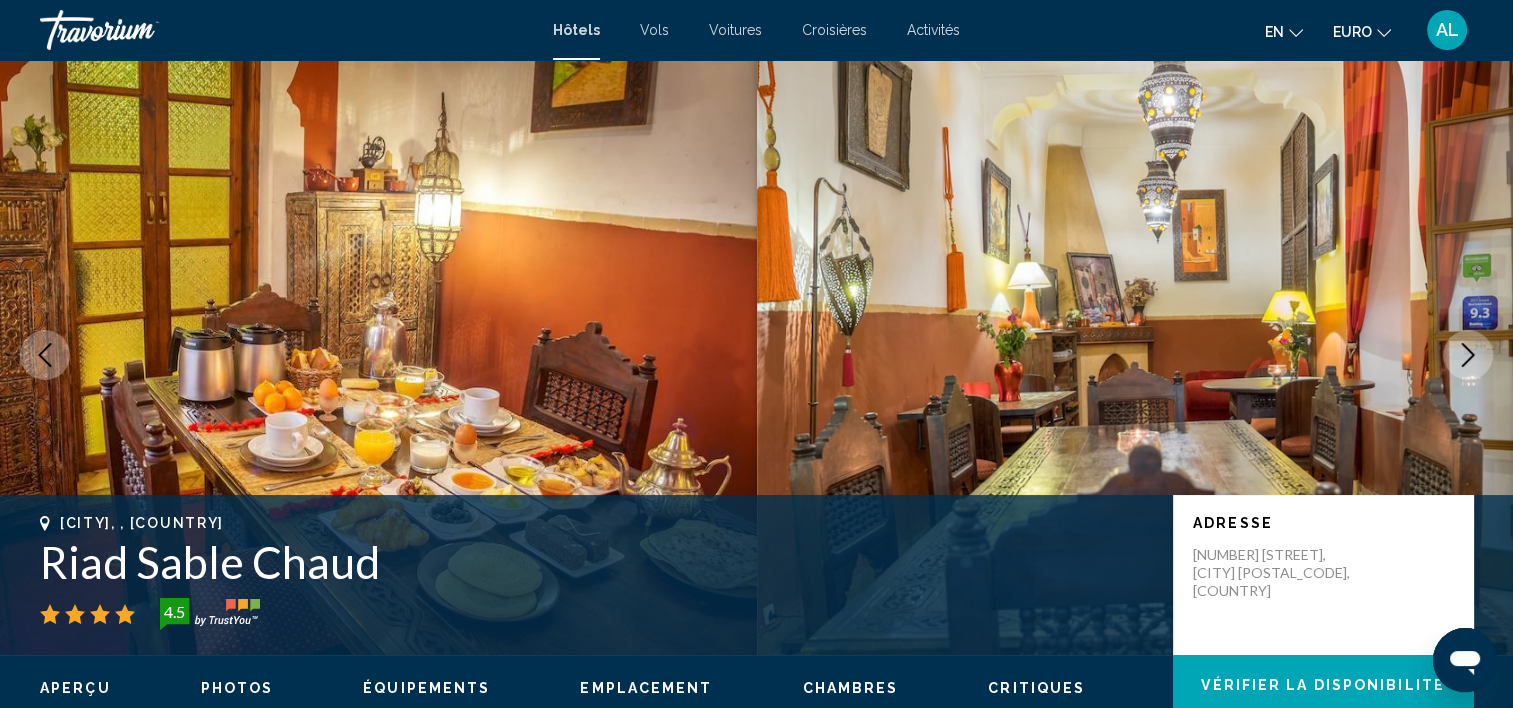 click 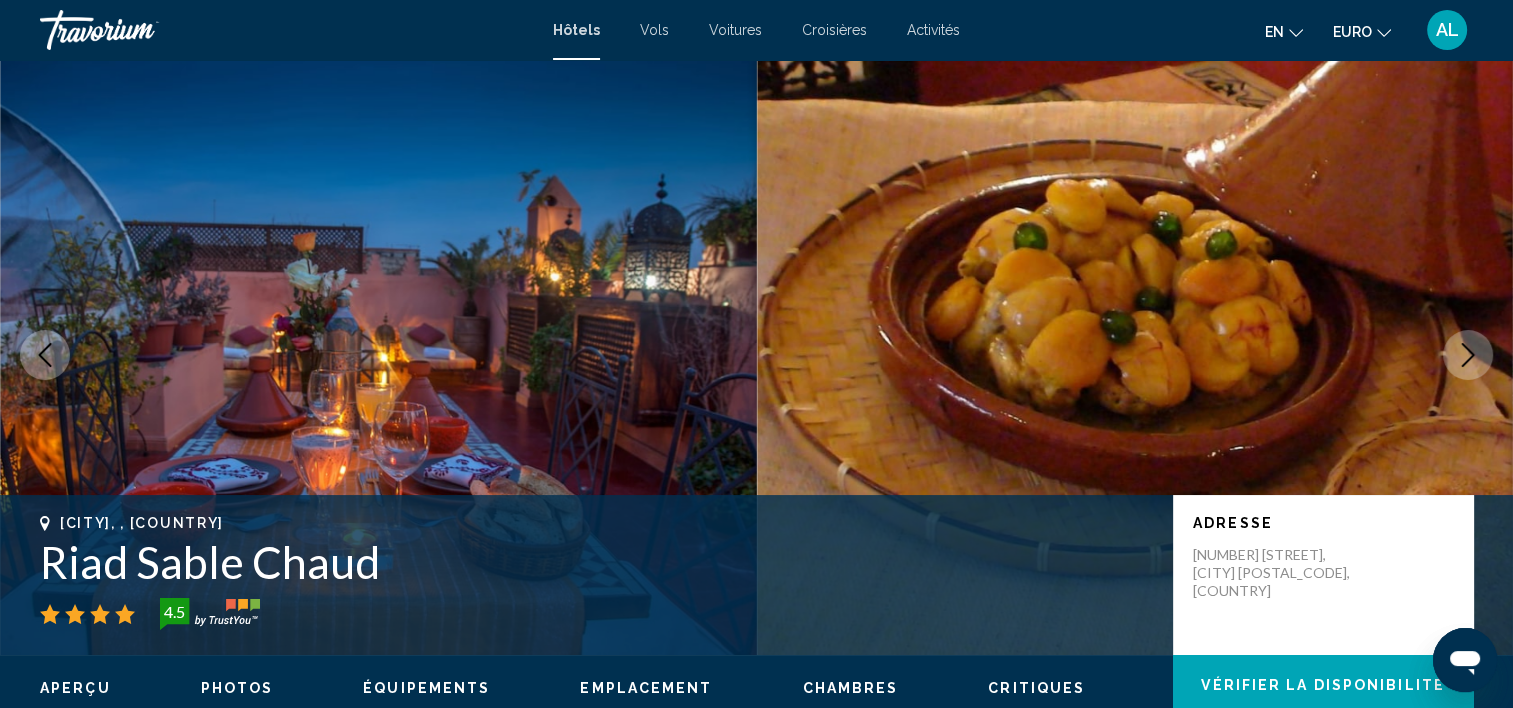 click 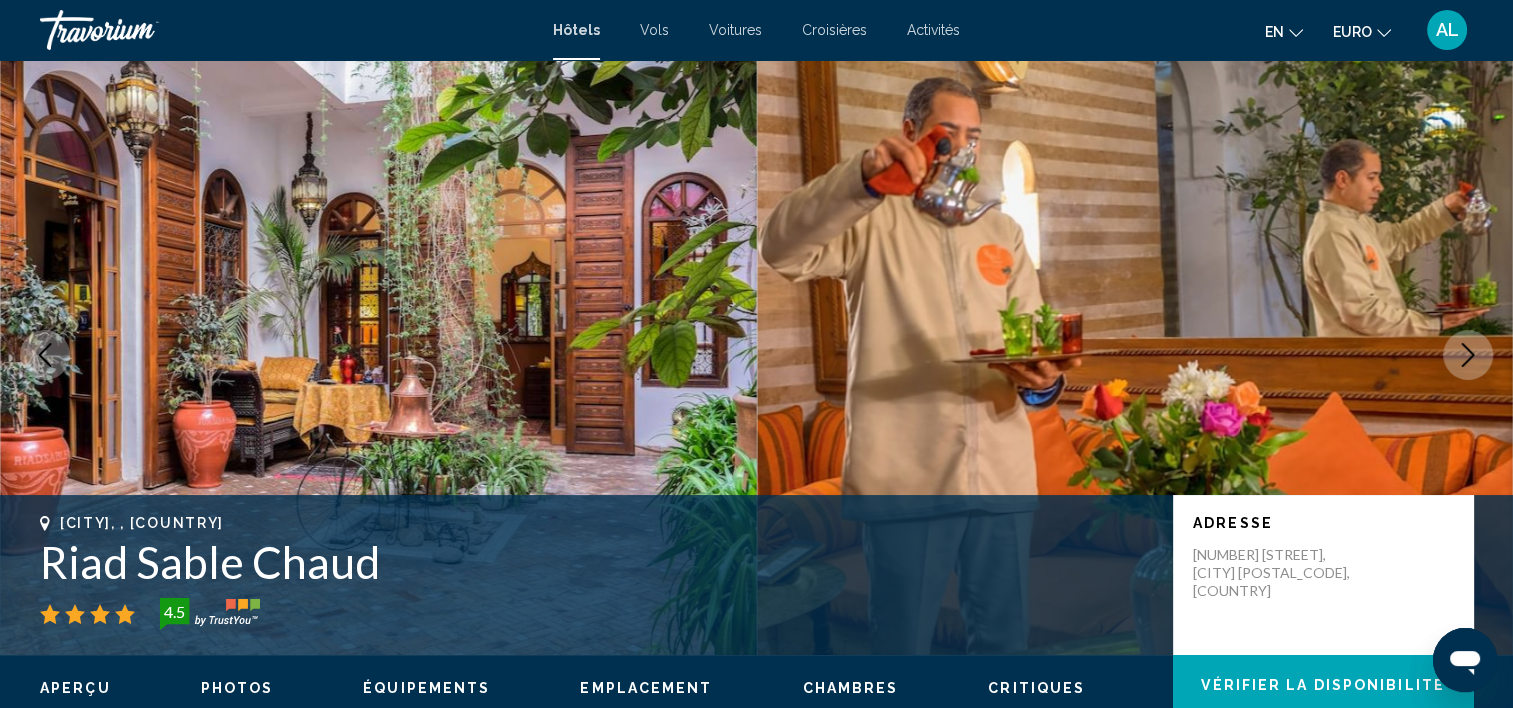 click 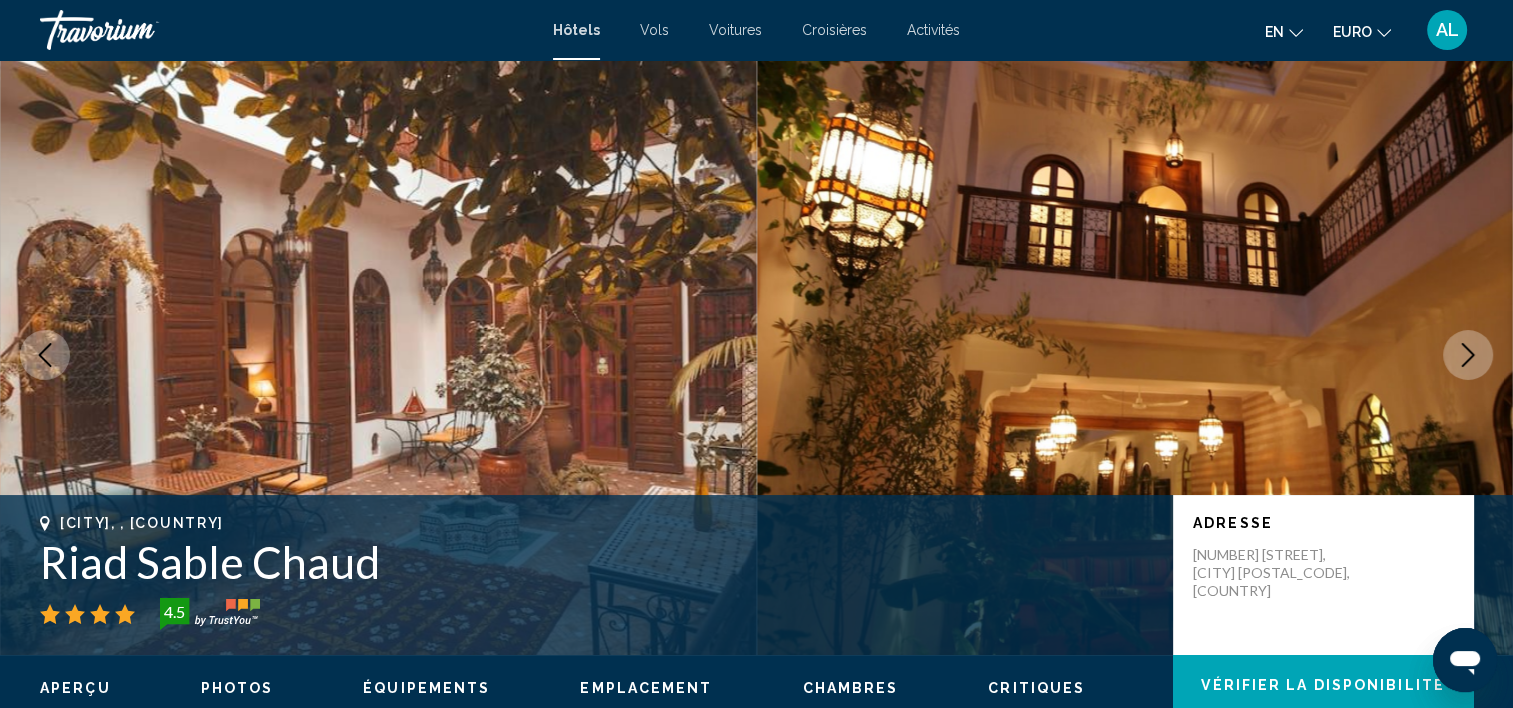 click 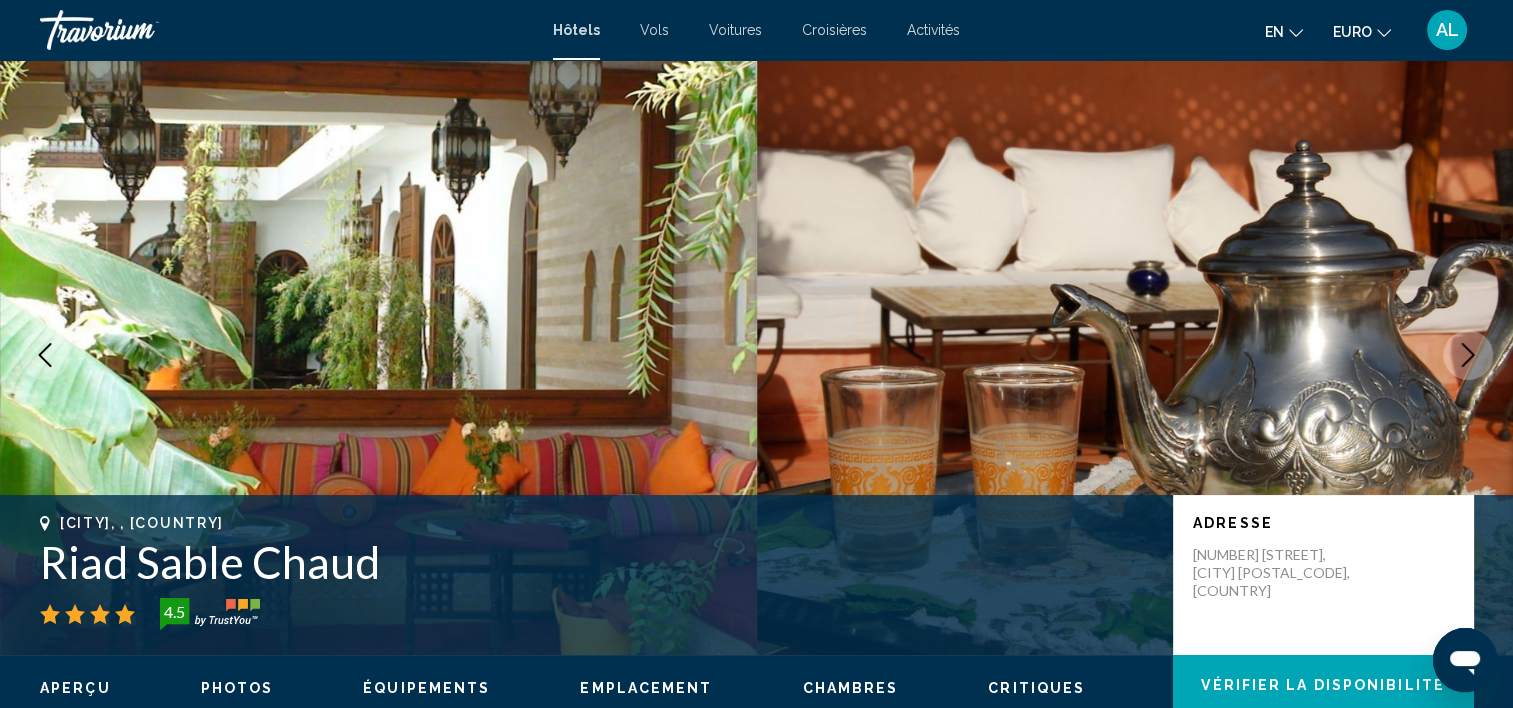 click 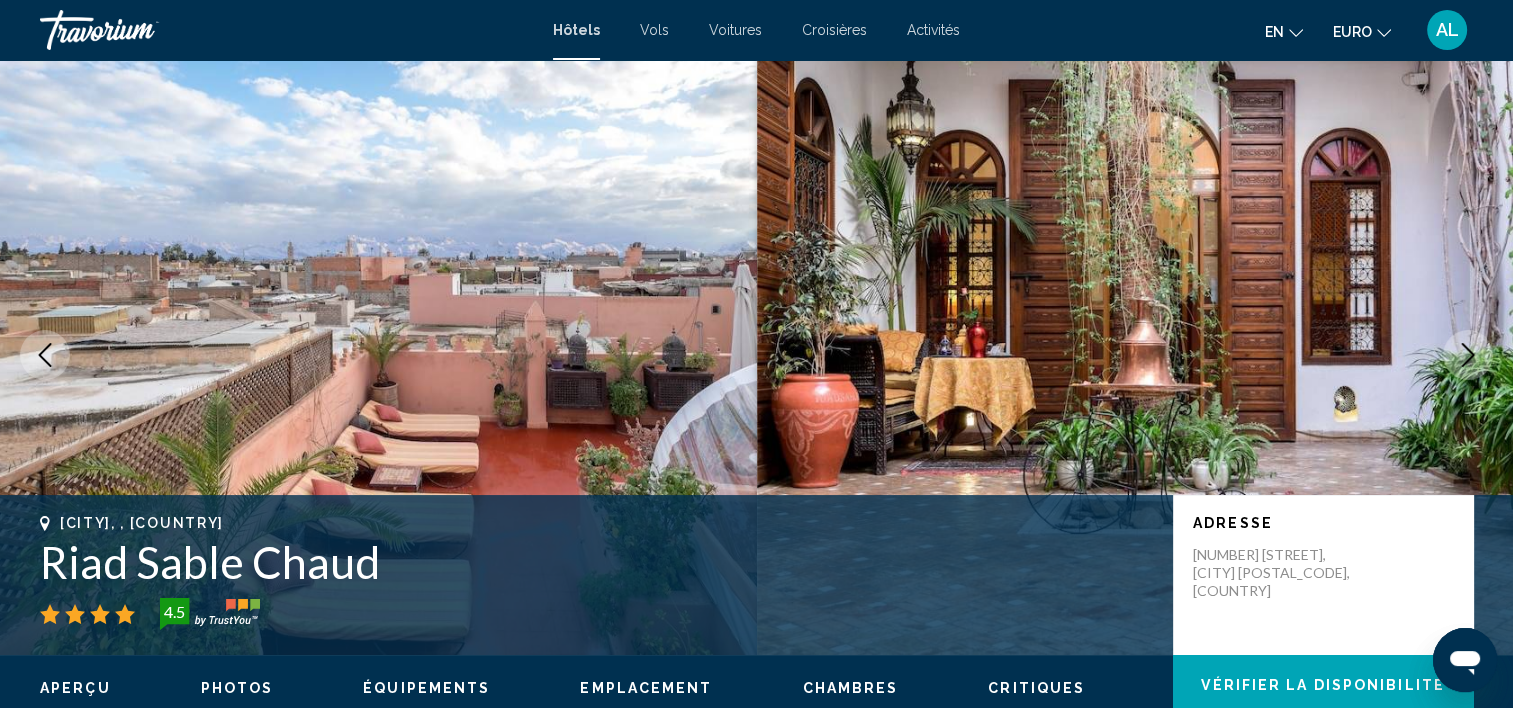 type 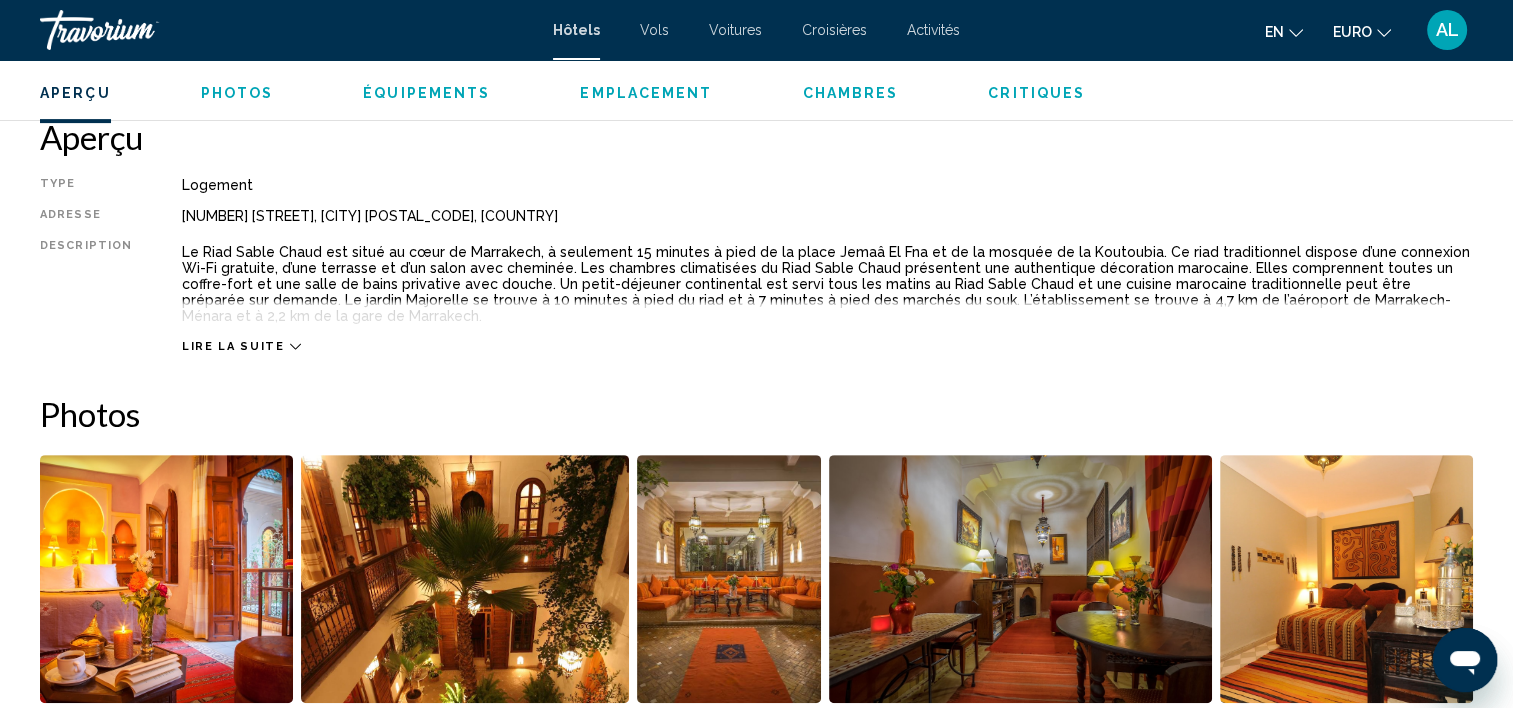 scroll, scrollTop: 645, scrollLeft: 0, axis: vertical 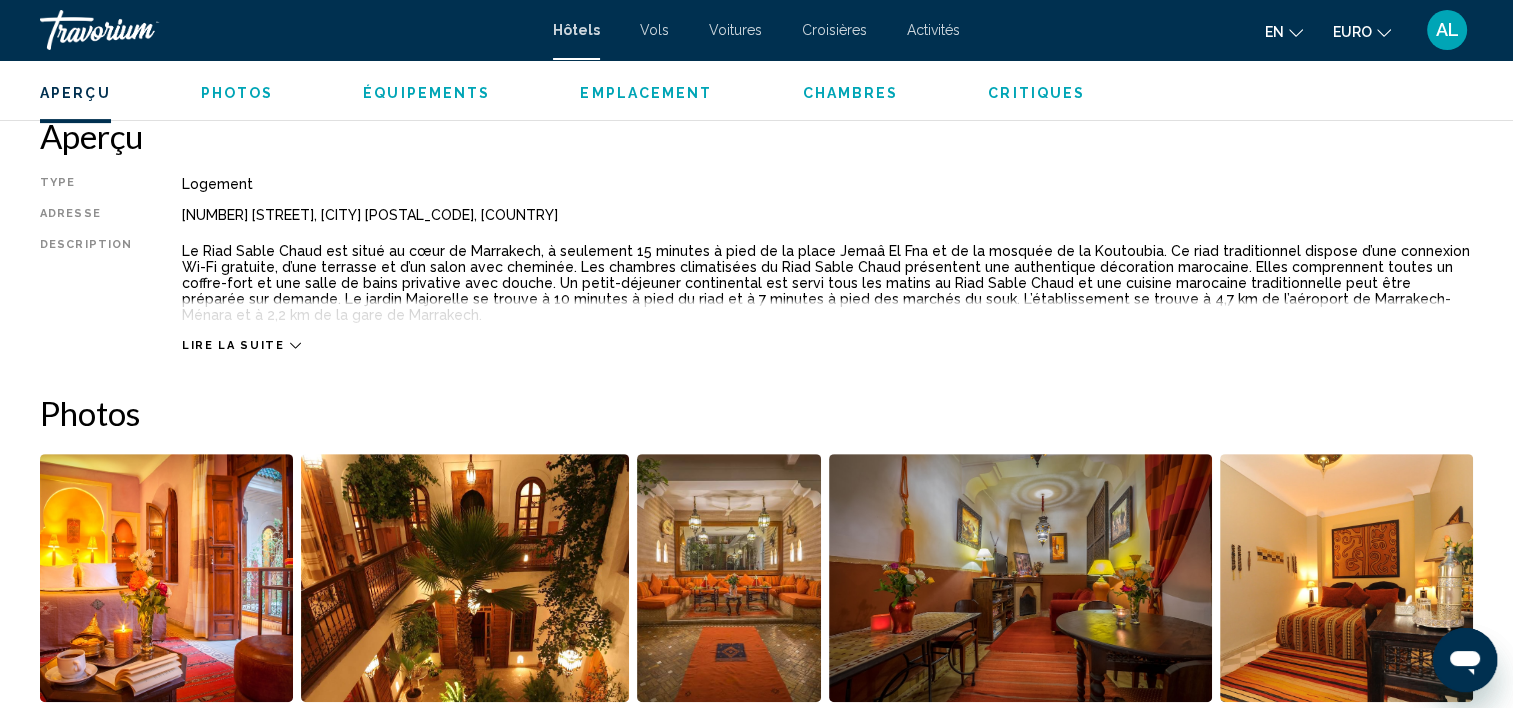 click on "Lire la suite" at bounding box center [233, 345] 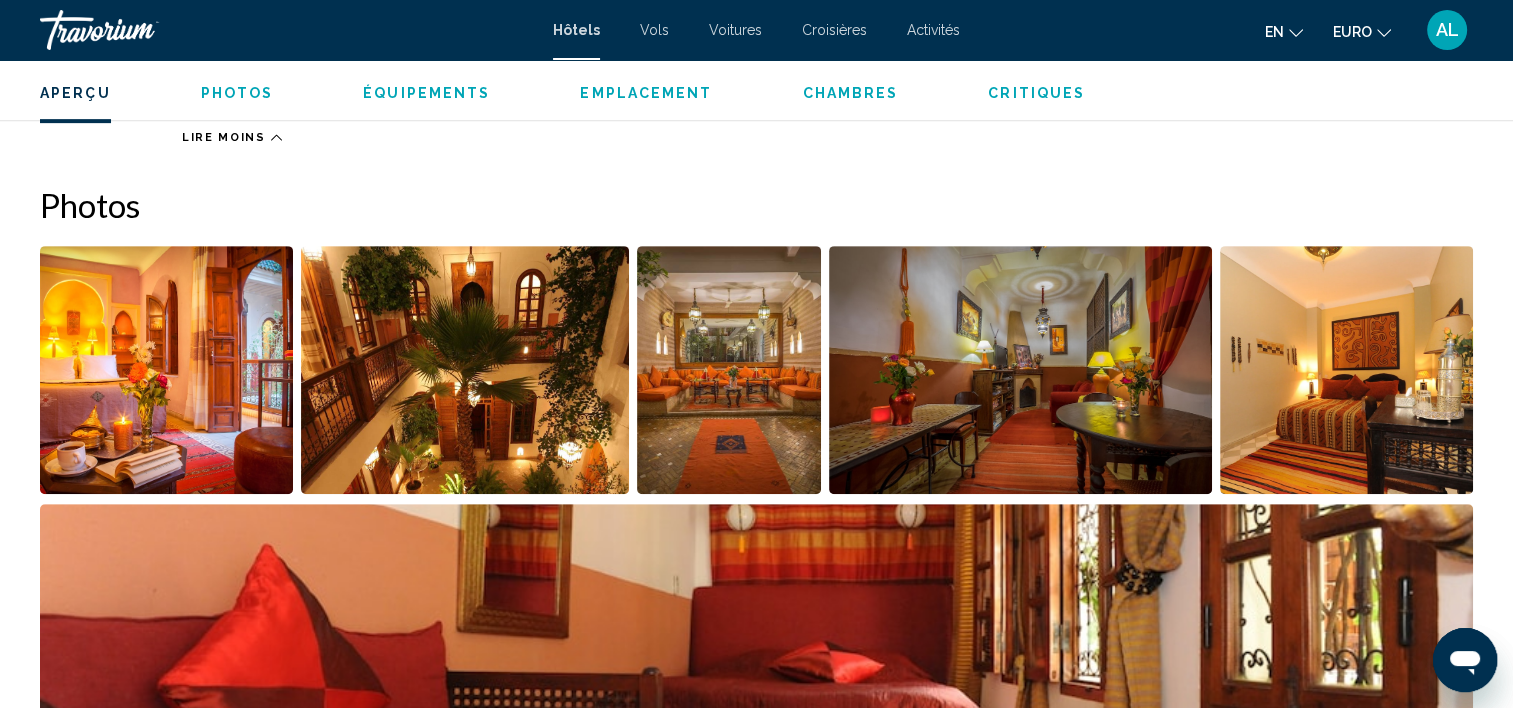 scroll, scrollTop: 885, scrollLeft: 0, axis: vertical 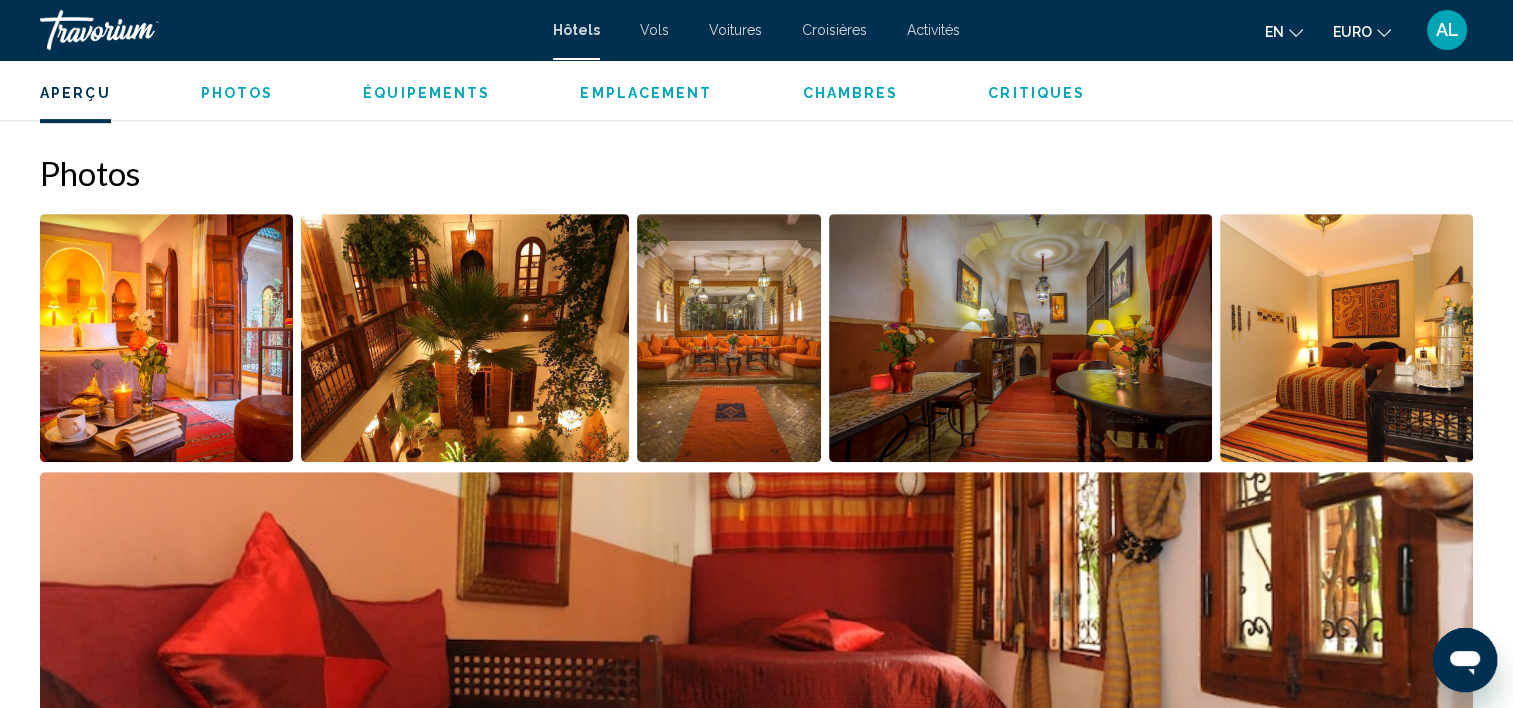 click at bounding box center (166, 338) 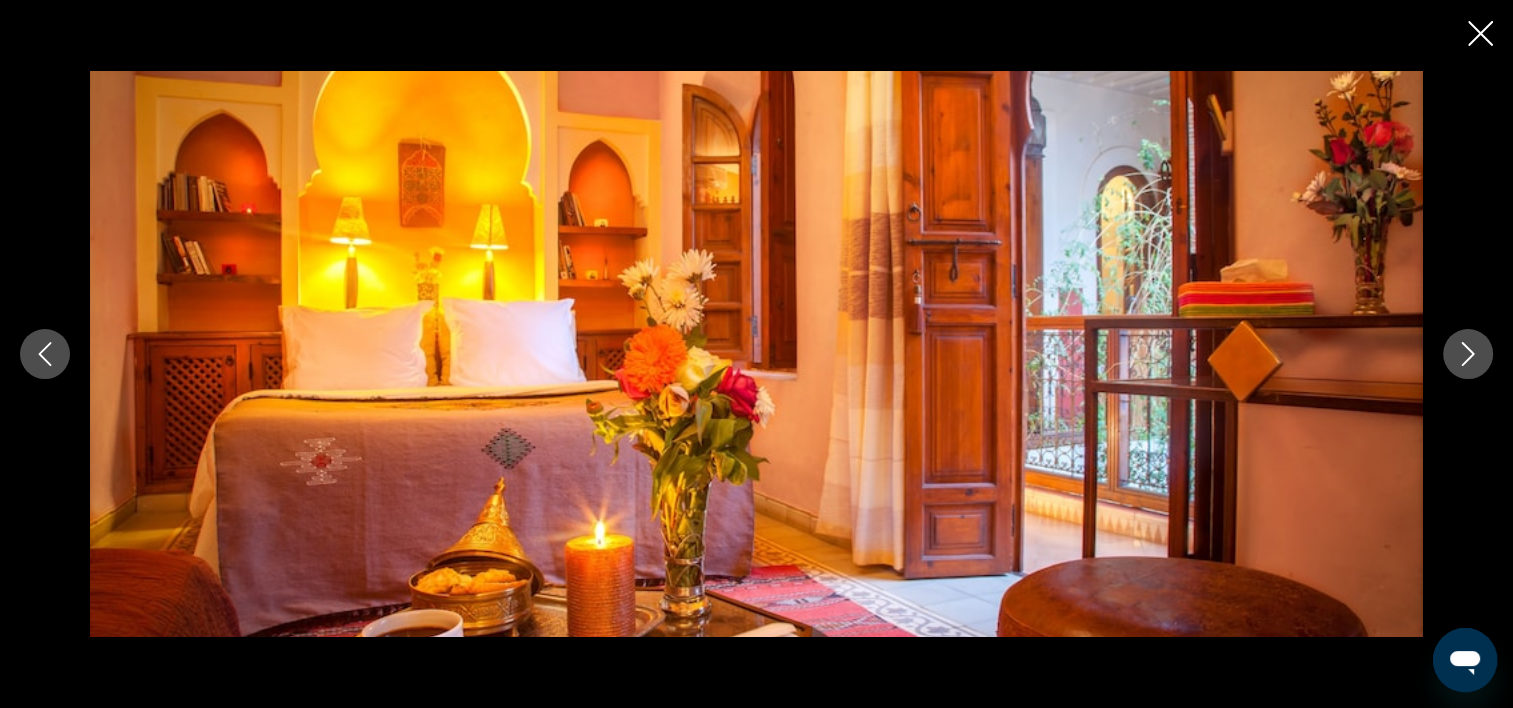 click 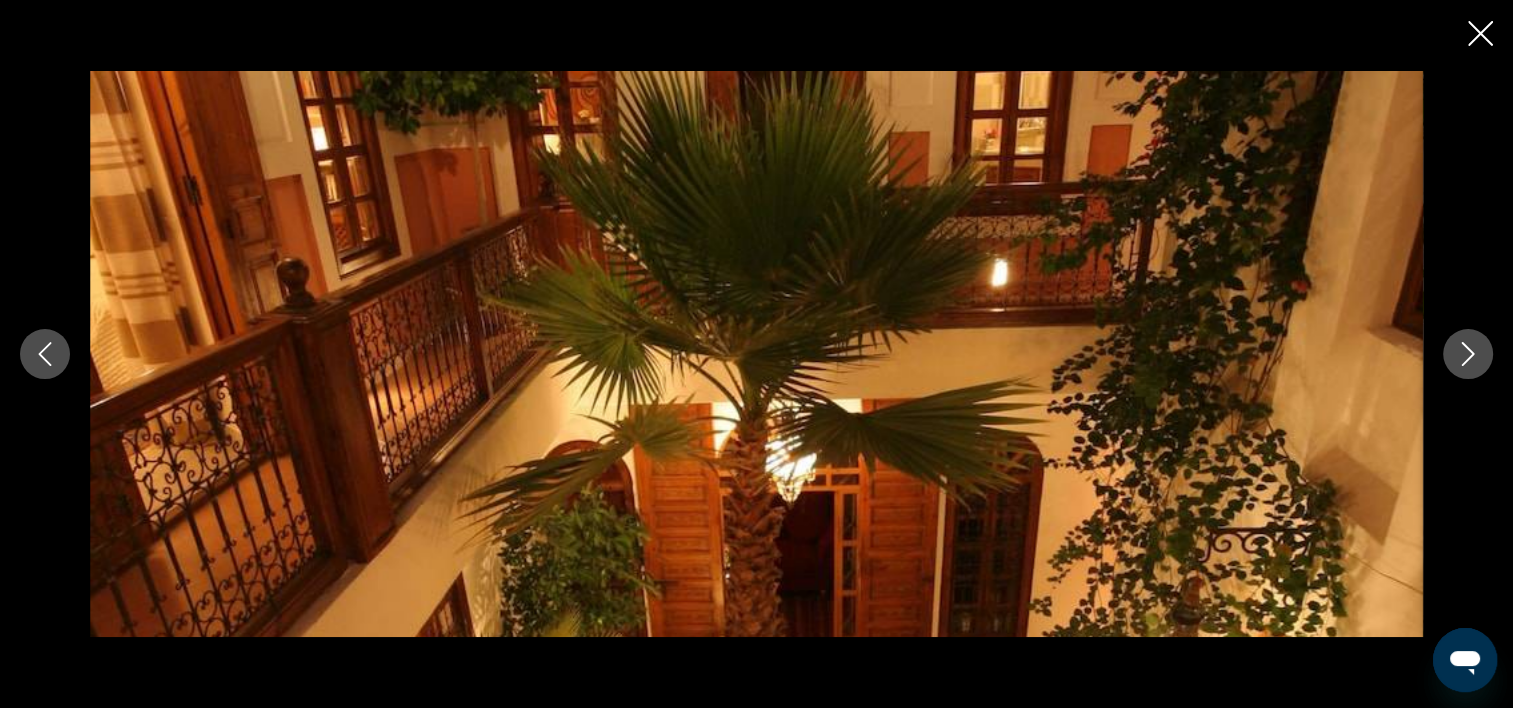 click 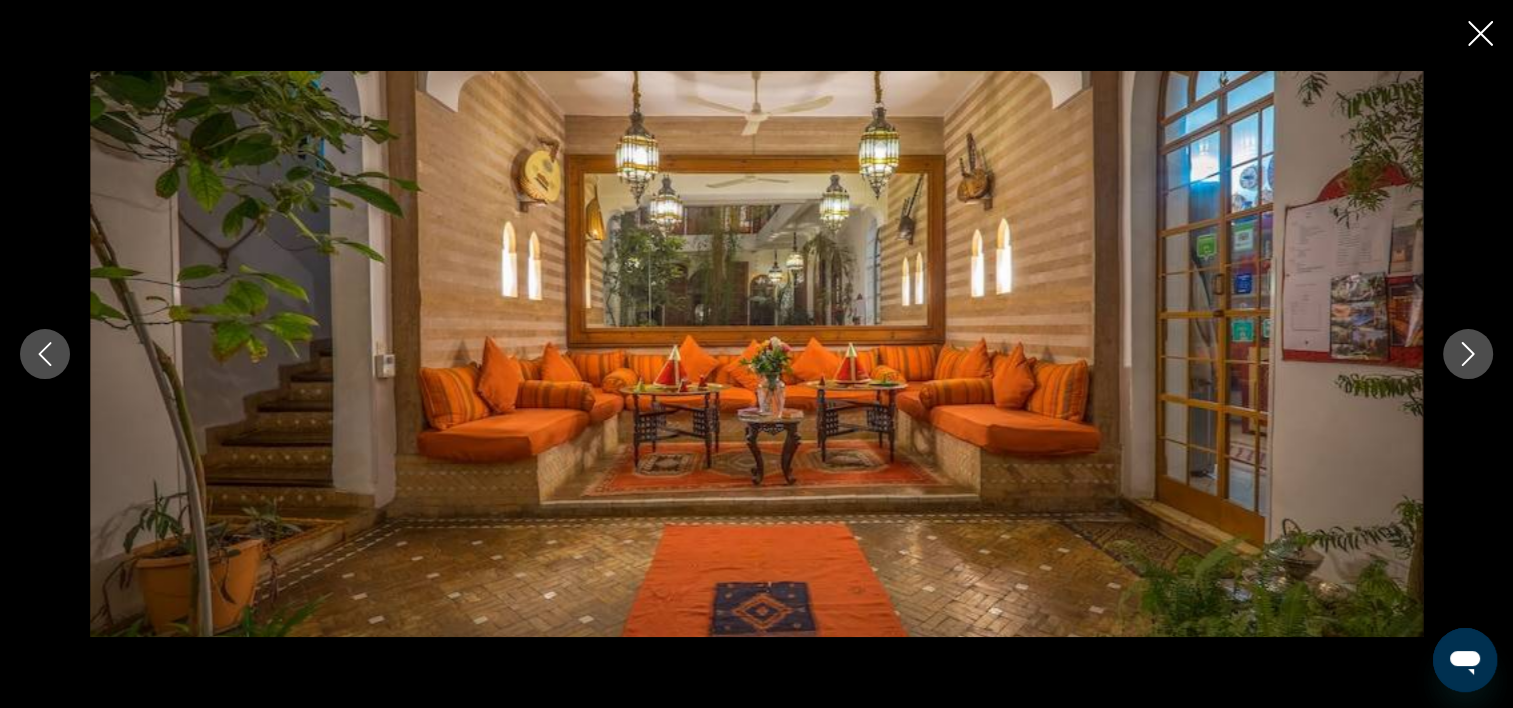 click 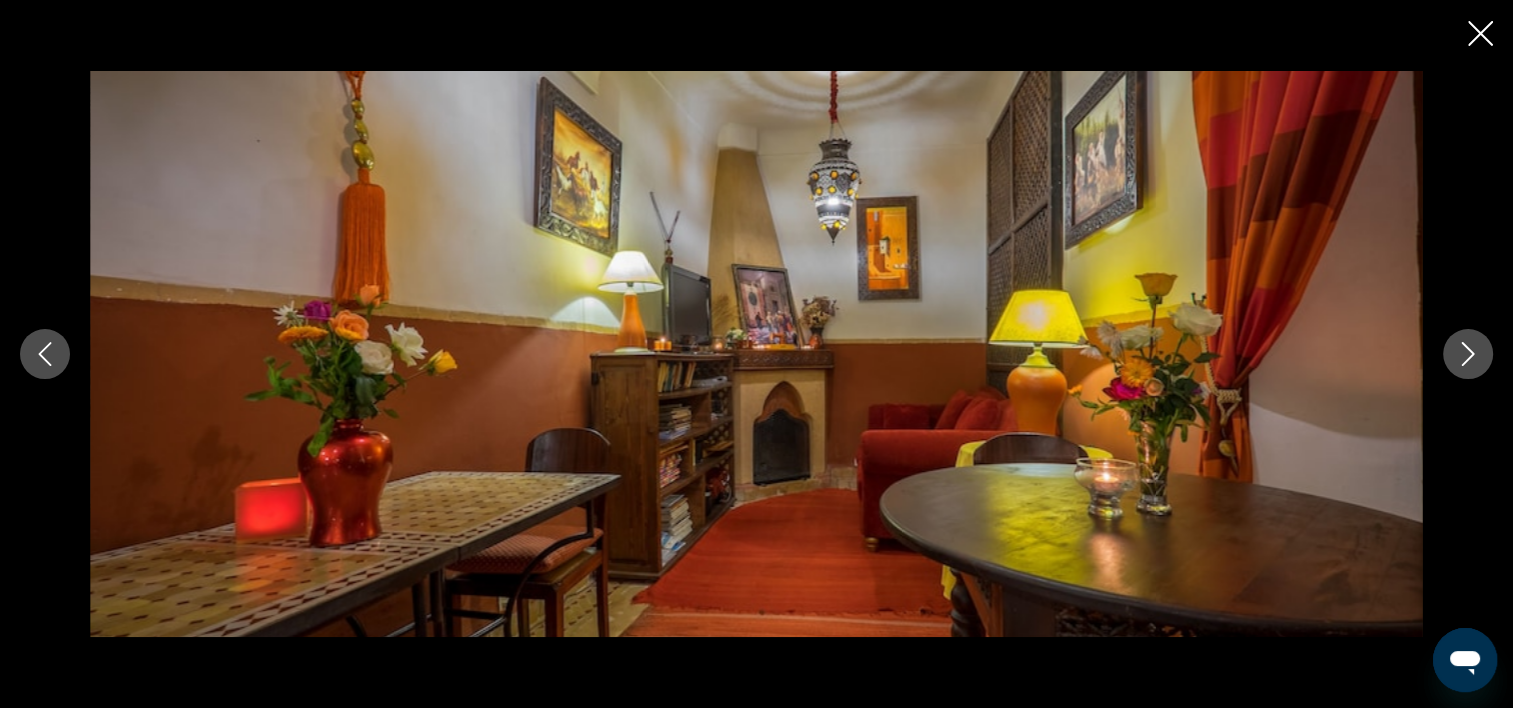 click 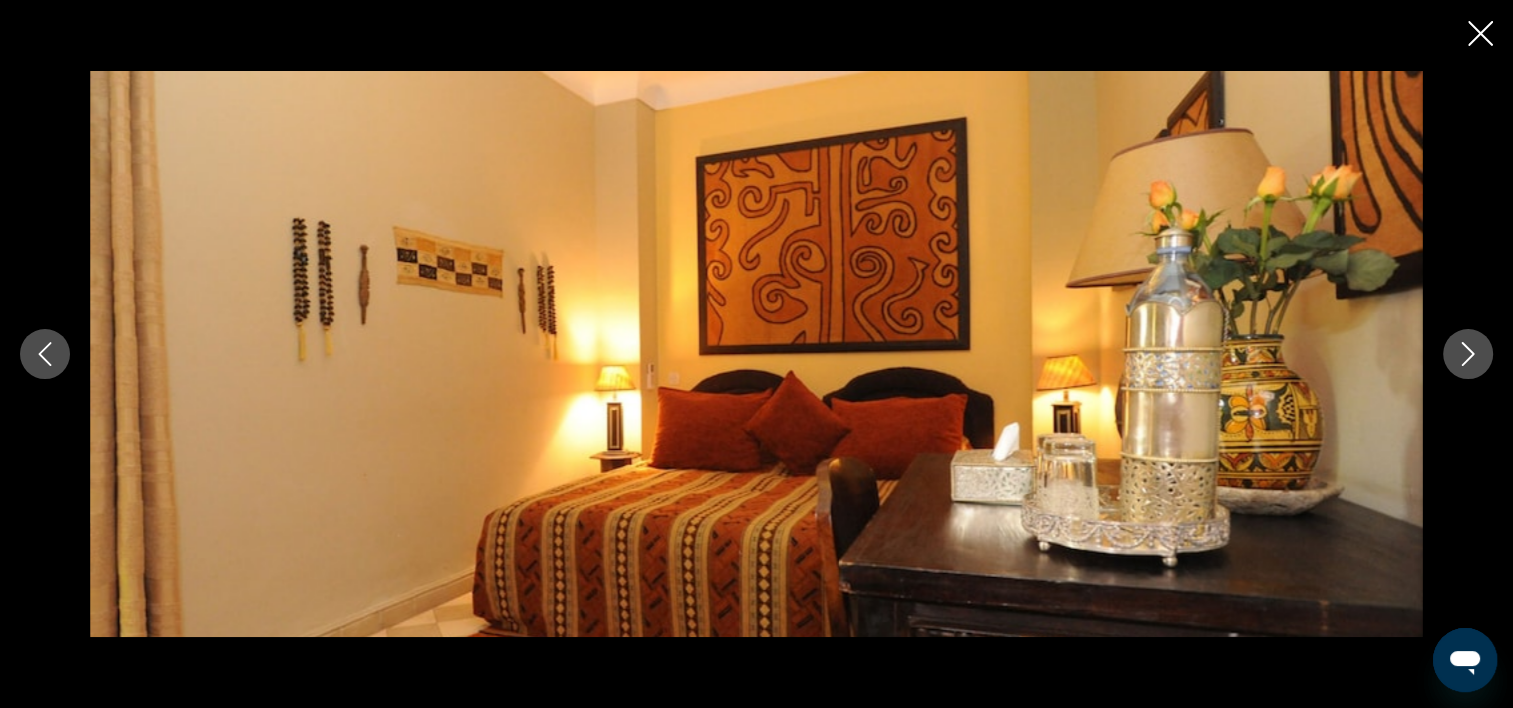 click 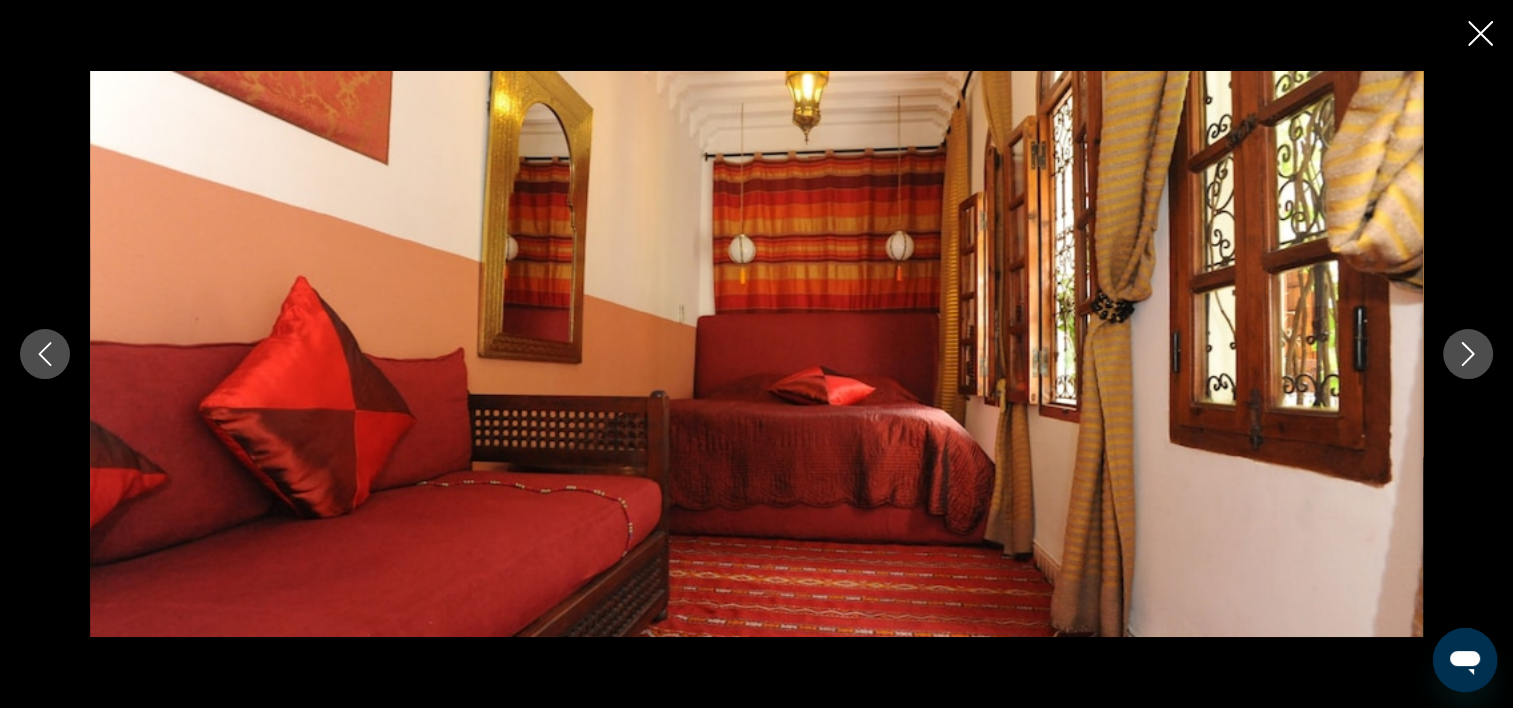 click 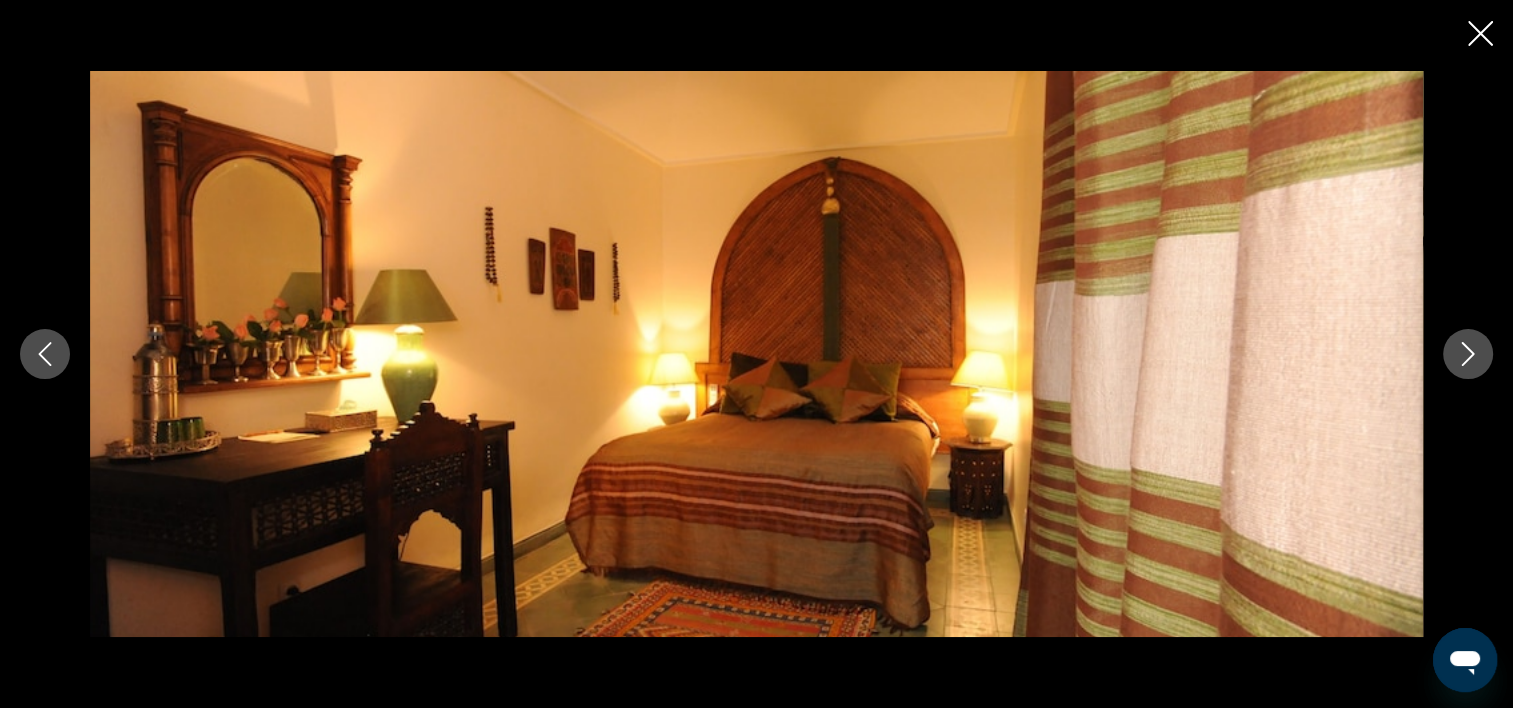 click 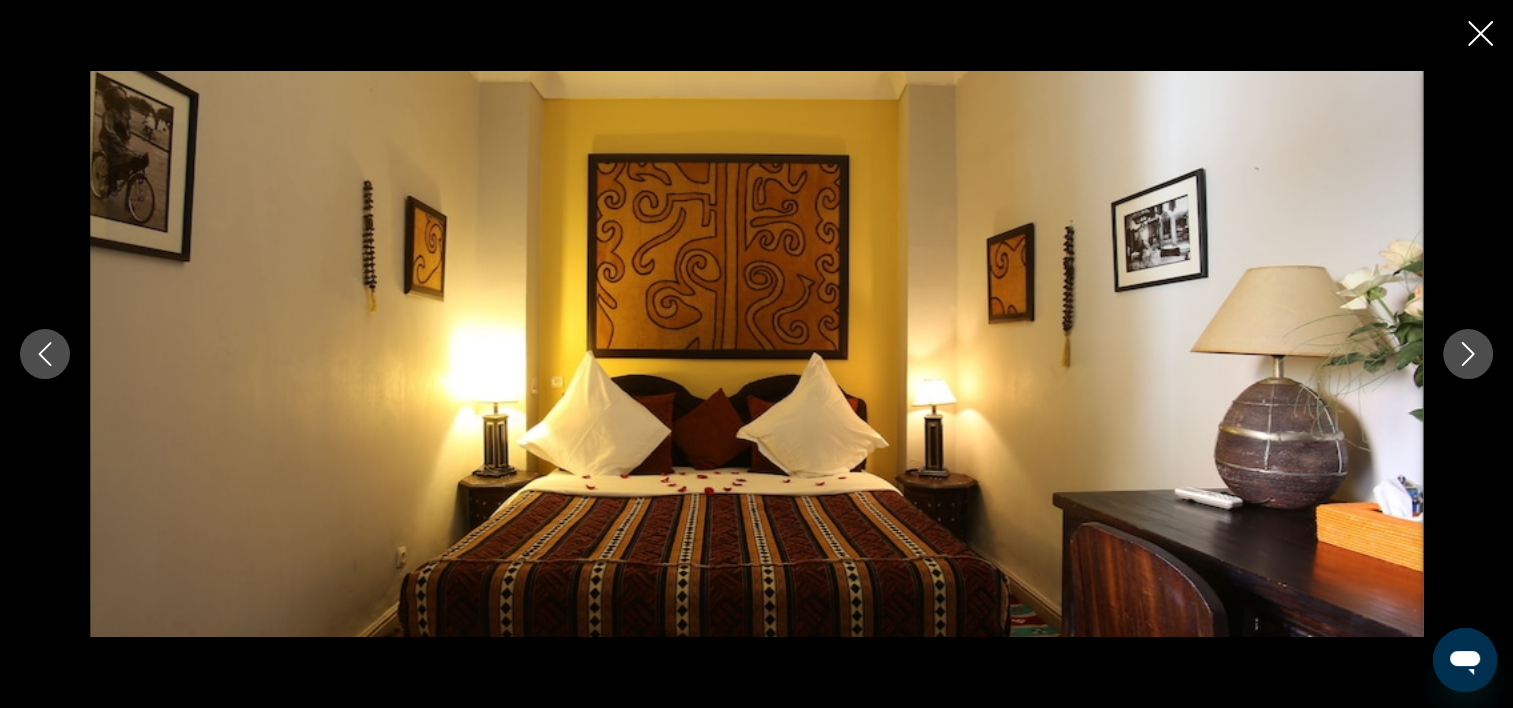 click 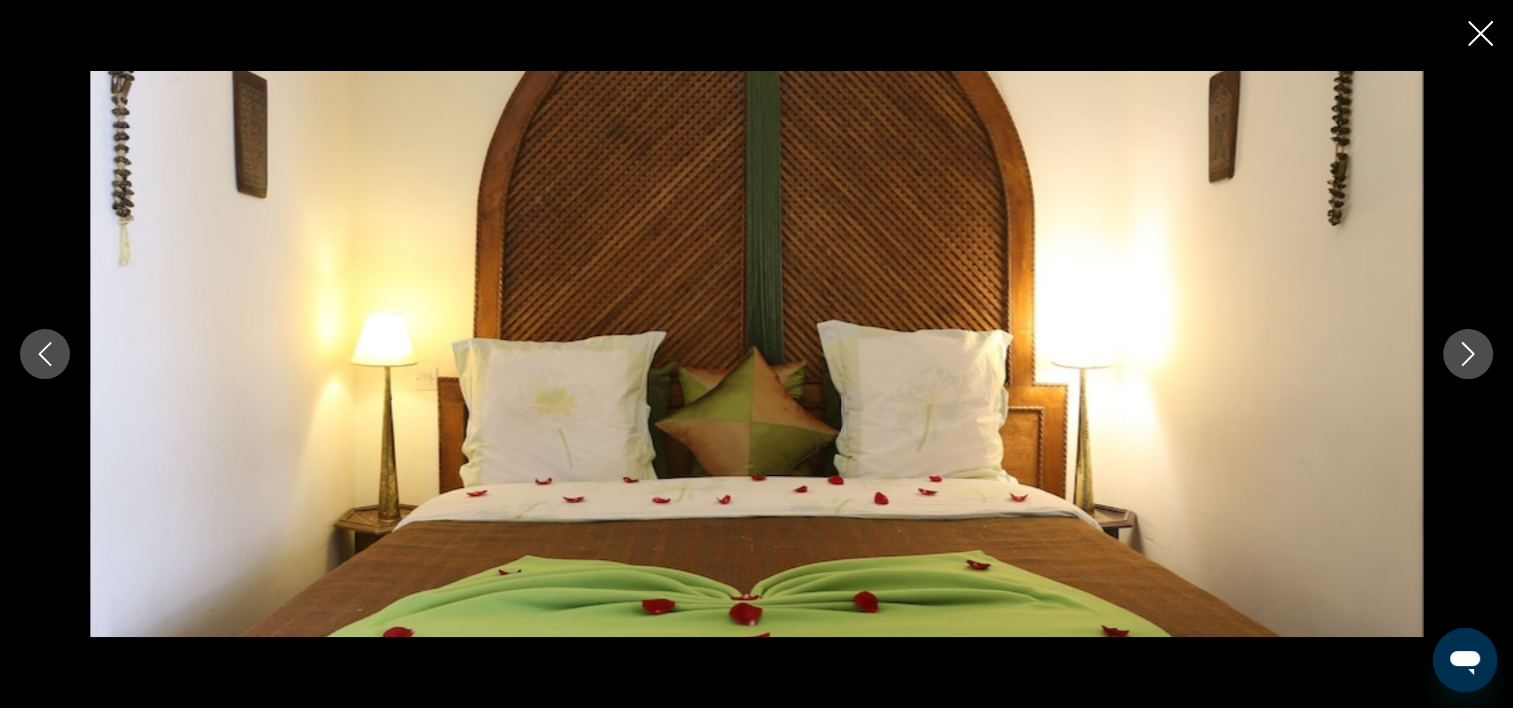 click 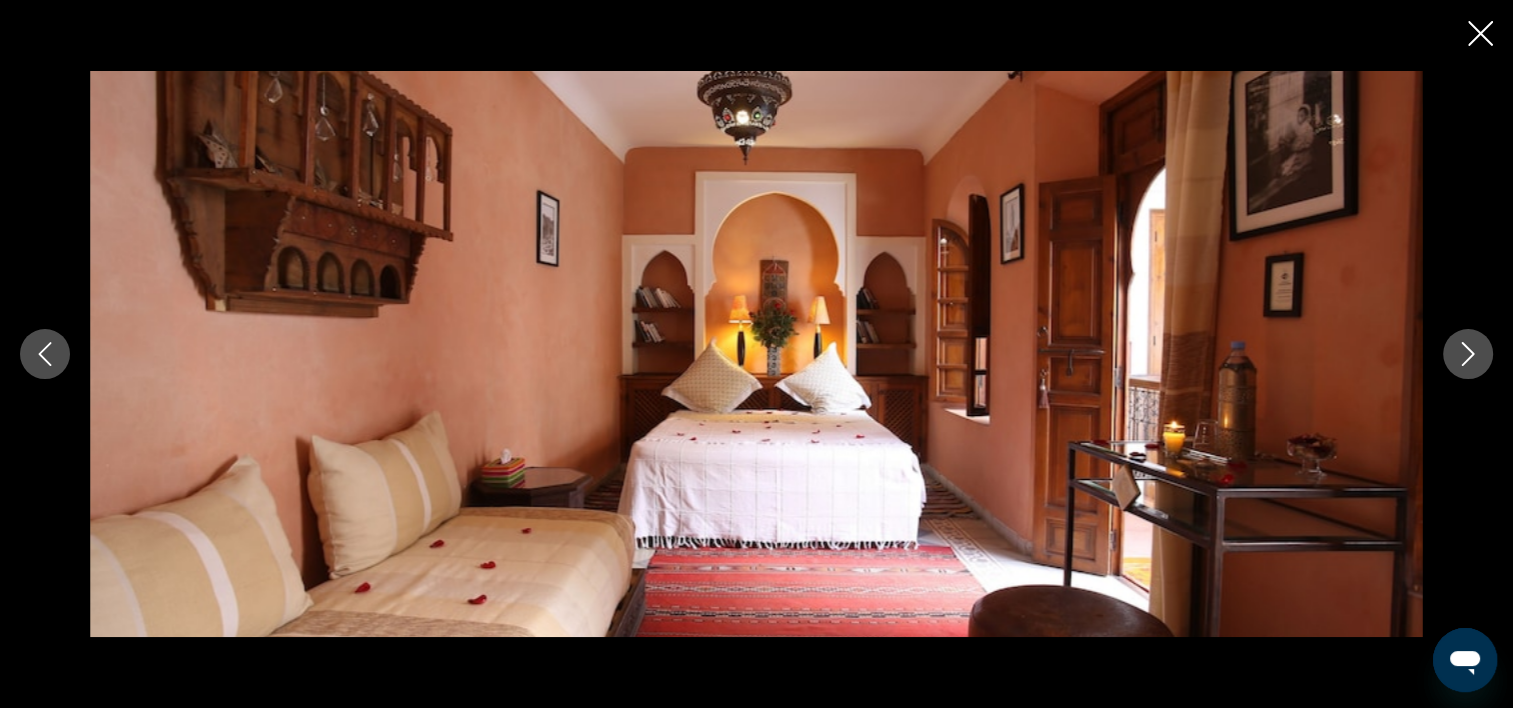 click 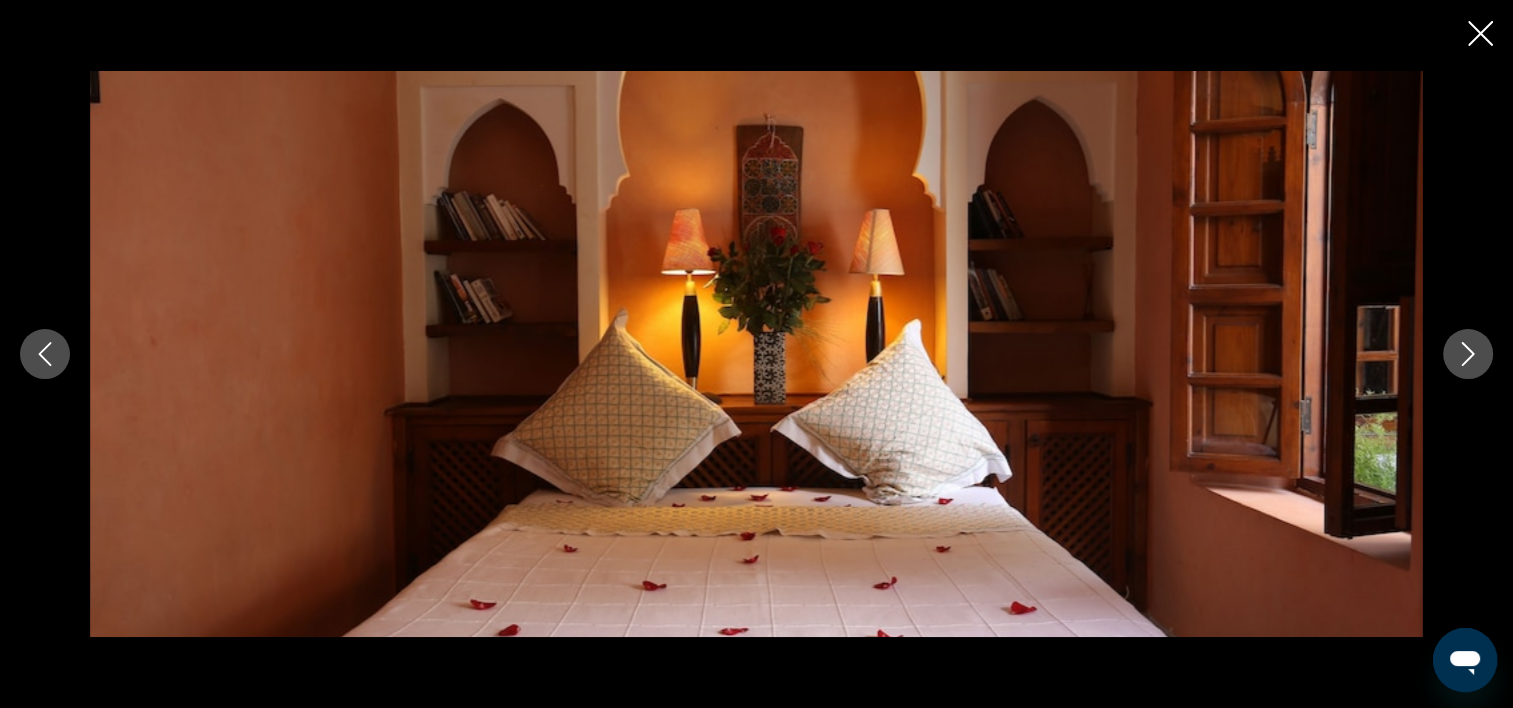 click 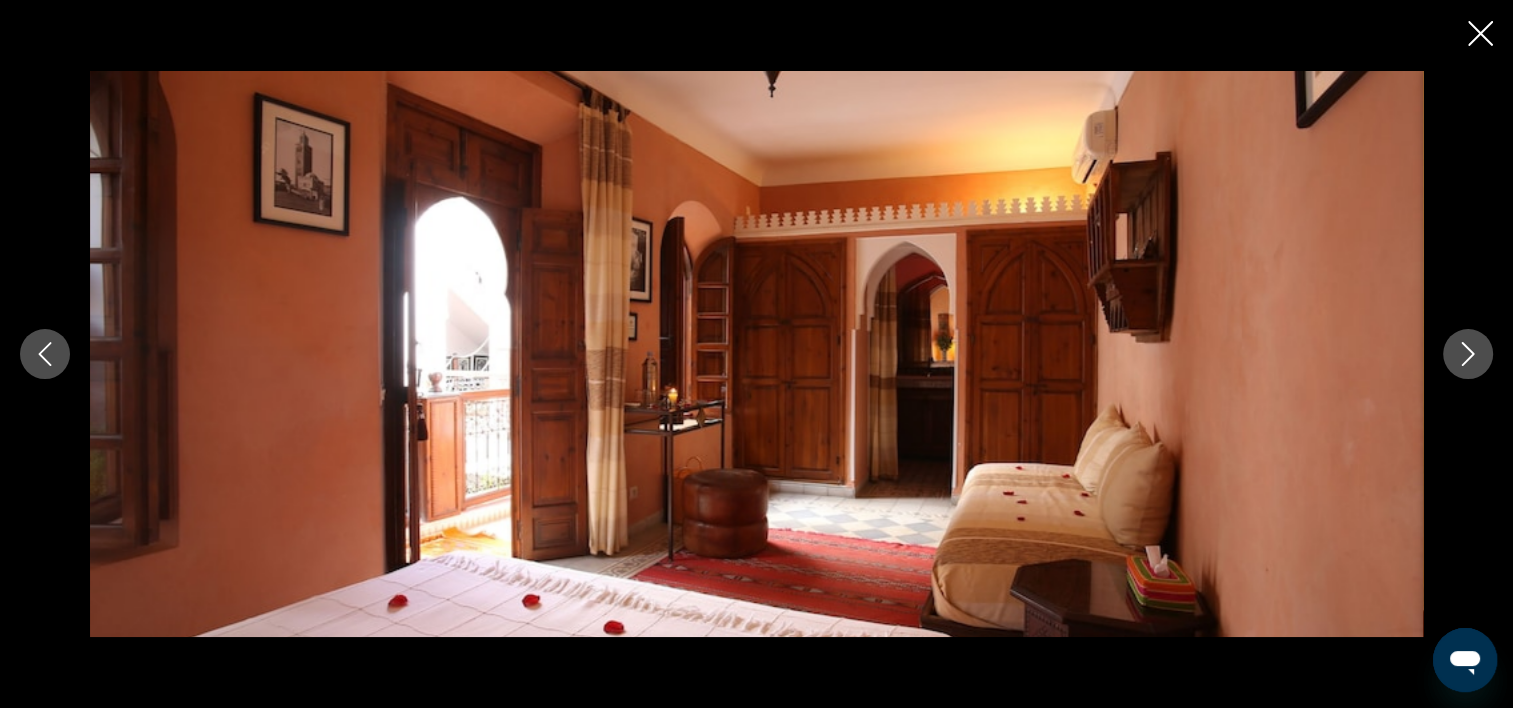 click 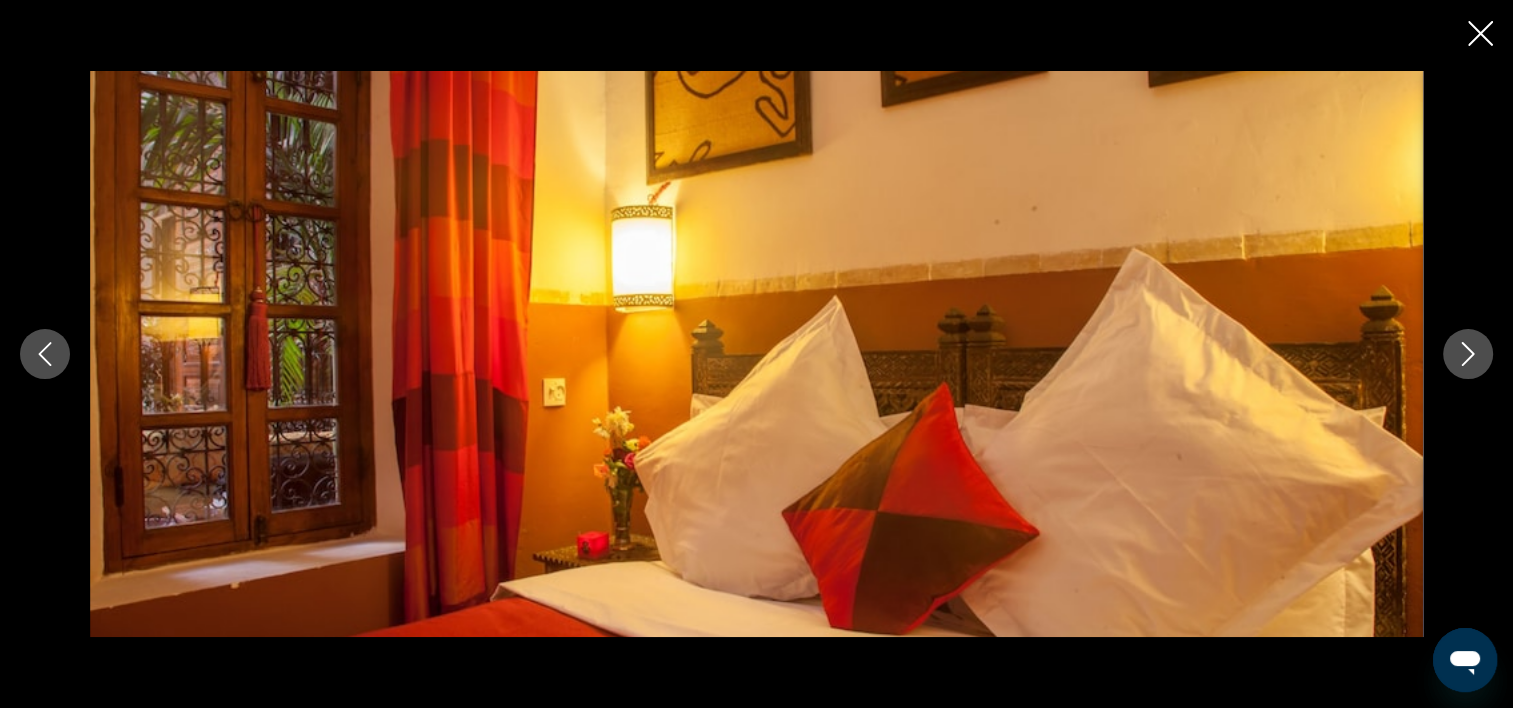 click 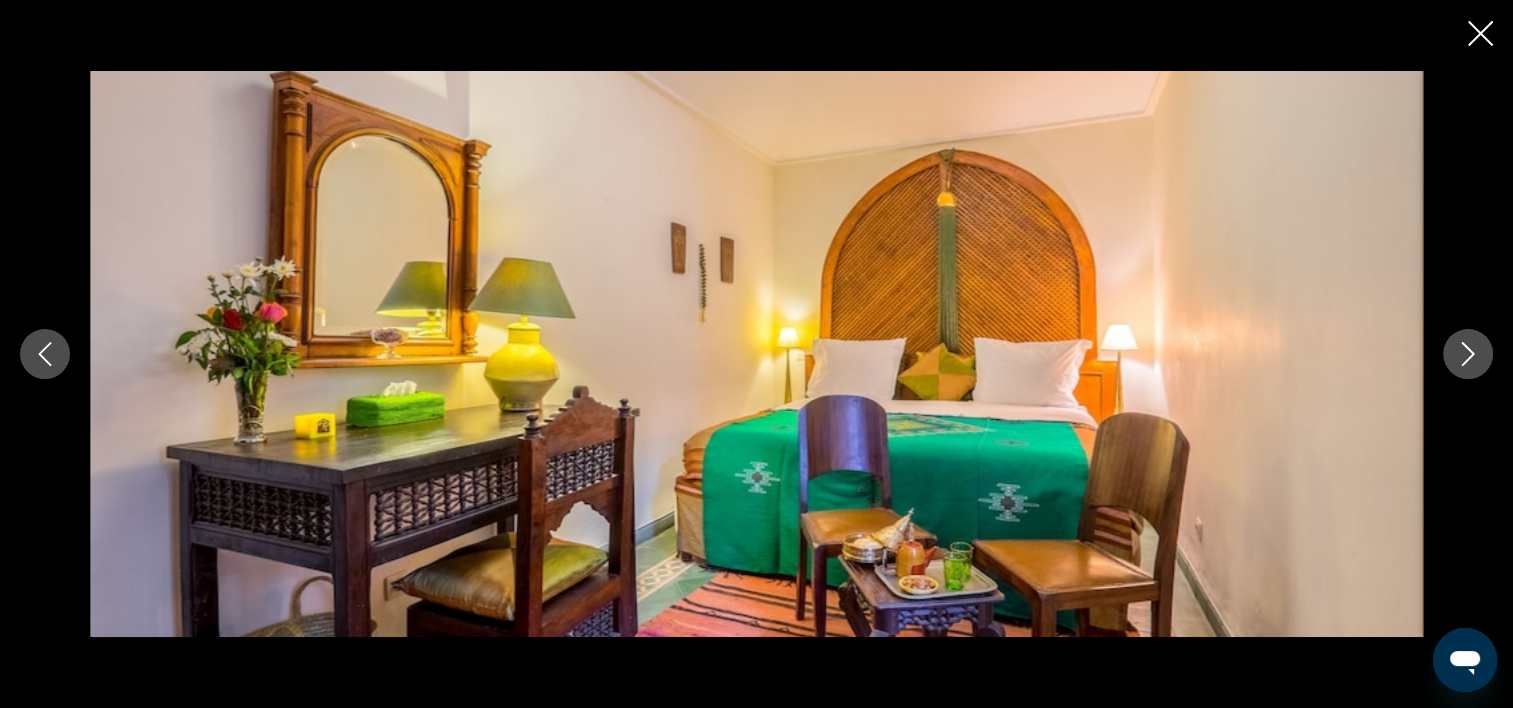 click 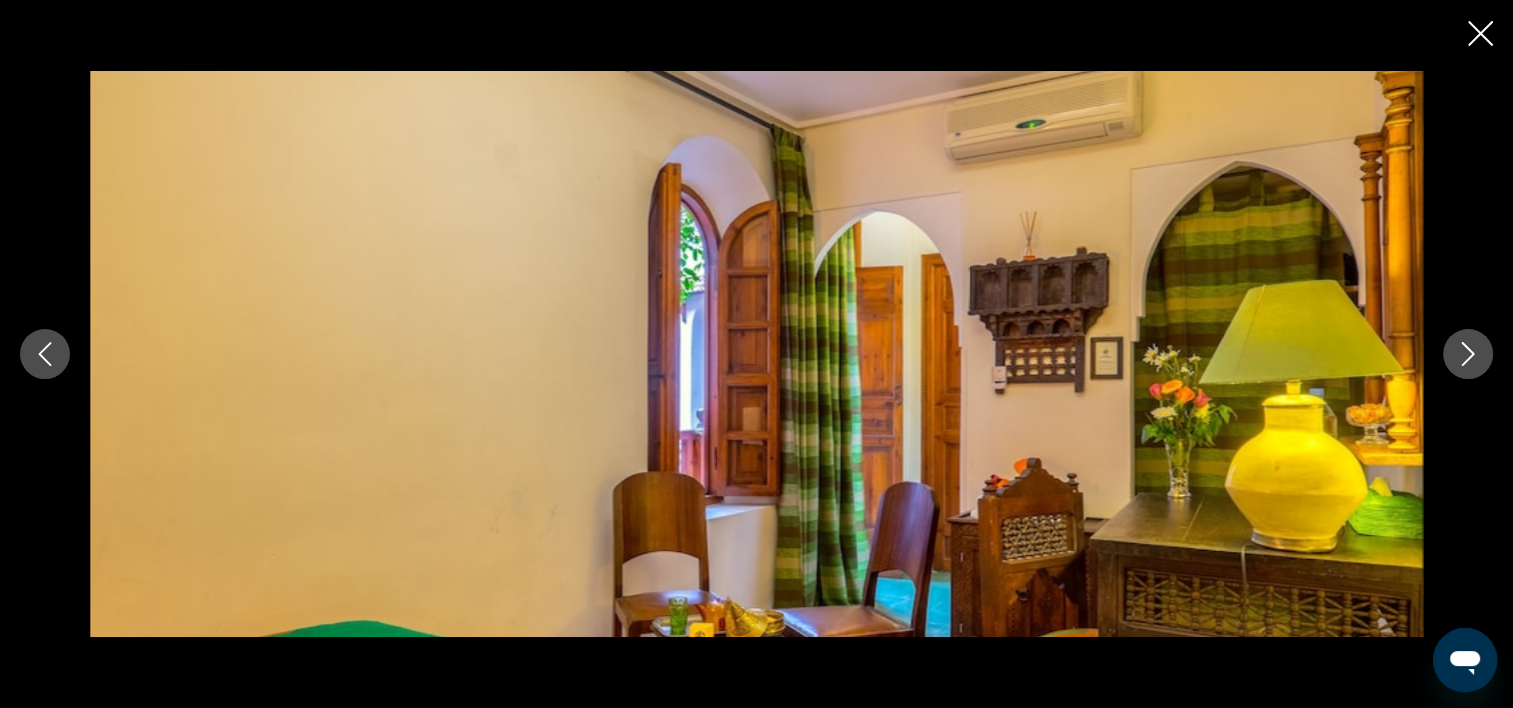 click 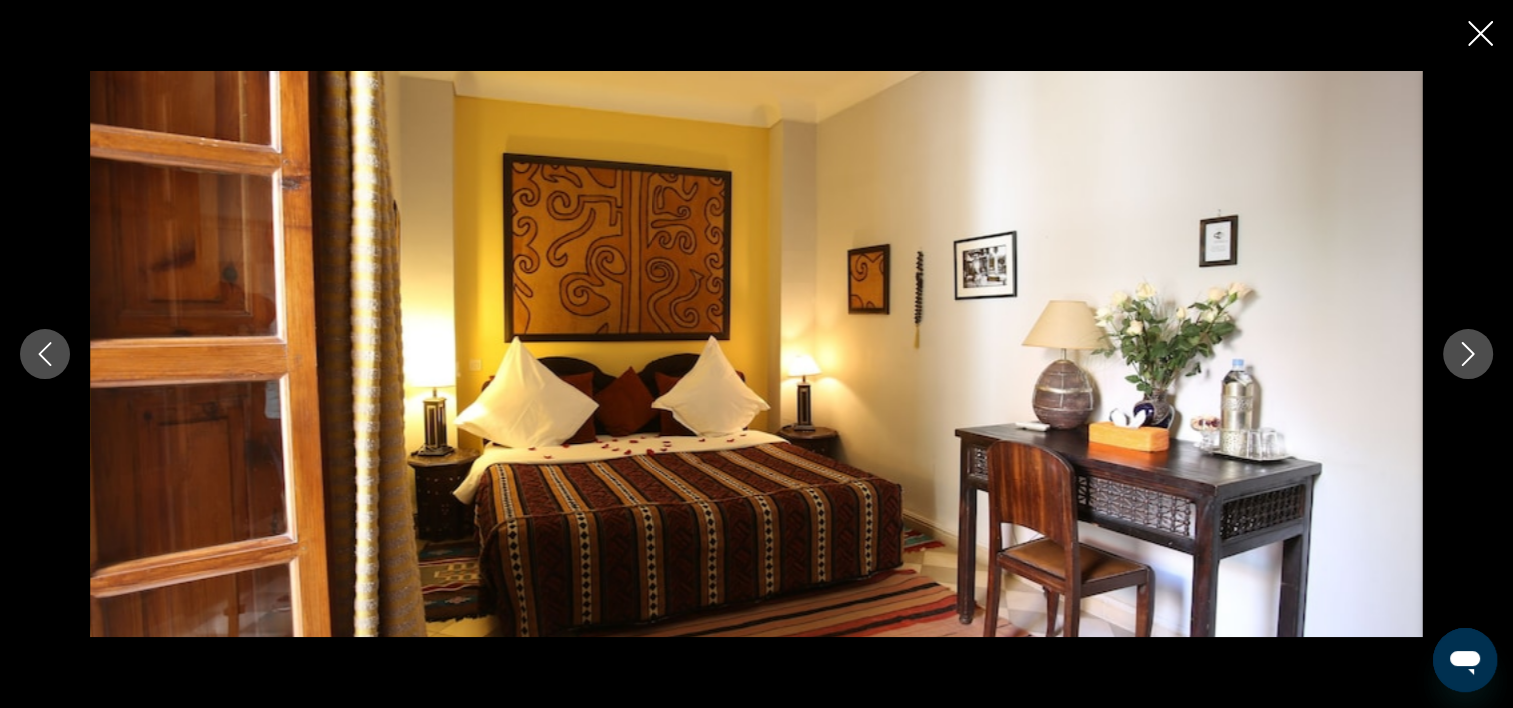 click 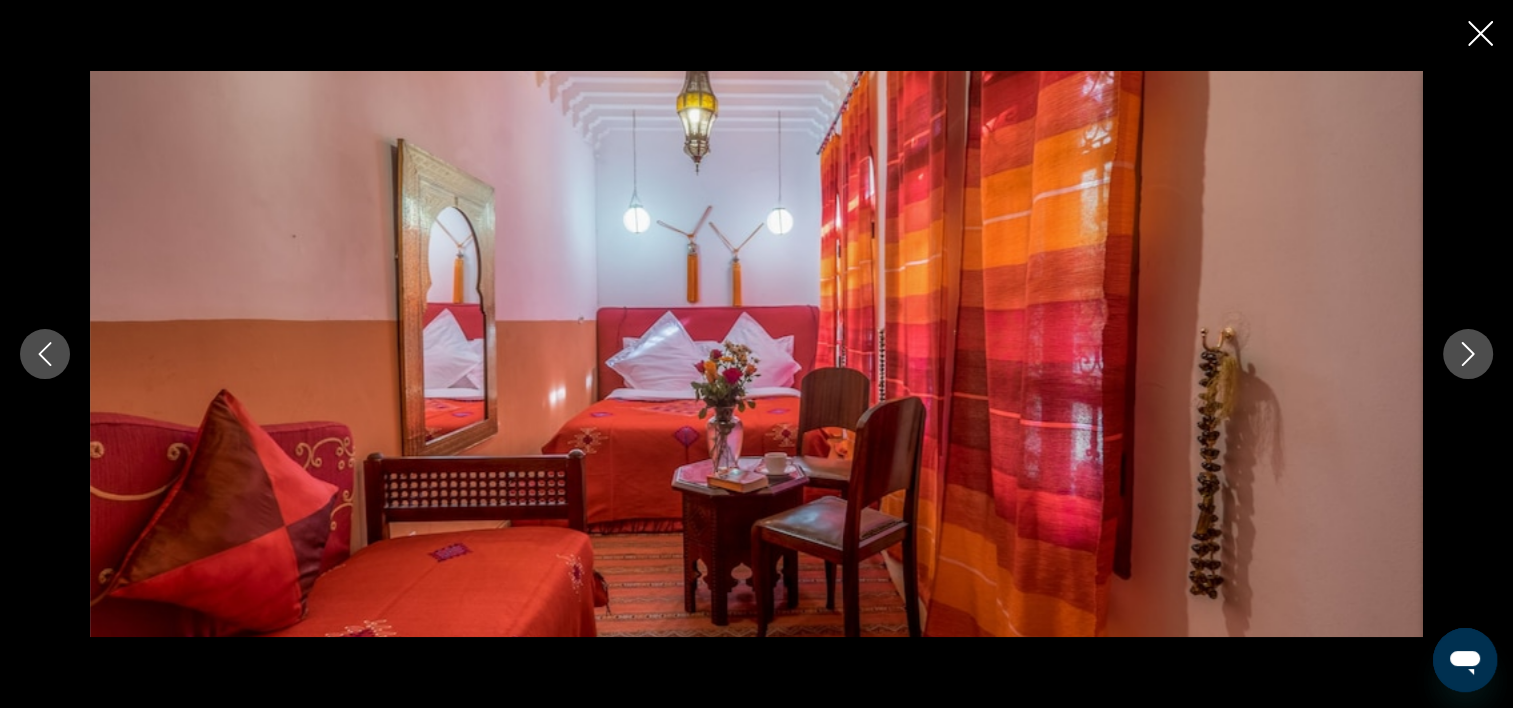 click 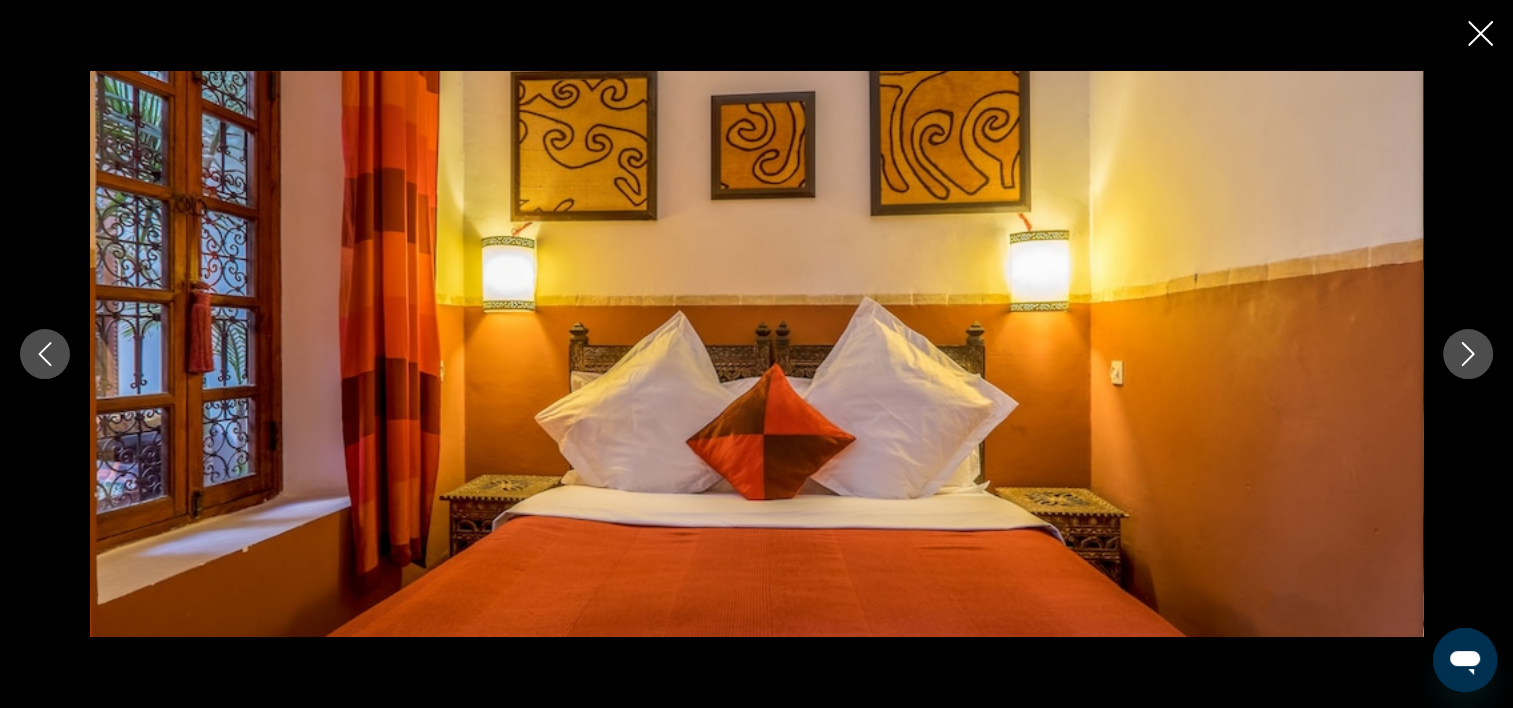 click 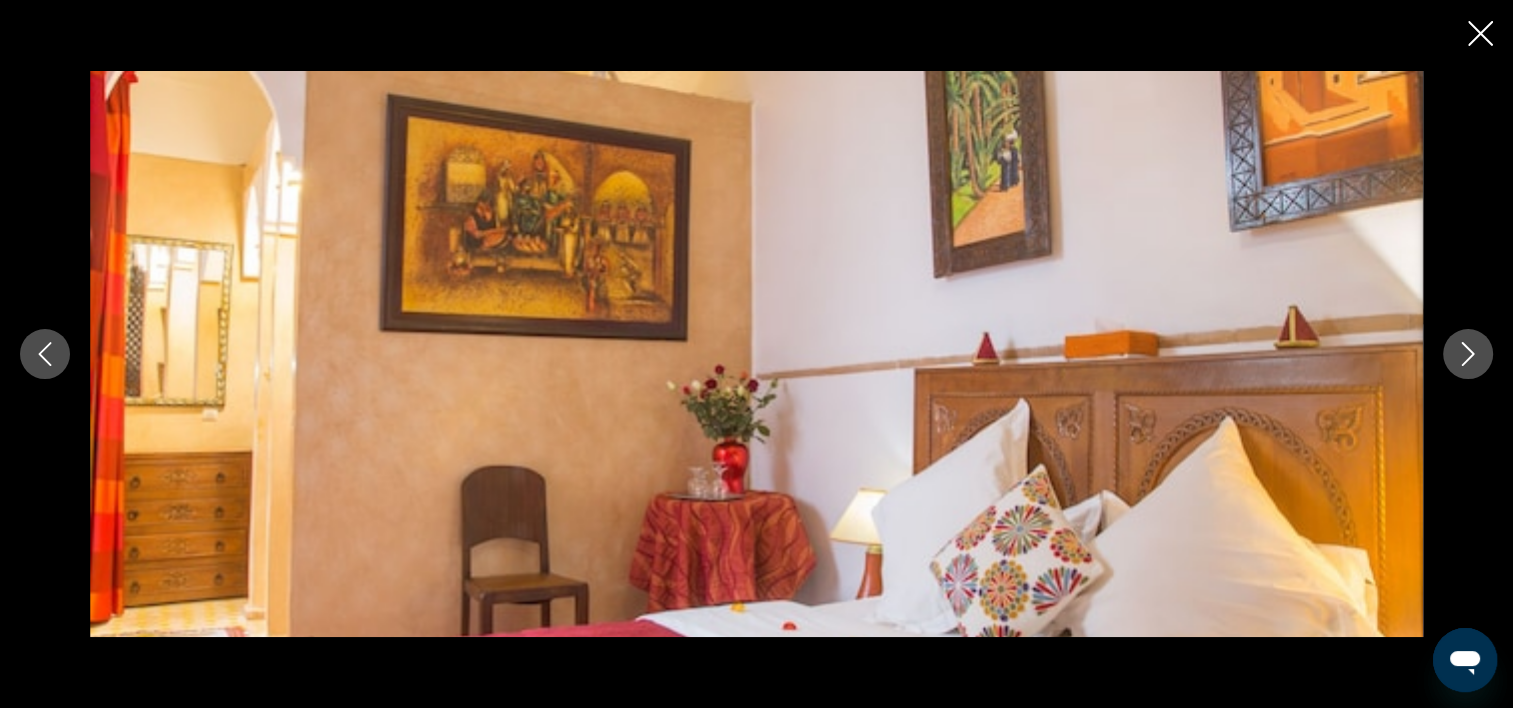 click 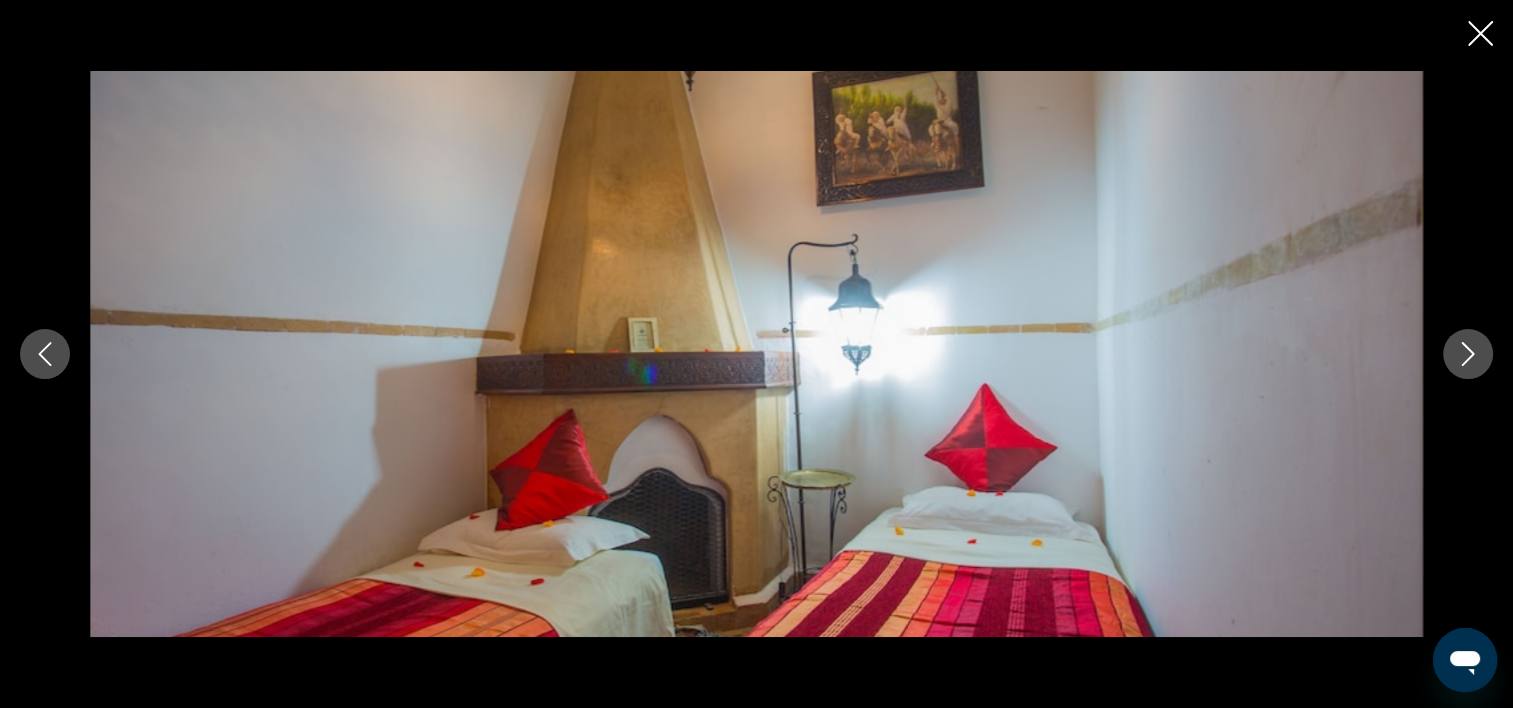 click 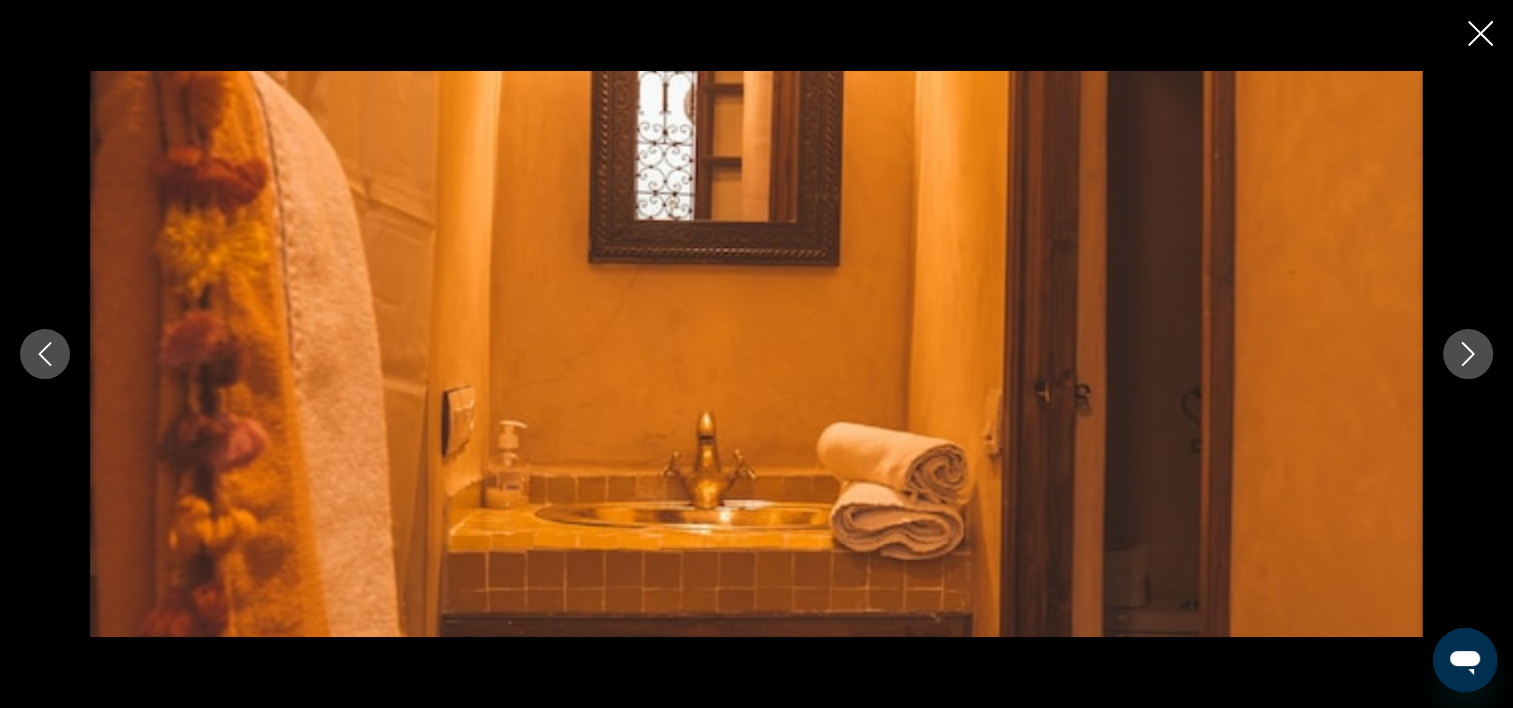 click 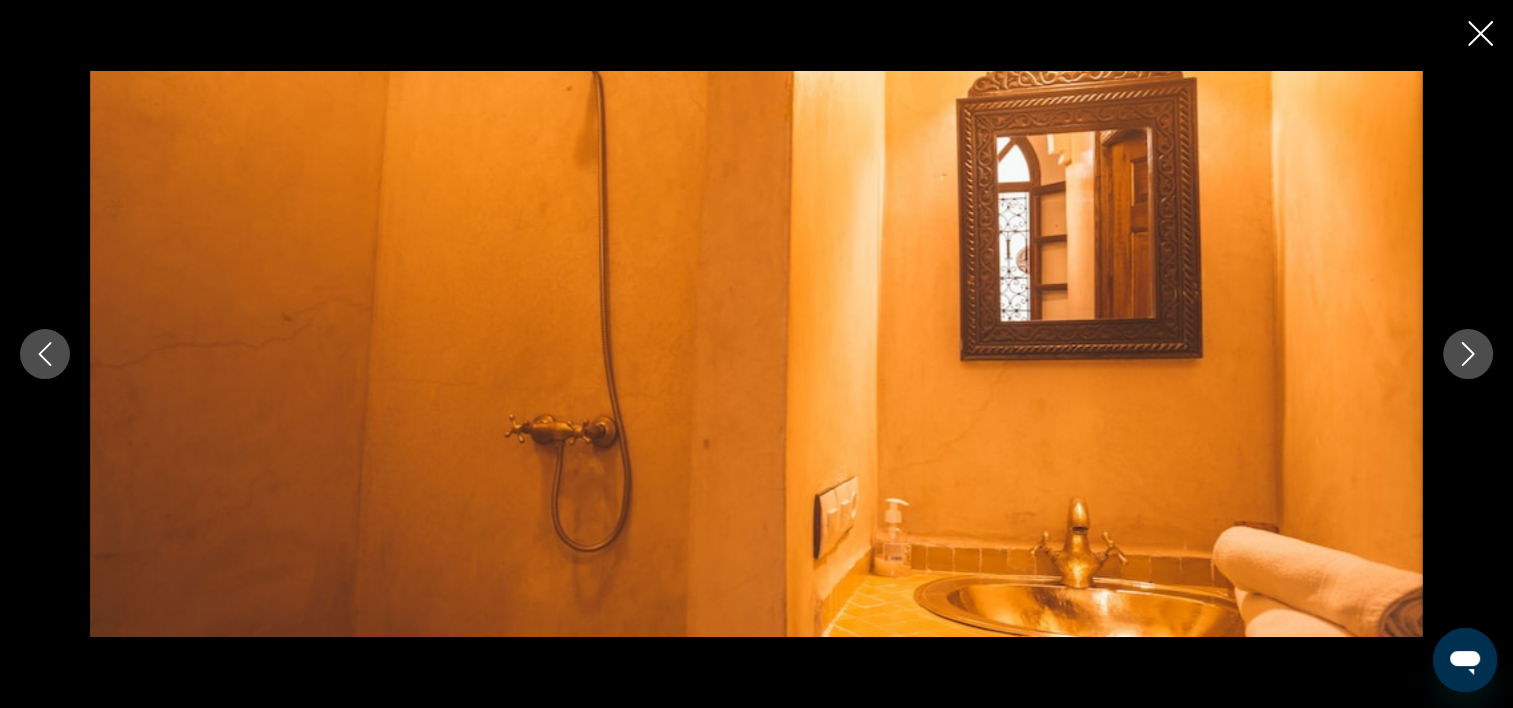 click 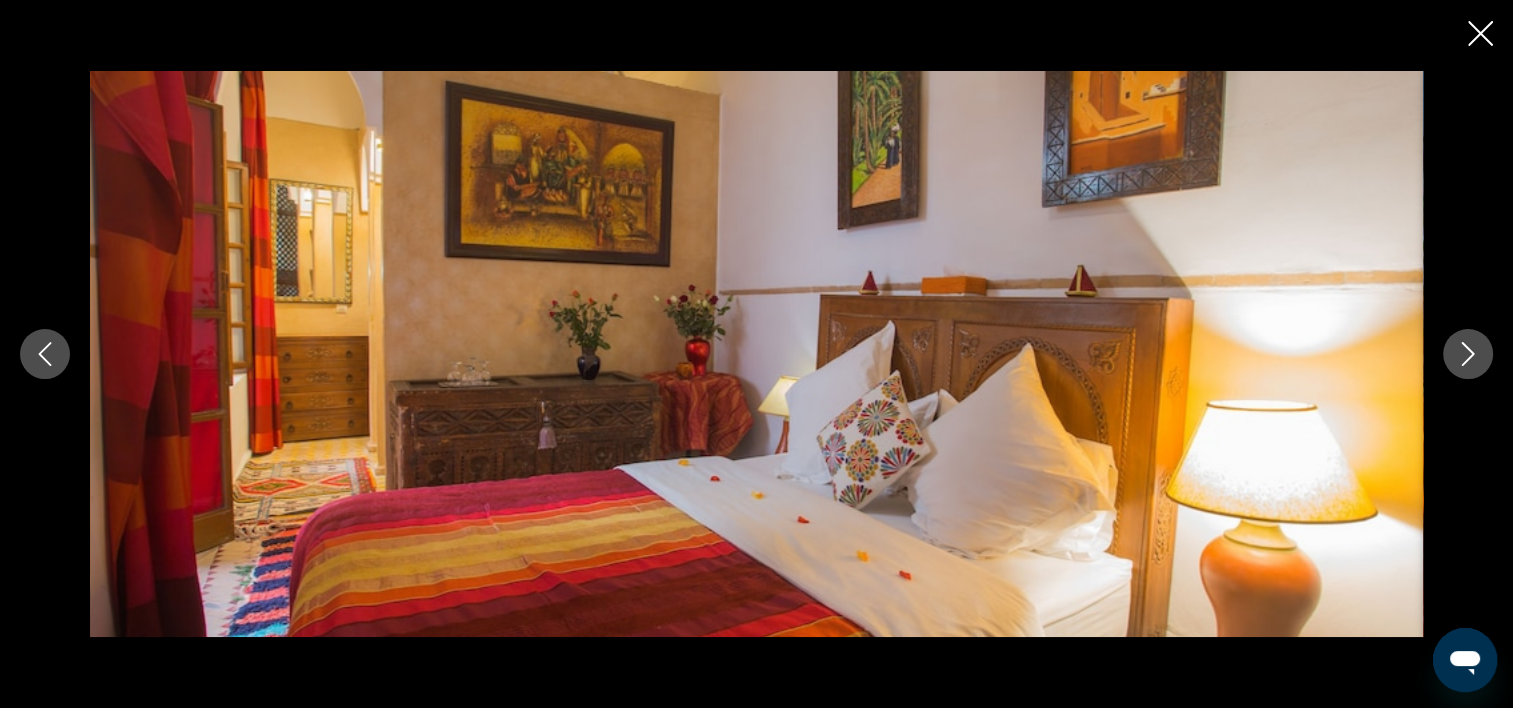 click 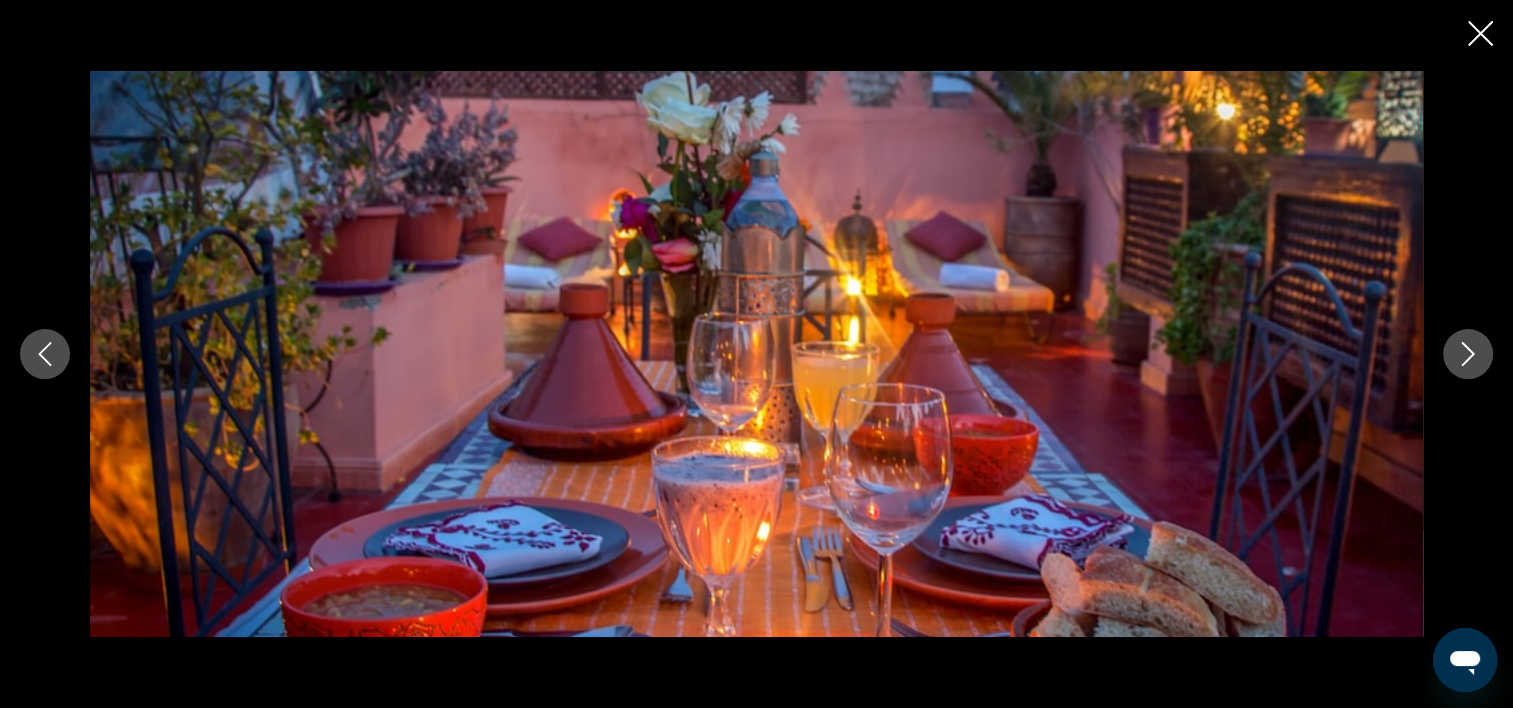 click 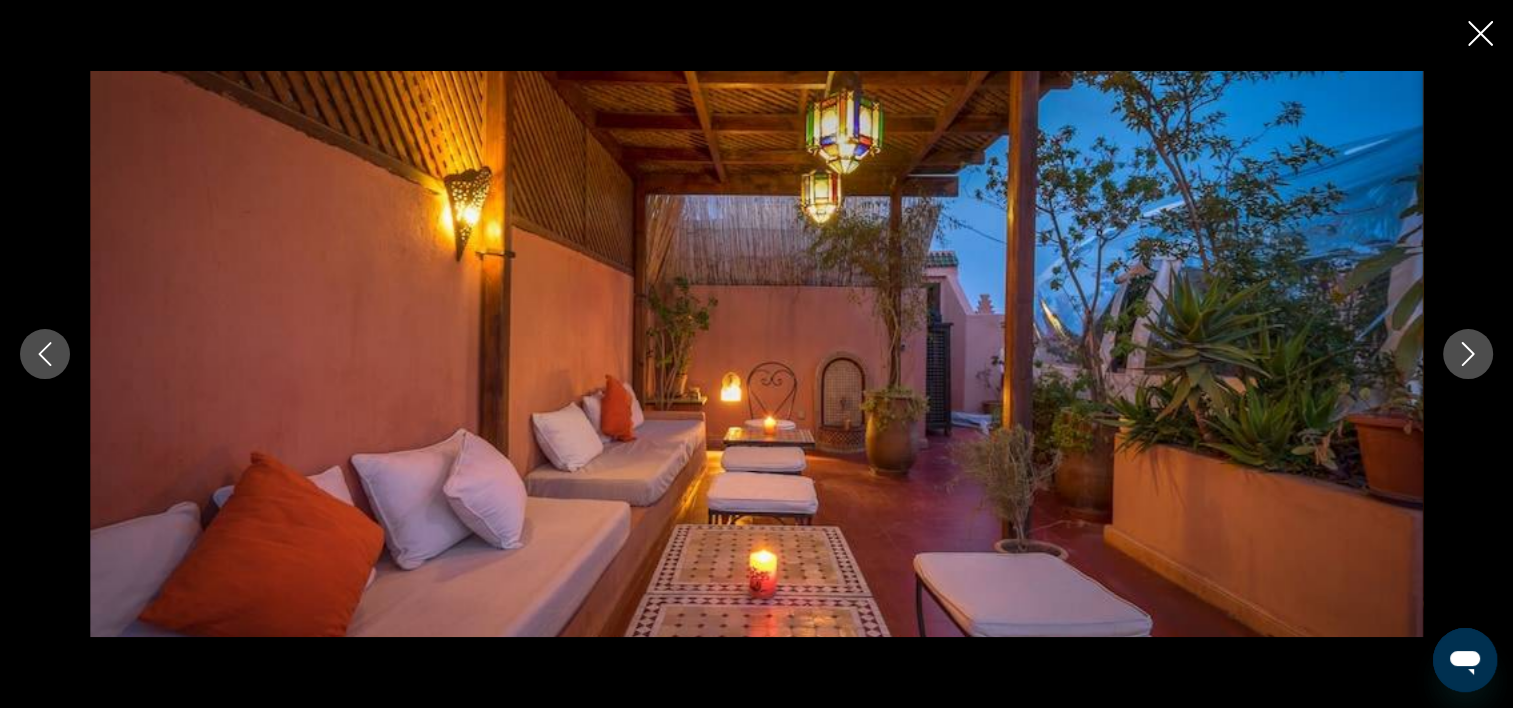 click 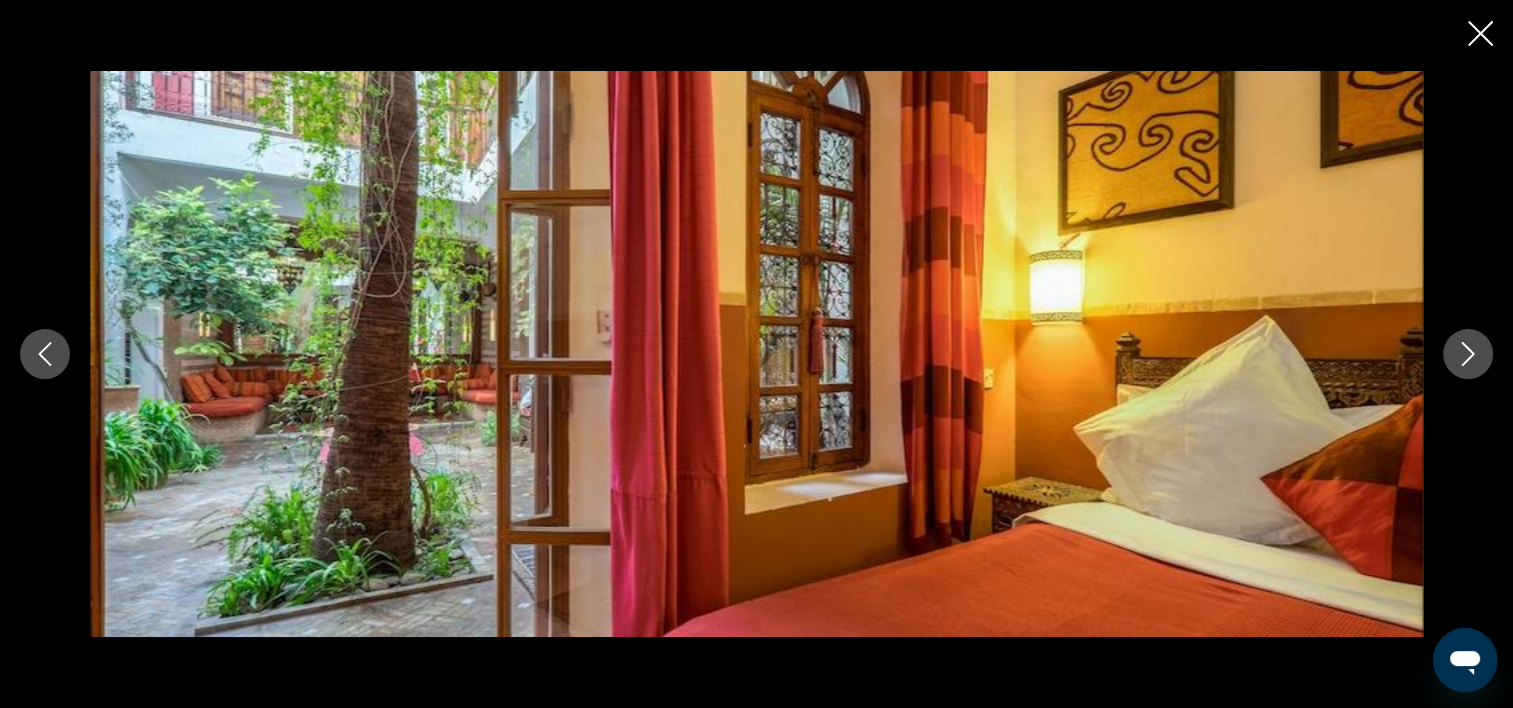 click 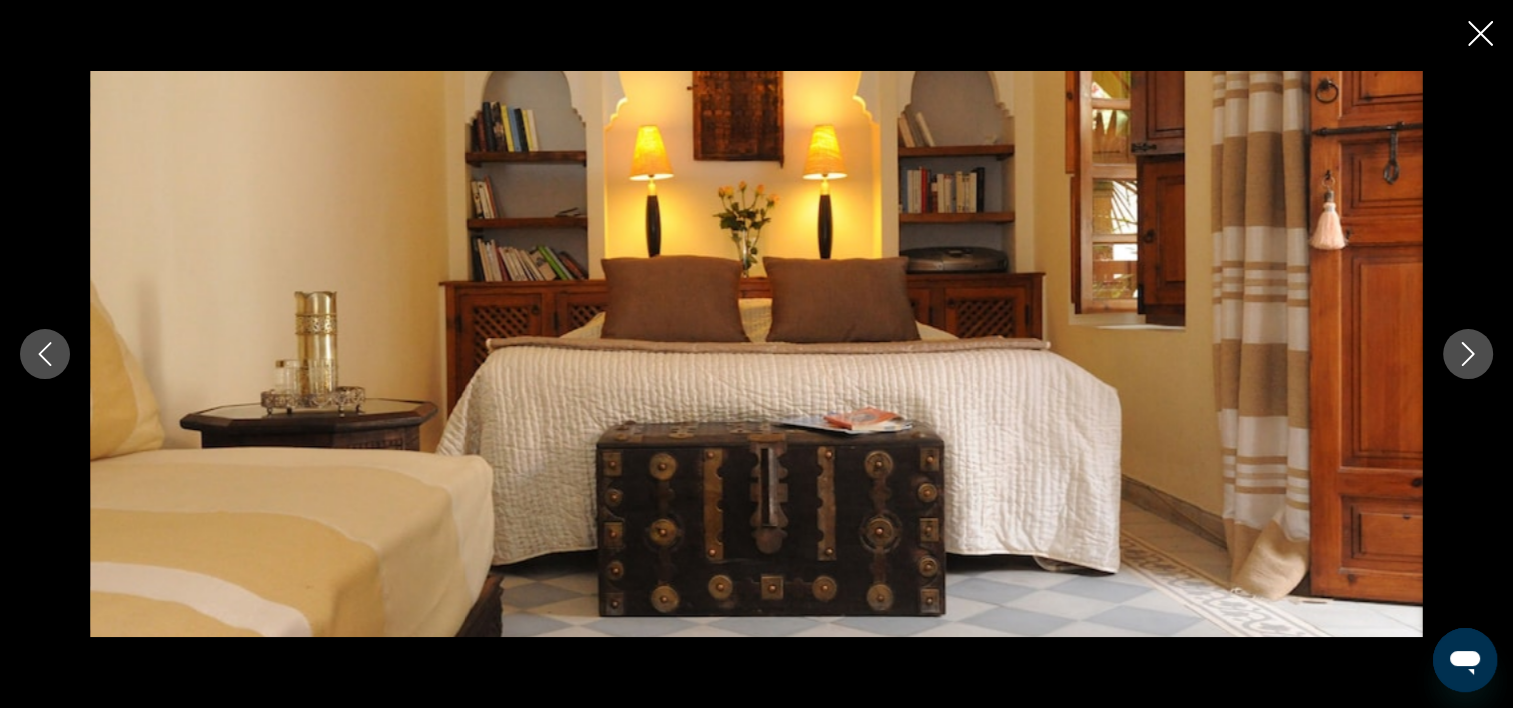 click 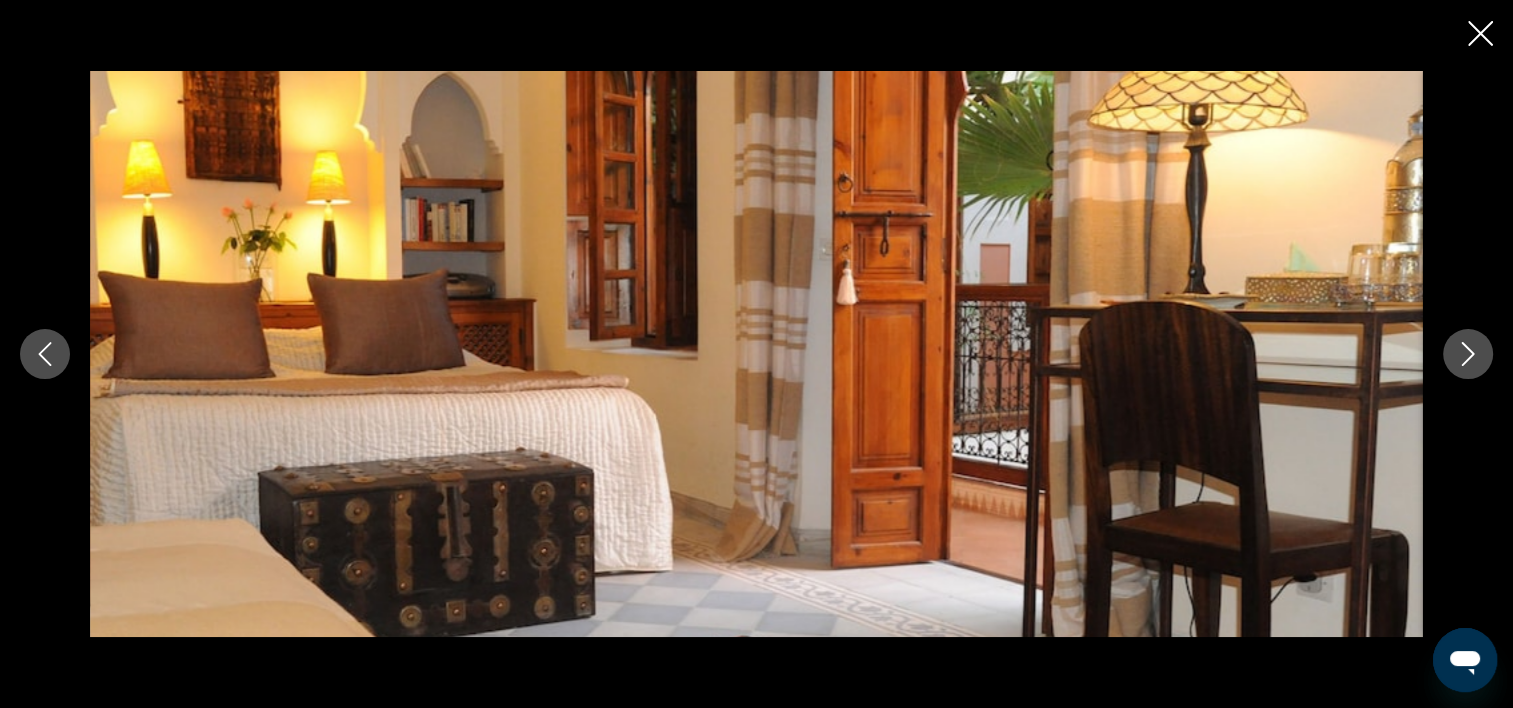 click 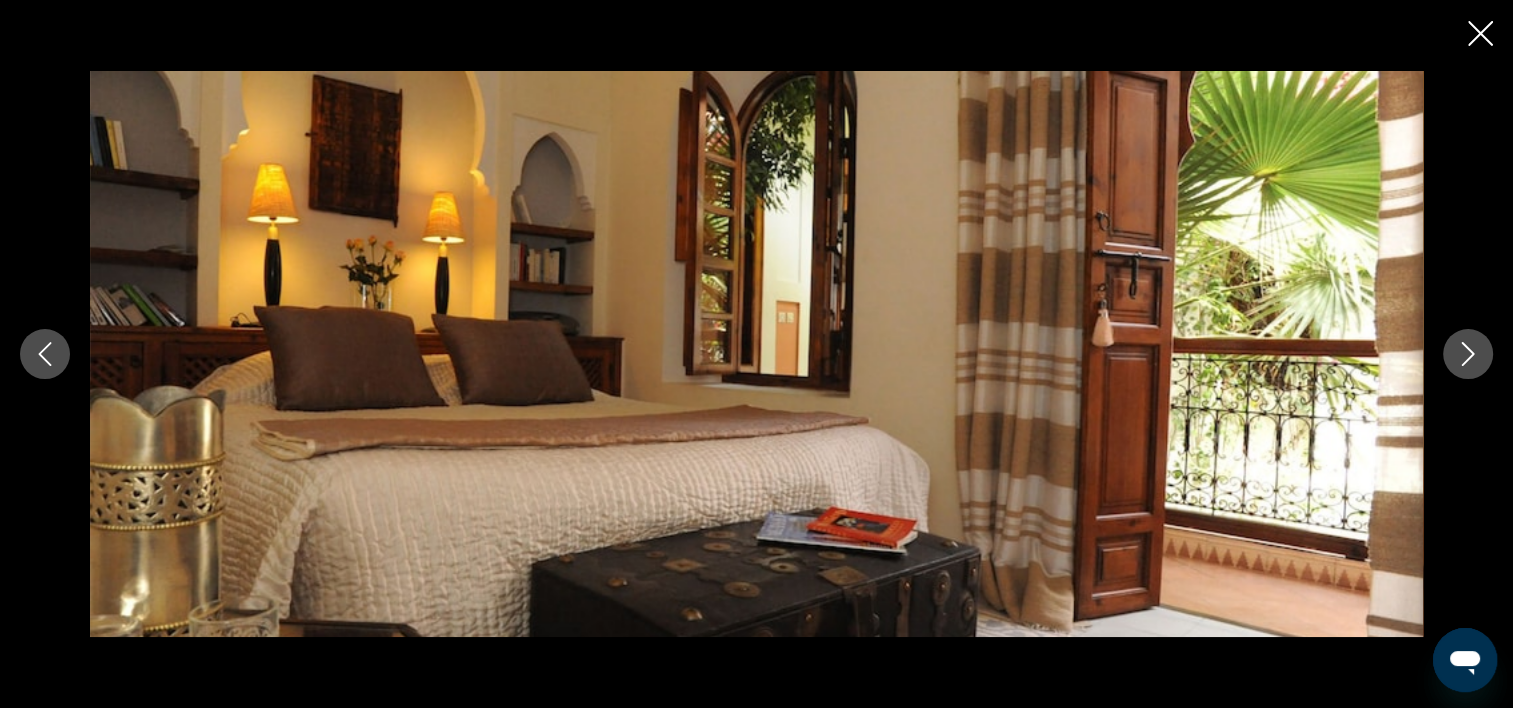 click 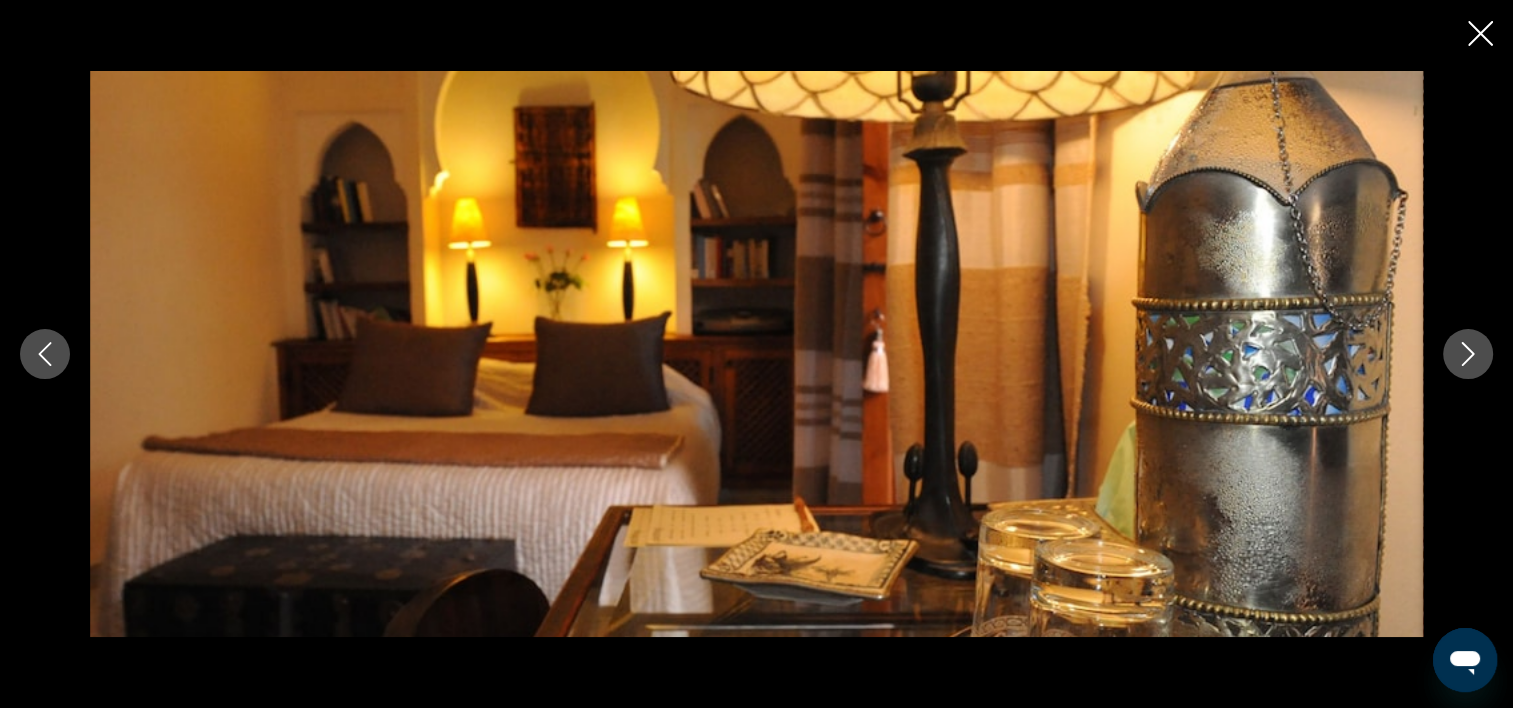 click 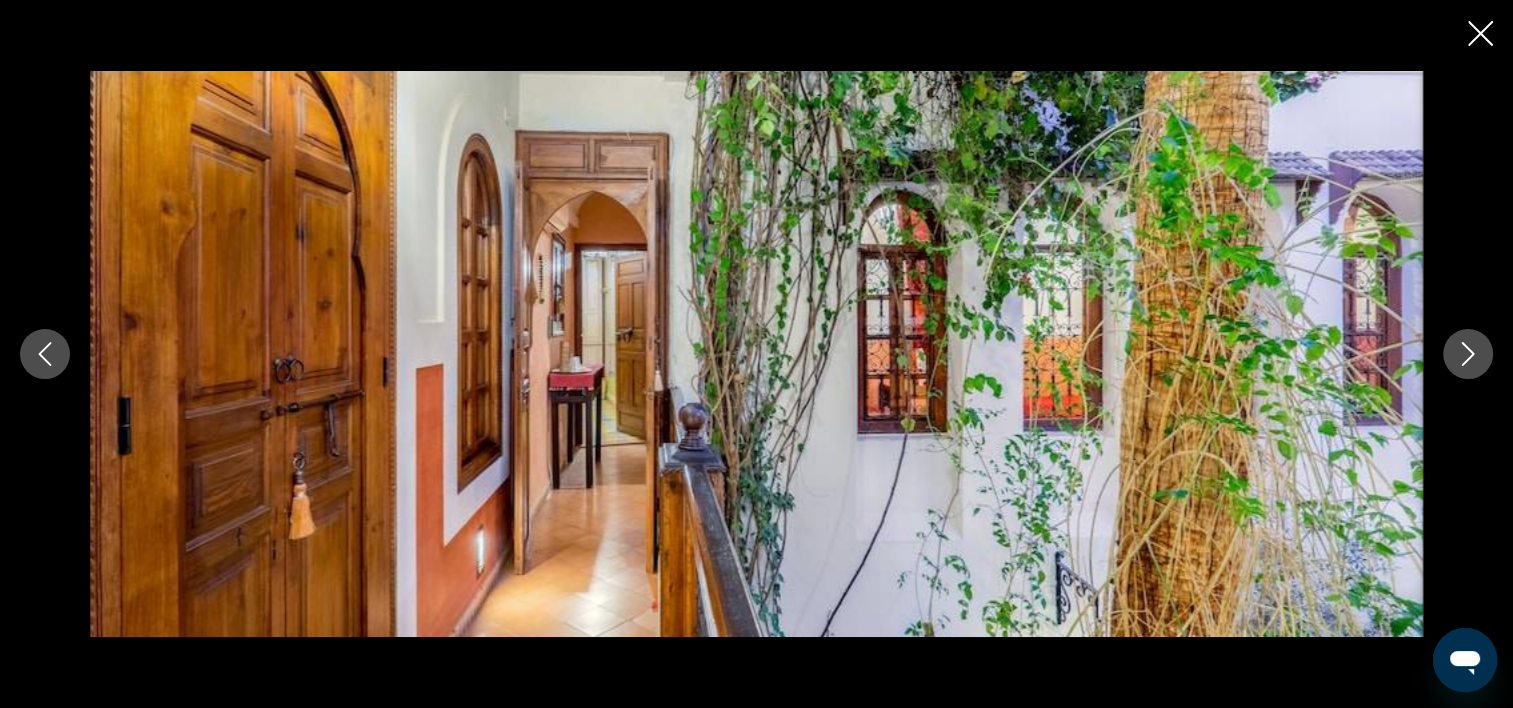 click 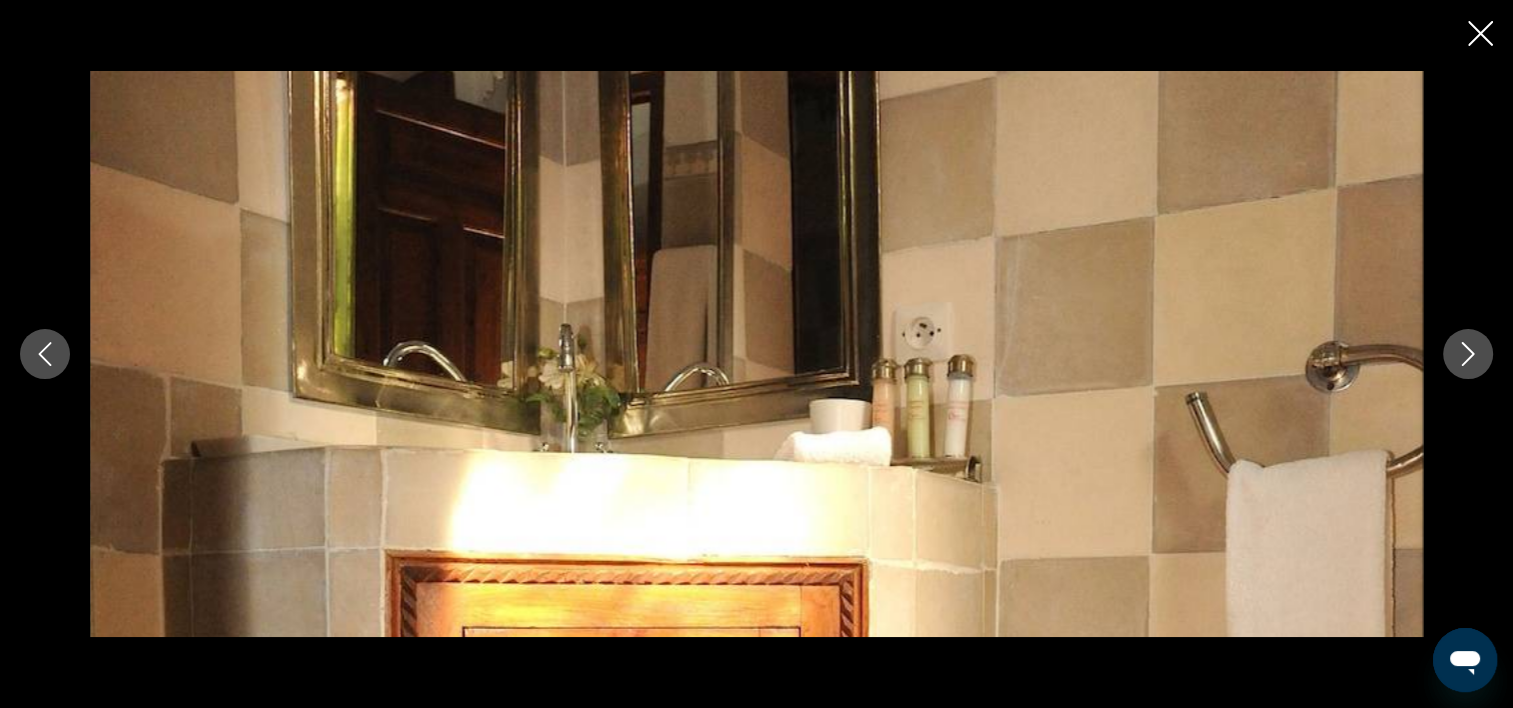 click 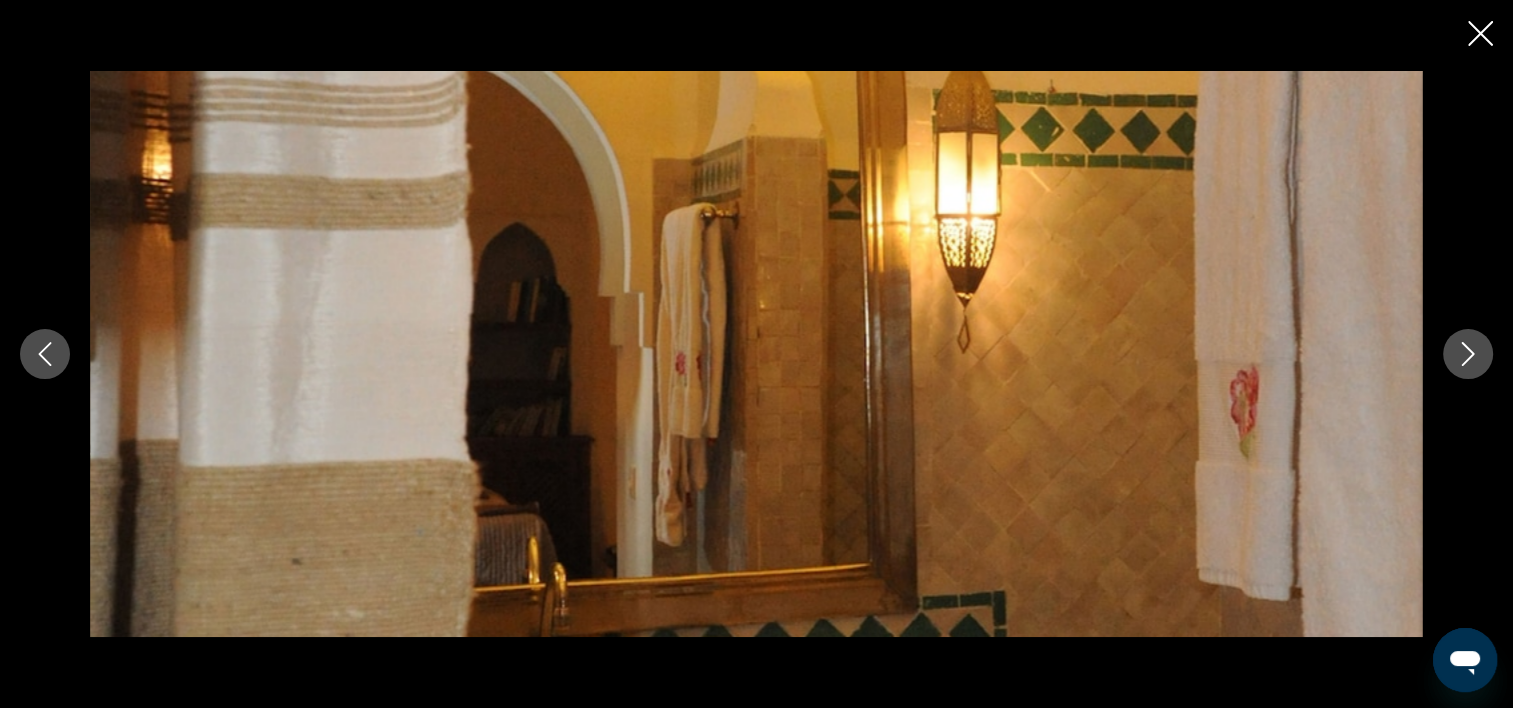 click 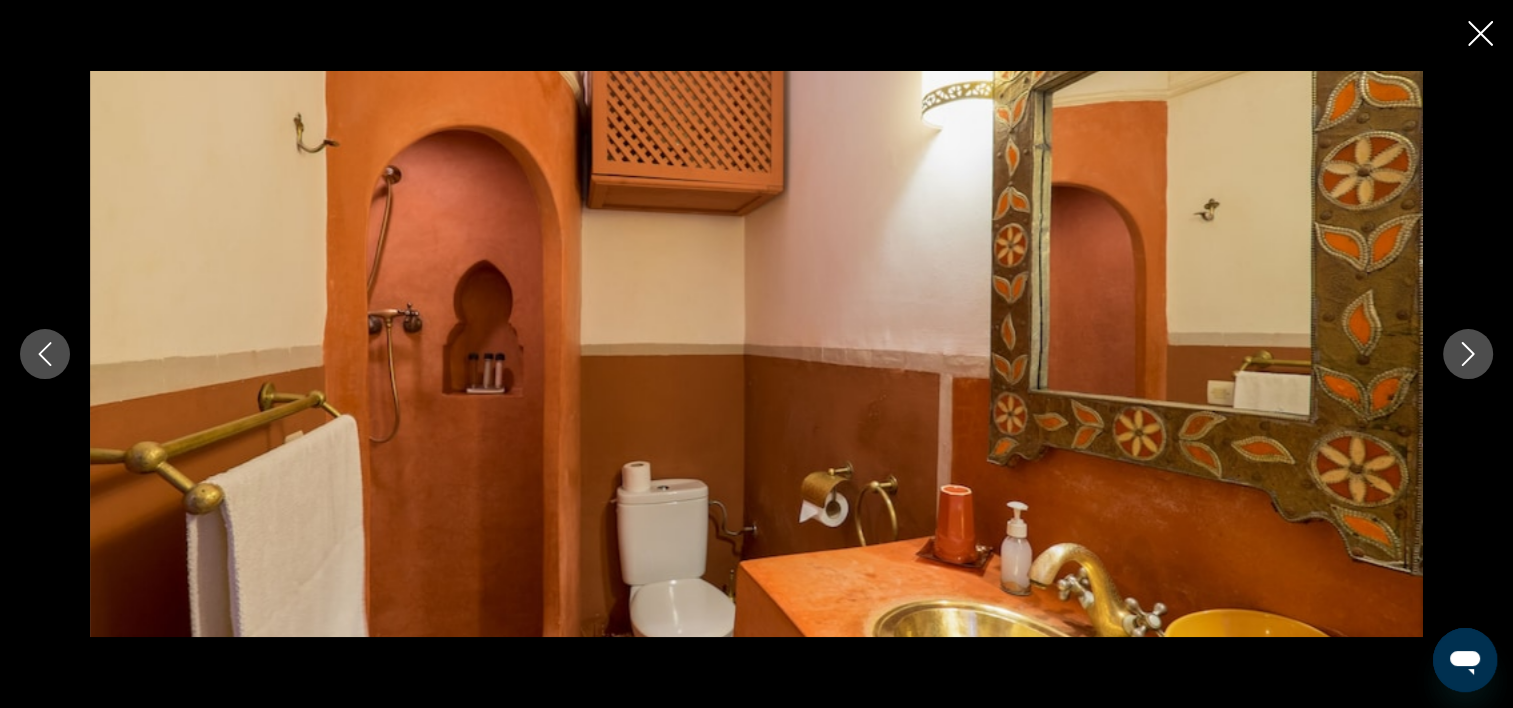 click 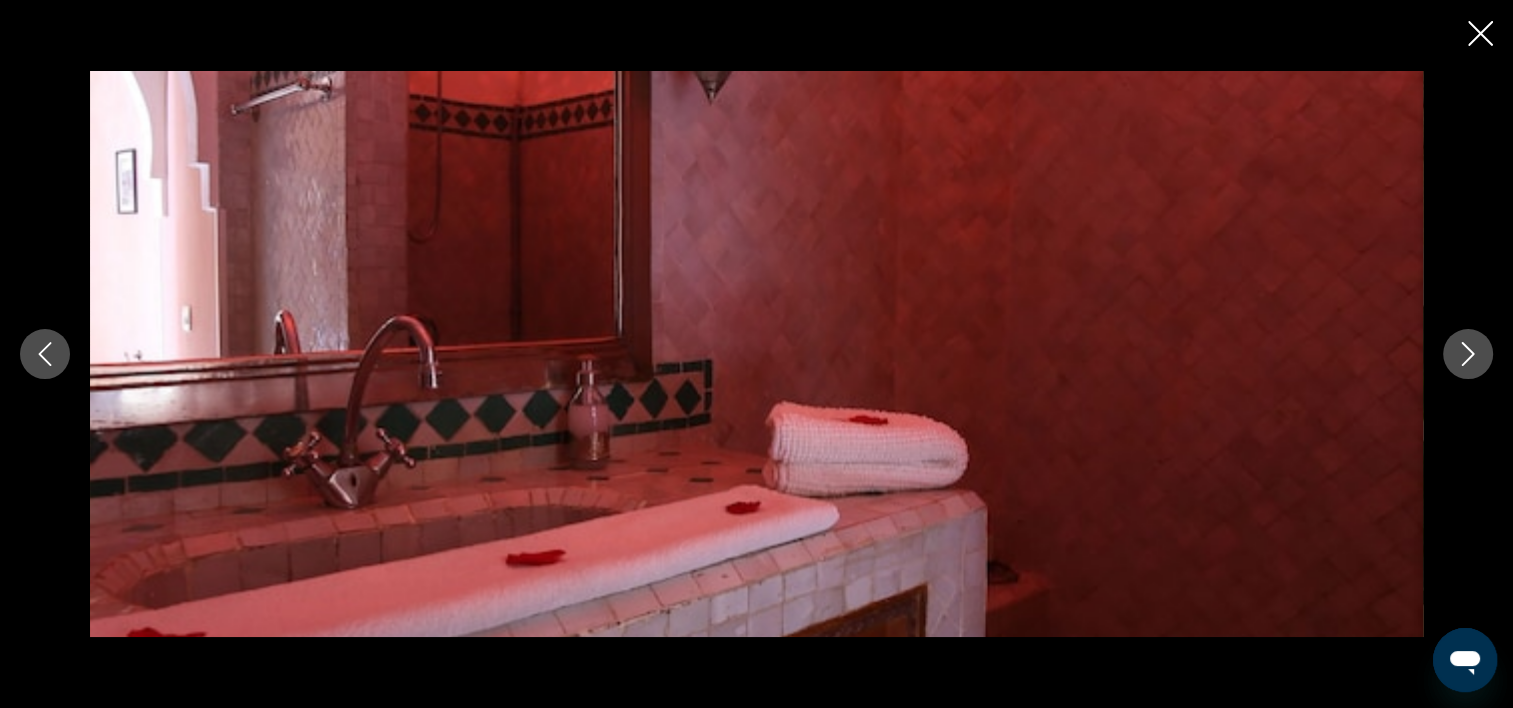 click 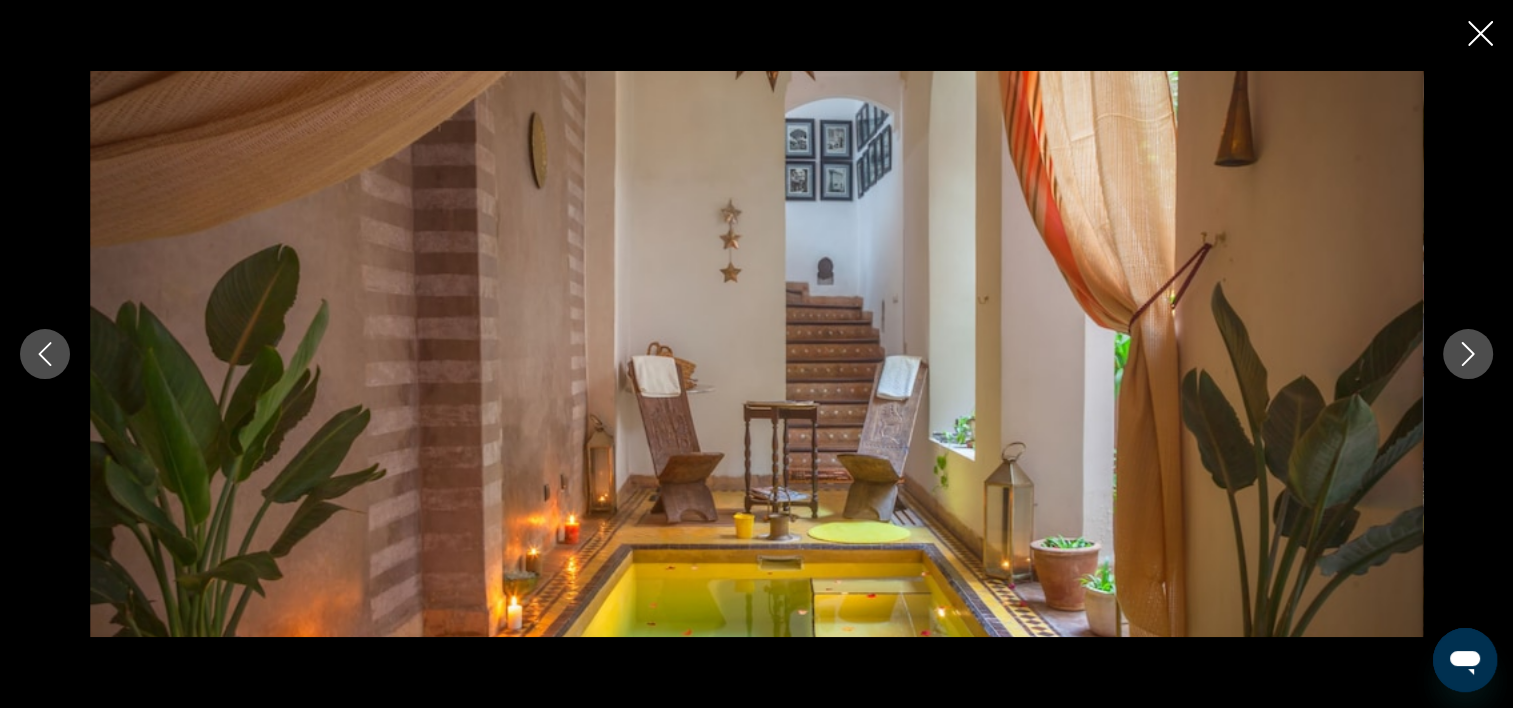 click 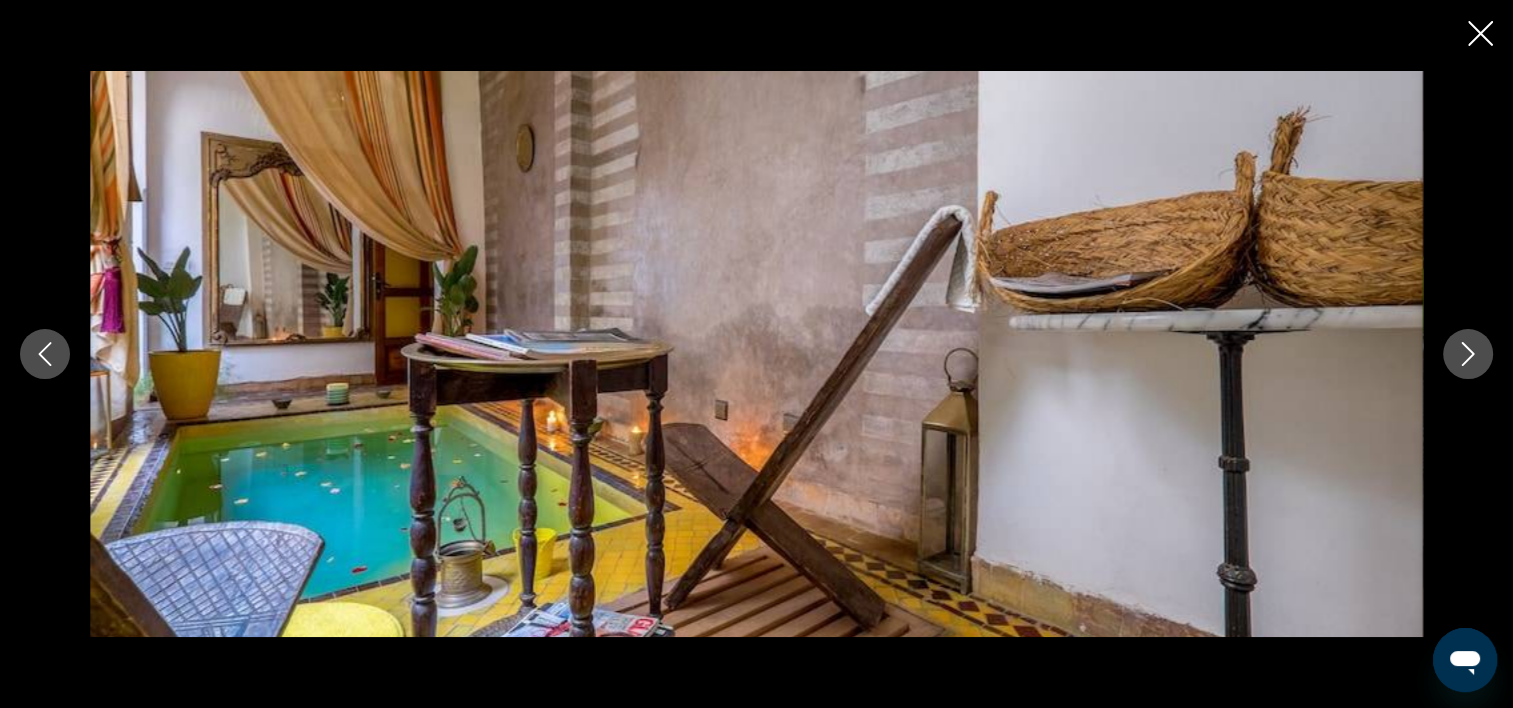 click 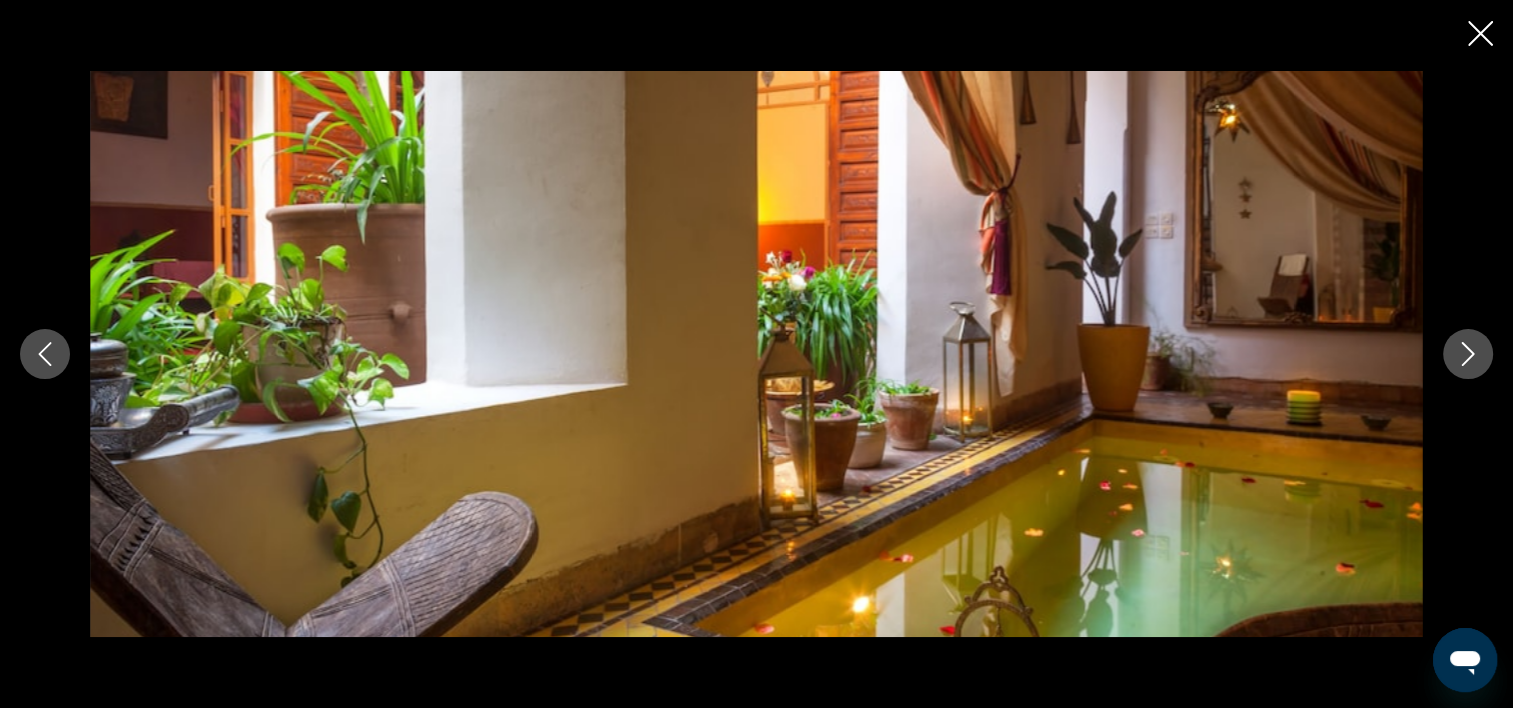 click 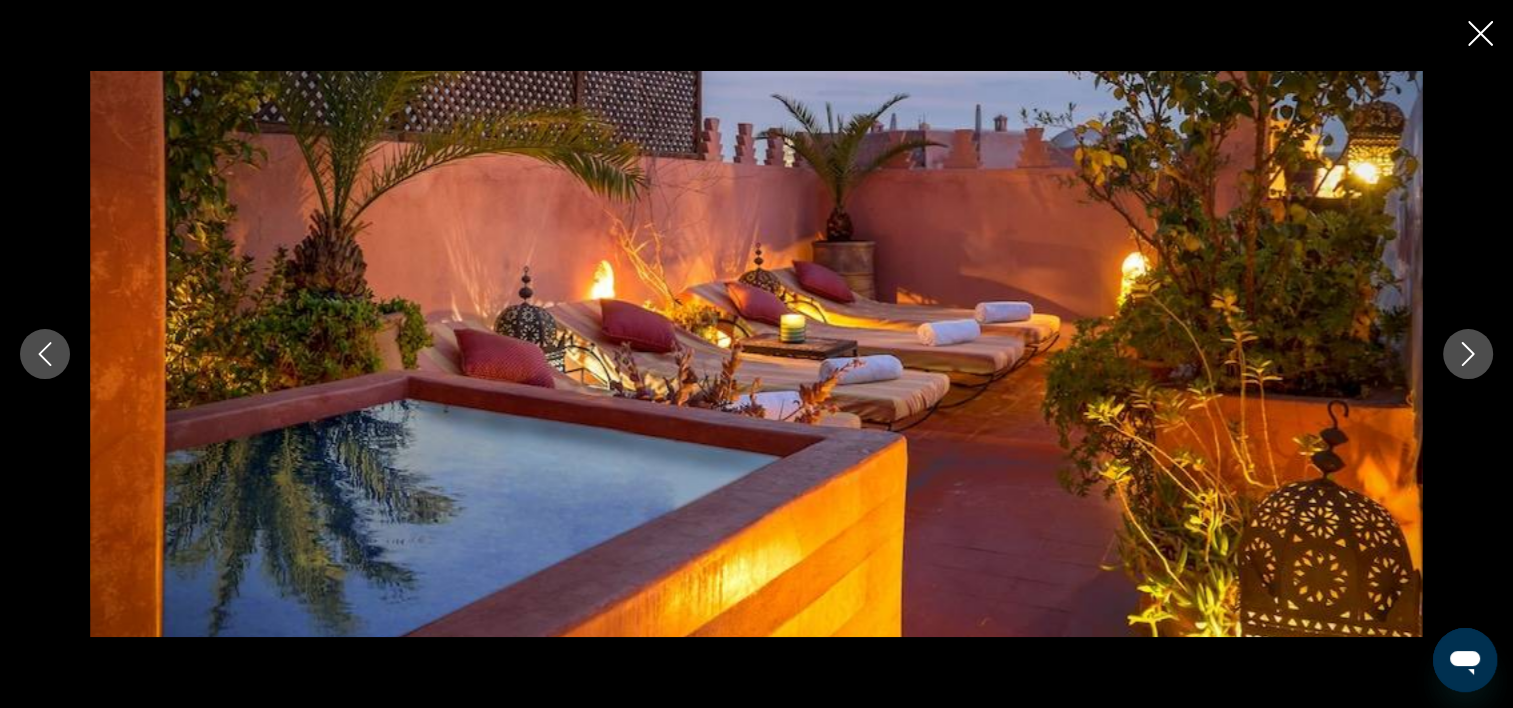 click 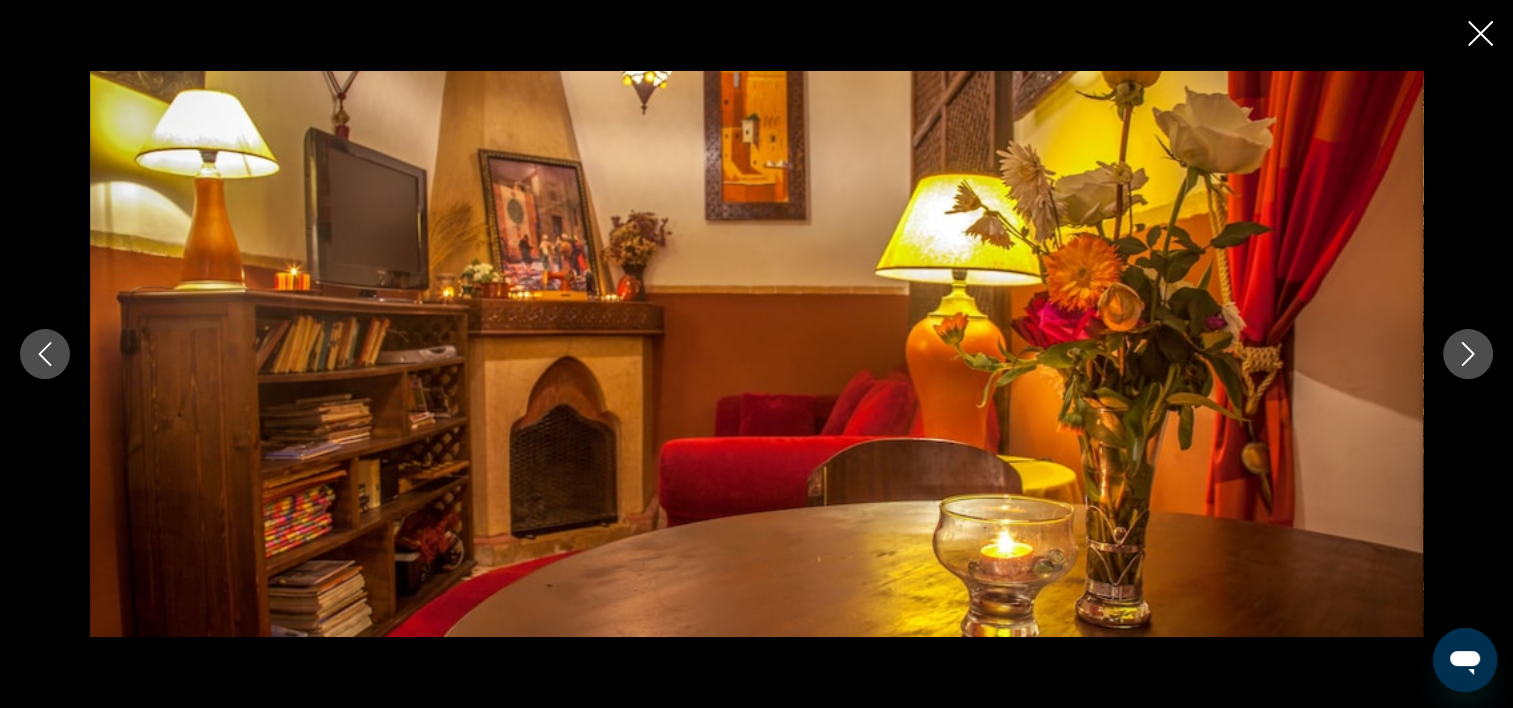 click 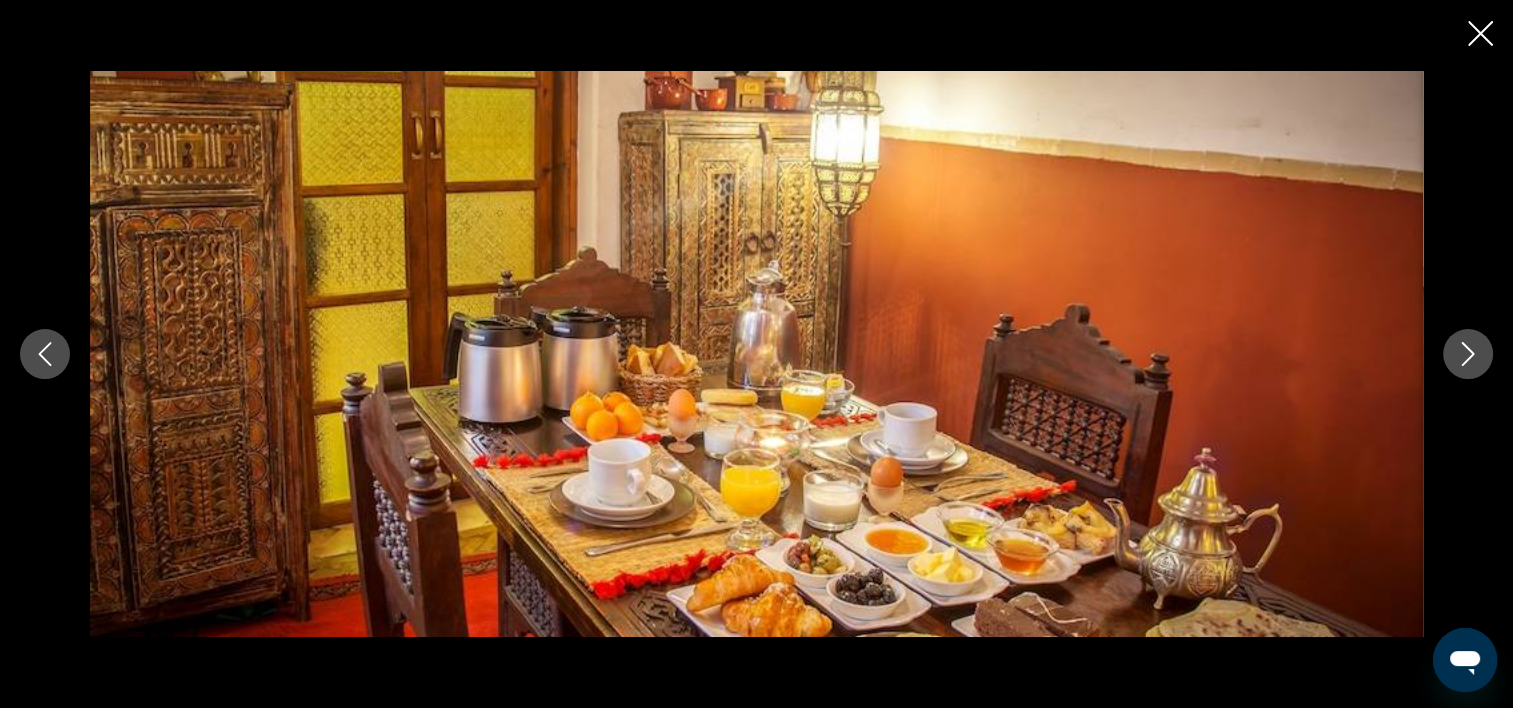 click 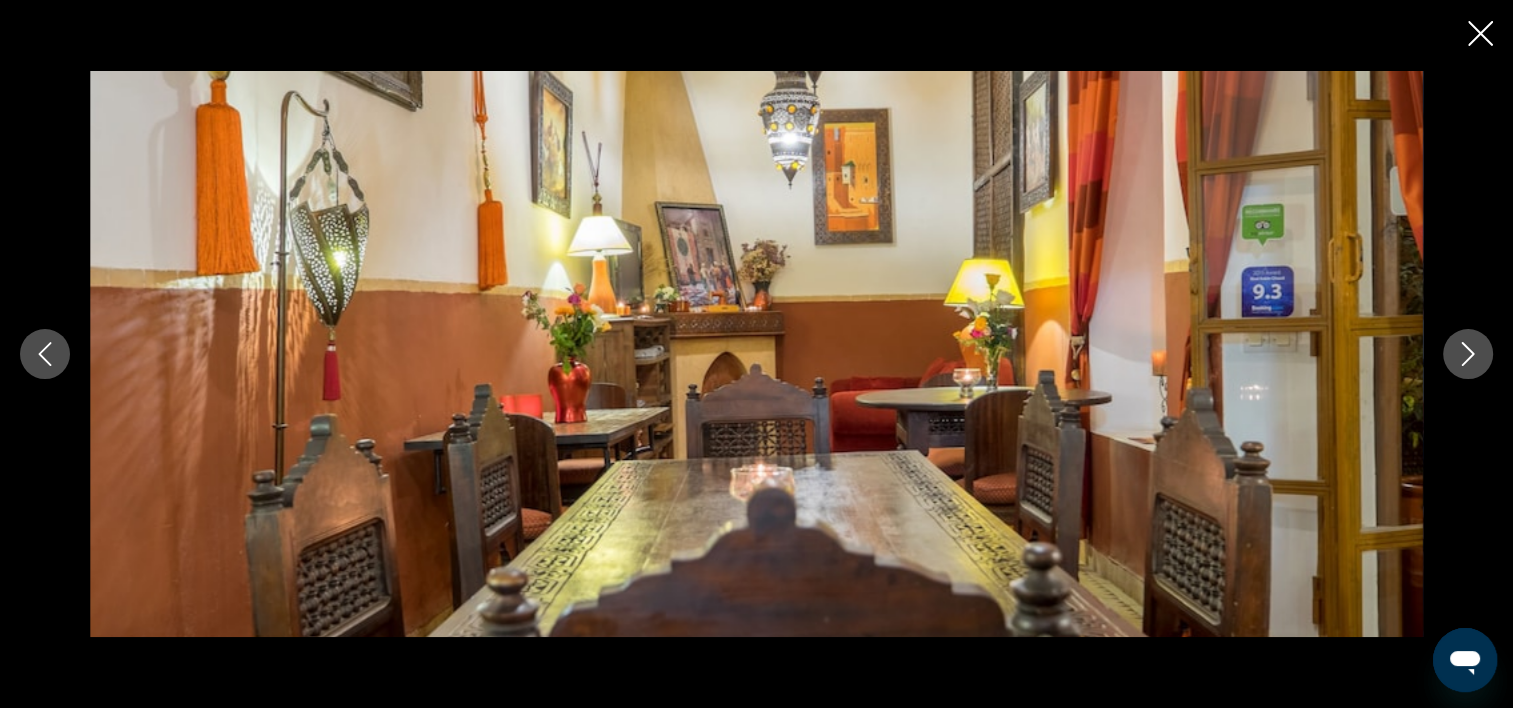 click 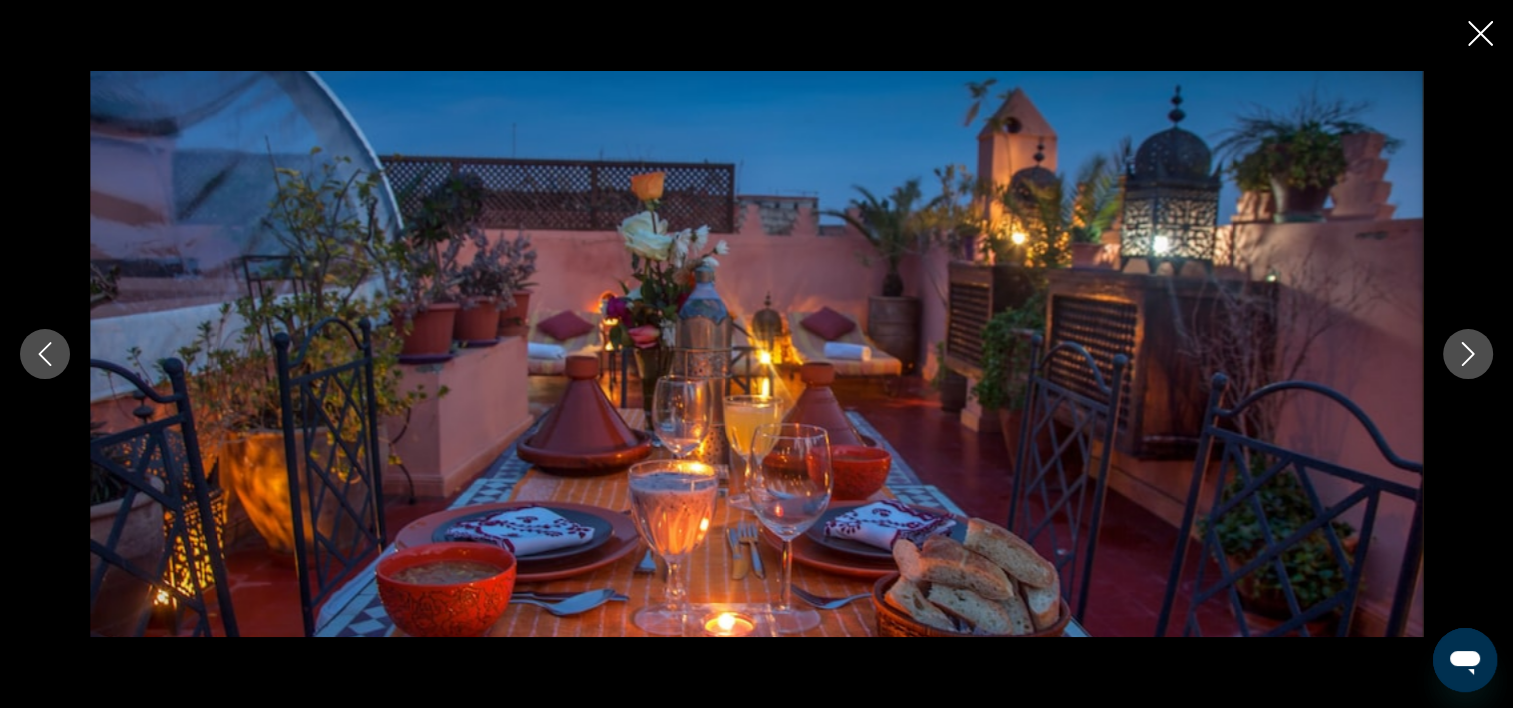 click 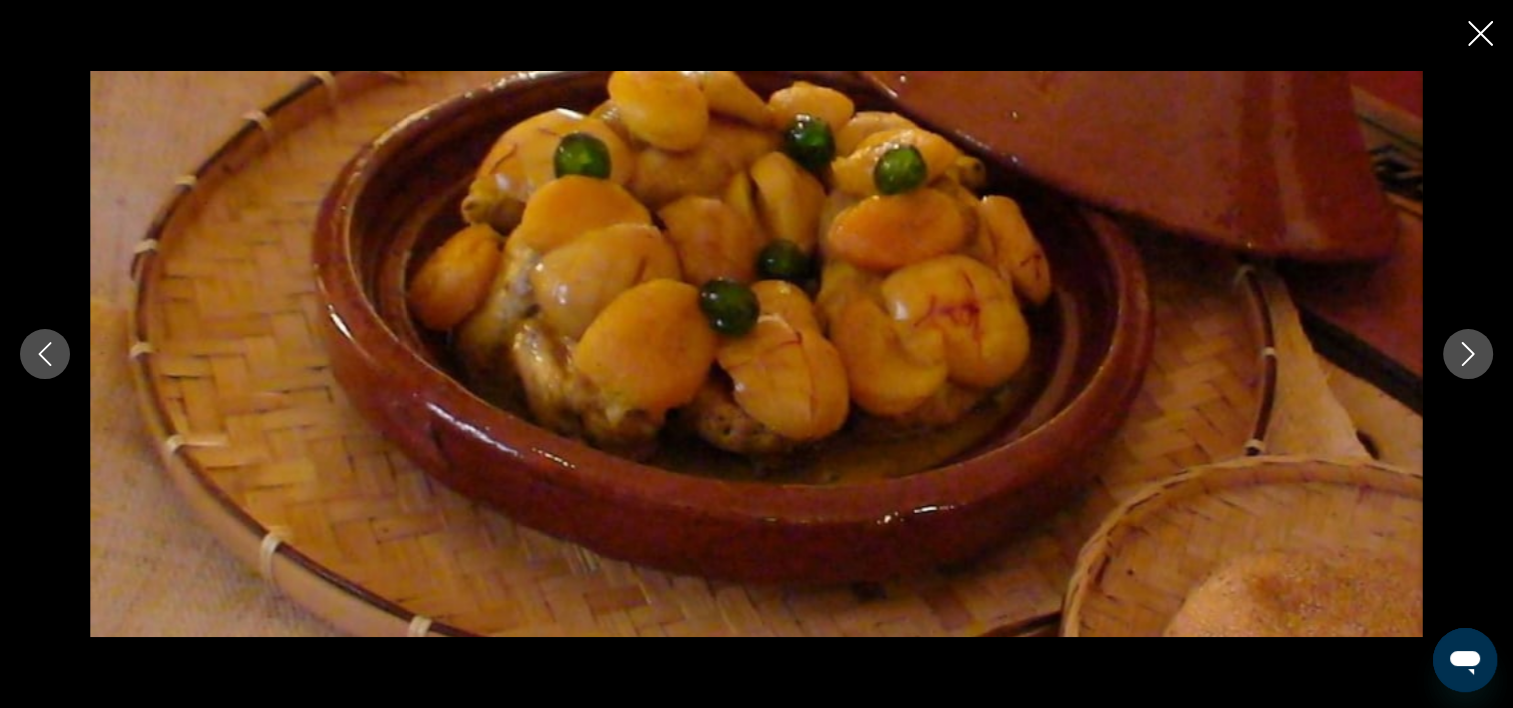 click 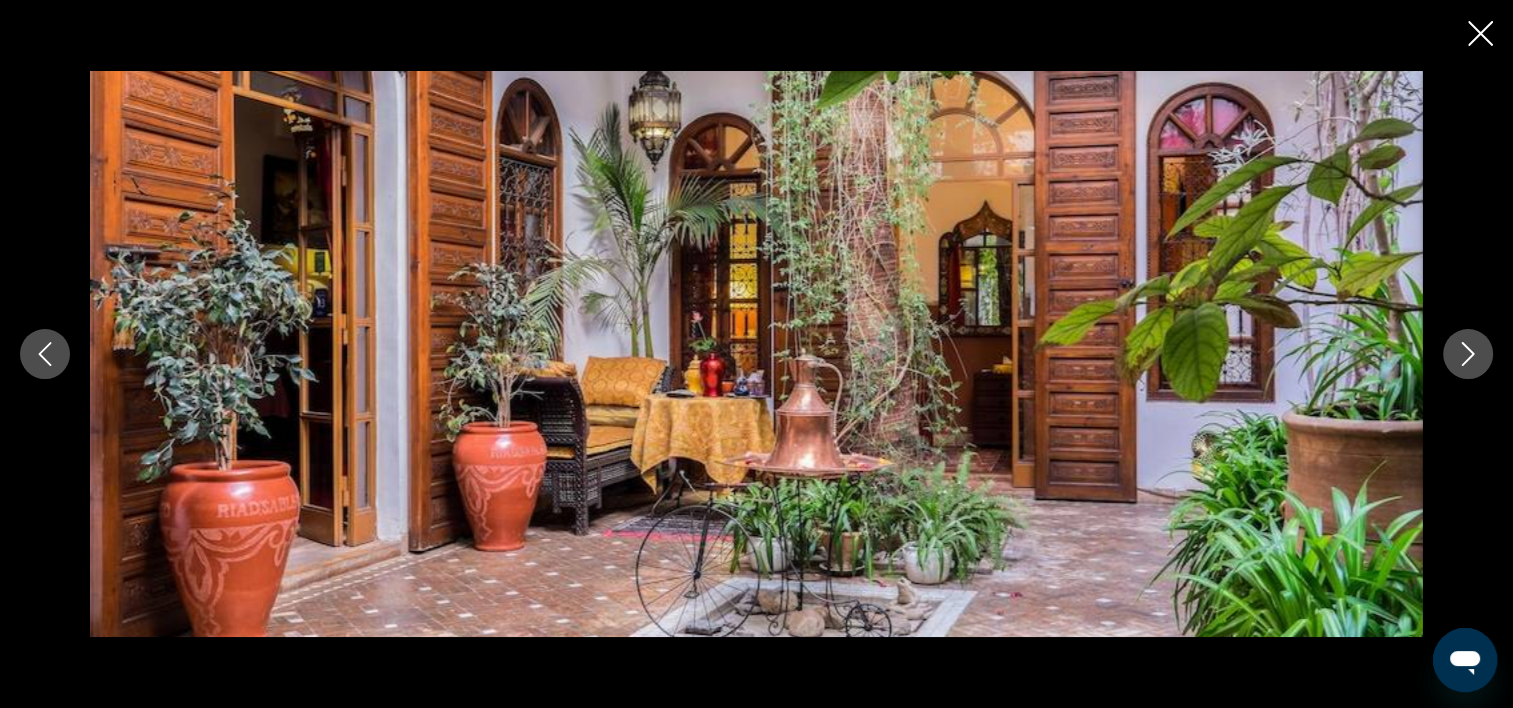 click 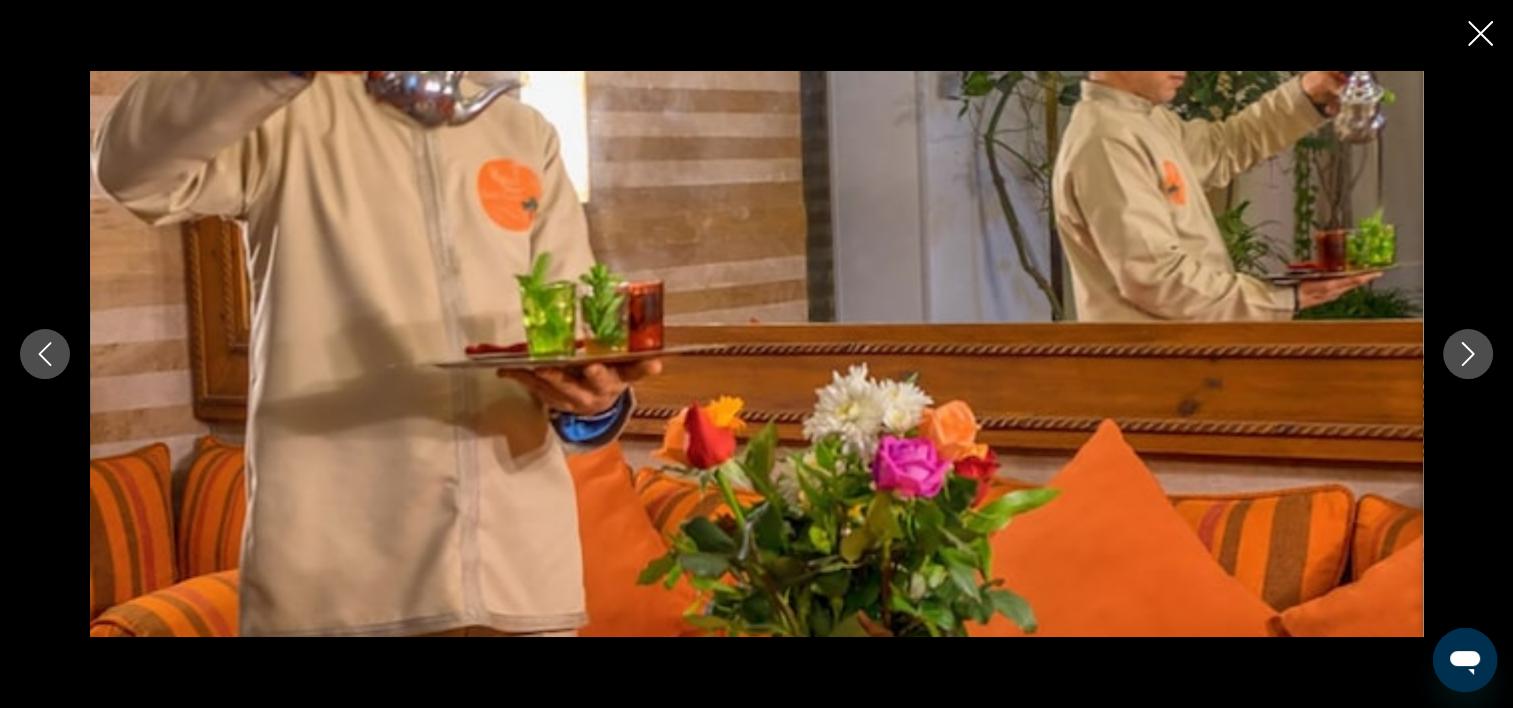 click 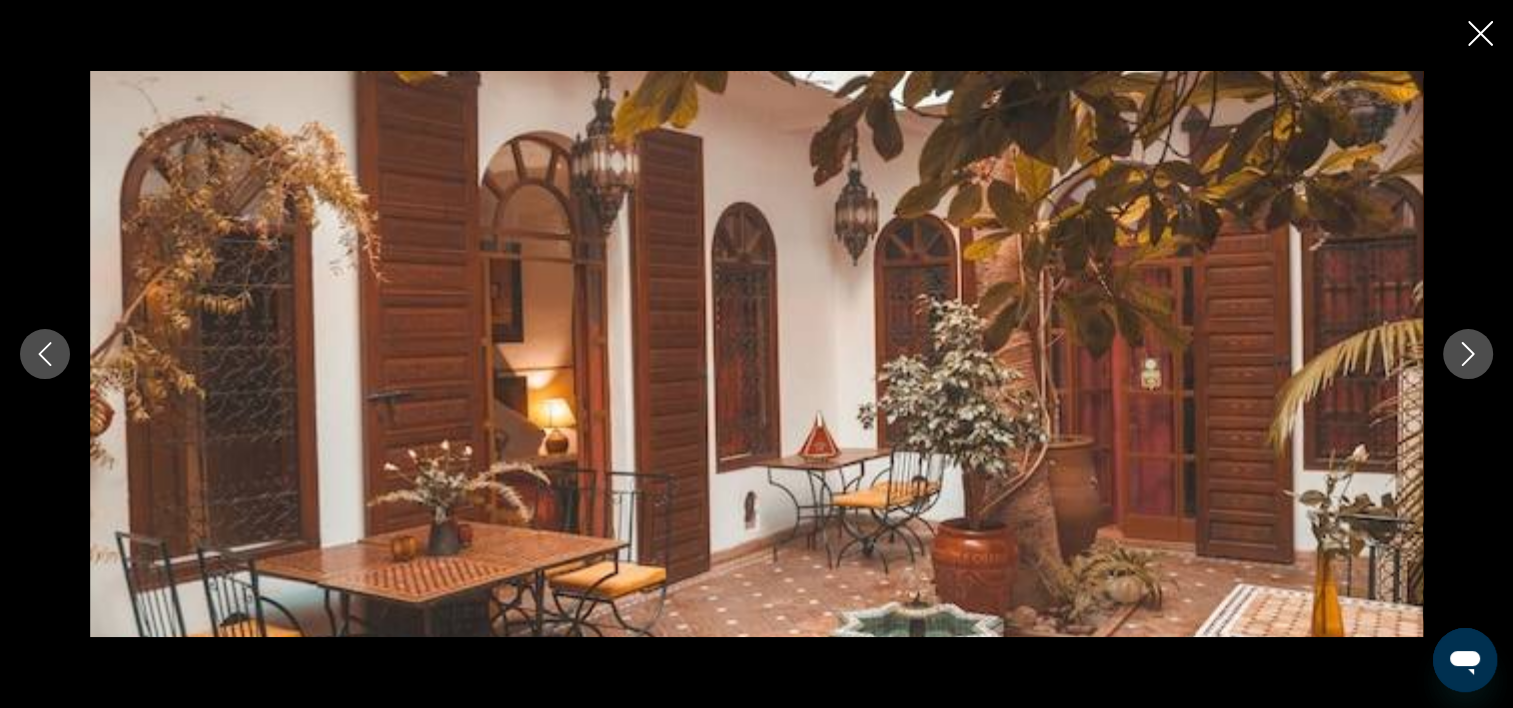 click 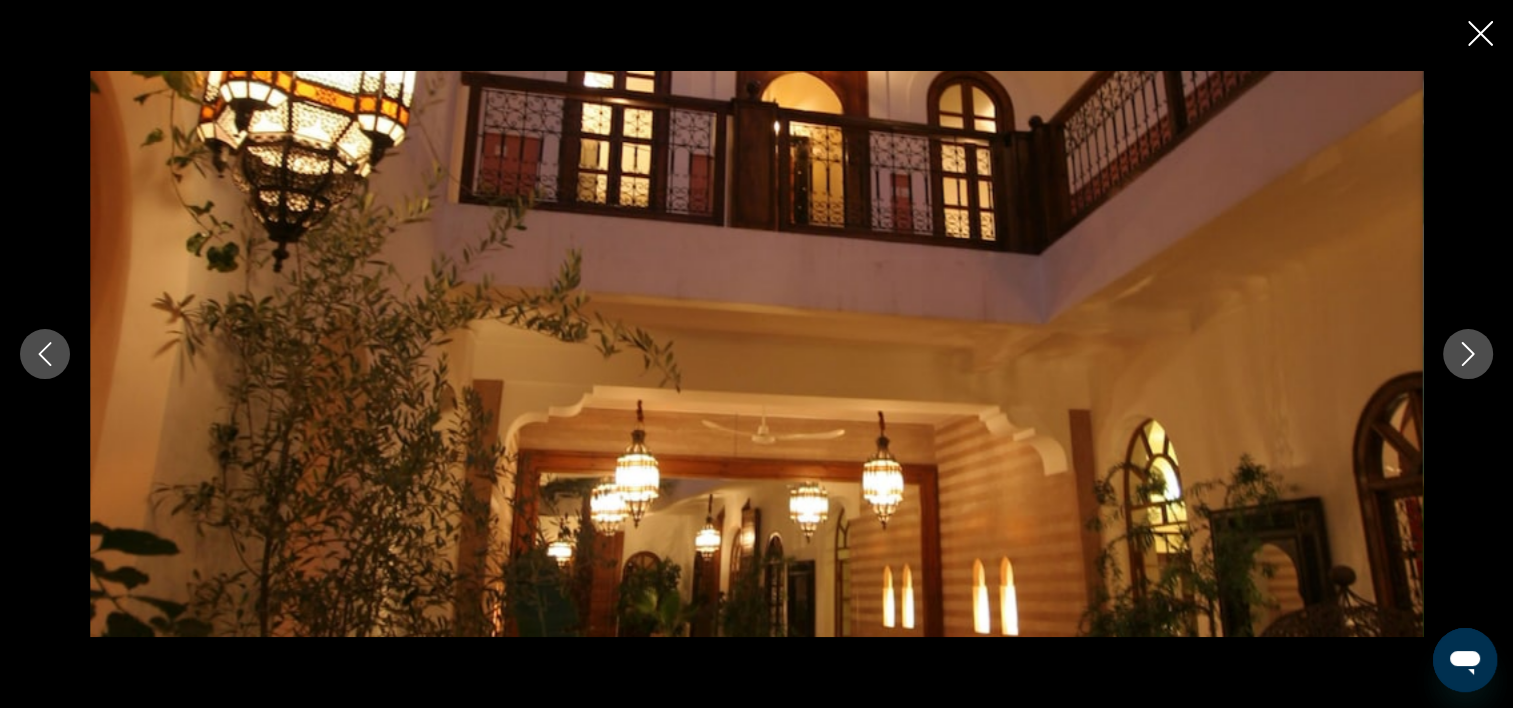 click 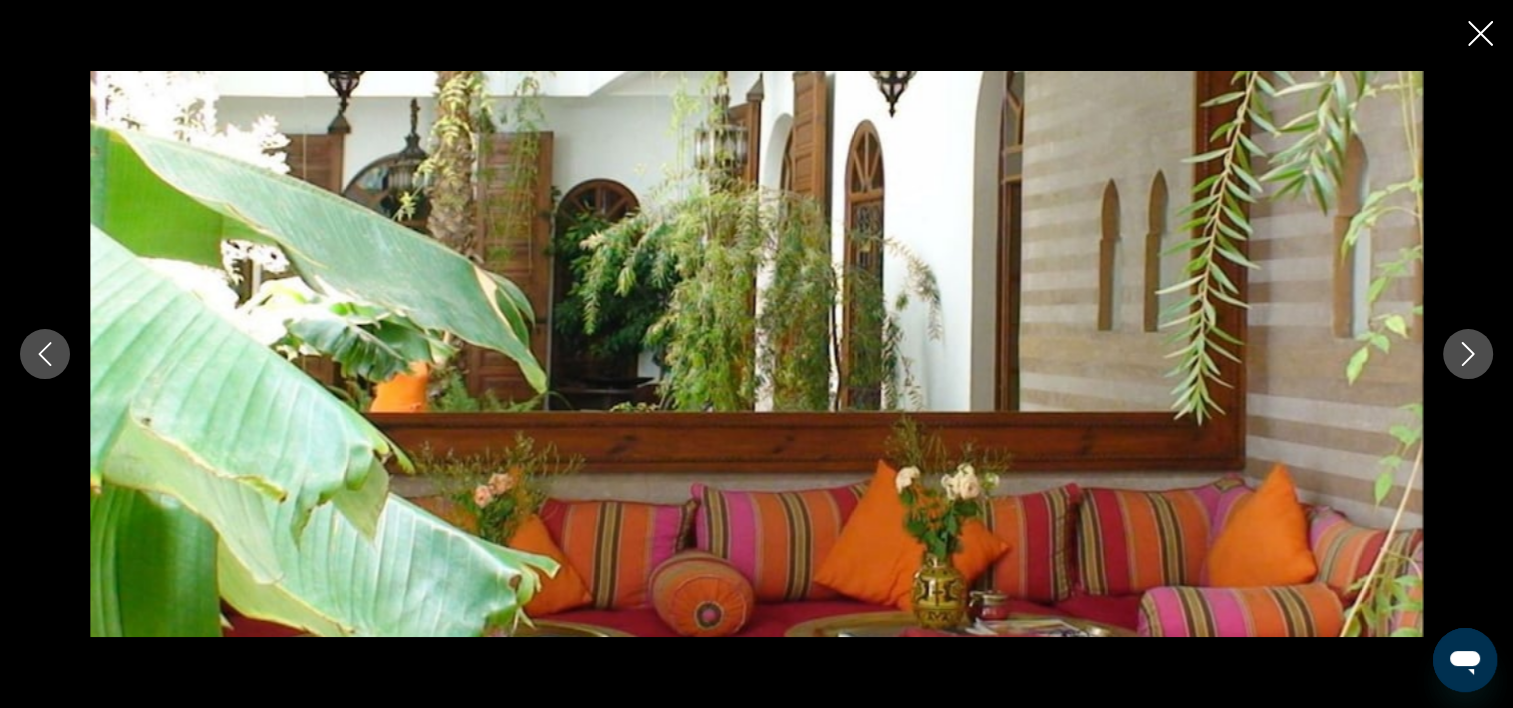 click 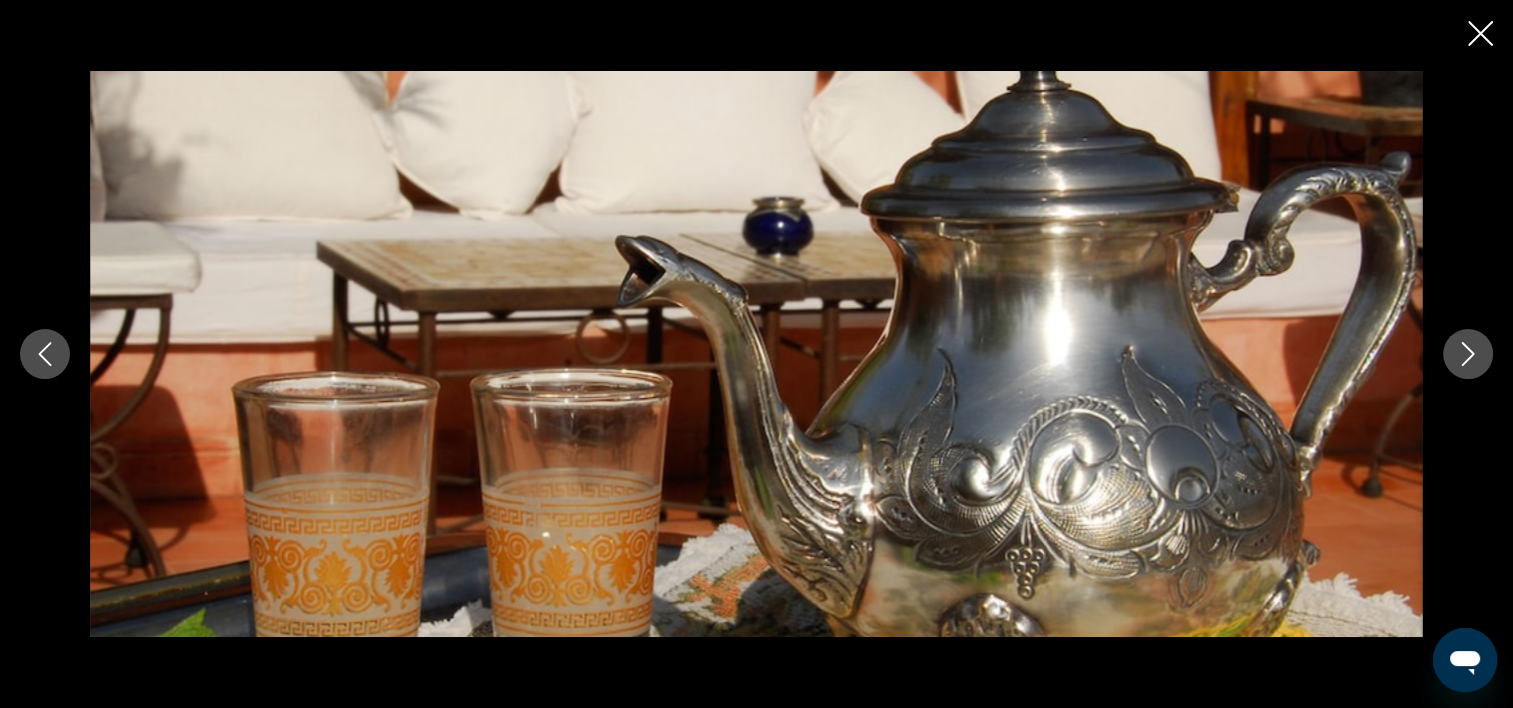 click 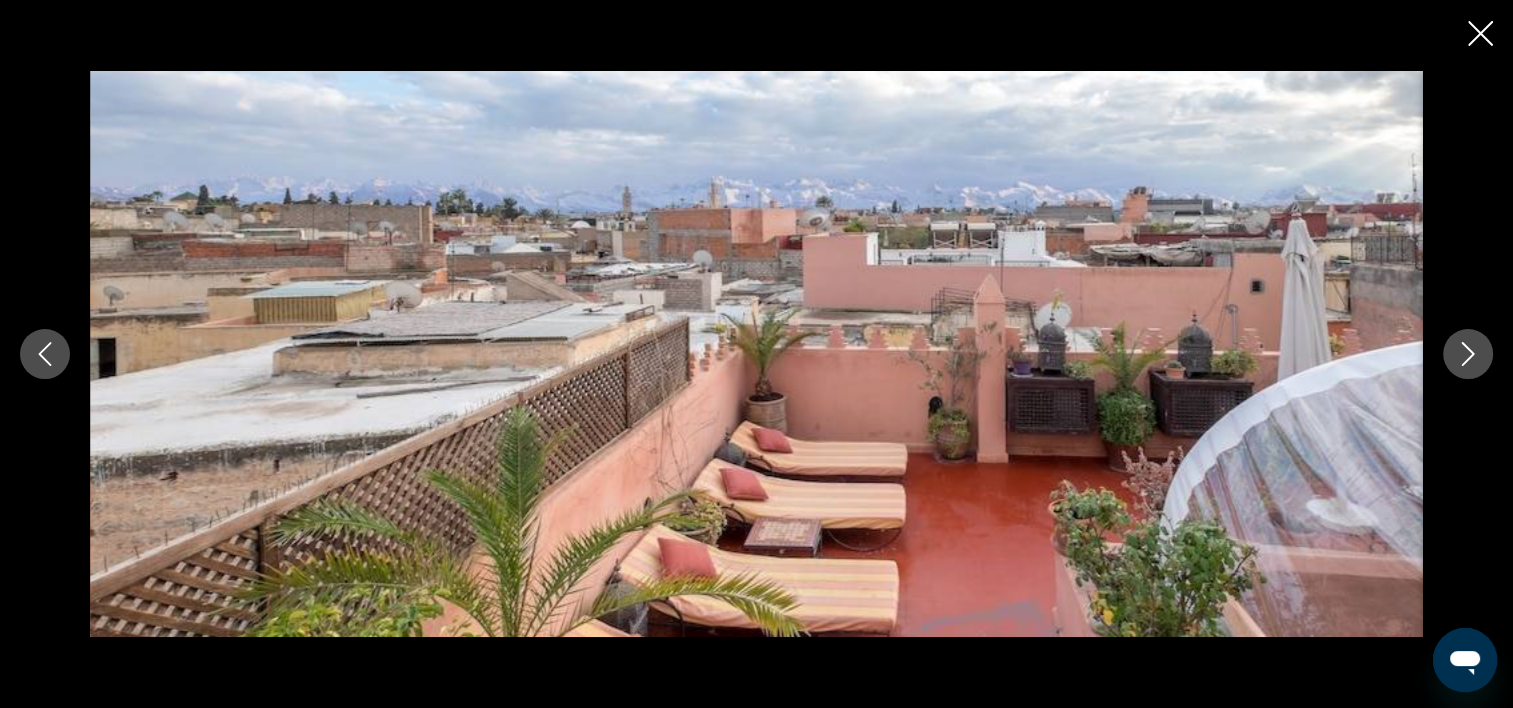 click 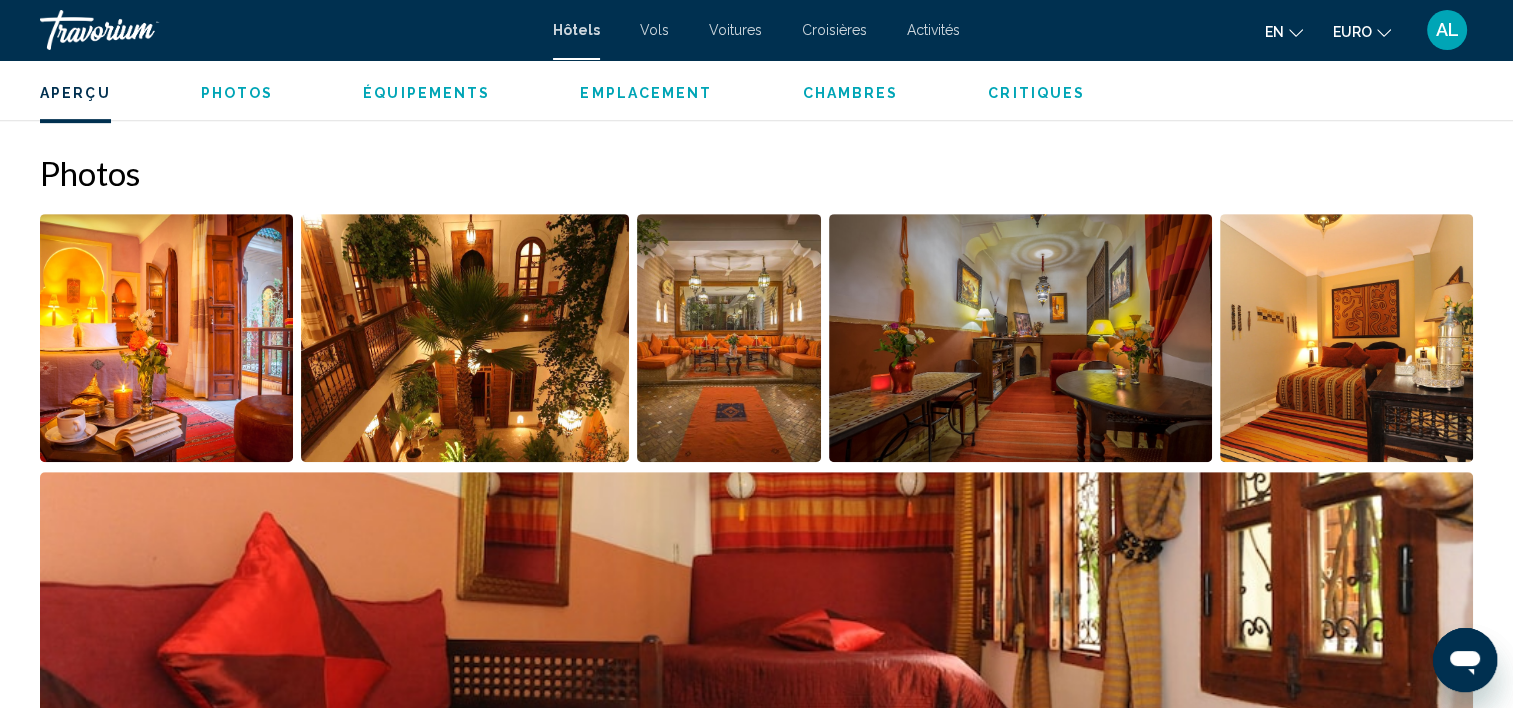 click on "Aperçu Type Logement Adresse [NUMBER] [STREET], [CITY], [STATE] [POSTAL_CODE], [COUNTRY] Description Le Riad Sable Chaud est situé au cœur de Marrakech, à seulement 15 minutes à pied de la place Jemaâ El Fna et de la mosquée de la Koutoubia. Ce riad traditionnel dispose d’une connexion Wi-Fi gratuite, d’une terrasse et d’un salon avec cheminée. Les chambres climatisées du Riad Sable Chaud présentent une authentique décoration marocaine. Elles comprennent toutes un coffre-fort et une salle de bains privative avec douche. Un petit-déjeuner continental est servi tous les matins au Riad Sable Chaud et une cuisine marocaine traditionnelle peut être préparée sur demande. Le jardin Majorelle se trouve à 10 minutes à pied du riad et à 7 minutes à pied des marchés du souk. L’établissement se trouve à 4,7 km de l’aéroport de Marrakech-Ménara et à 2,2 km de la gare de Marrakech. Lire moins
Photos Équipements
+" at bounding box center [756, 2434] 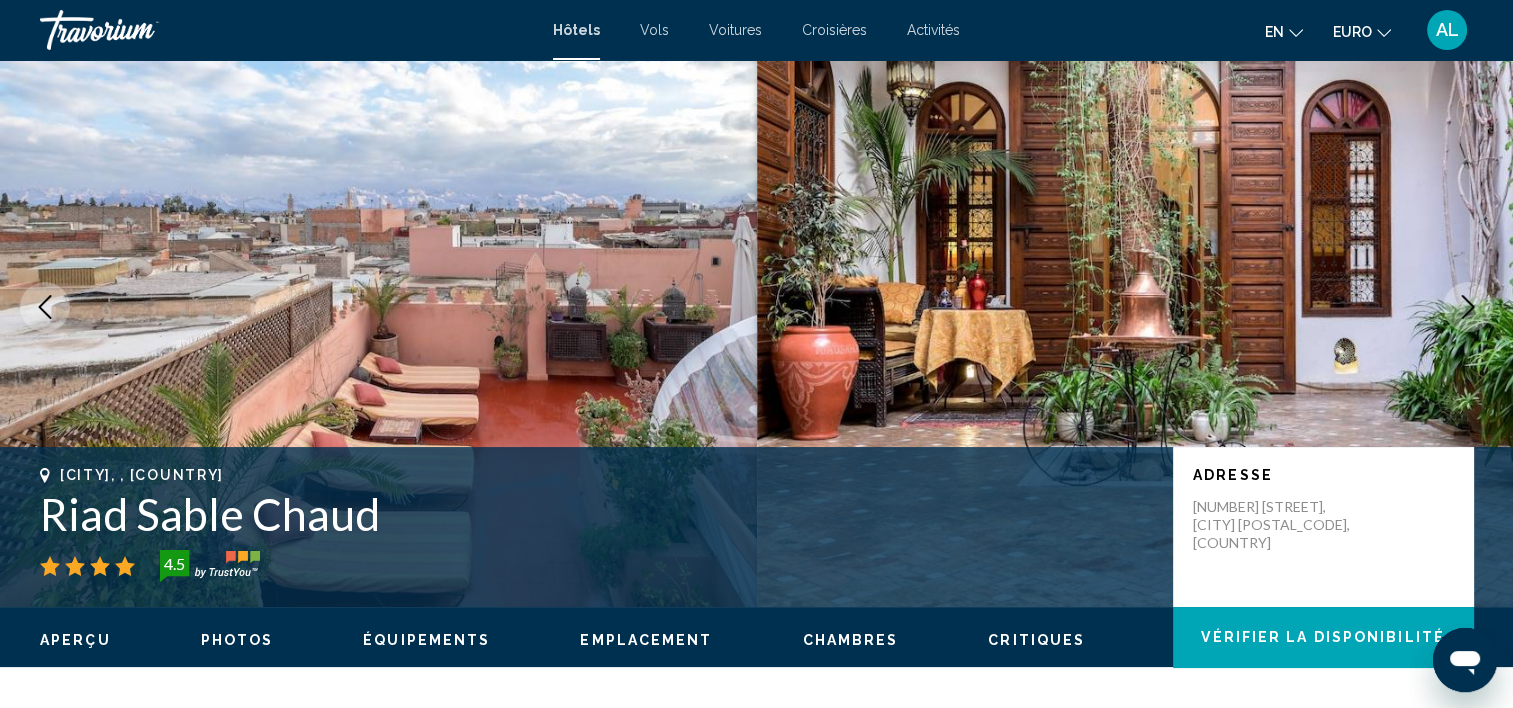 scroll, scrollTop: 0, scrollLeft: 0, axis: both 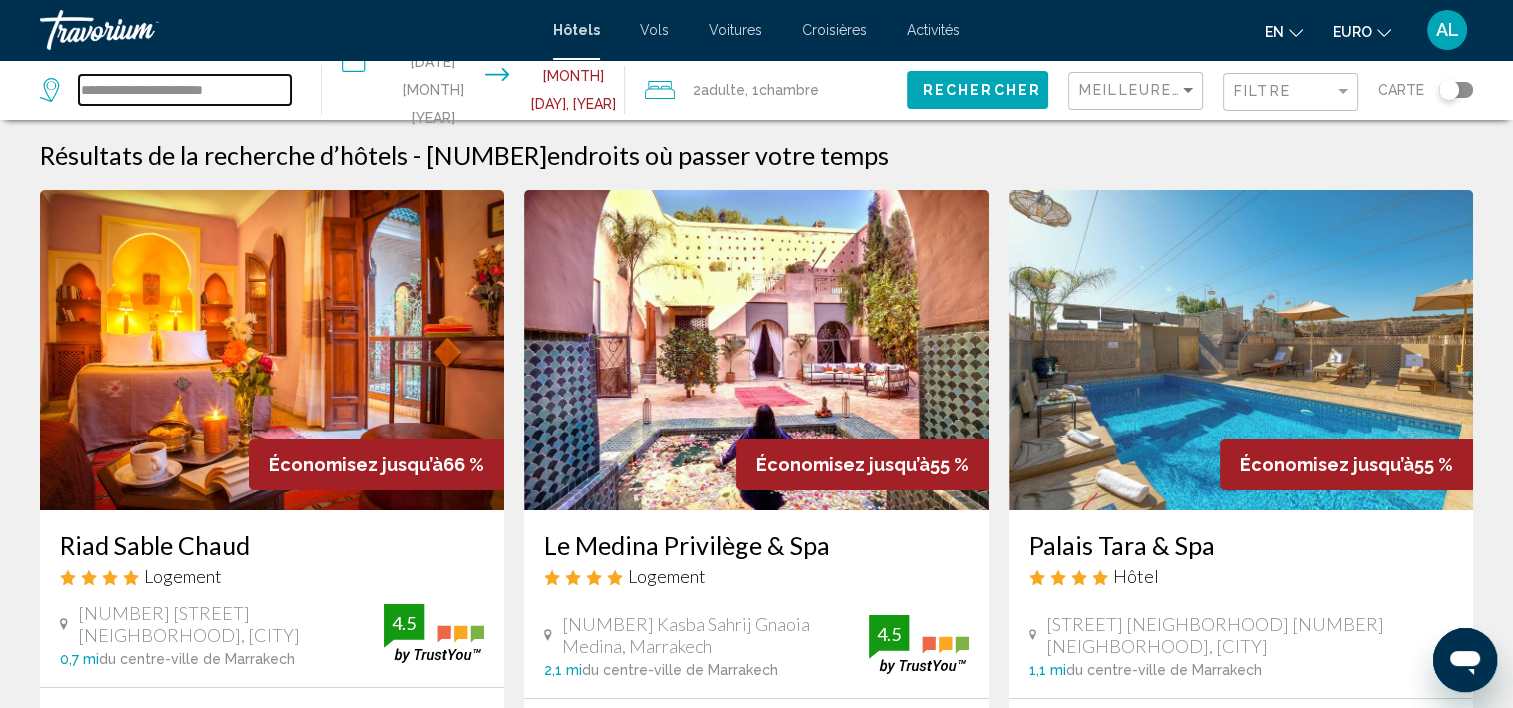 click on "**********" at bounding box center (185, 90) 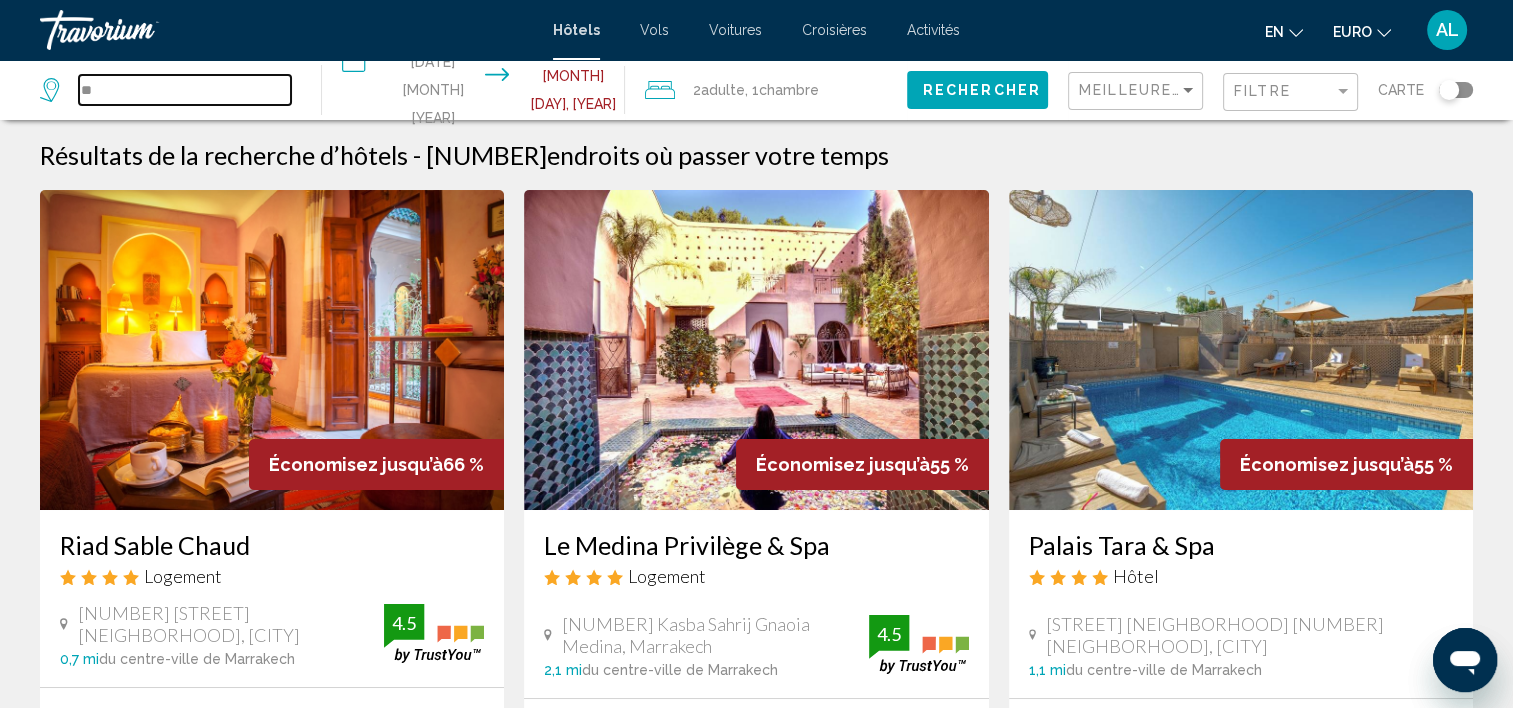 type on "*" 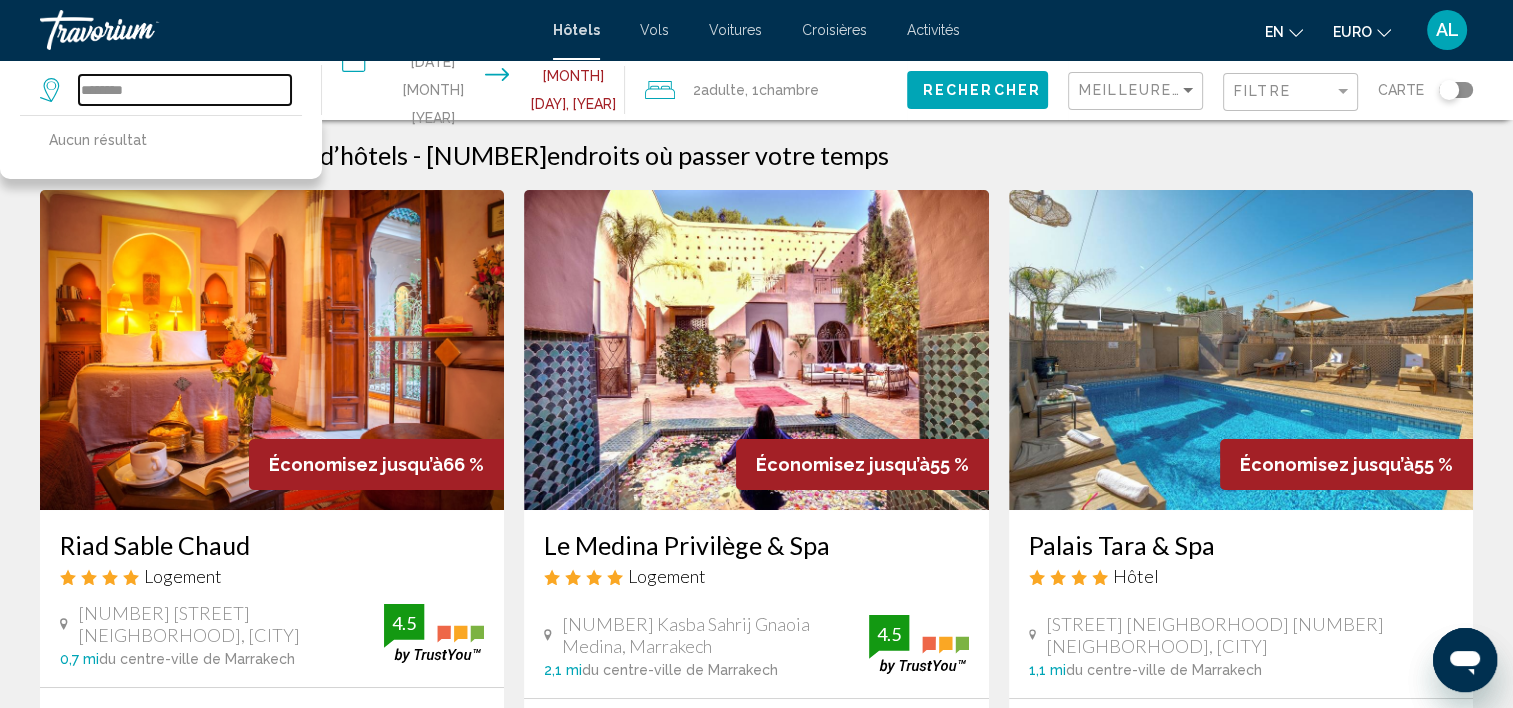 type on "********" 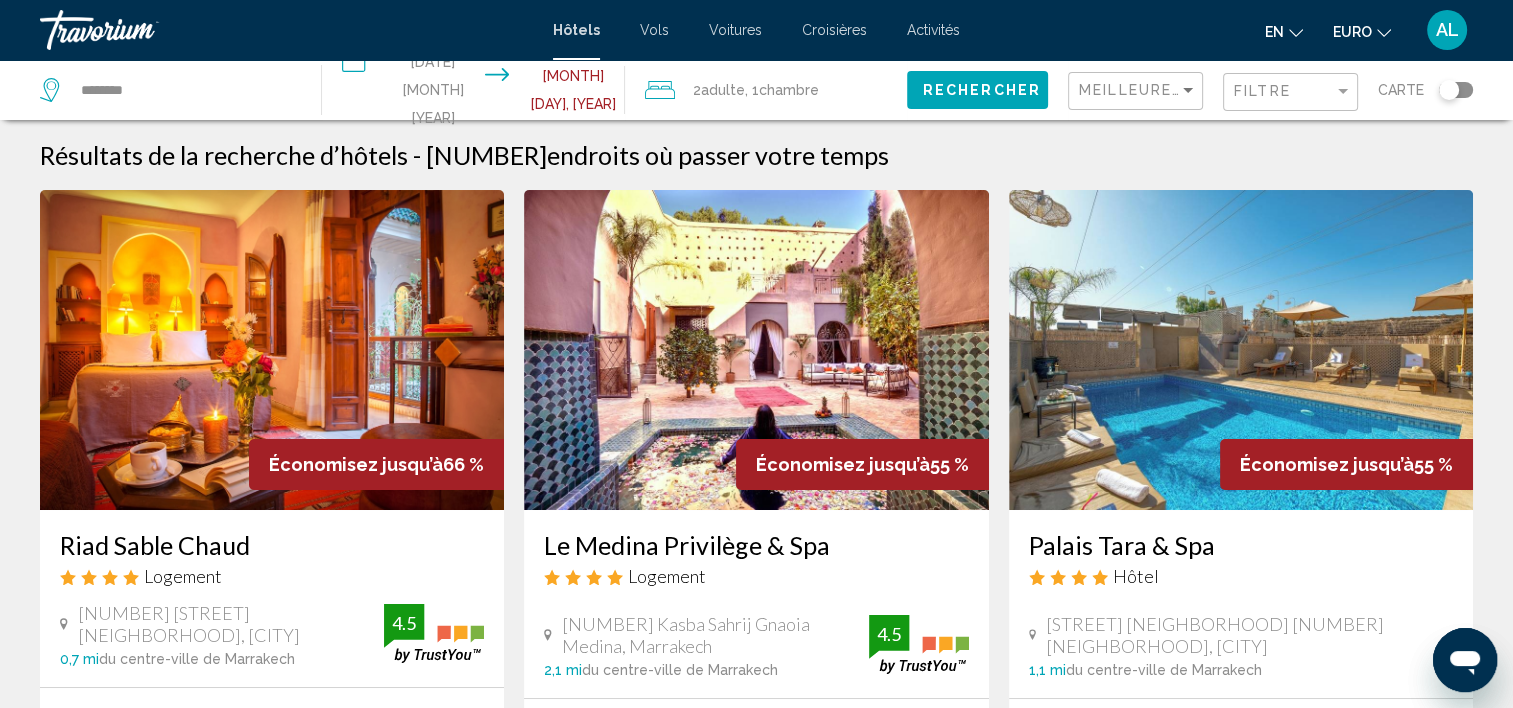 click on "Croisières" at bounding box center [834, 30] 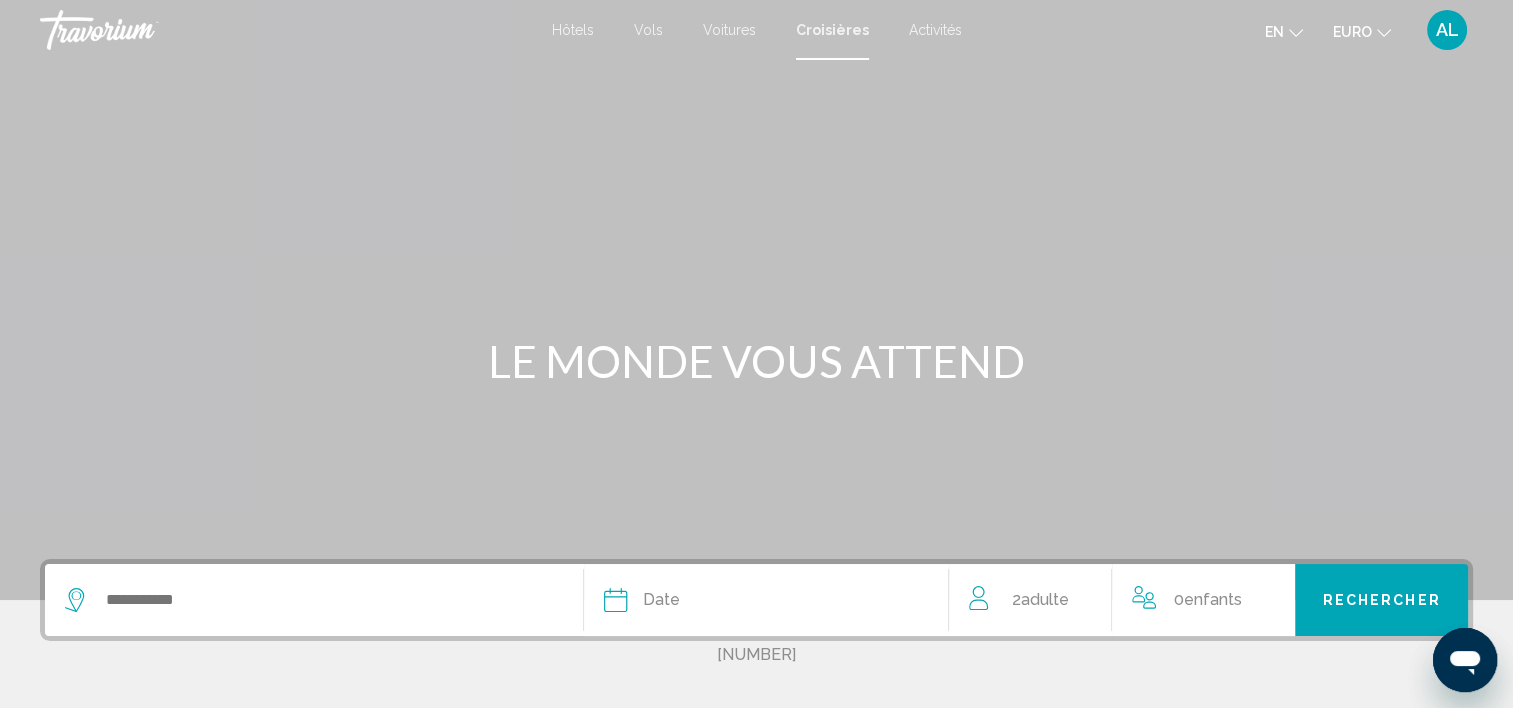 click at bounding box center (756, 300) 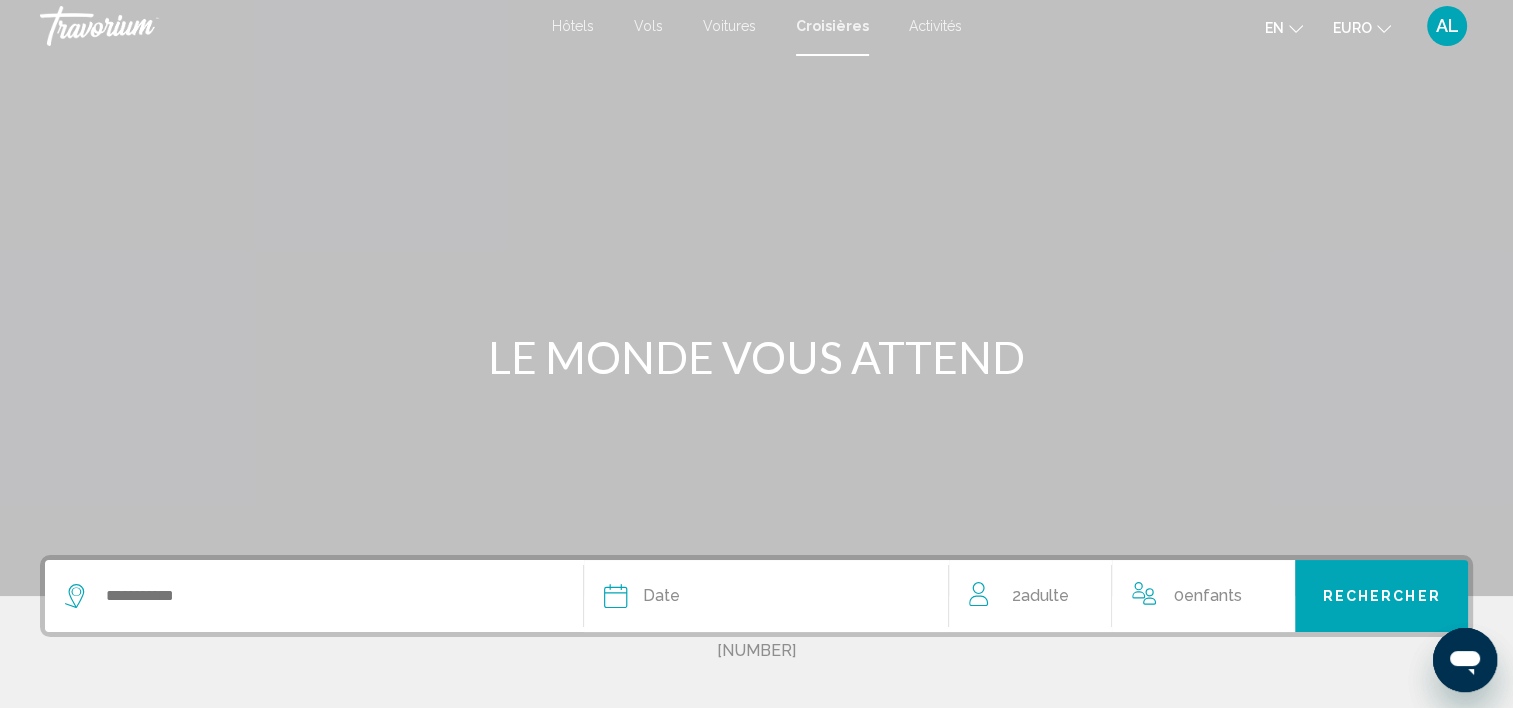 scroll, scrollTop: 0, scrollLeft: 0, axis: both 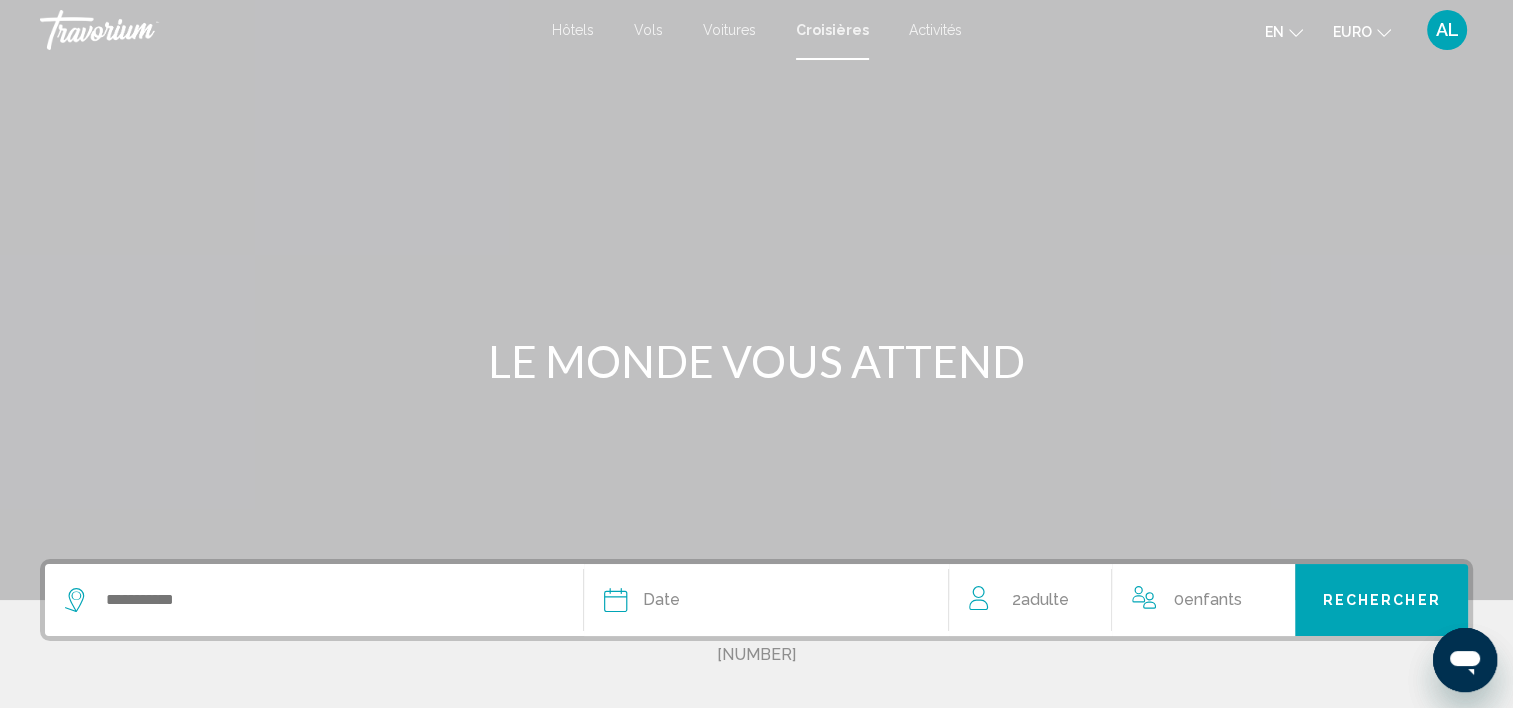 click on "Voitures" at bounding box center [729, 30] 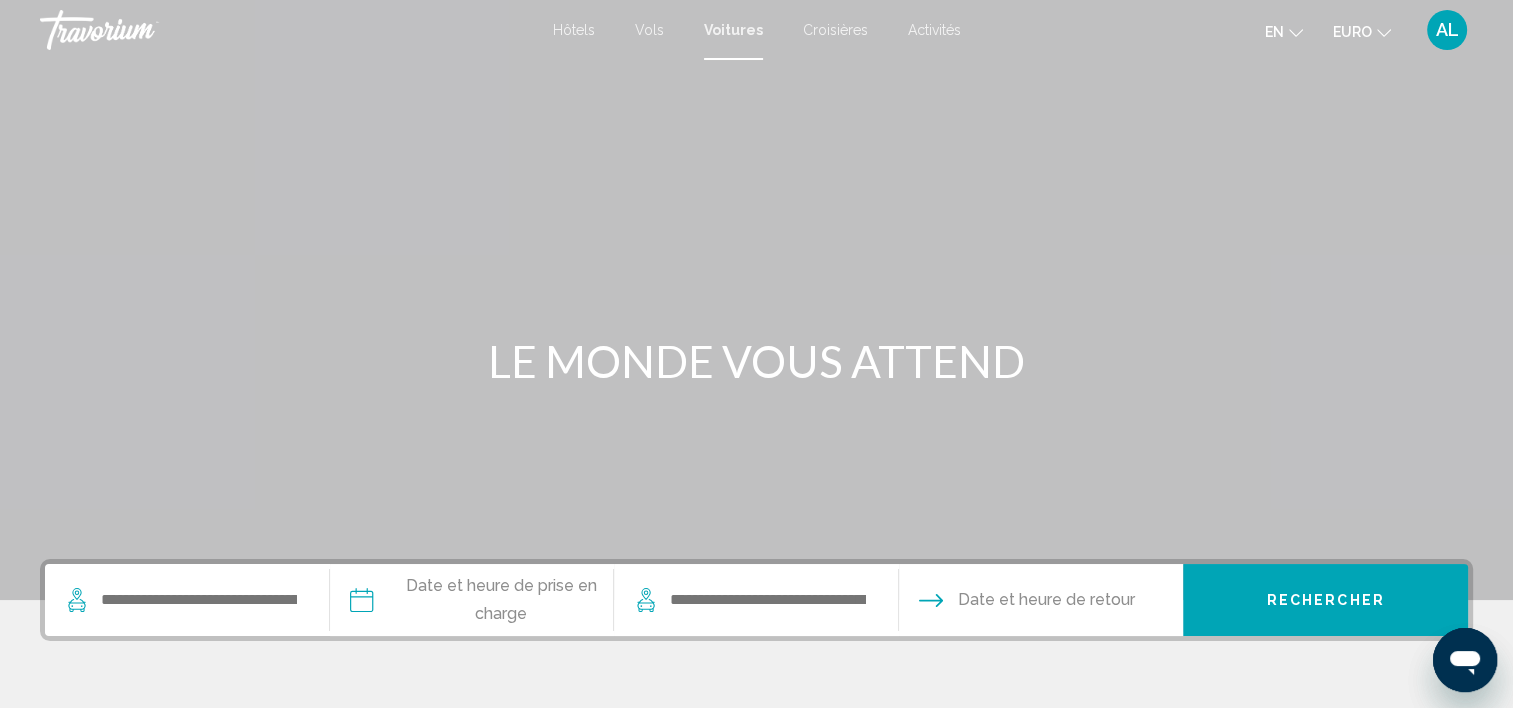 click on "Vols" at bounding box center [649, 30] 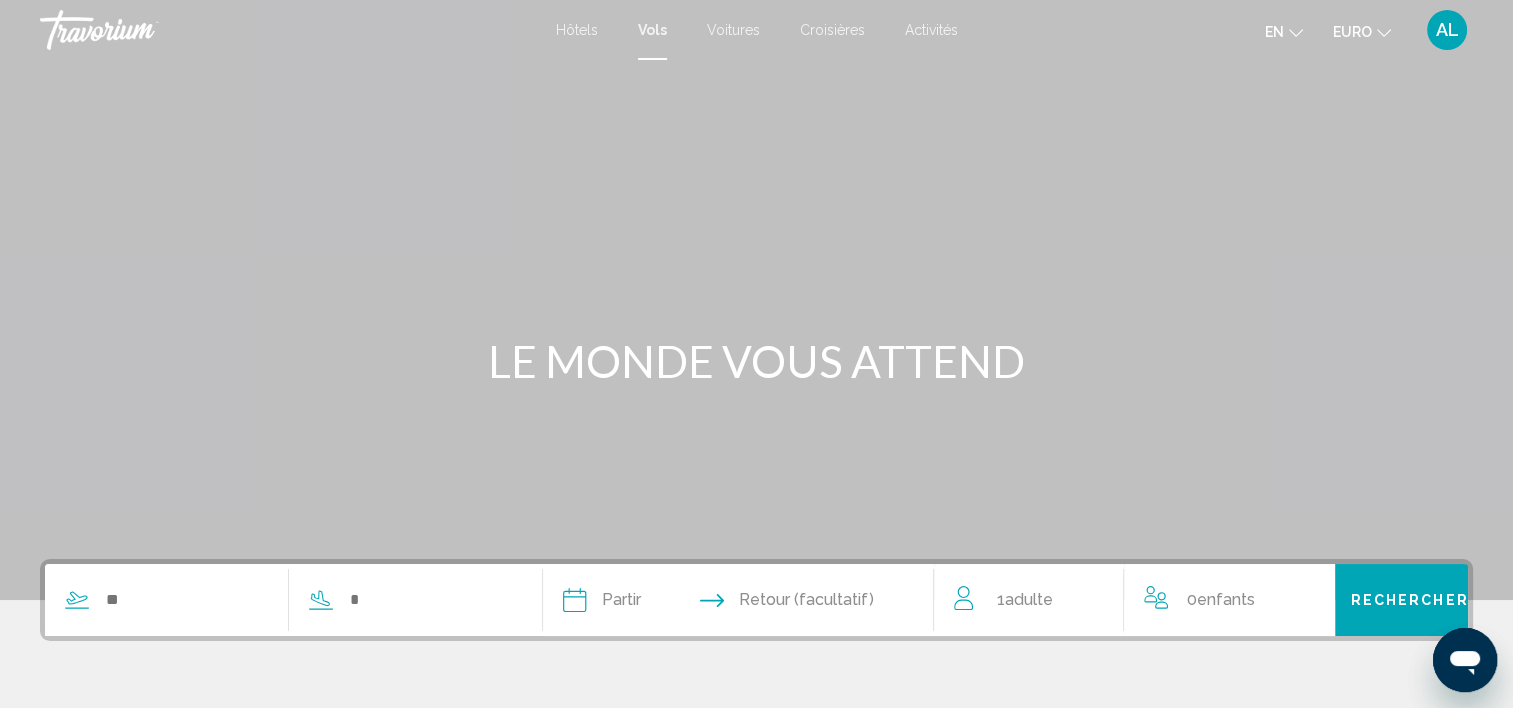 click at bounding box center [756, 300] 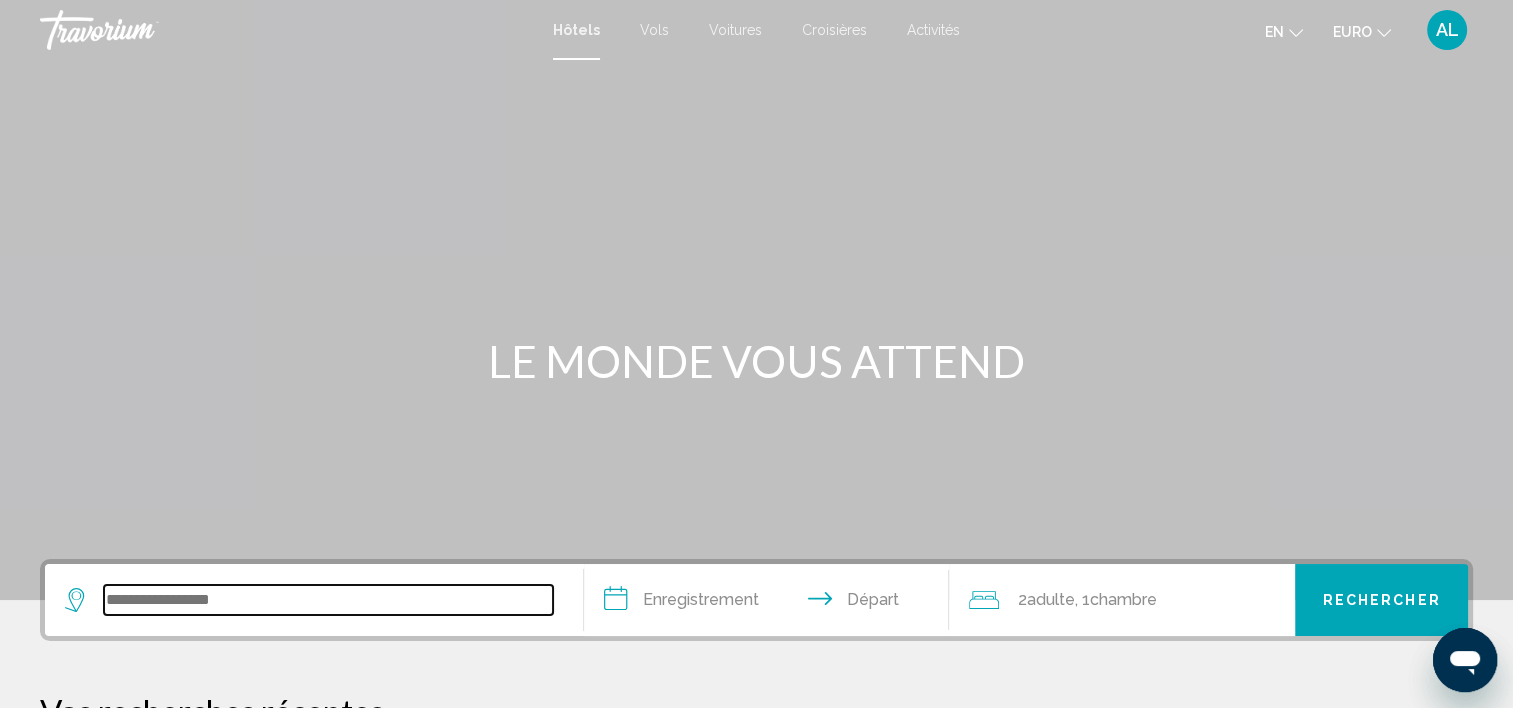 click at bounding box center [328, 600] 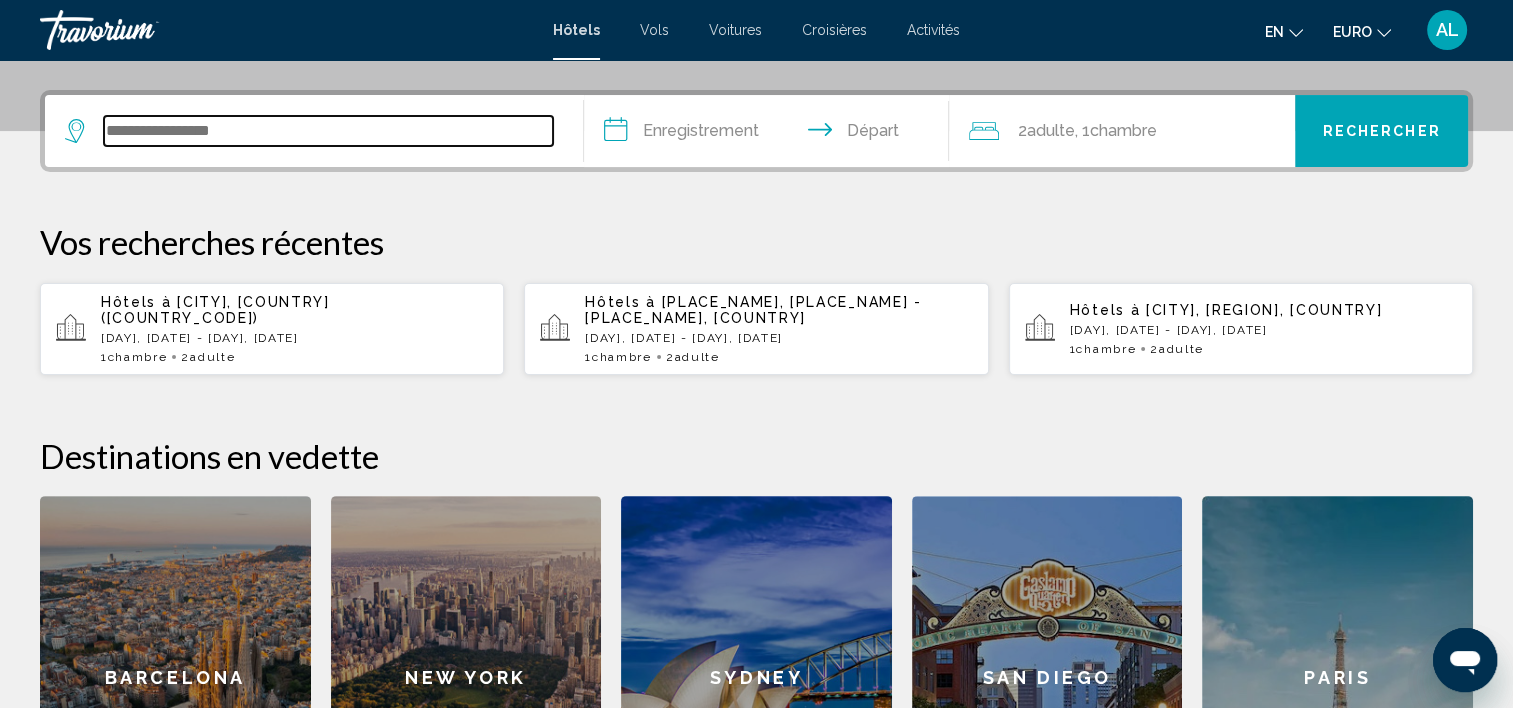 scroll, scrollTop: 493, scrollLeft: 0, axis: vertical 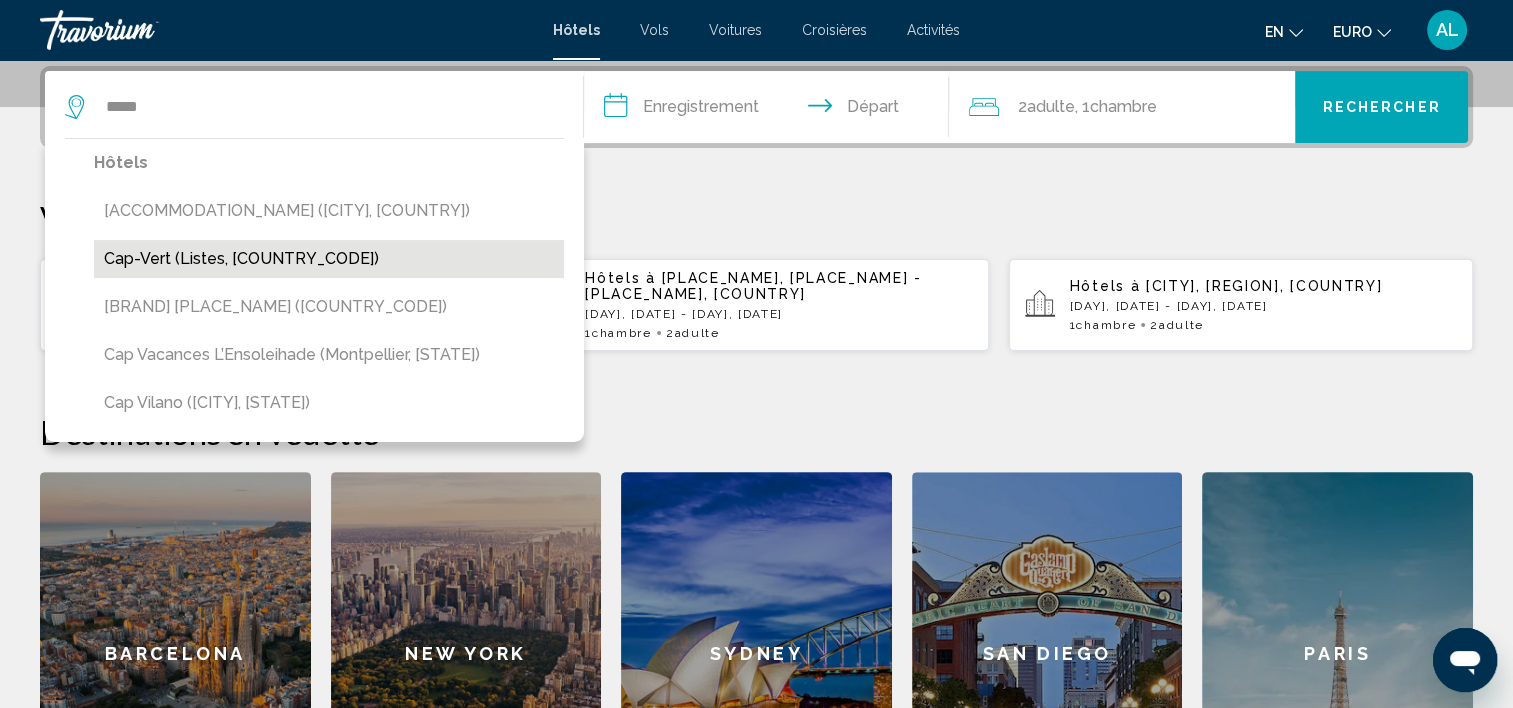 click on "Cap-Vert (Listes, [COUNTRY_CODE])" at bounding box center [329, 259] 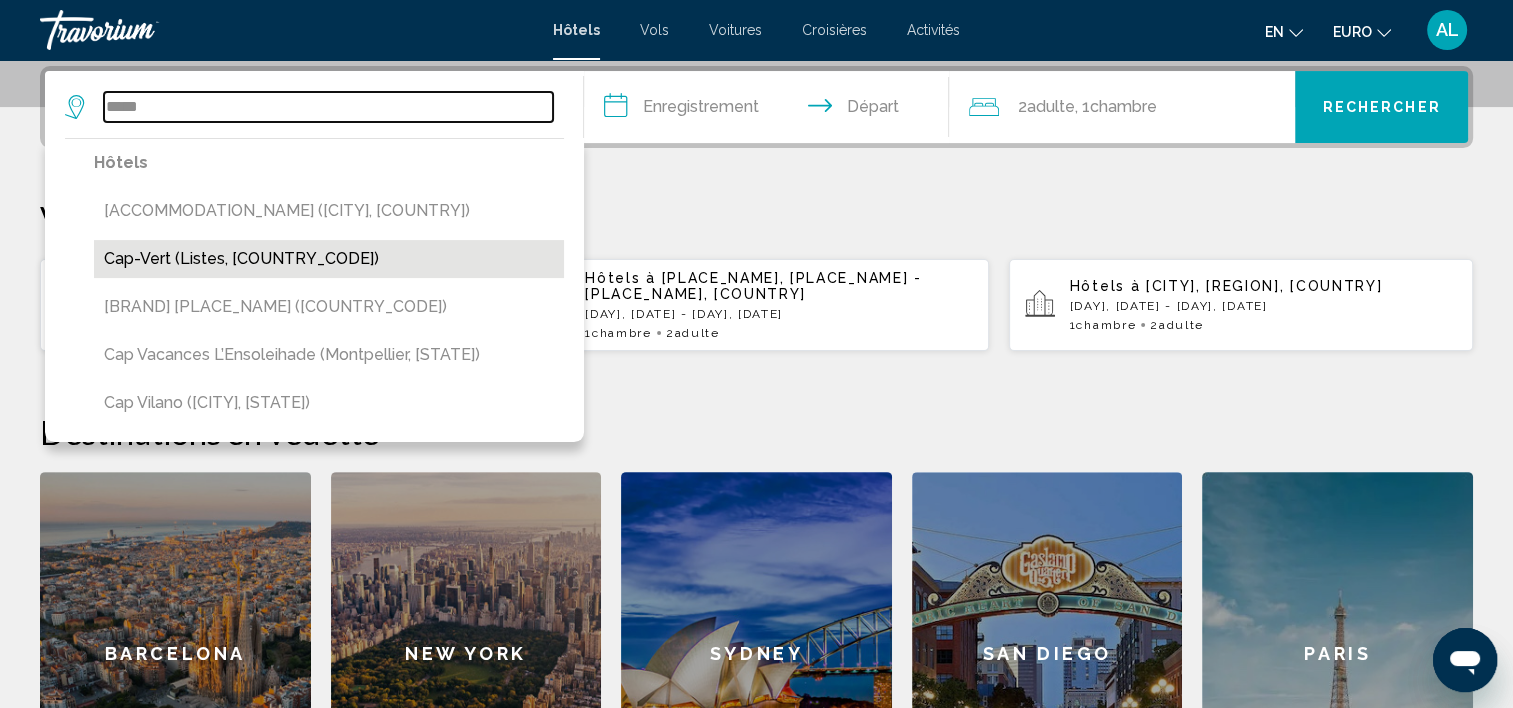 type on "**********" 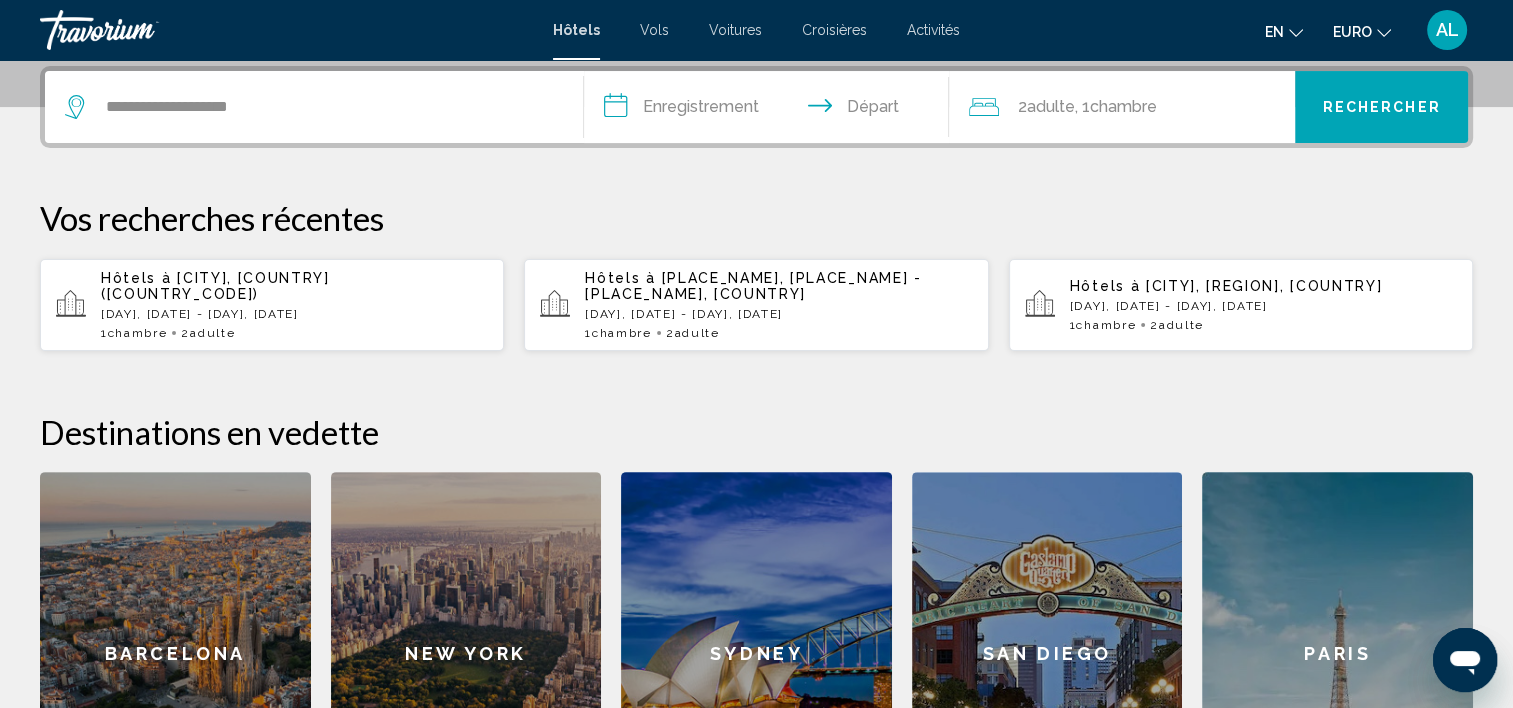 click on "**********" at bounding box center (771, 110) 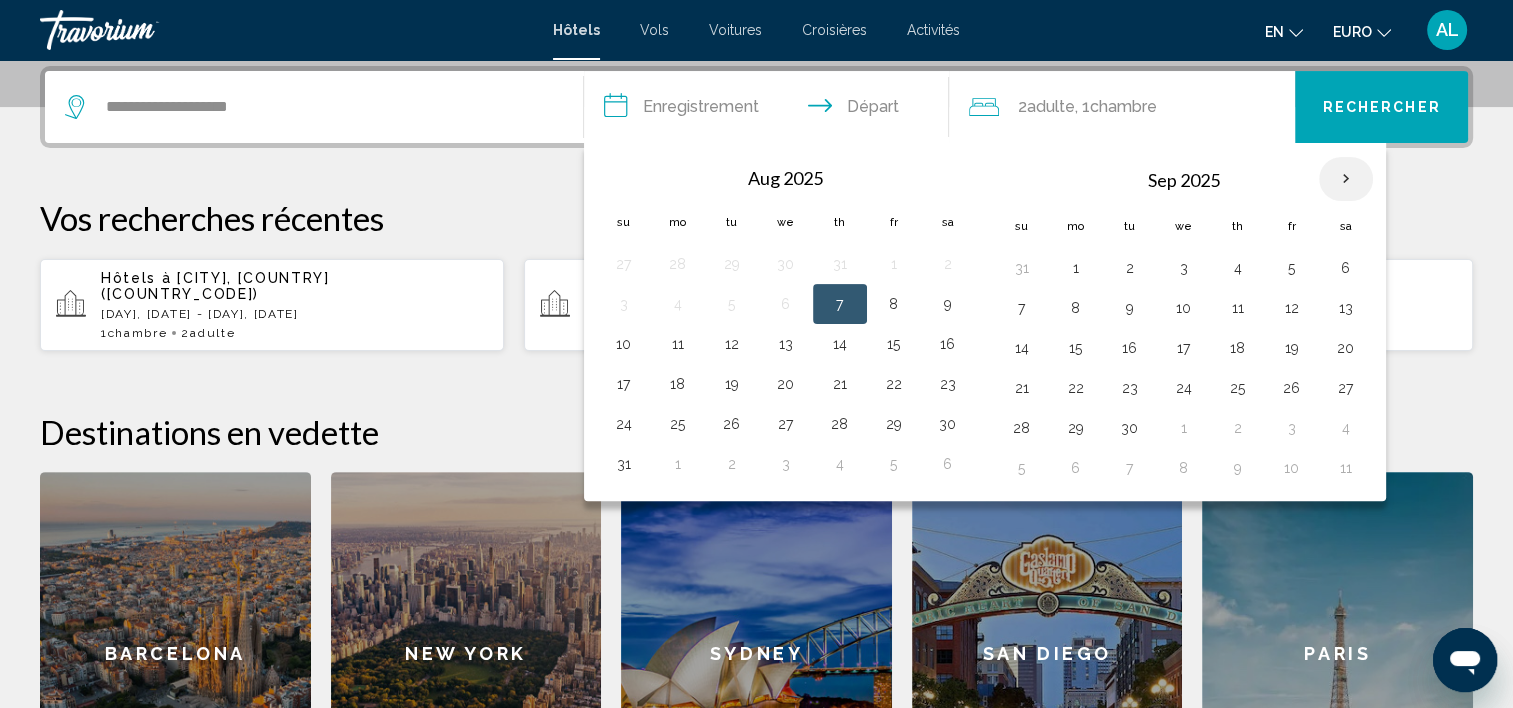 click at bounding box center [1346, 179] 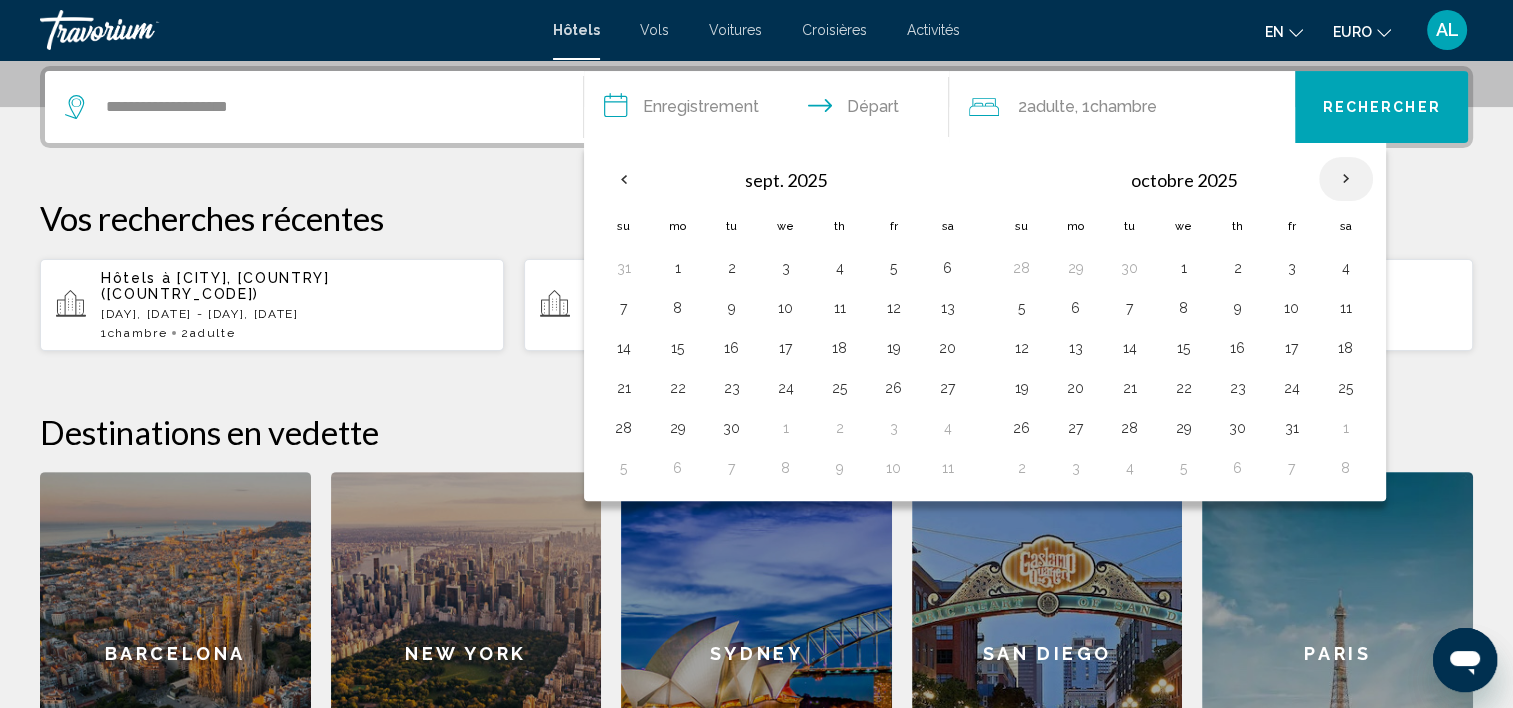 click at bounding box center (1346, 179) 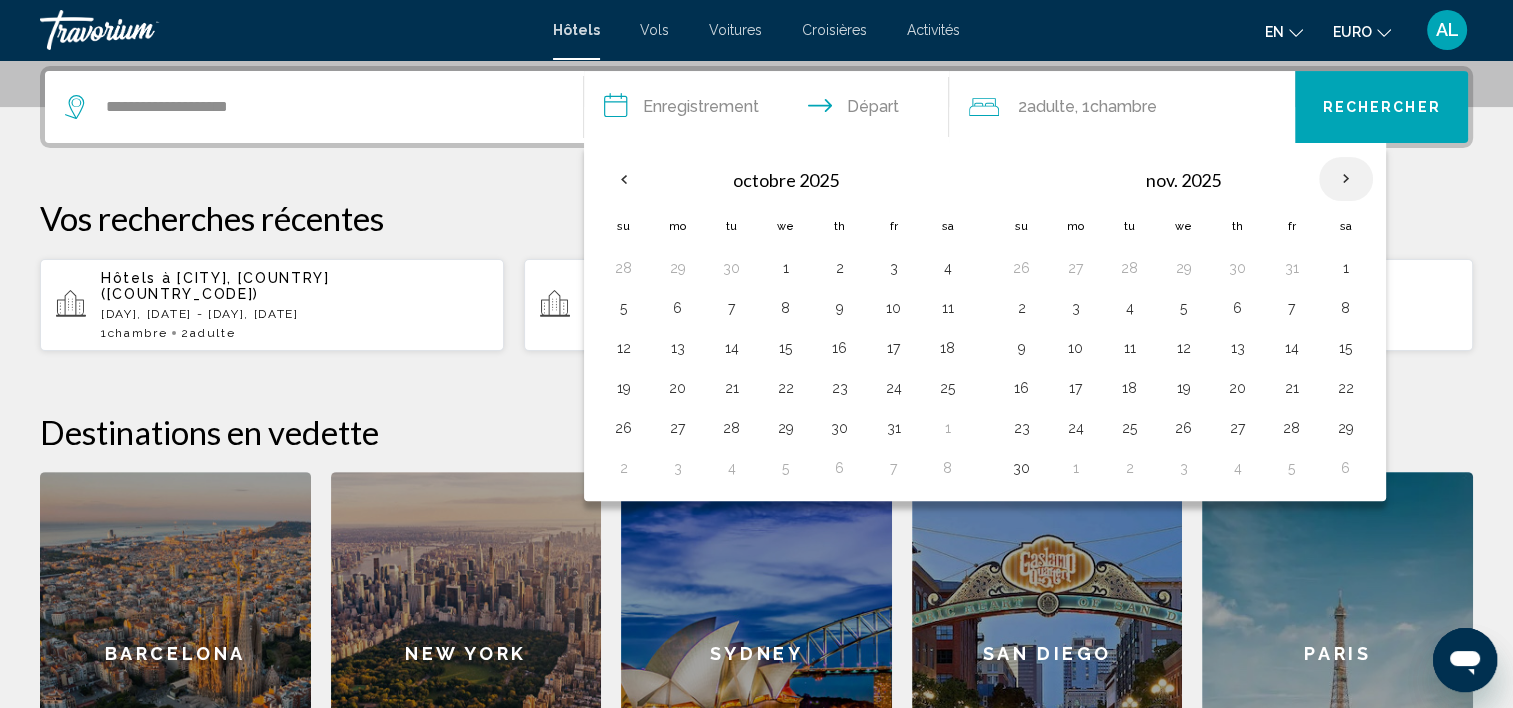 click at bounding box center [1346, 179] 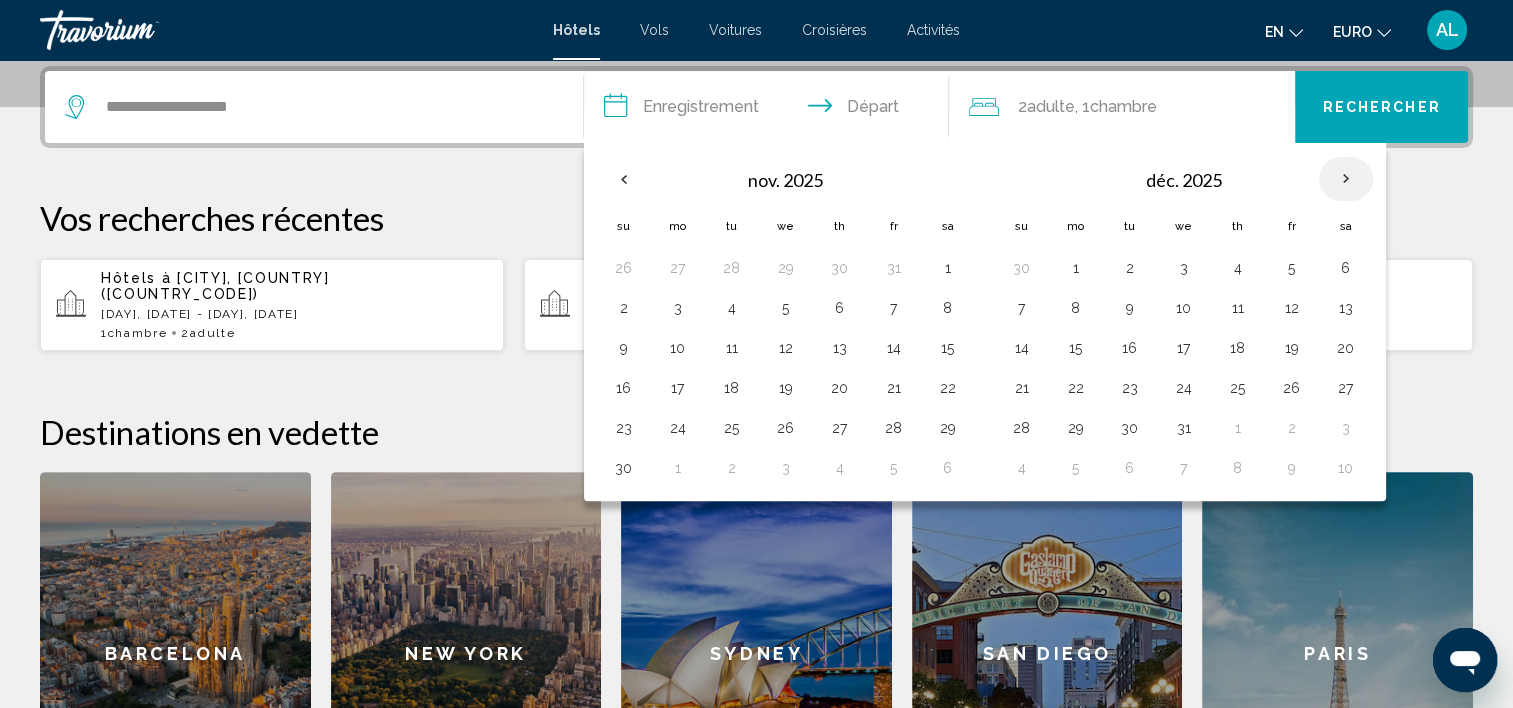 click at bounding box center [1346, 179] 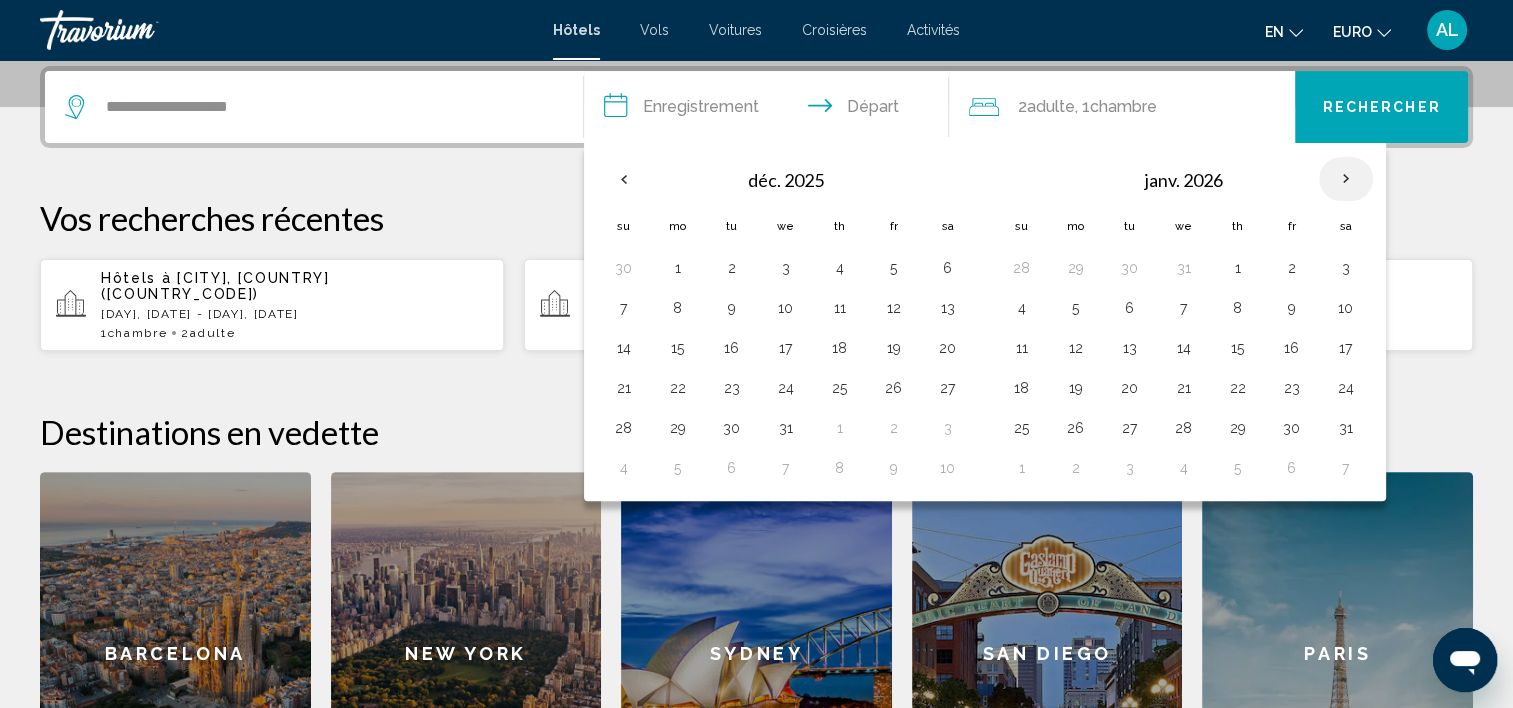 click at bounding box center (1346, 179) 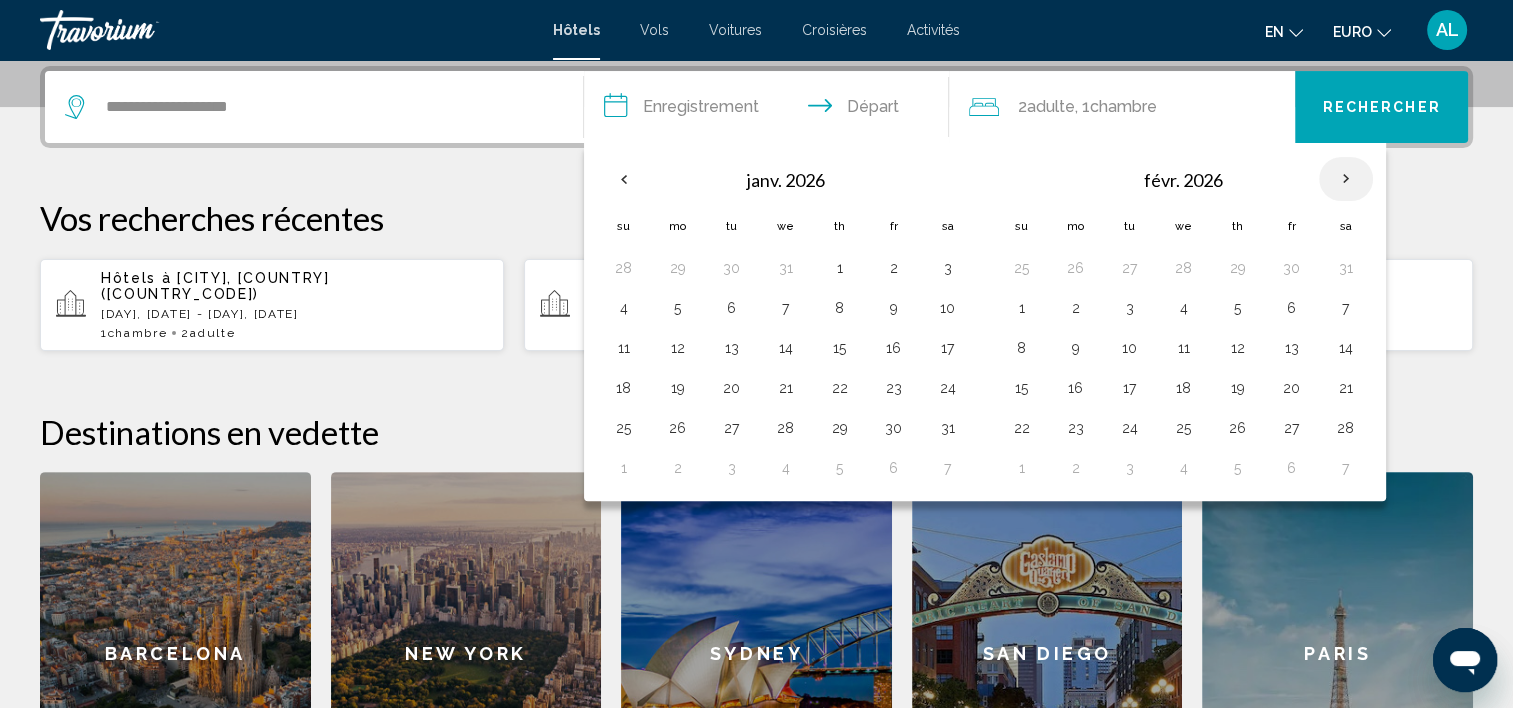 click at bounding box center (1346, 179) 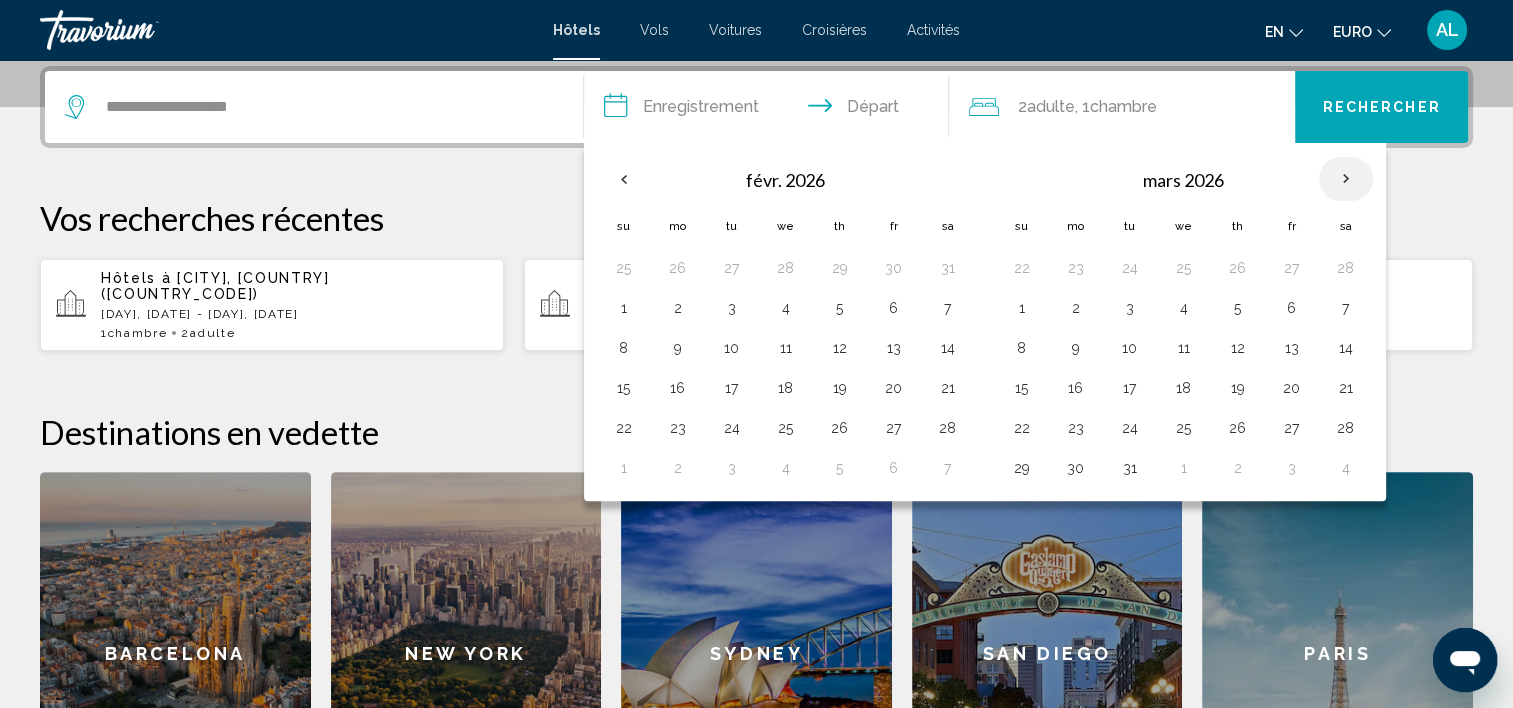 click at bounding box center (1346, 179) 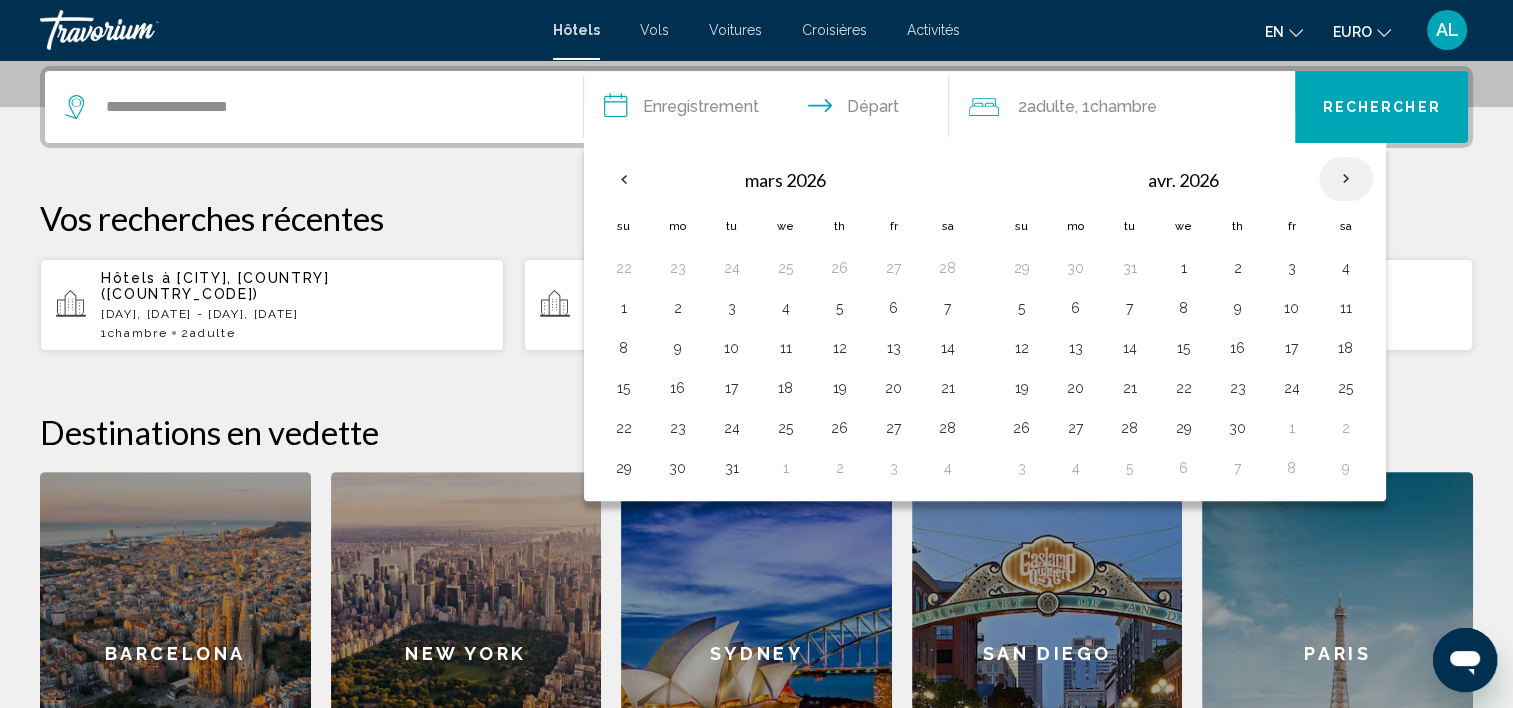 click at bounding box center (1346, 179) 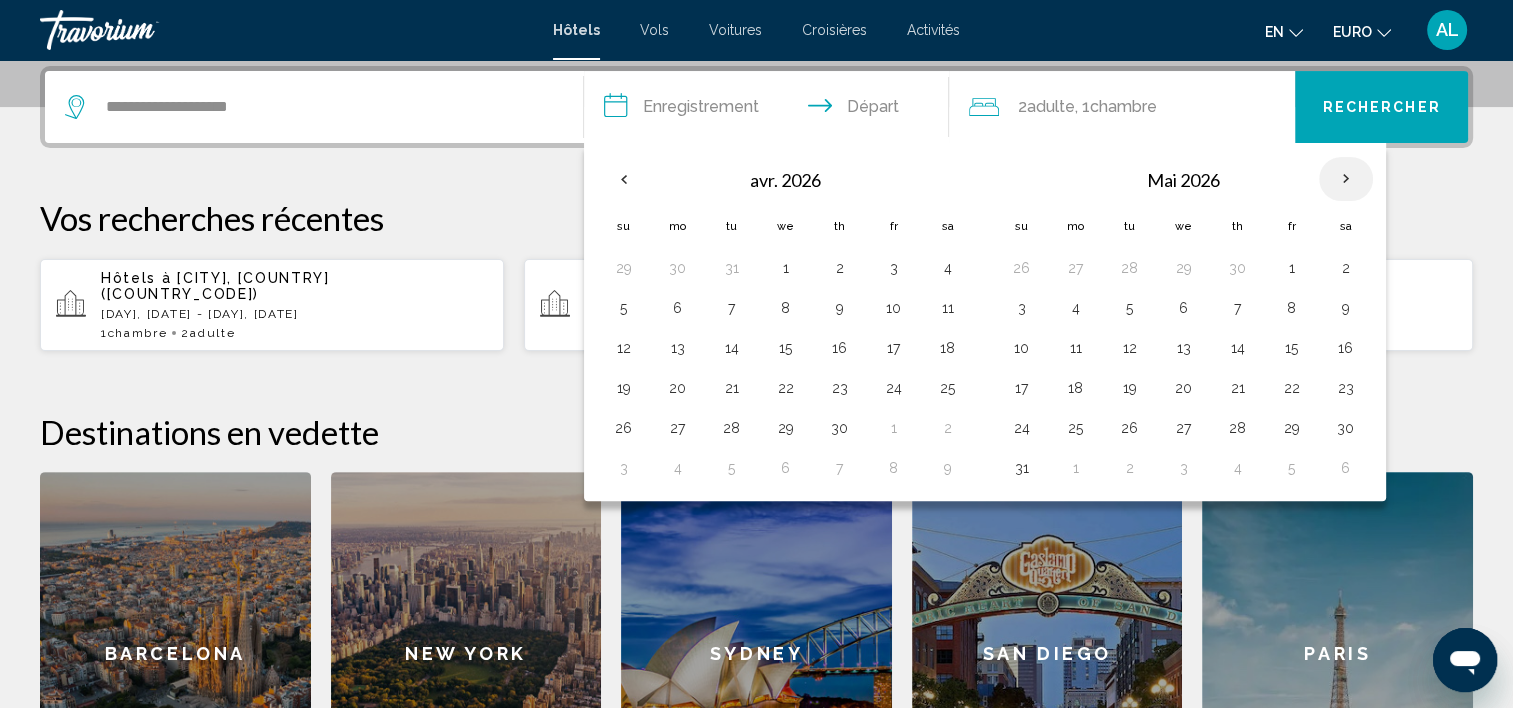 click at bounding box center (1346, 179) 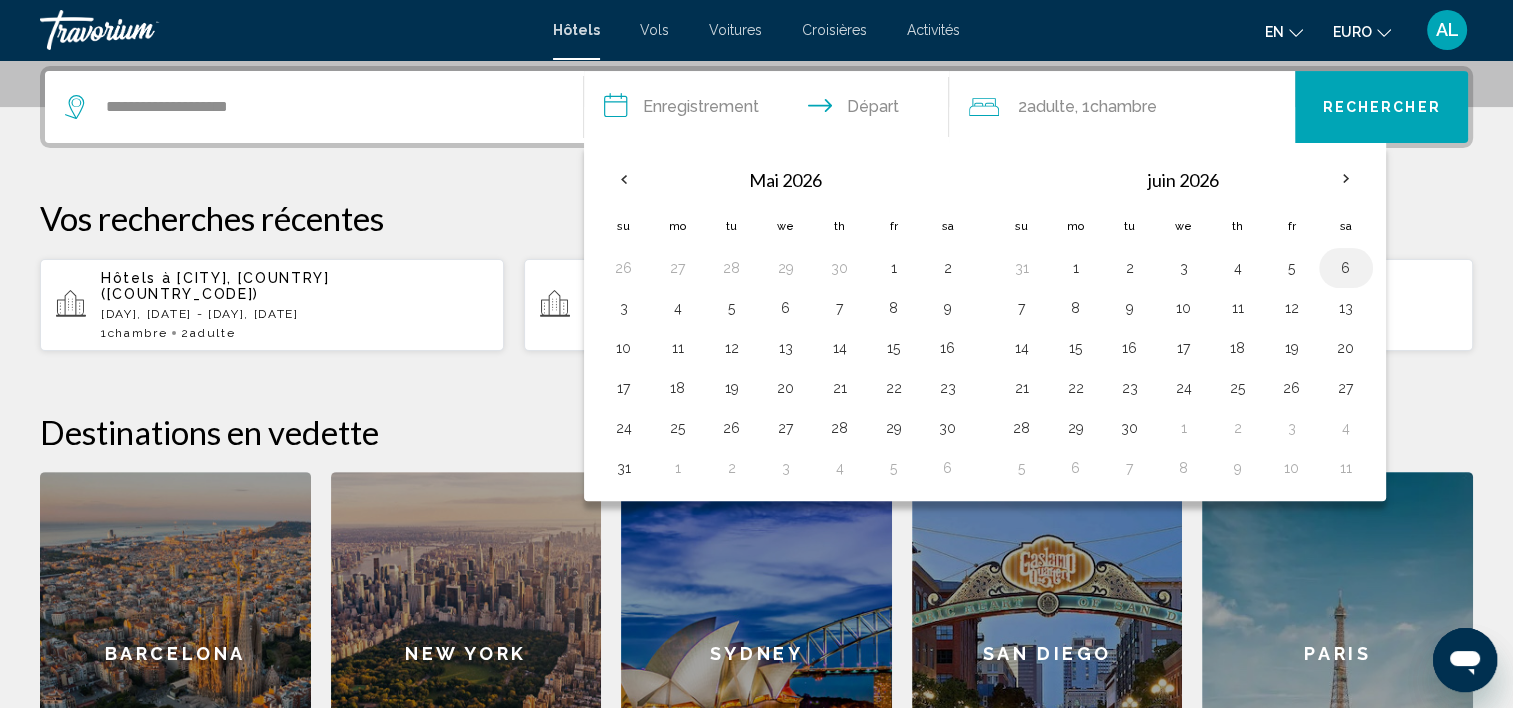 click on "6" at bounding box center (1346, 268) 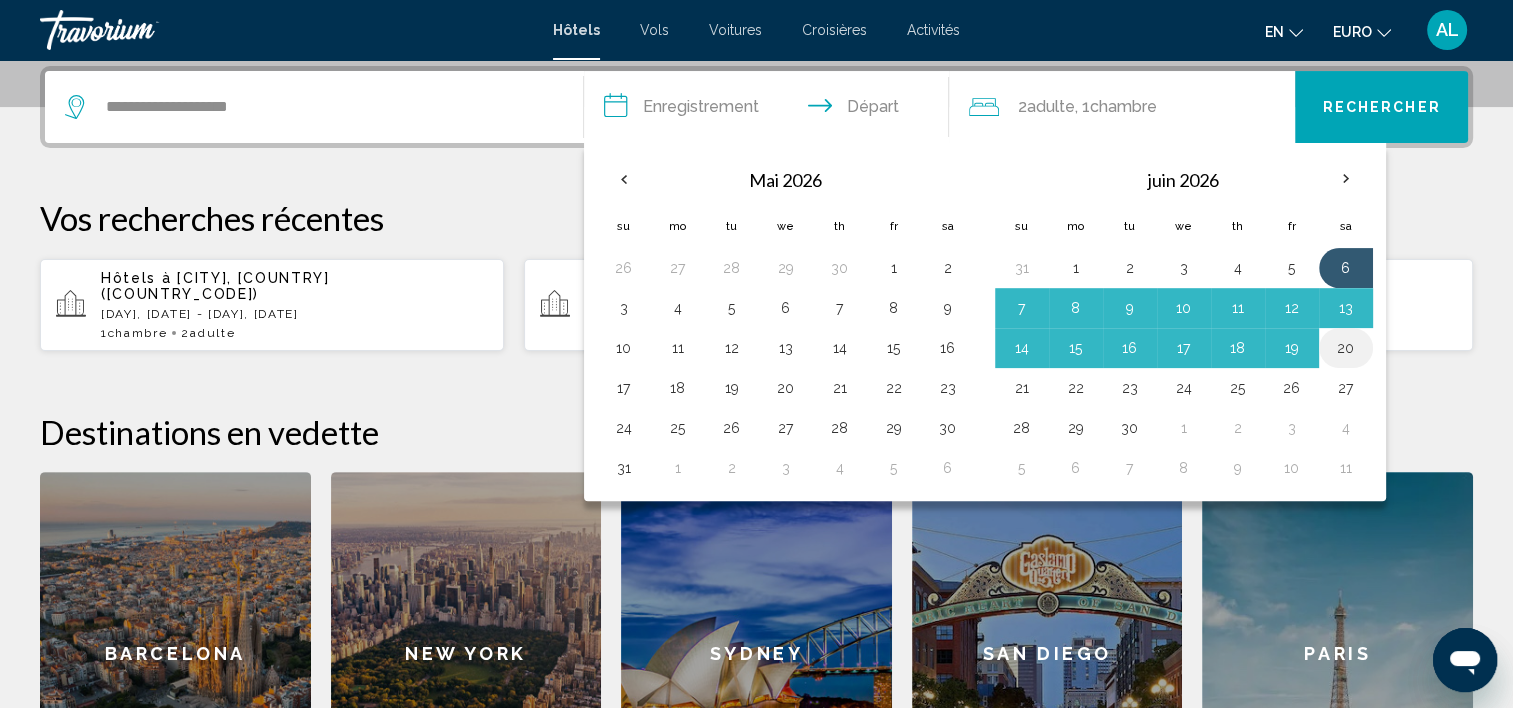 click on "20" at bounding box center [1346, 348] 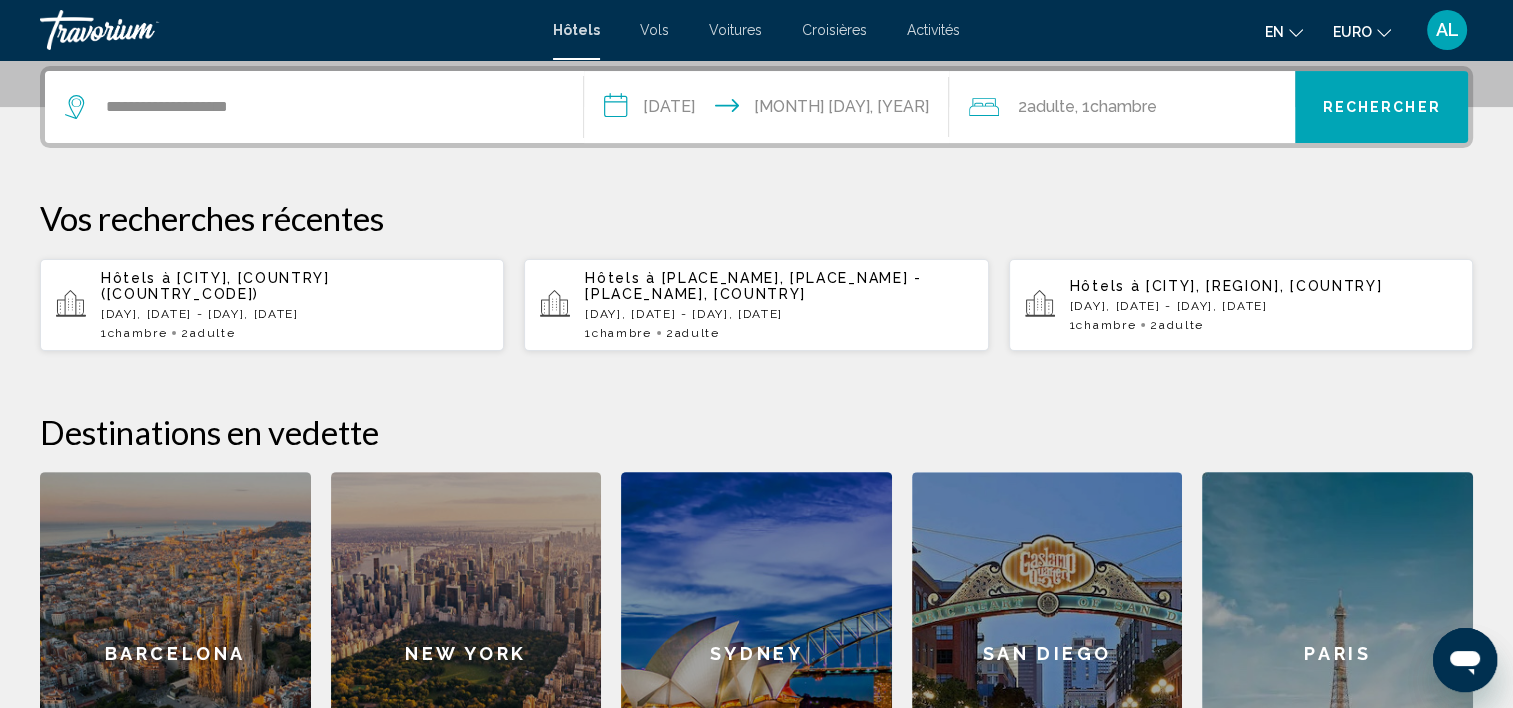 click on "Rechercher" at bounding box center [1381, 107] 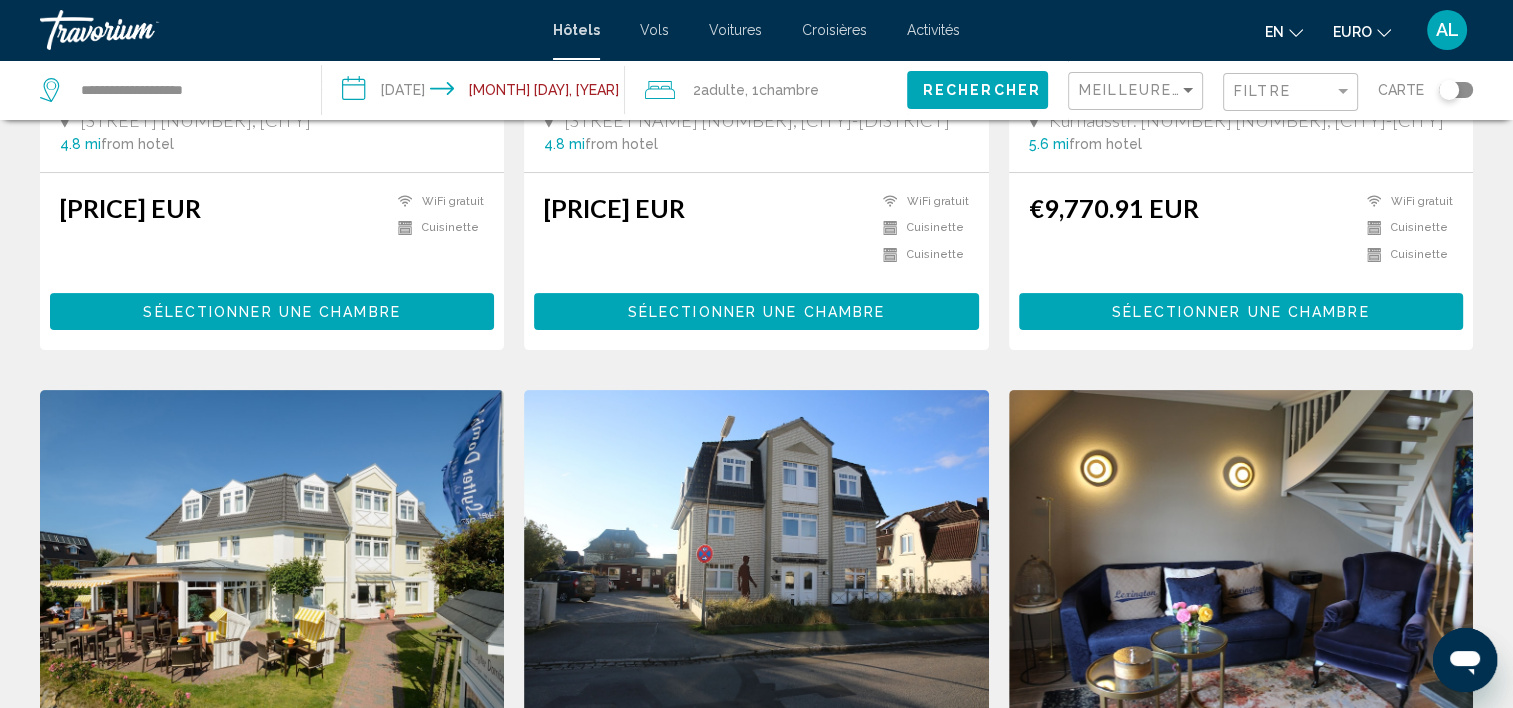 scroll, scrollTop: 0, scrollLeft: 0, axis: both 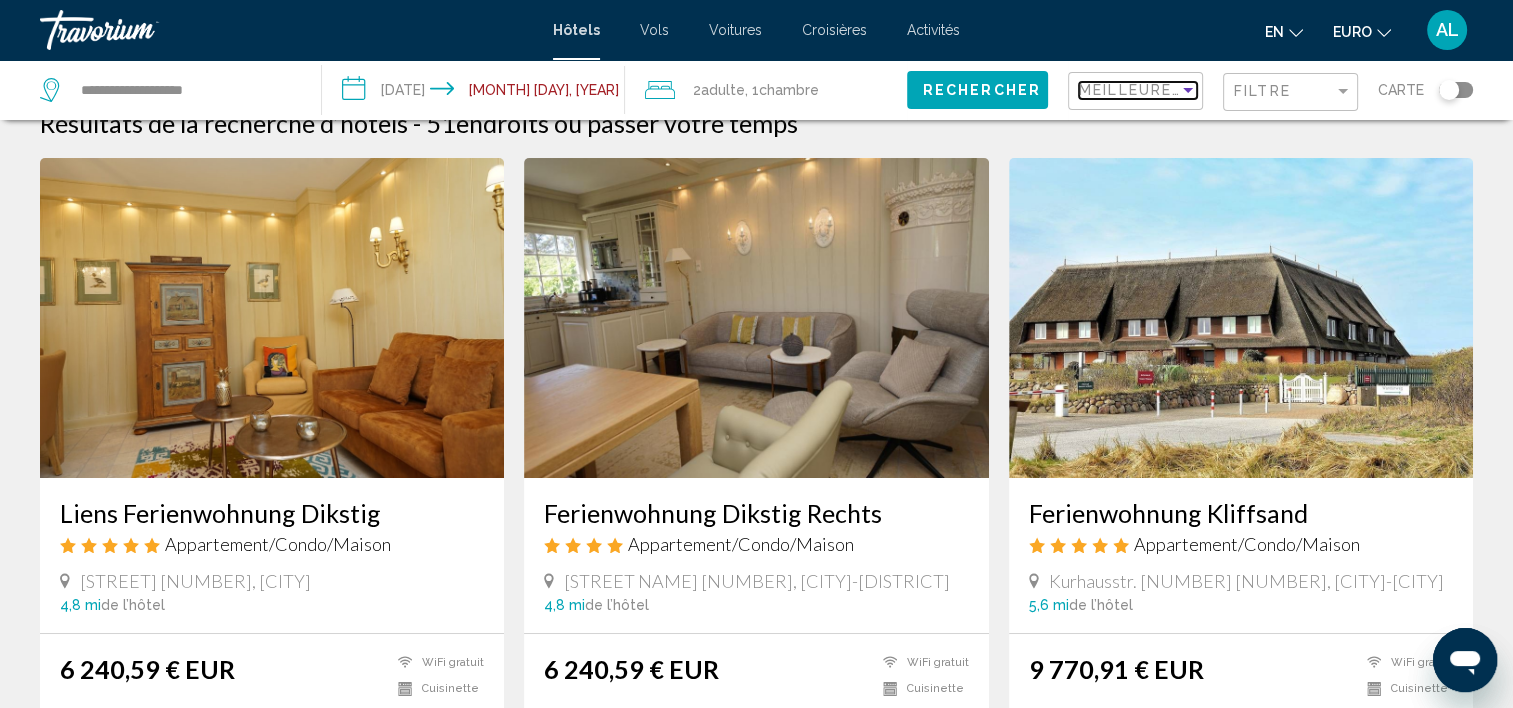 click on "Meilleures offres" at bounding box center (1167, 90) 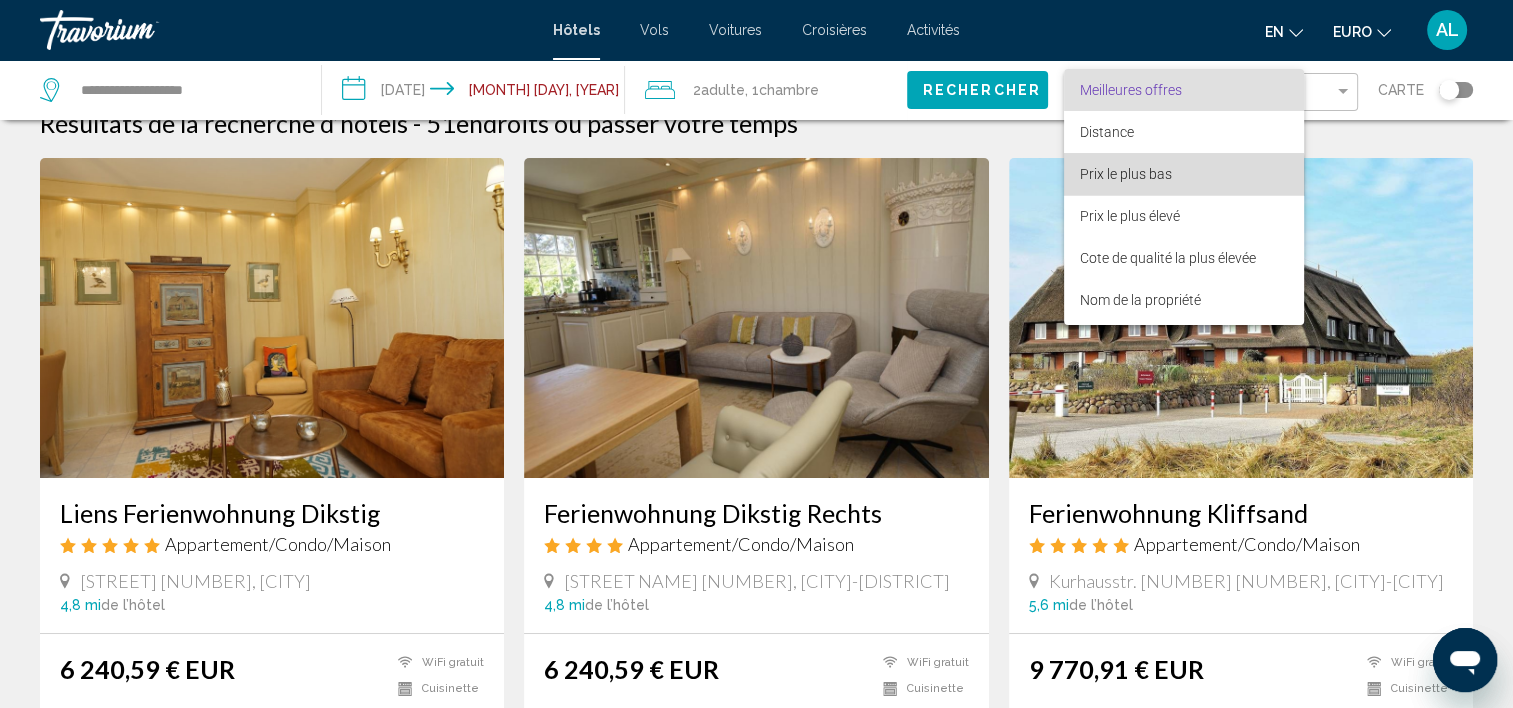 click on "Prix le plus bas" at bounding box center (1126, 174) 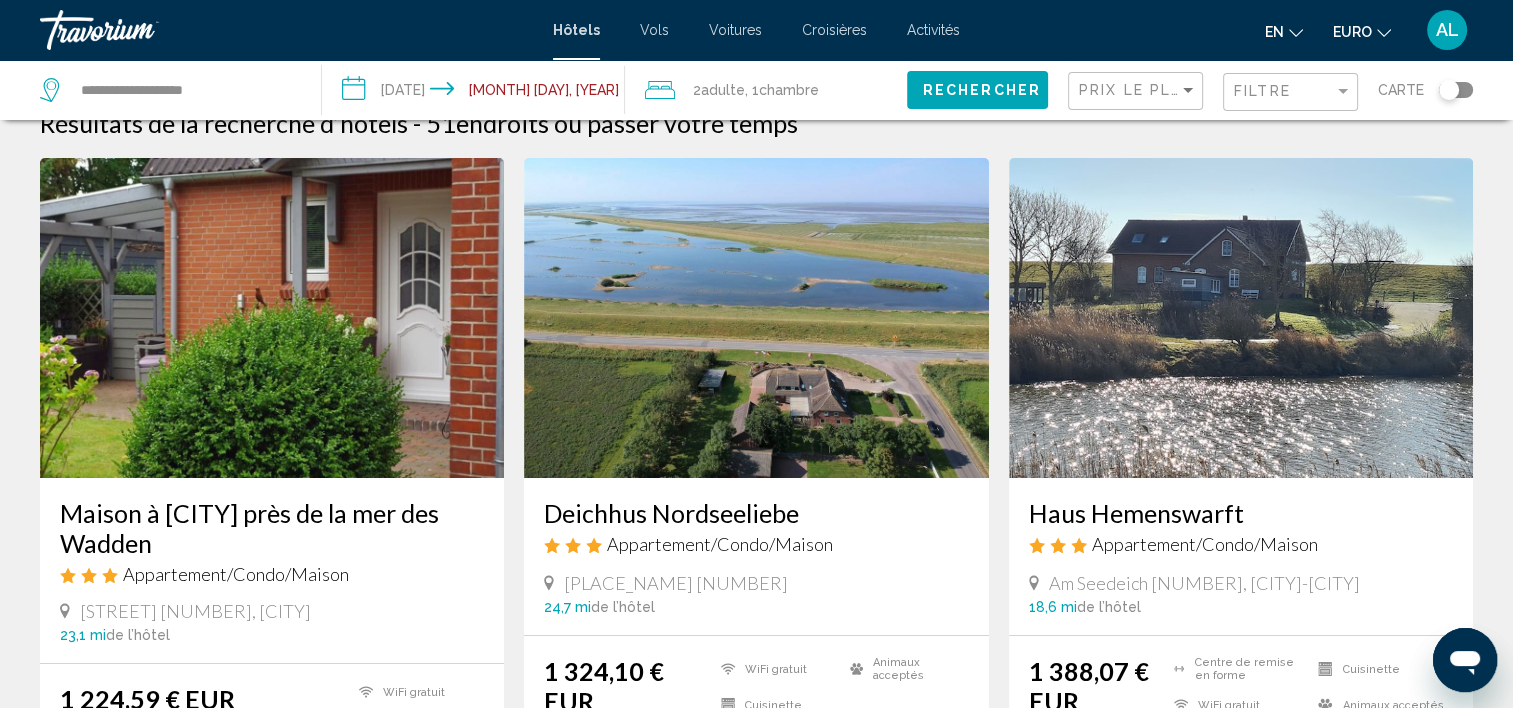 click on "Résultats de la recherche d’hôtels  -   51  endroits où passer votre temps  Maison à Niebull près de la mer des Wadden
Appartement/Condo/Maison
[STREET] [NUMBER], [CITY] 23,1 mi  de l’hôtel 1 224,59 € EUR
WiFi gratuit
Cuisinette
Animaux acceptés  Sélectionner une chambre  Deichhus Nordseeliebe
Appartement/Condo/Maison
[STREET] [NUMBER] 24,7 mi  de l’hôtel 1 324,10 € EUR
WiFi gratuit
Cuisinette" at bounding box center [756, 1616] 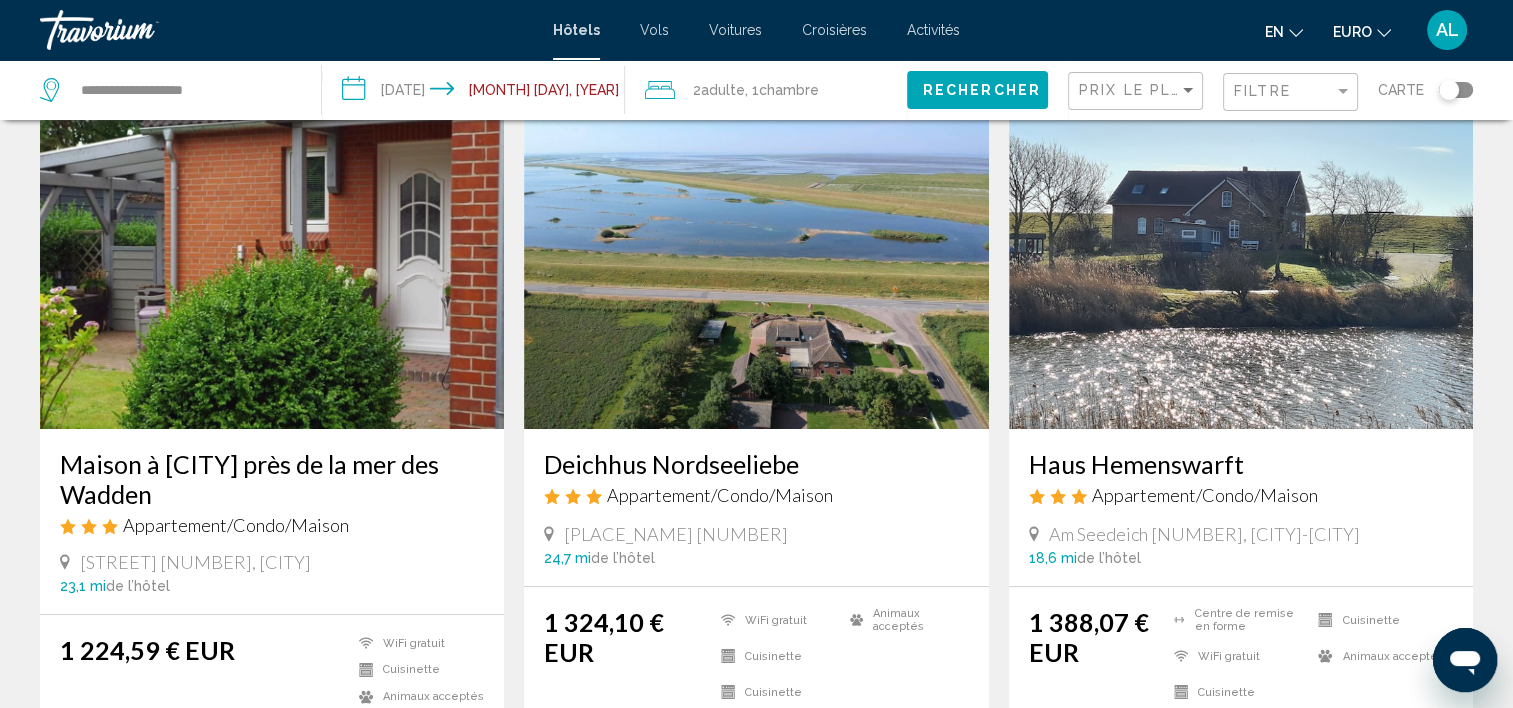 scroll, scrollTop: 0, scrollLeft: 0, axis: both 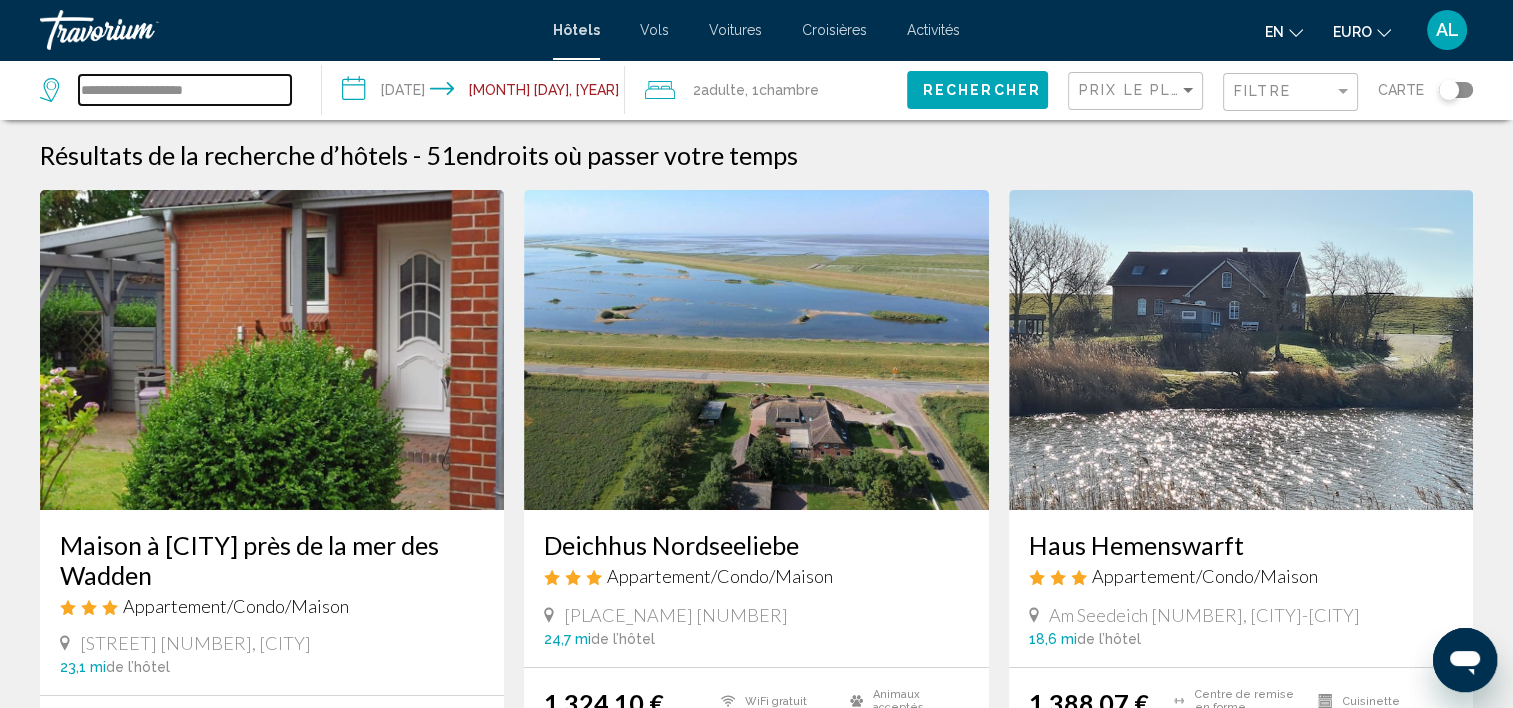 drag, startPoint x: 1500, startPoint y: 208, endPoint x: 232, endPoint y: 85, distance: 1273.9518 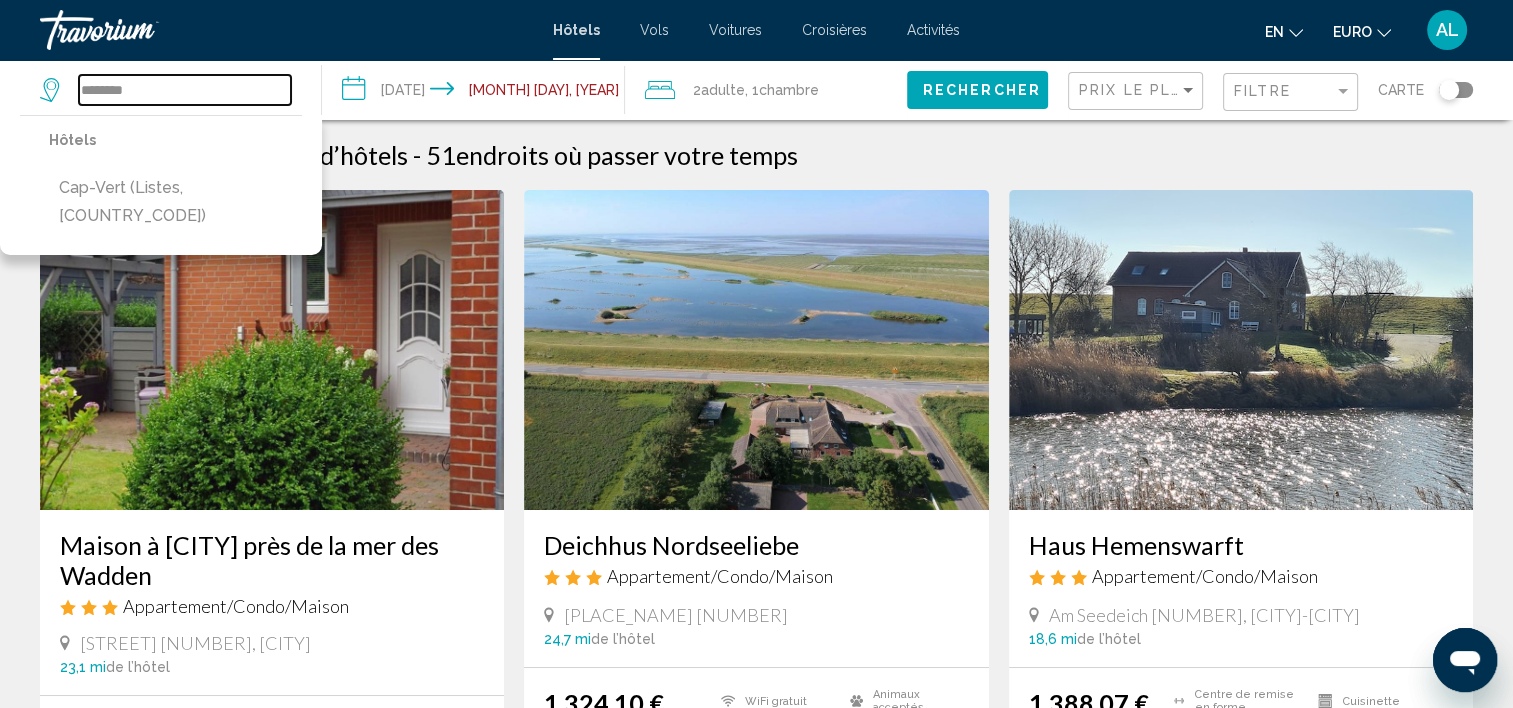 type on "*******" 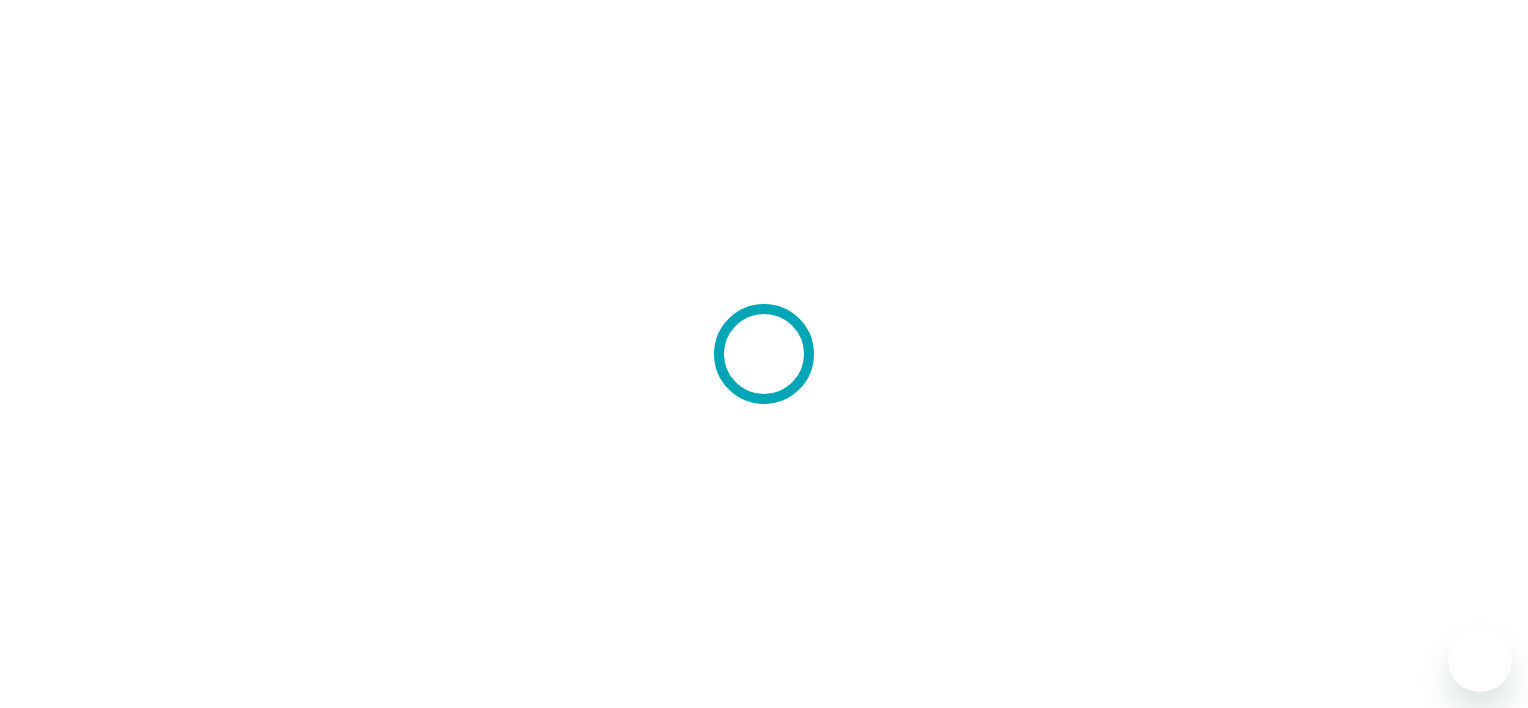 scroll, scrollTop: 0, scrollLeft: 0, axis: both 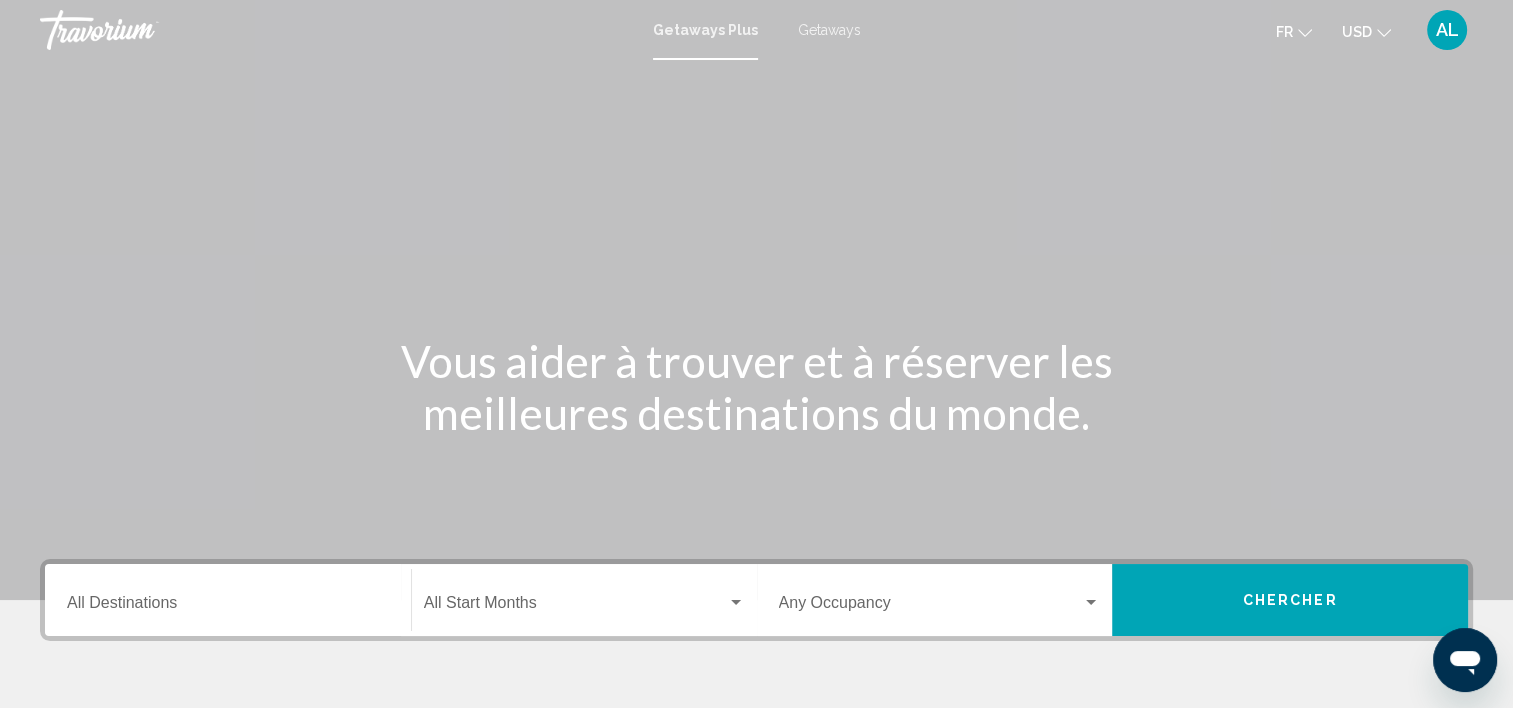 click on "Vous aider à trouver et à réserver les meilleures destinations du monde." at bounding box center [756, 387] 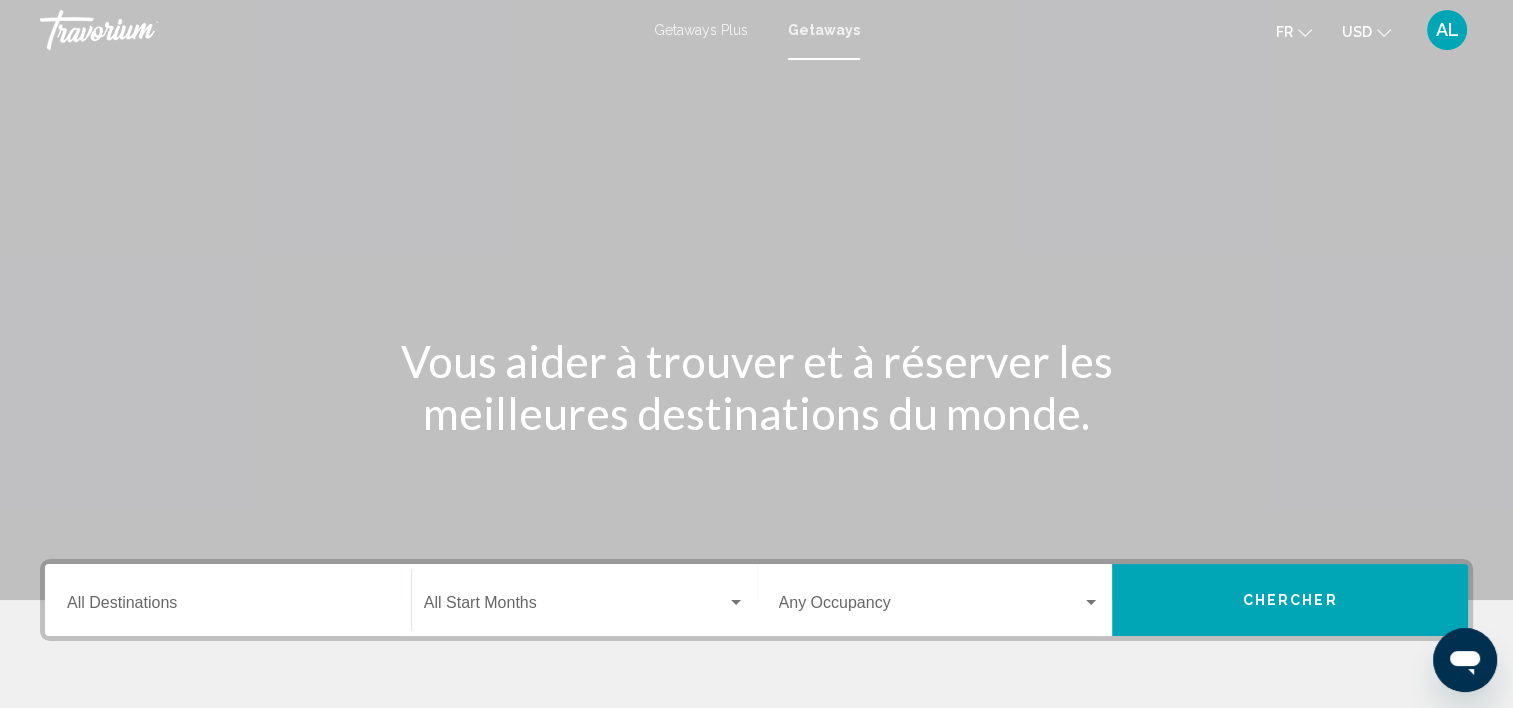 click at bounding box center [756, 300] 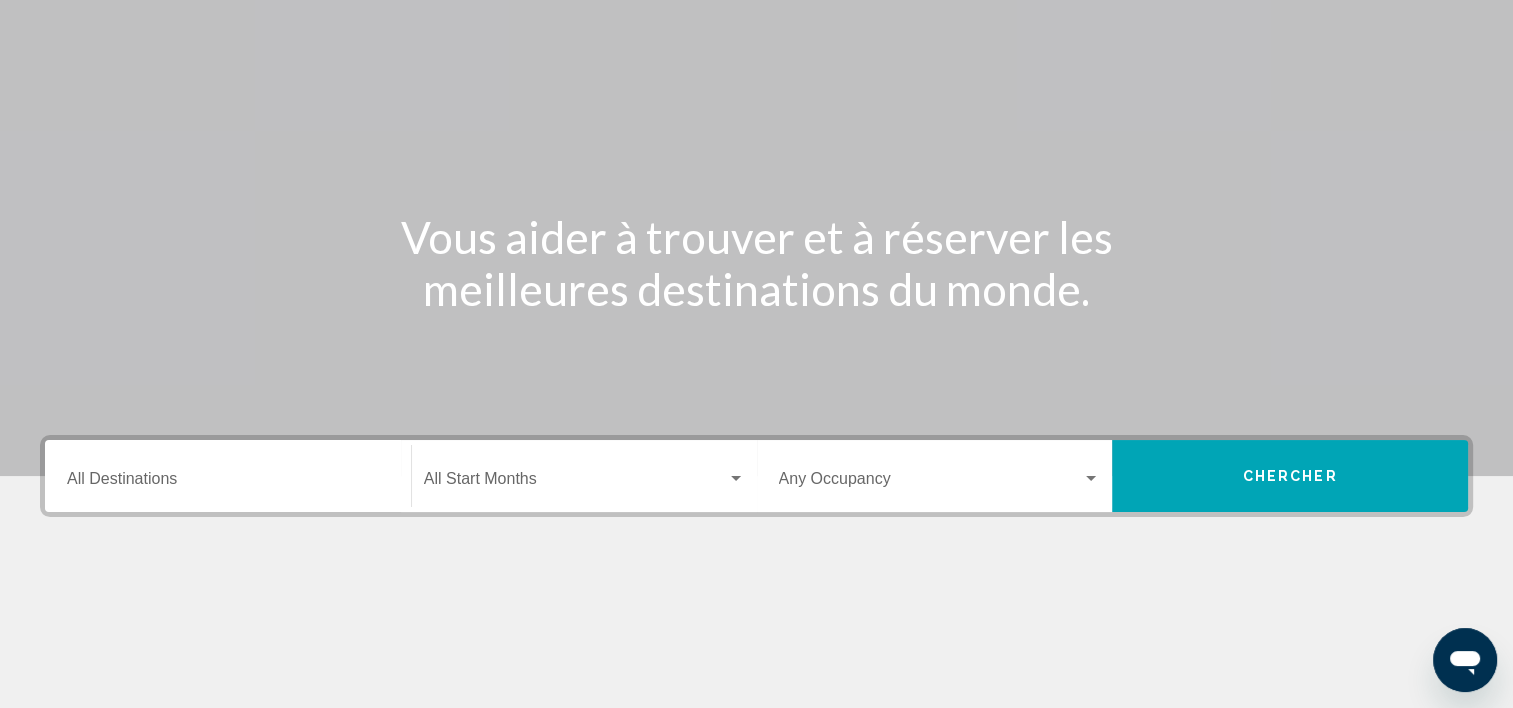 scroll, scrollTop: 0, scrollLeft: 0, axis: both 